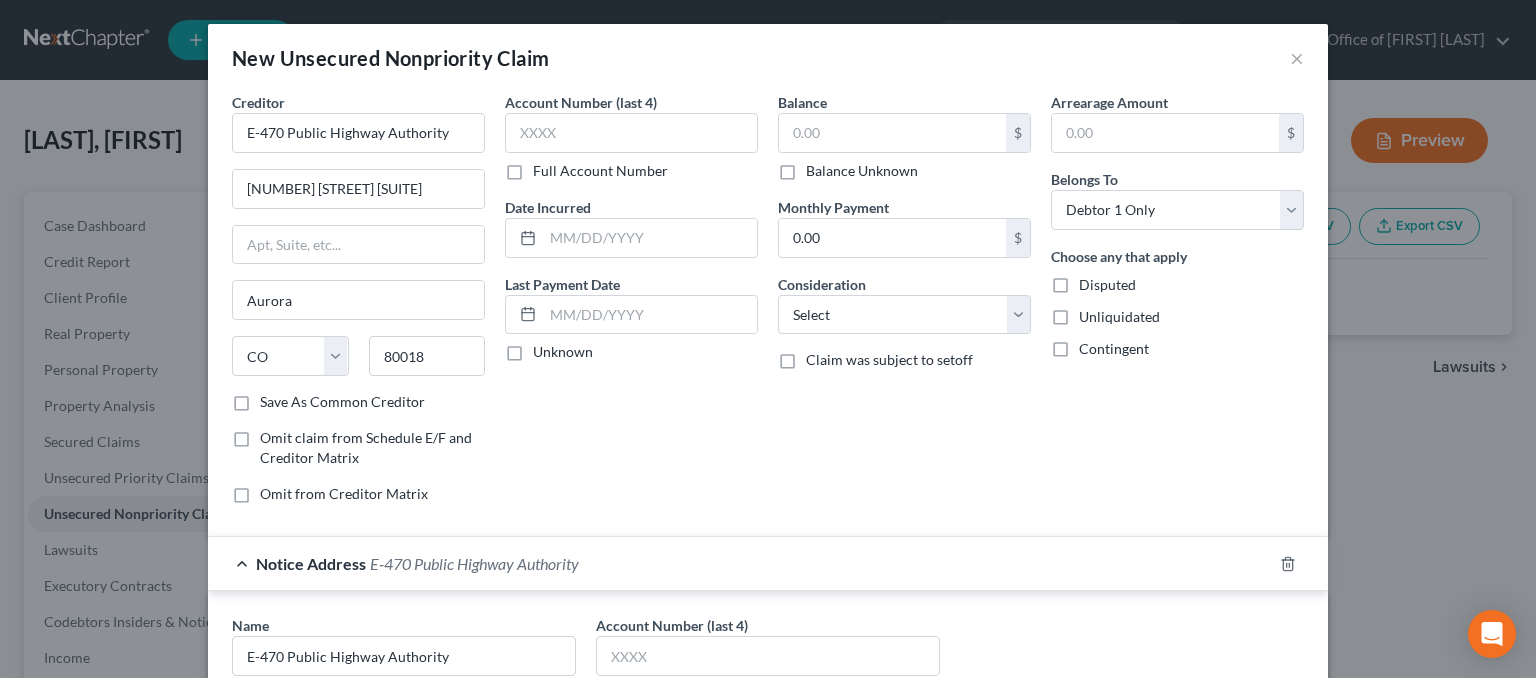 select on "5" 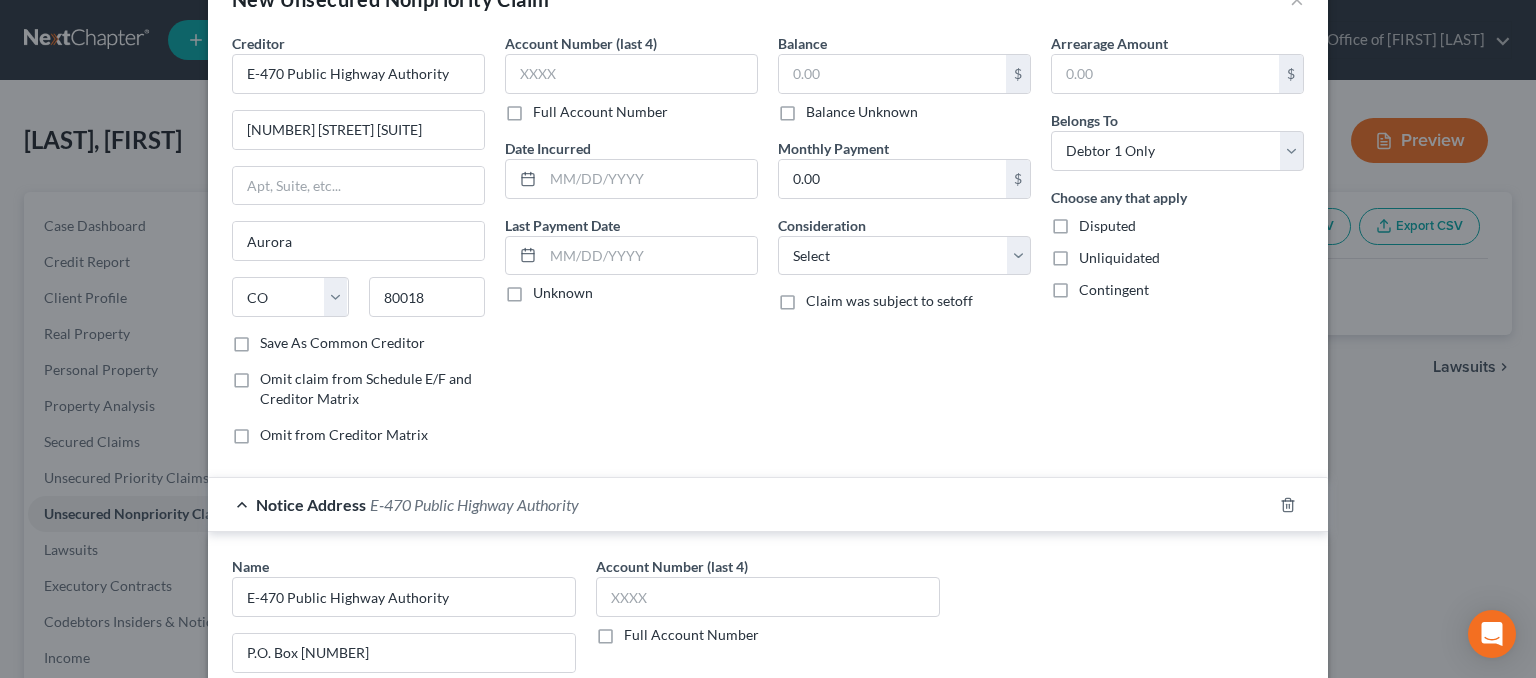 scroll, scrollTop: 0, scrollLeft: 0, axis: both 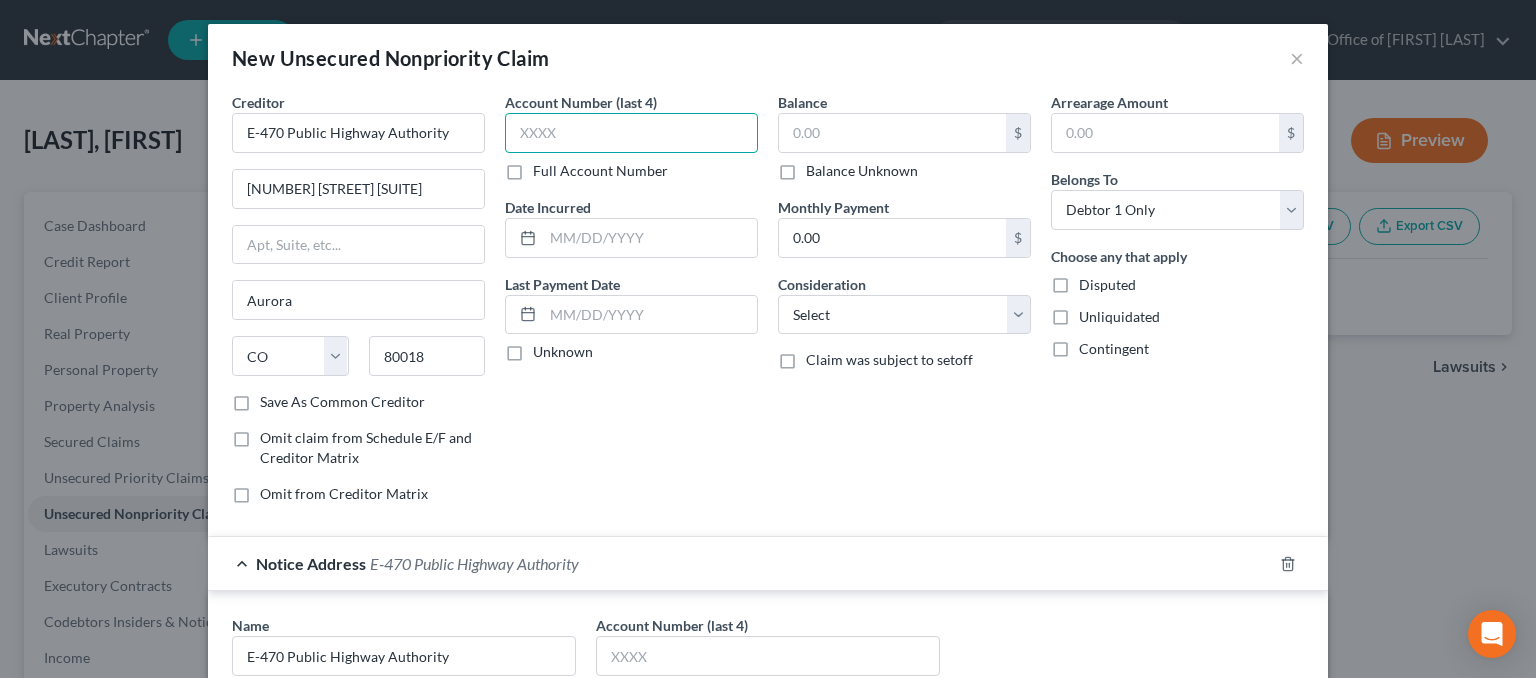 click at bounding box center [631, 133] 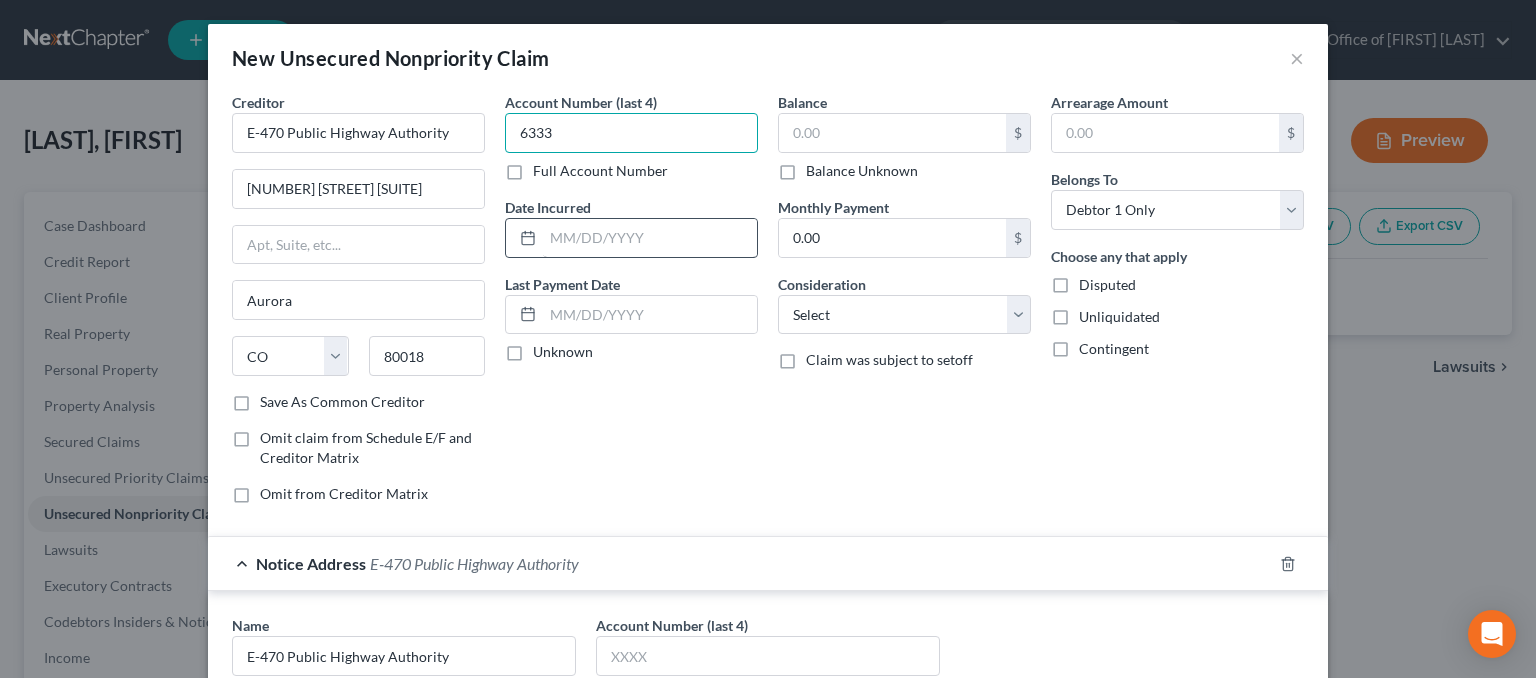 type on "6333" 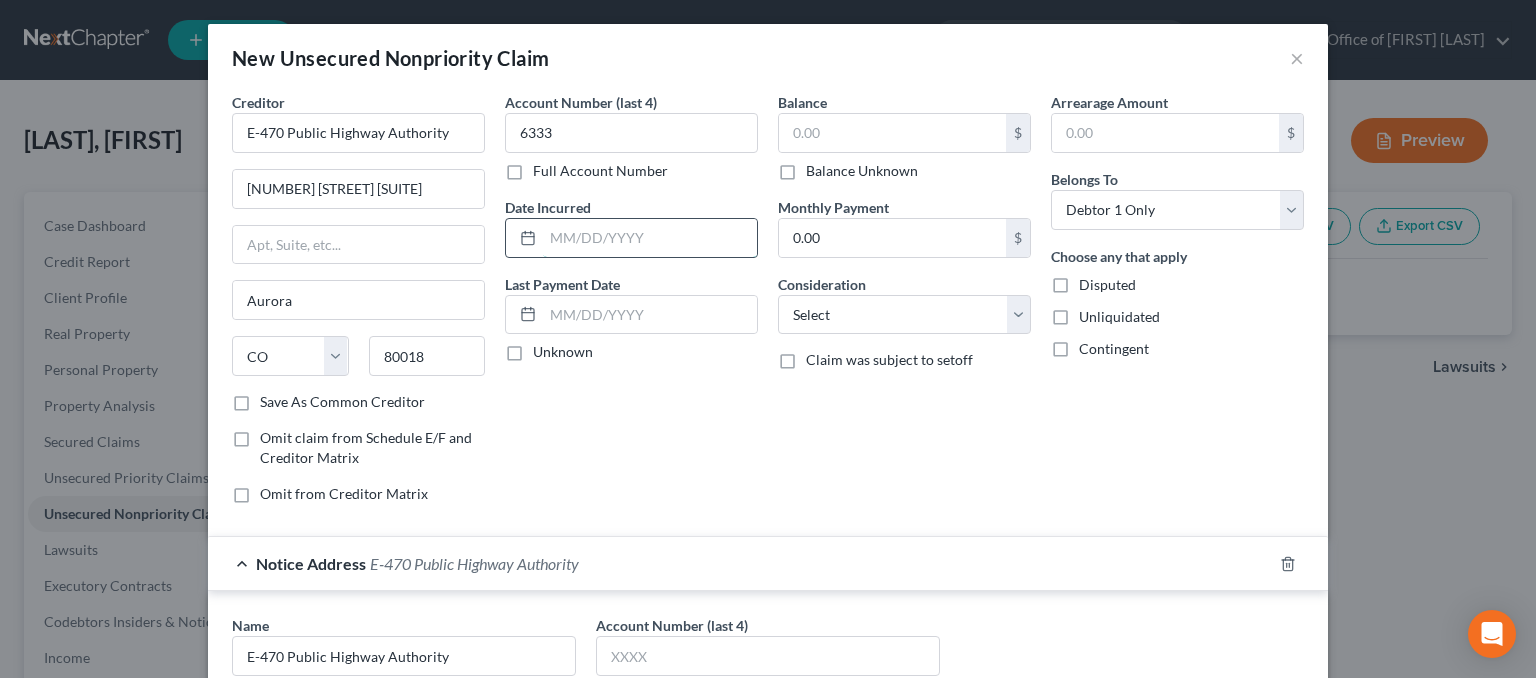 click at bounding box center [650, 238] 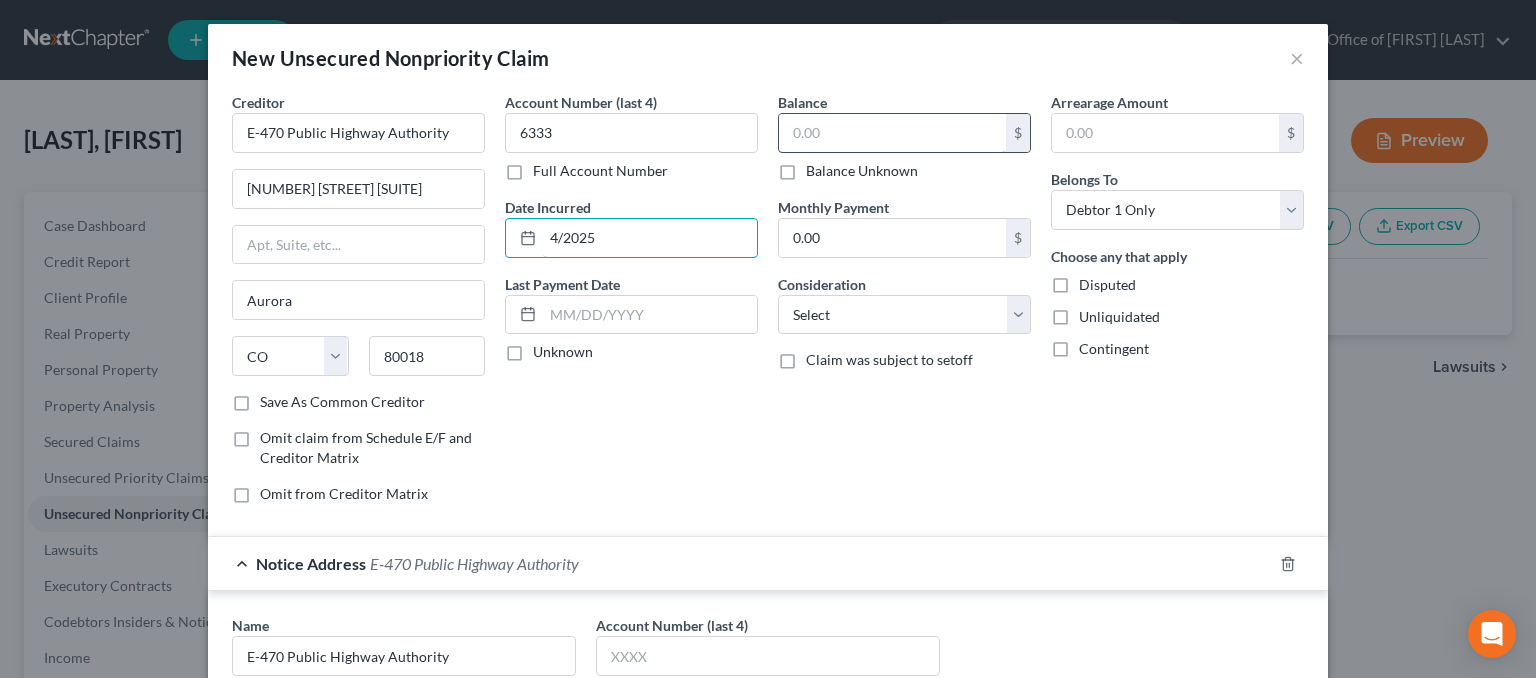type on "4/2025" 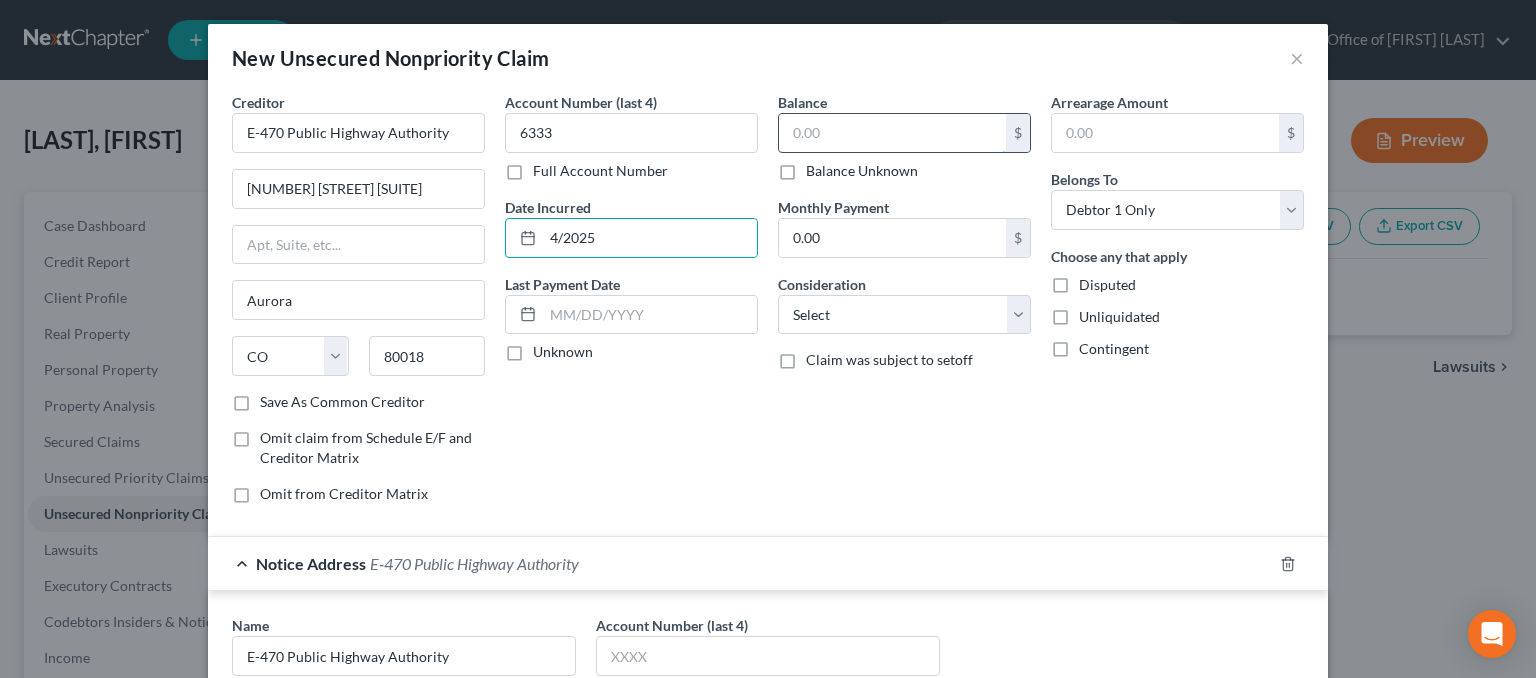 click at bounding box center (892, 133) 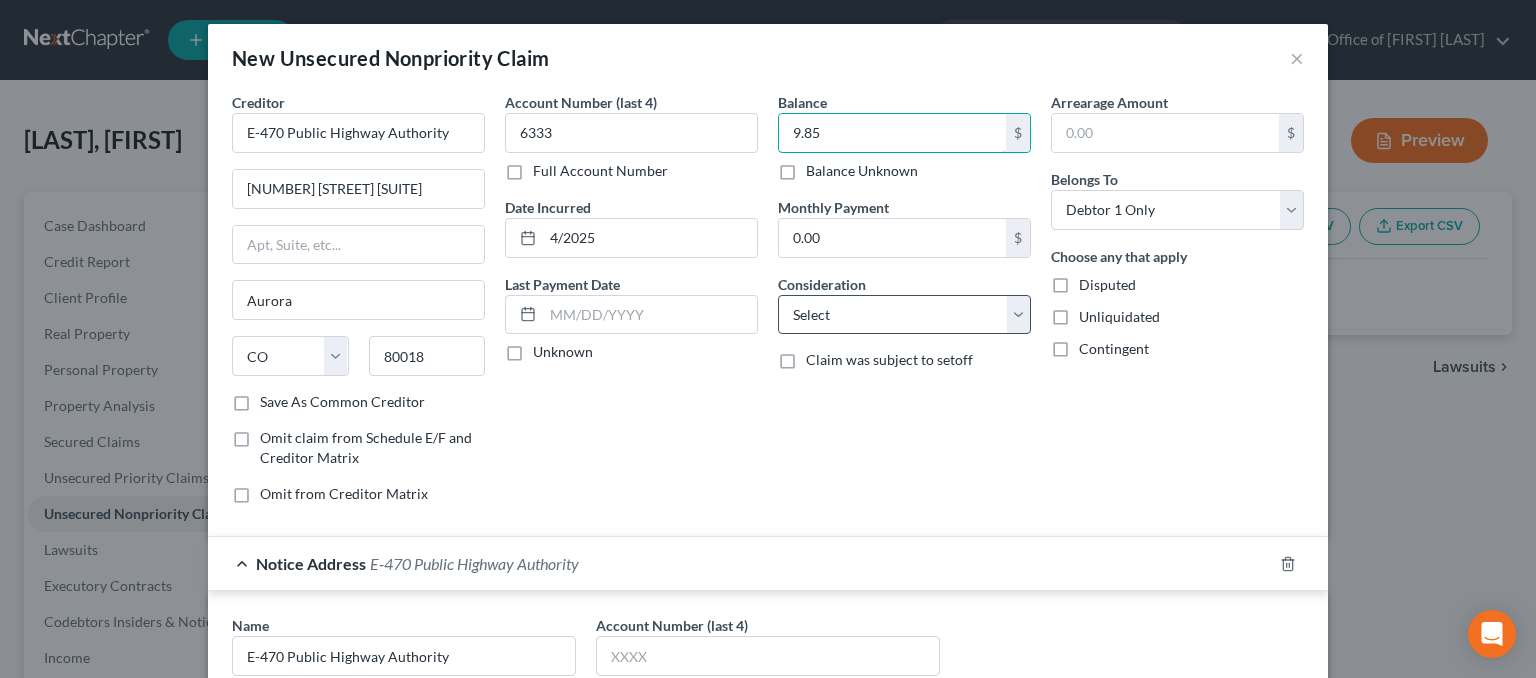 type on "9.85" 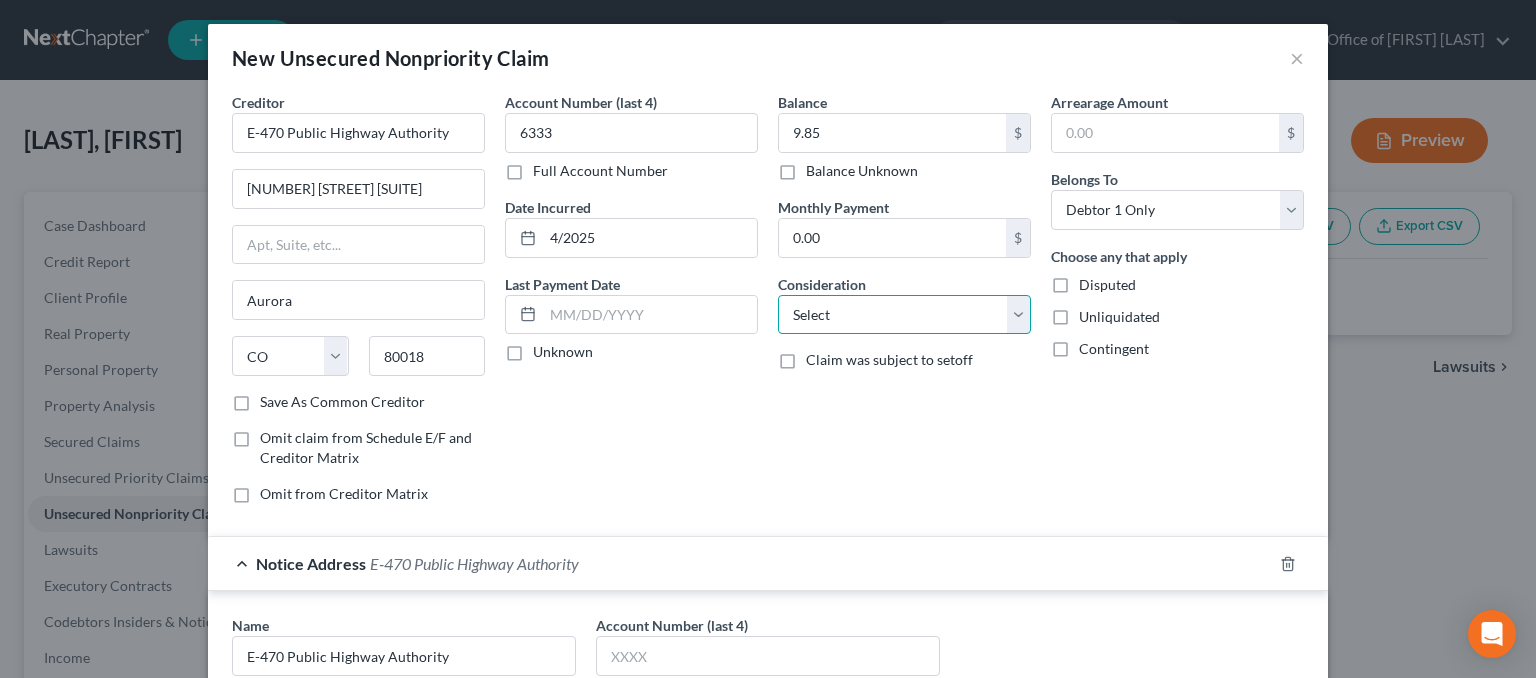 click on "Select Cable / Satellite Services Collection Agency Credit Card Debt Debt Counseling / Attorneys Deficiency Balance Domestic Support Obligations Home / Car Repairs Income Taxes Judgment Liens Medical Services Monies Loaned / Advanced Mortgage Obligation From Divorce Or Separation Obligation To Pensions Other Overdrawn Bank Account Promised To Help Pay Creditors Student Loans Suppliers And Vendors Telephone / Internet Services Utility Services" at bounding box center [904, 315] 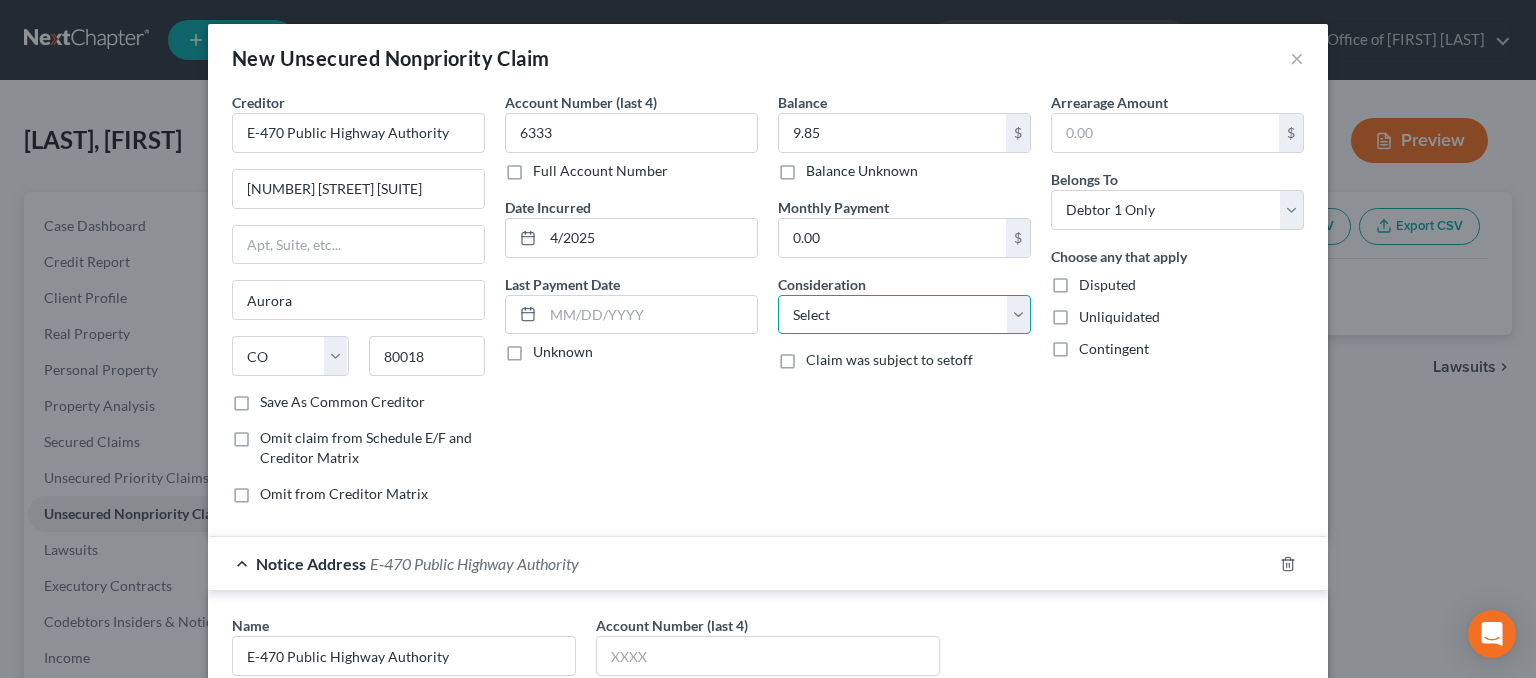 select on "14" 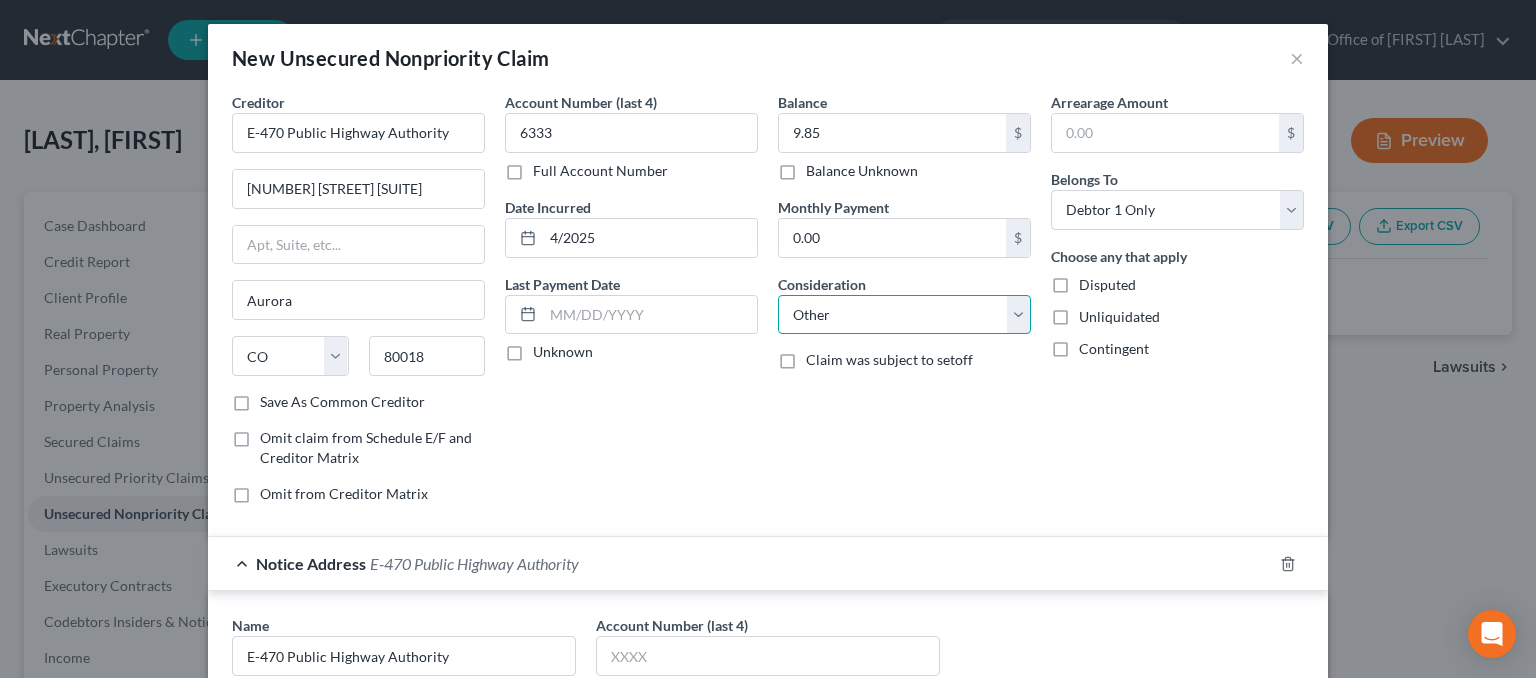 click on "Select Cable / Satellite Services Collection Agency Credit Card Debt Debt Counseling / Attorneys Deficiency Balance Domestic Support Obligations Home / Car Repairs Income Taxes Judgment Liens Medical Services Monies Loaned / Advanced Mortgage Obligation From Divorce Or Separation Obligation To Pensions Other Overdrawn Bank Account Promised To Help Pay Creditors Student Loans Suppliers And Vendors Telephone / Internet Services Utility Services" at bounding box center [904, 315] 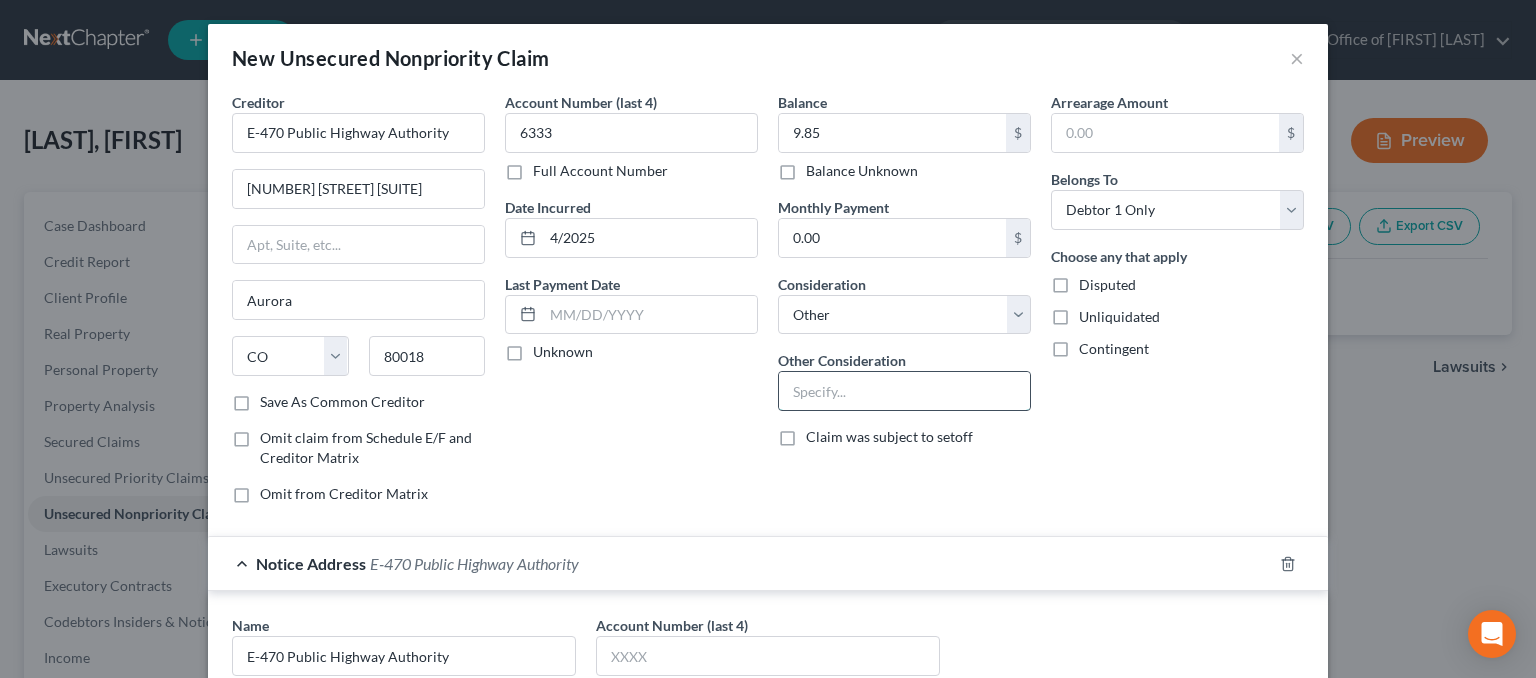 click at bounding box center [904, 391] 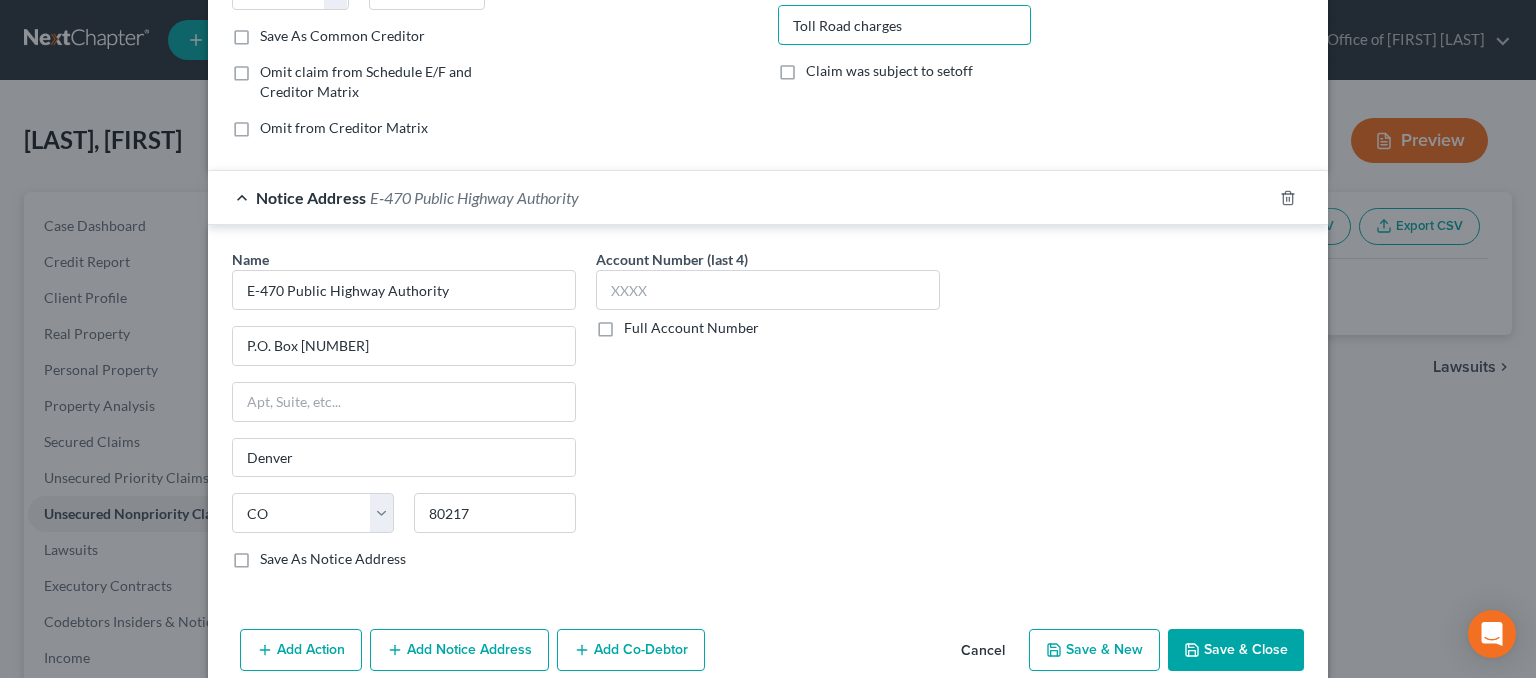 scroll, scrollTop: 395, scrollLeft: 0, axis: vertical 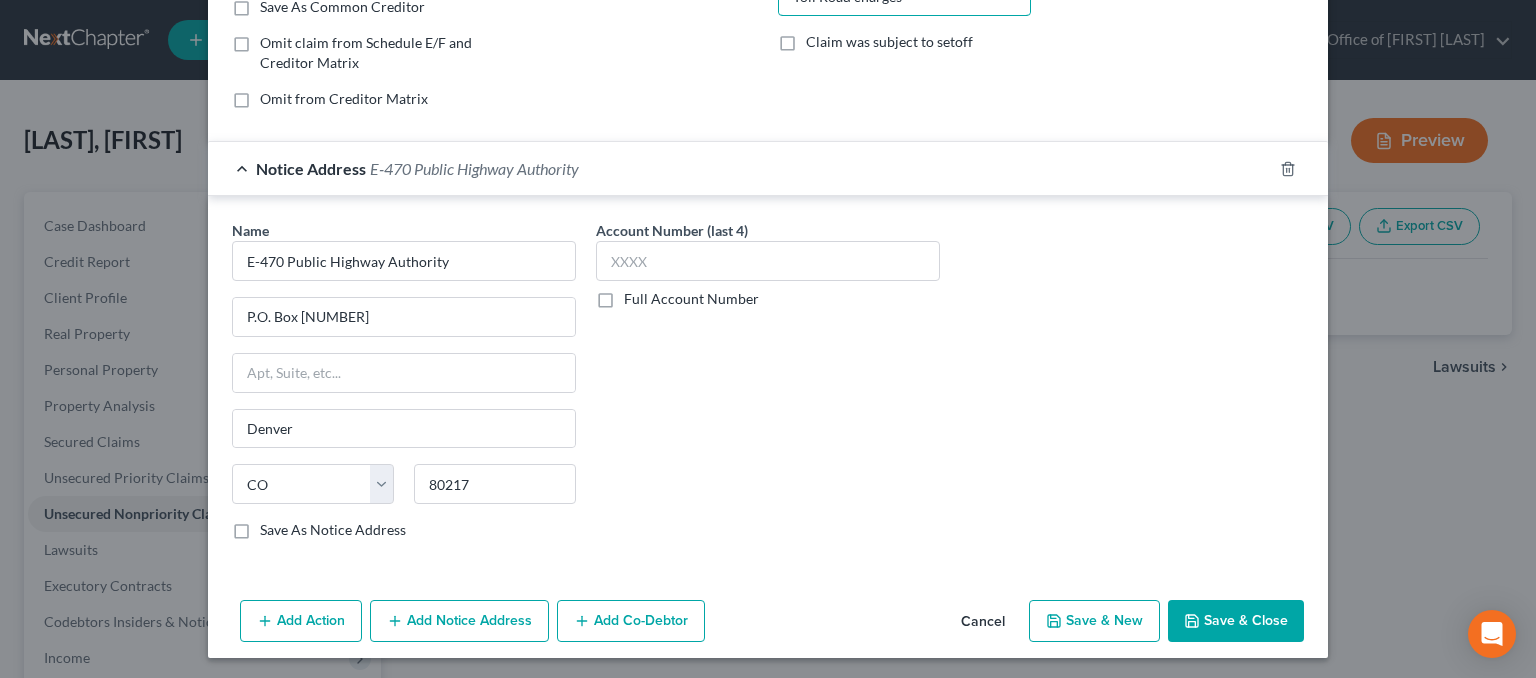type on "Toll Road charges" 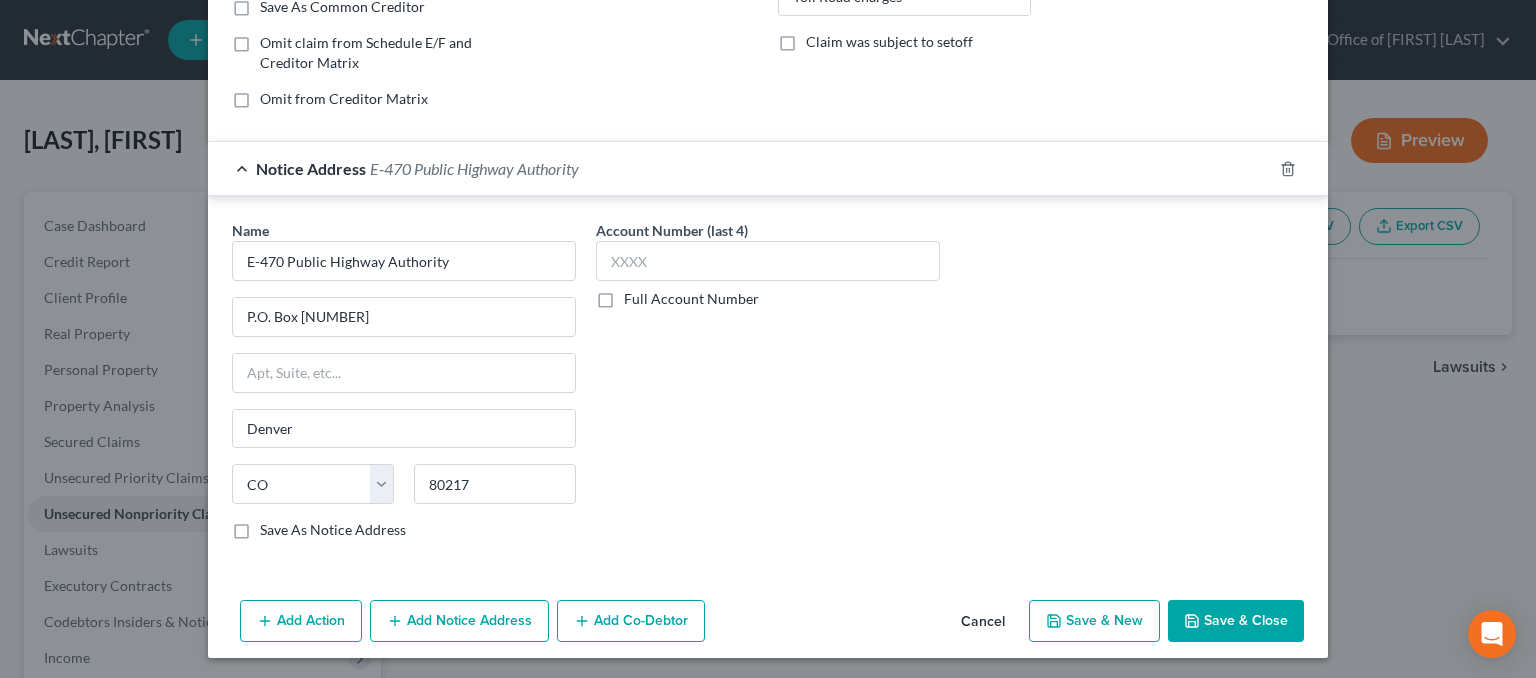 click on "Save & New" at bounding box center [1094, 621] 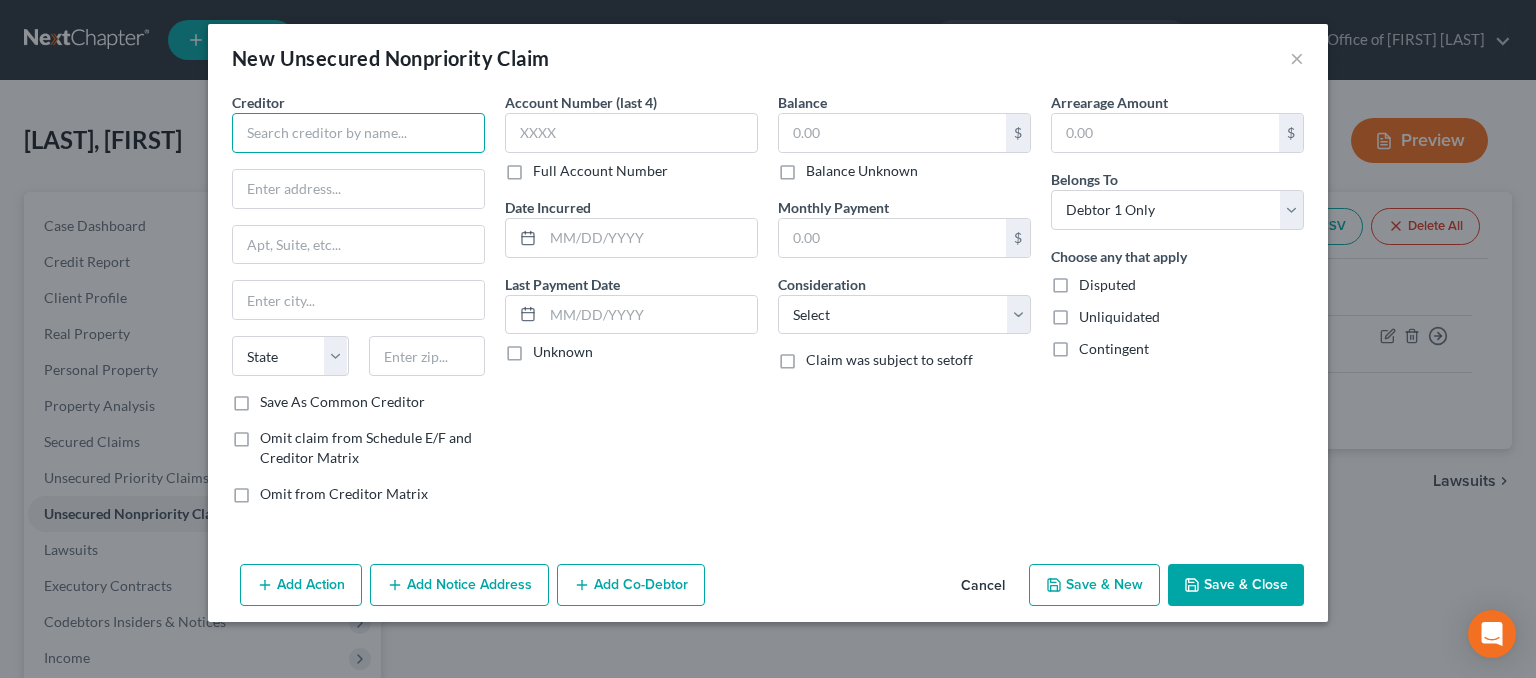 click at bounding box center [358, 133] 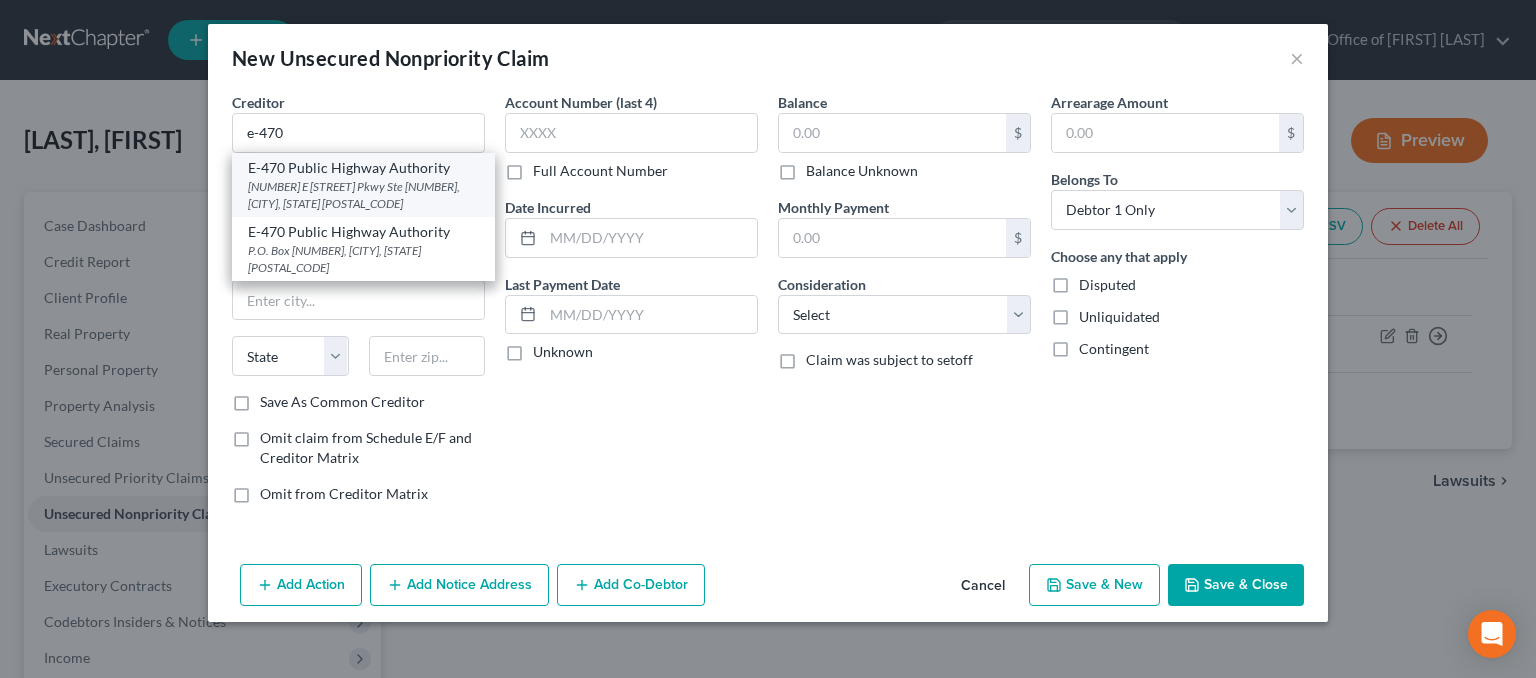 click on "E-470 Public Highway Authority" at bounding box center (363, 168) 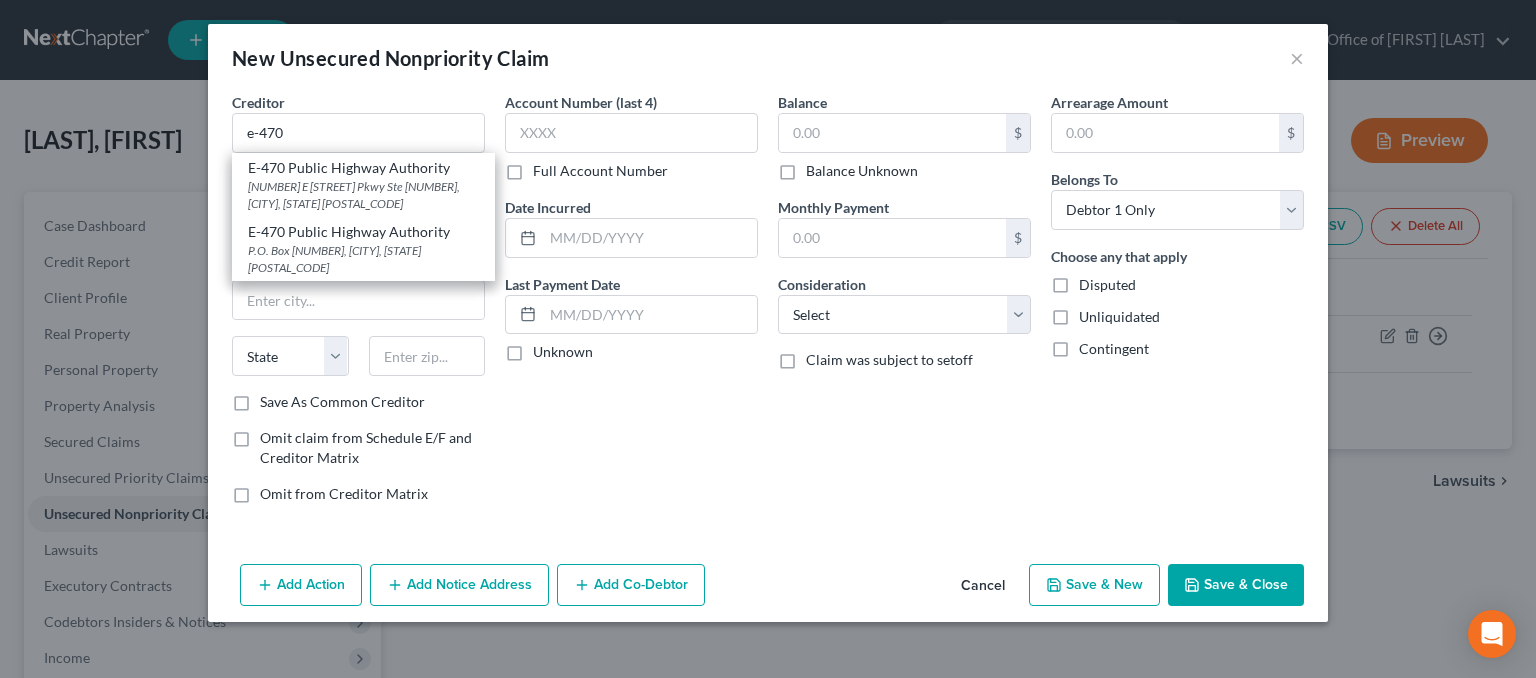 type on "E-470 Public Highway Authority" 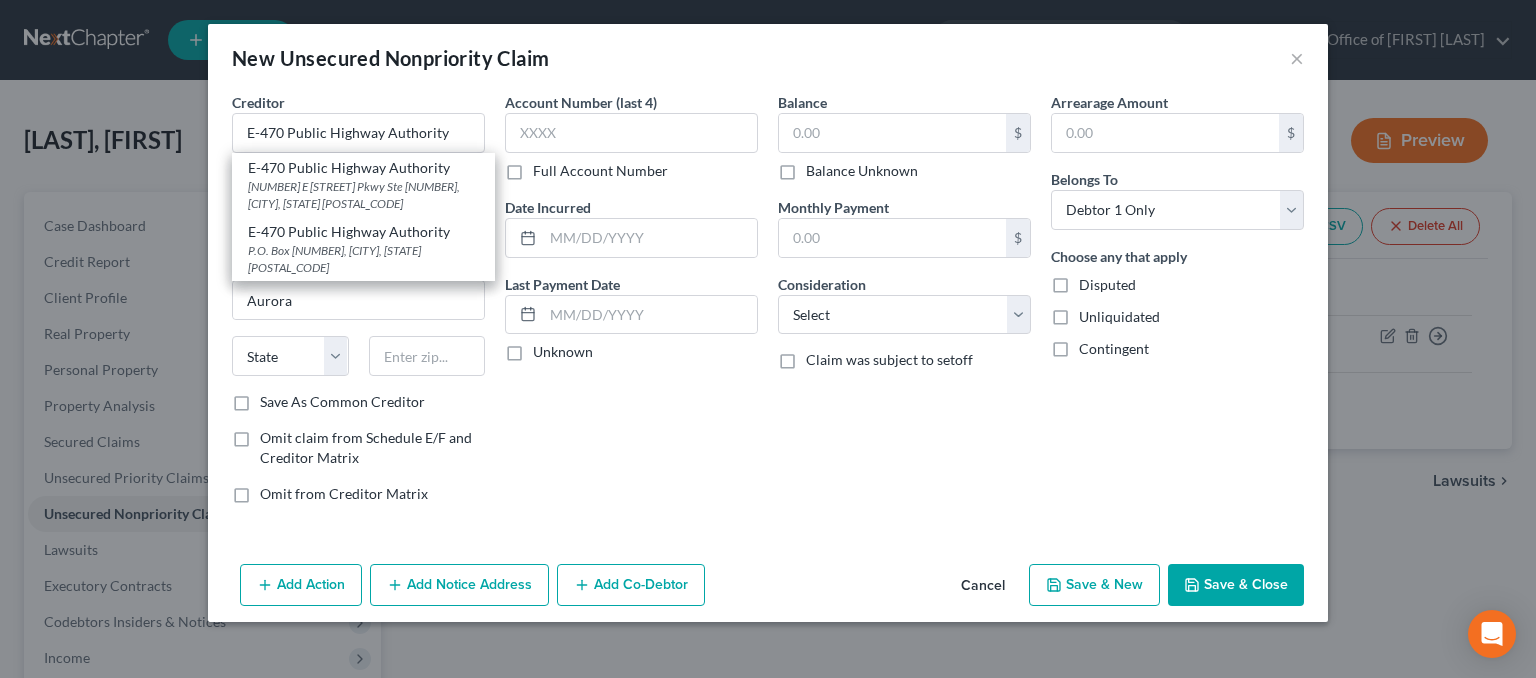 select on "5" 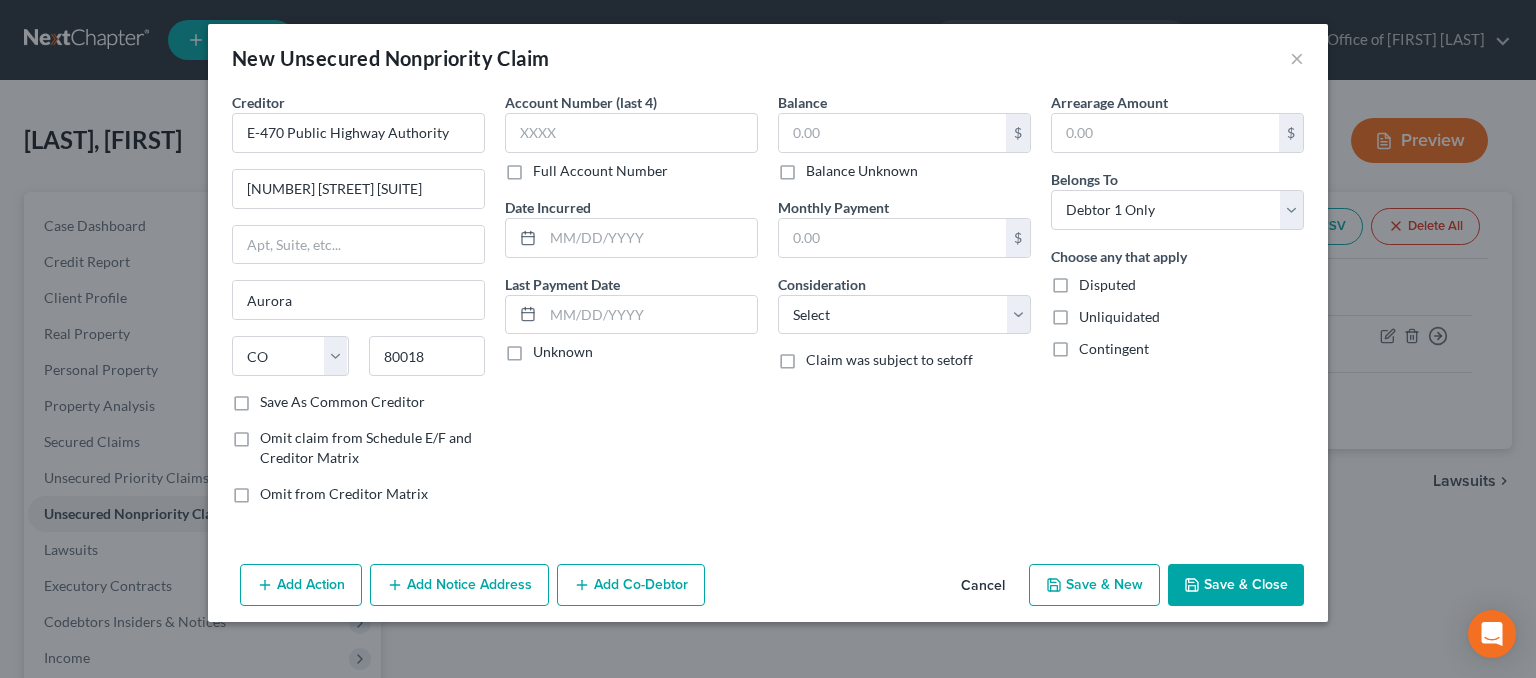 click on "Add Notice Address" at bounding box center (459, 585) 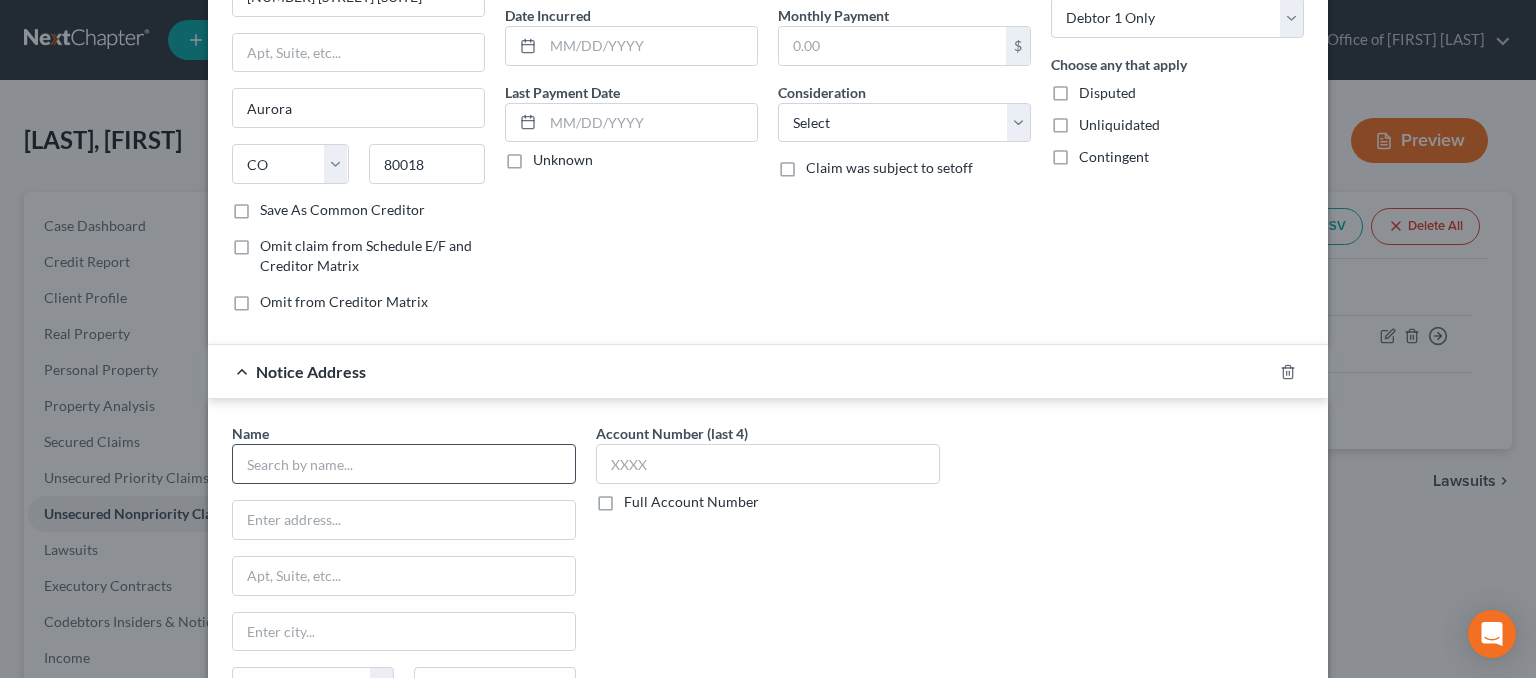 scroll, scrollTop: 200, scrollLeft: 0, axis: vertical 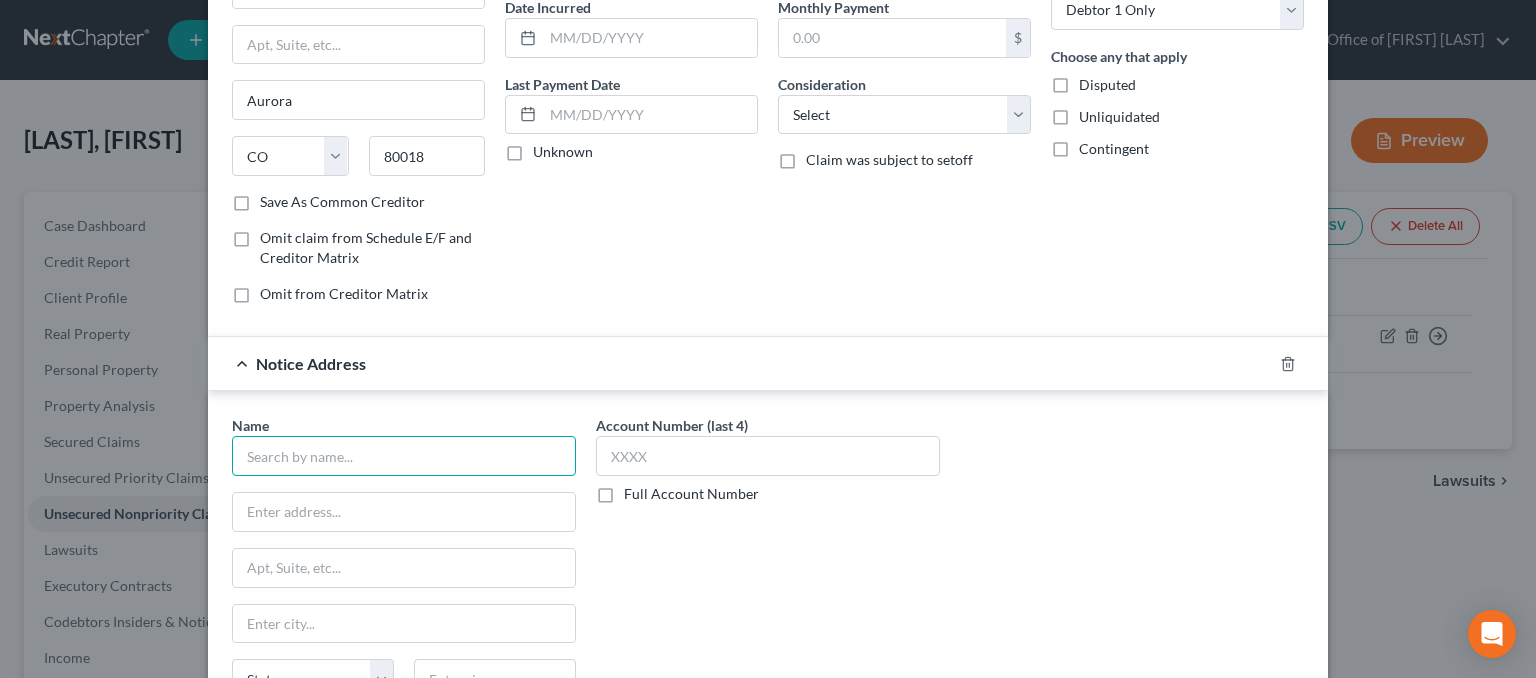 click at bounding box center [404, 456] 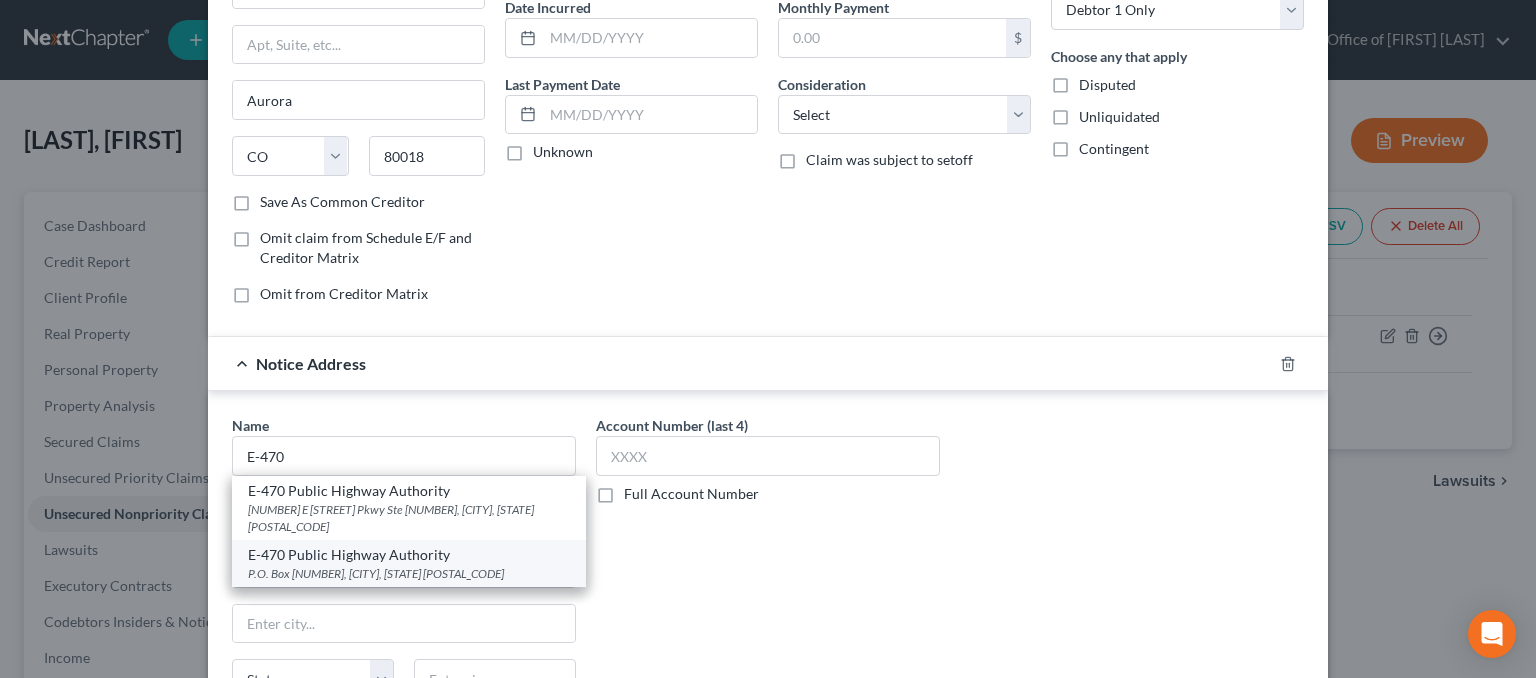 click on "P.O. Box [NUMBER], [CITY], [STATE] [POSTAL_CODE]" at bounding box center [409, 573] 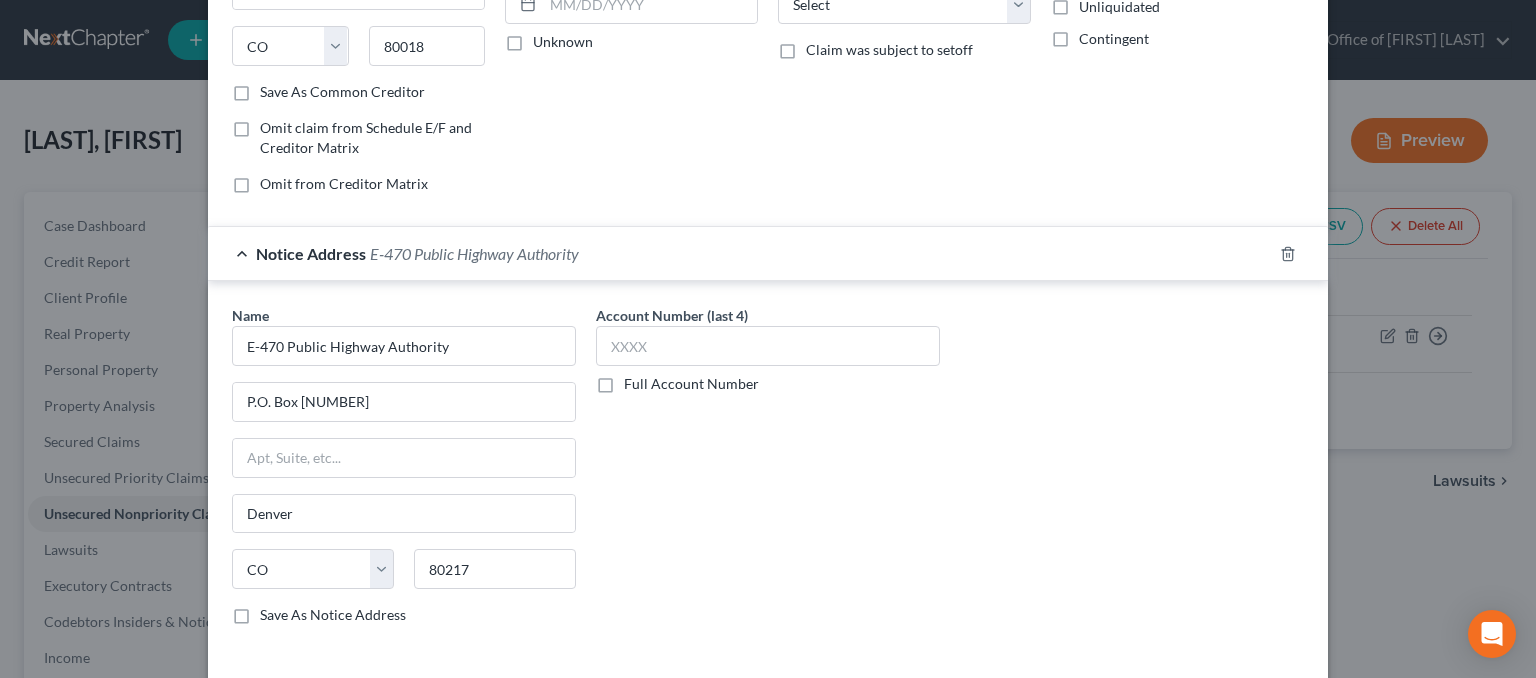 scroll, scrollTop: 395, scrollLeft: 0, axis: vertical 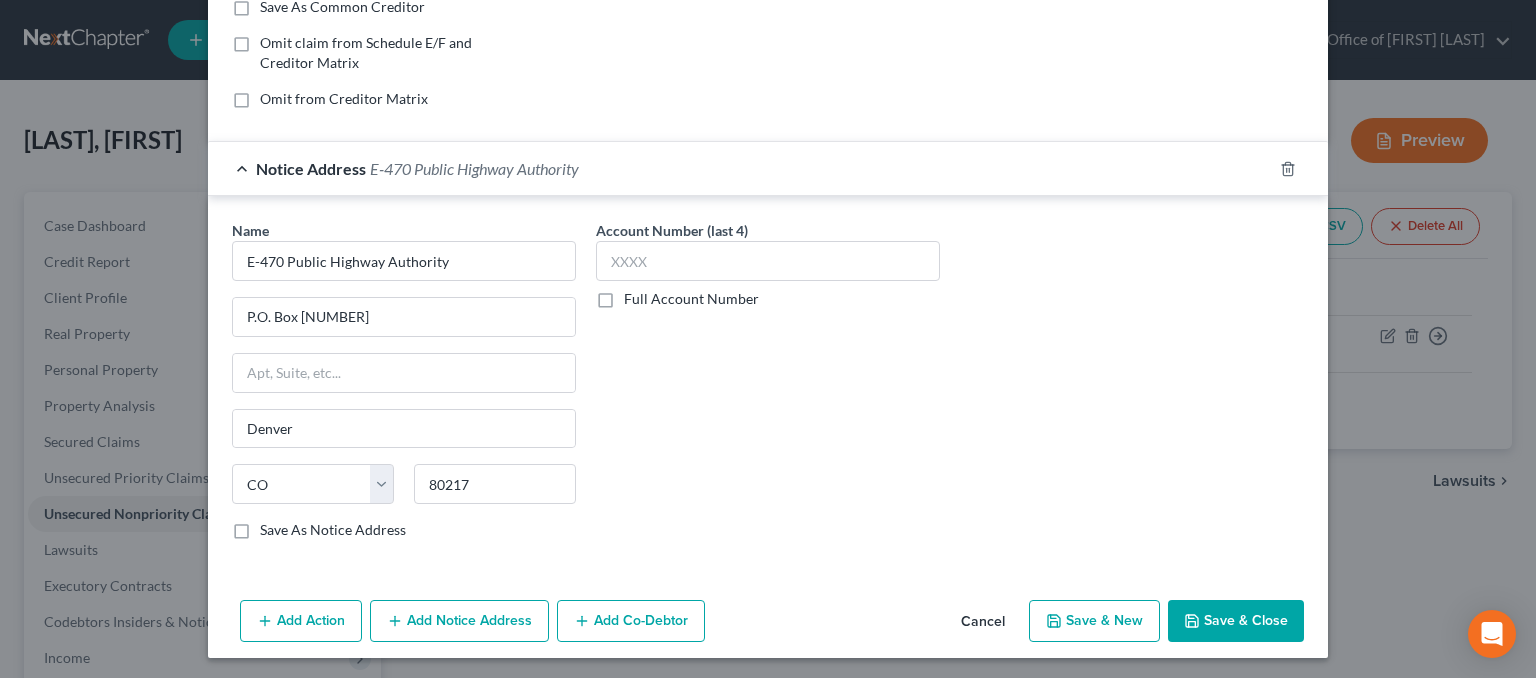 click on "Add Notice Address" at bounding box center [459, 621] 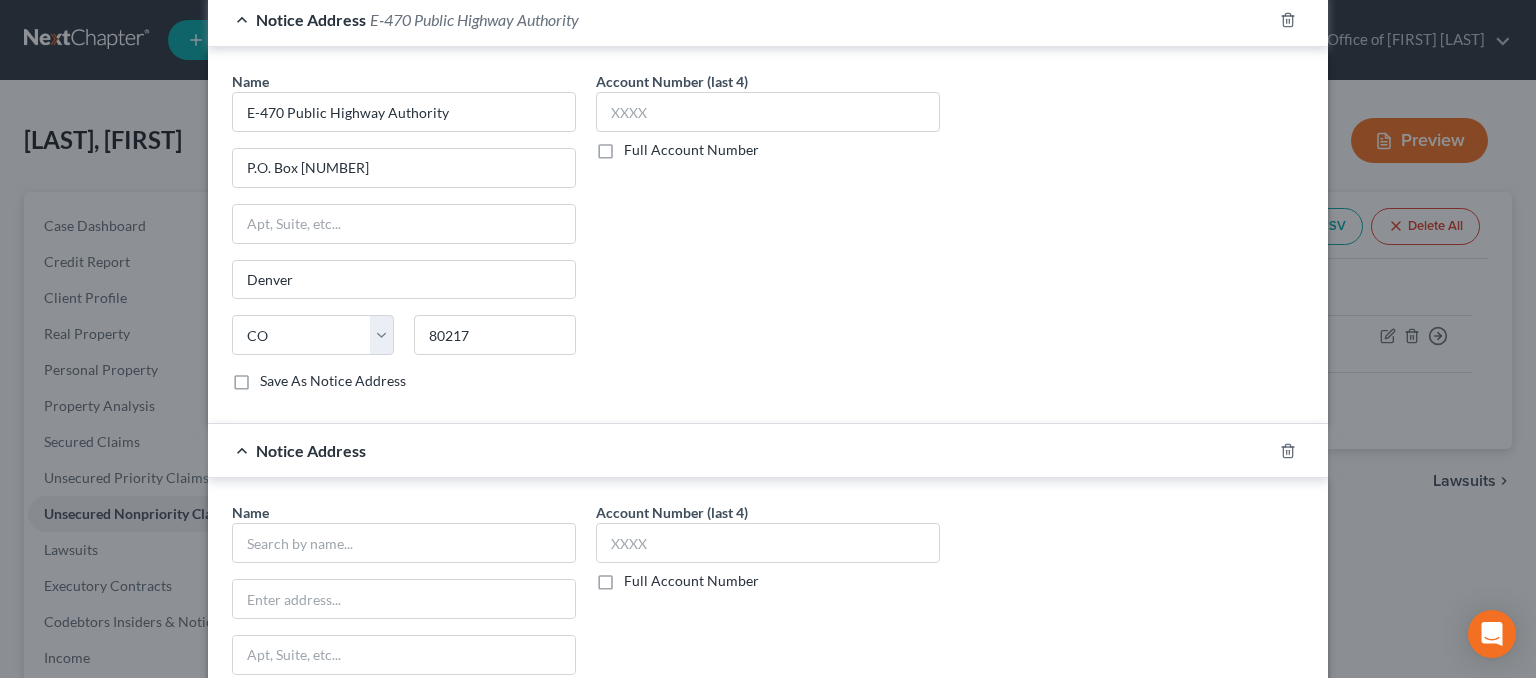 scroll, scrollTop: 795, scrollLeft: 0, axis: vertical 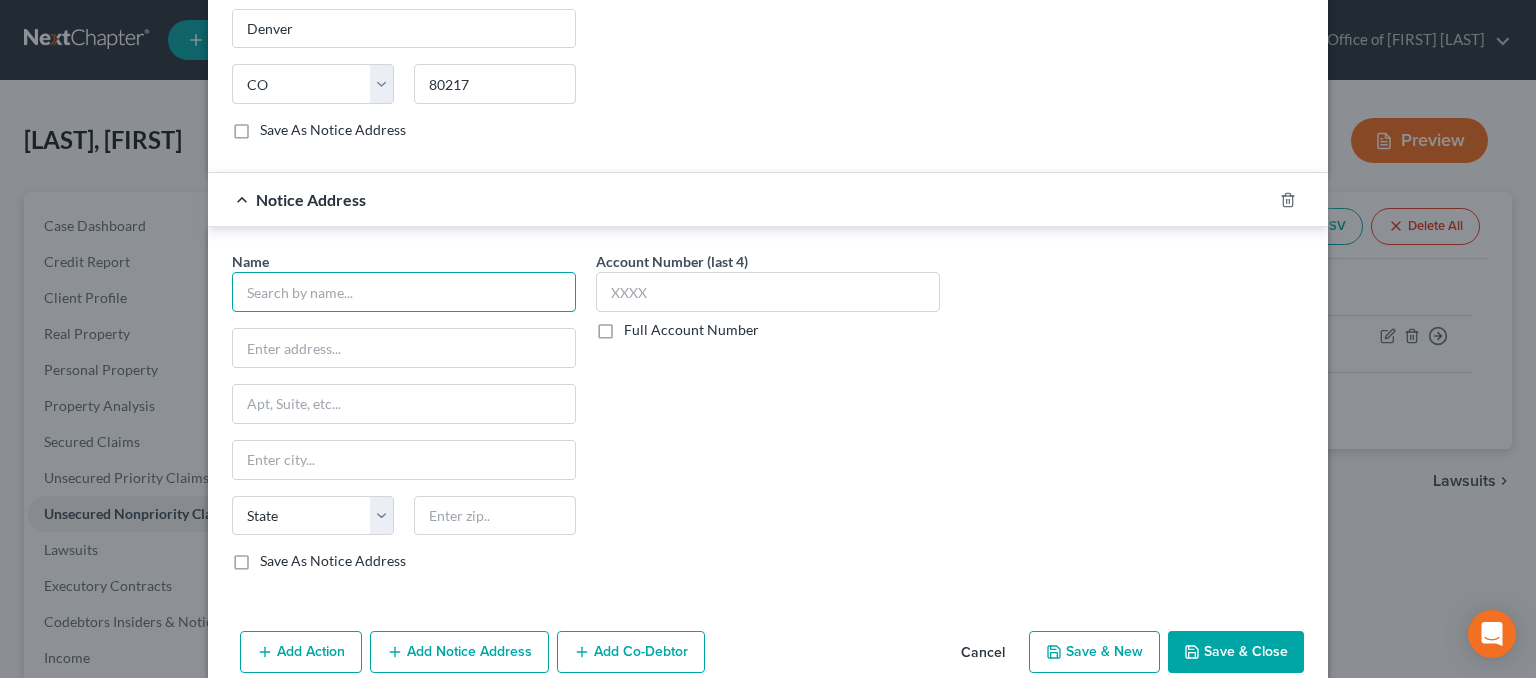 click at bounding box center [404, 292] 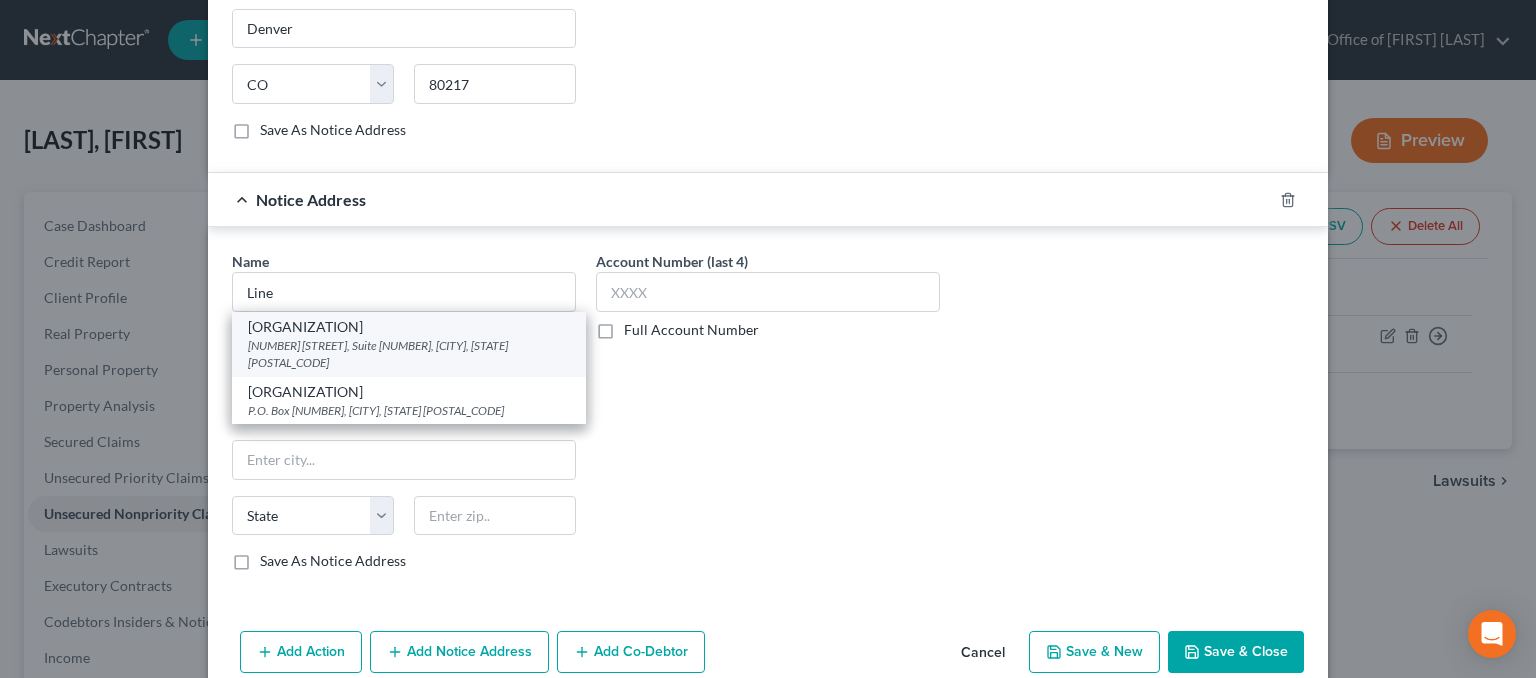 click on "[NUMBER] [STREET], Suite [NUMBER], [CITY], [STATE] [POSTAL_CODE]" at bounding box center [409, 354] 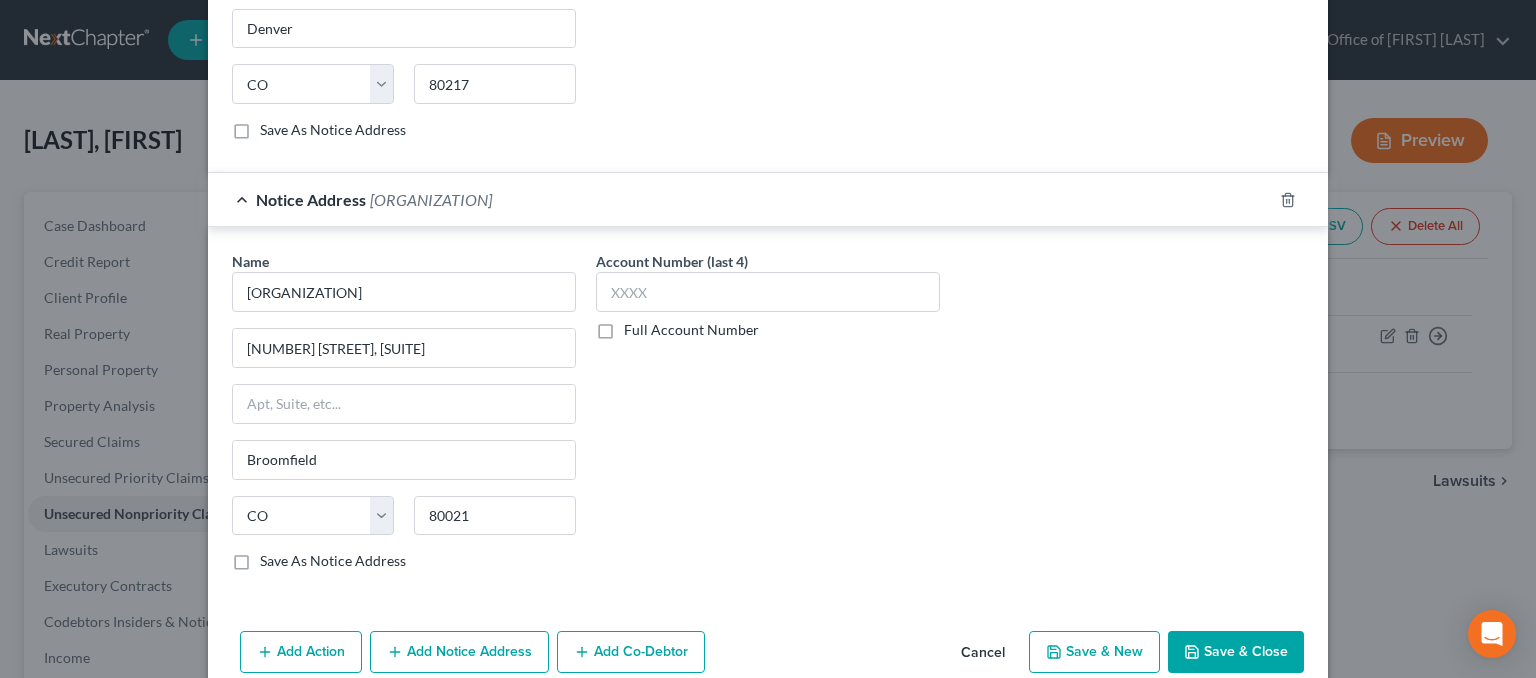 click on "Add Notice Address" at bounding box center (459, 652) 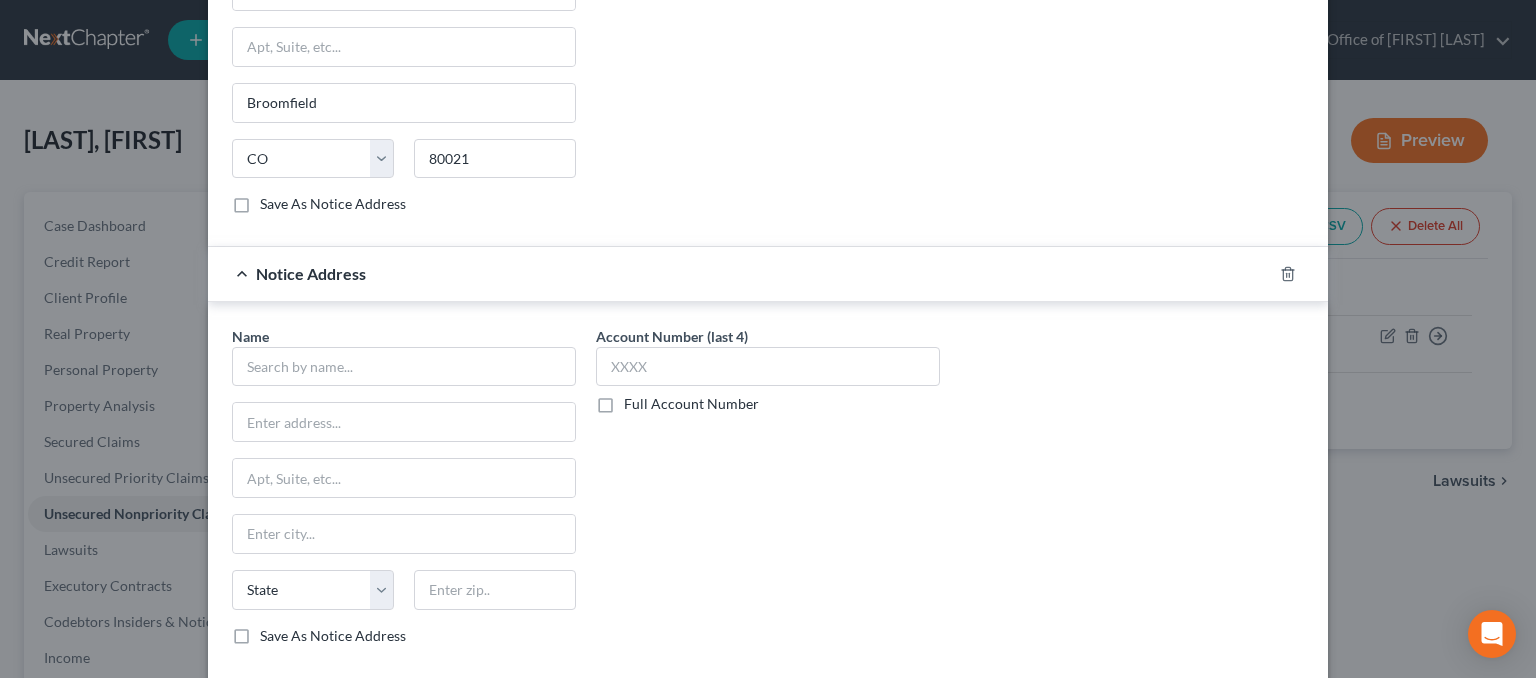 scroll, scrollTop: 1195, scrollLeft: 0, axis: vertical 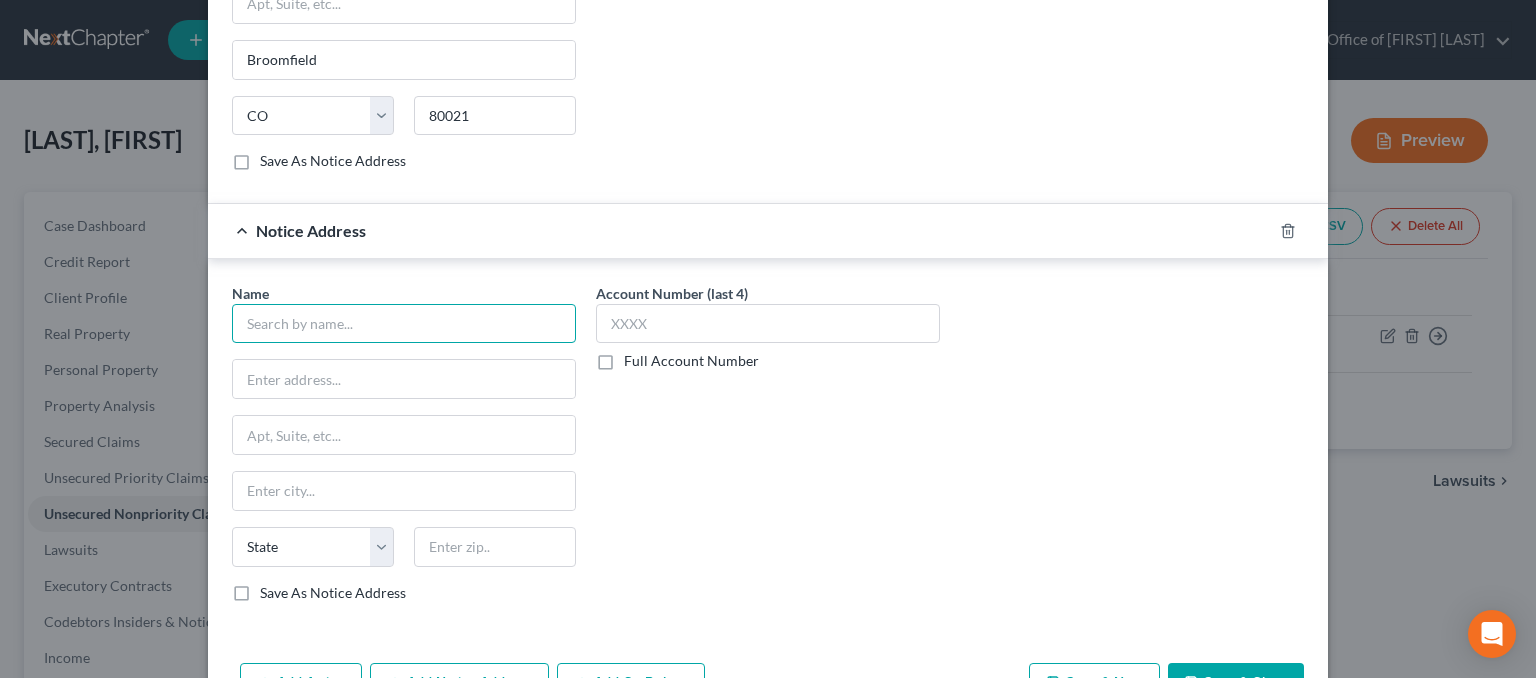 click at bounding box center [404, 324] 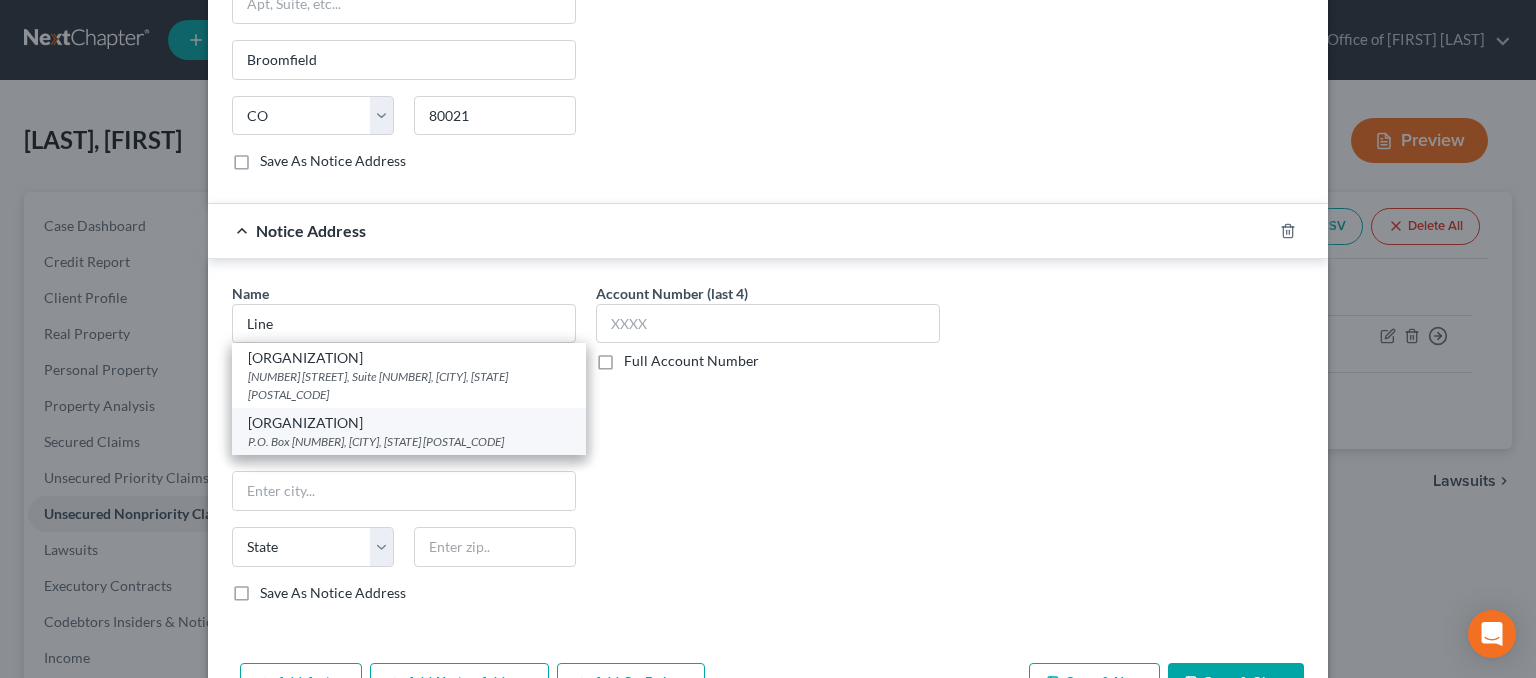 click on "P.O. Box [NUMBER], [CITY], [STATE] [POSTAL_CODE]" at bounding box center [409, 441] 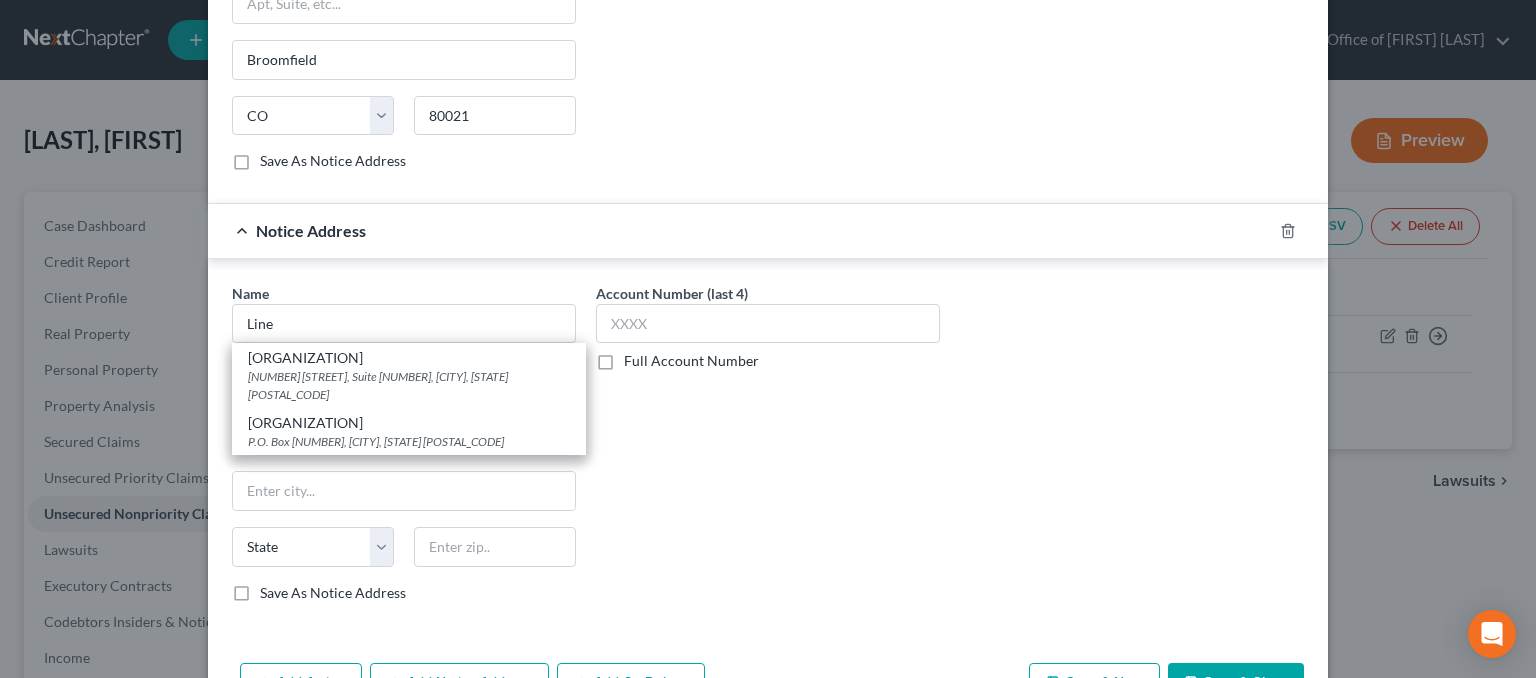 type on "[ORGANIZATION]" 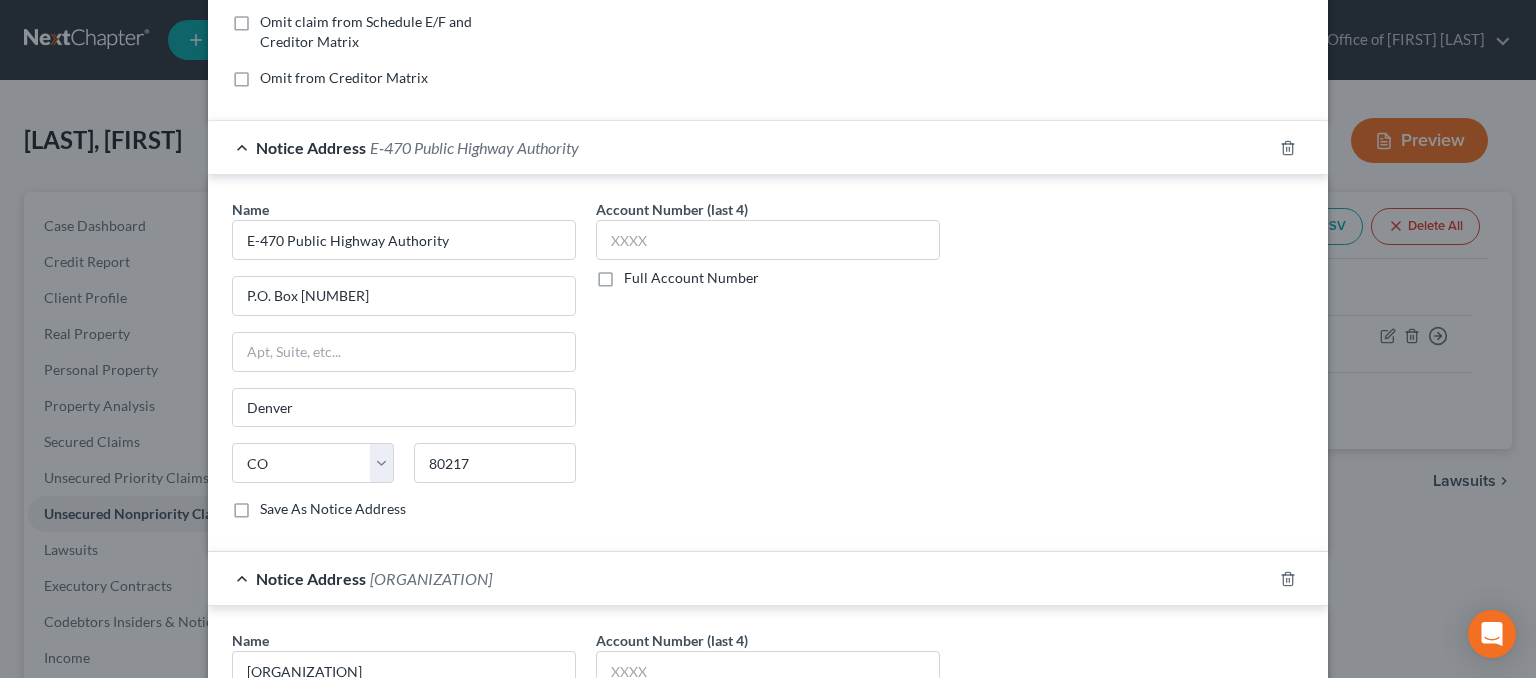 scroll, scrollTop: 0, scrollLeft: 0, axis: both 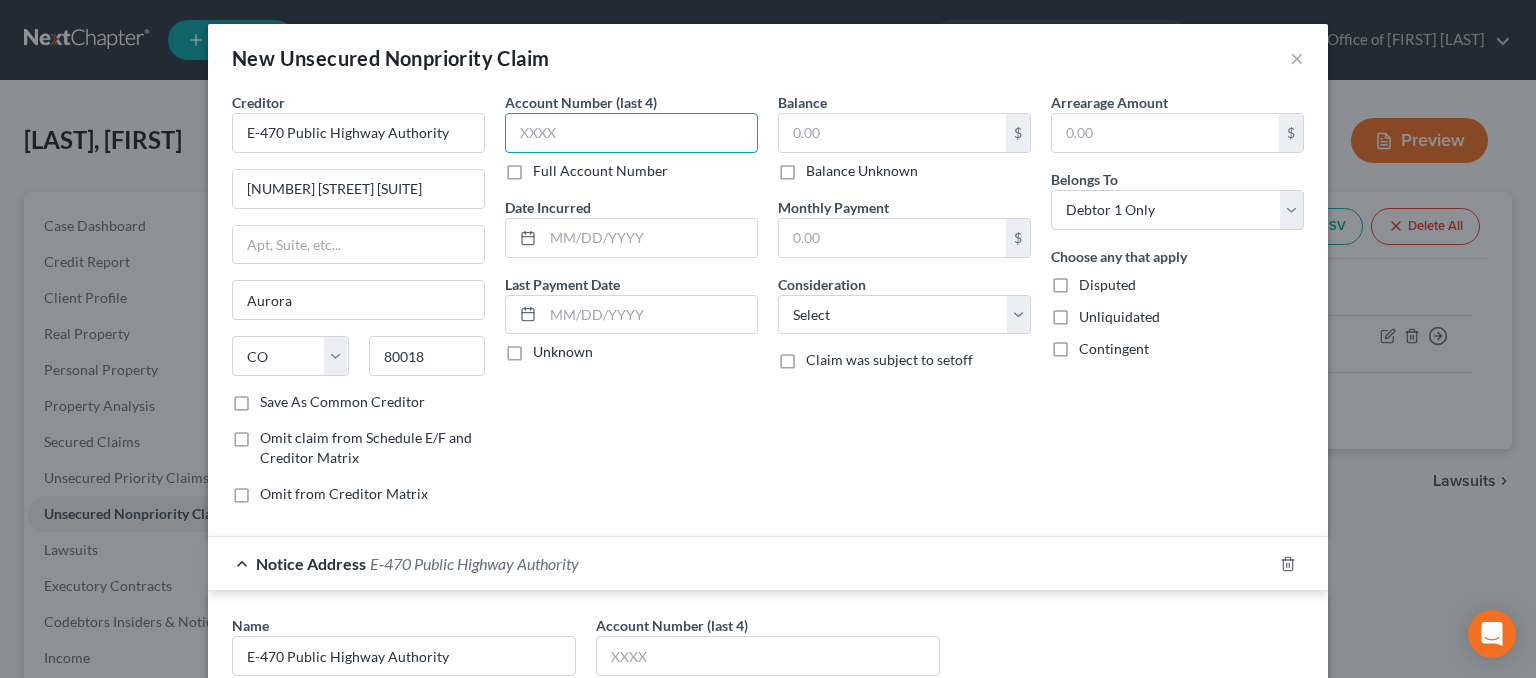 click at bounding box center [631, 133] 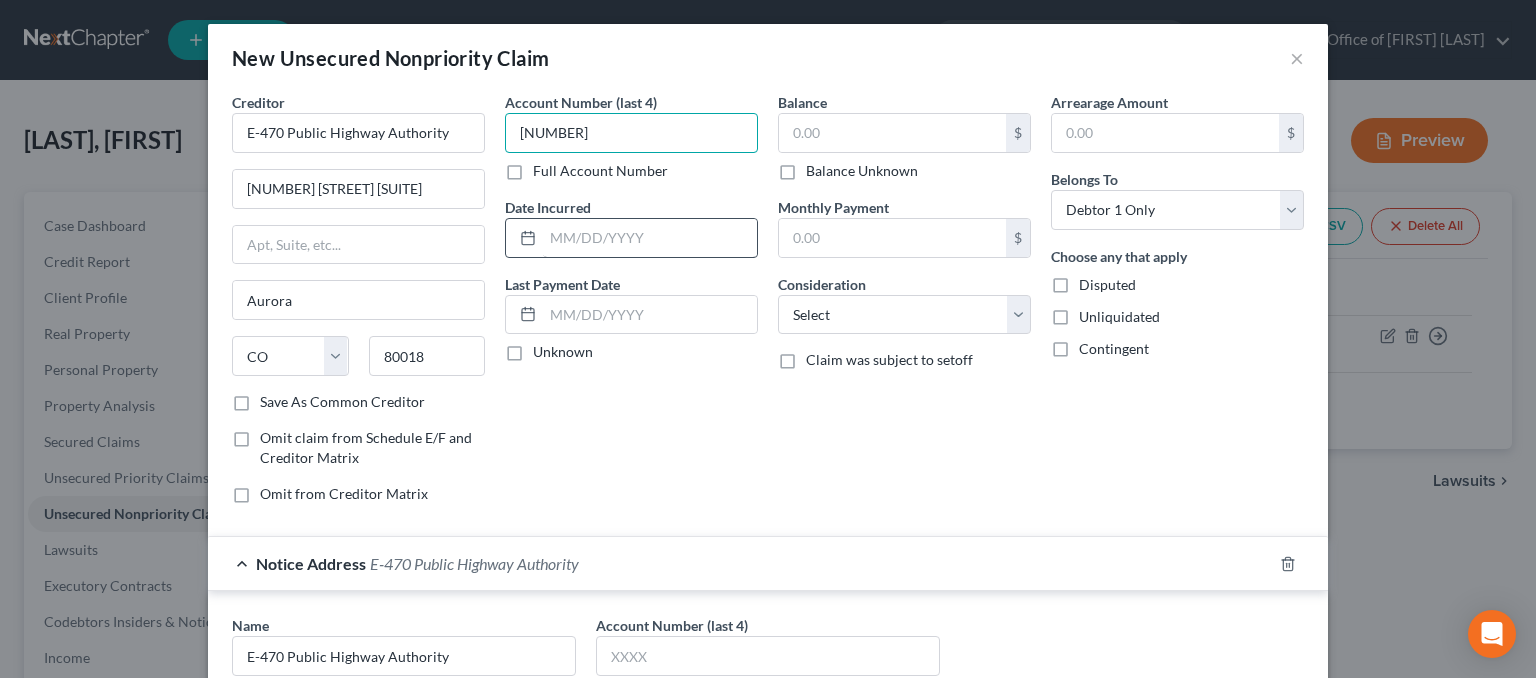 type on "[NUMBER]" 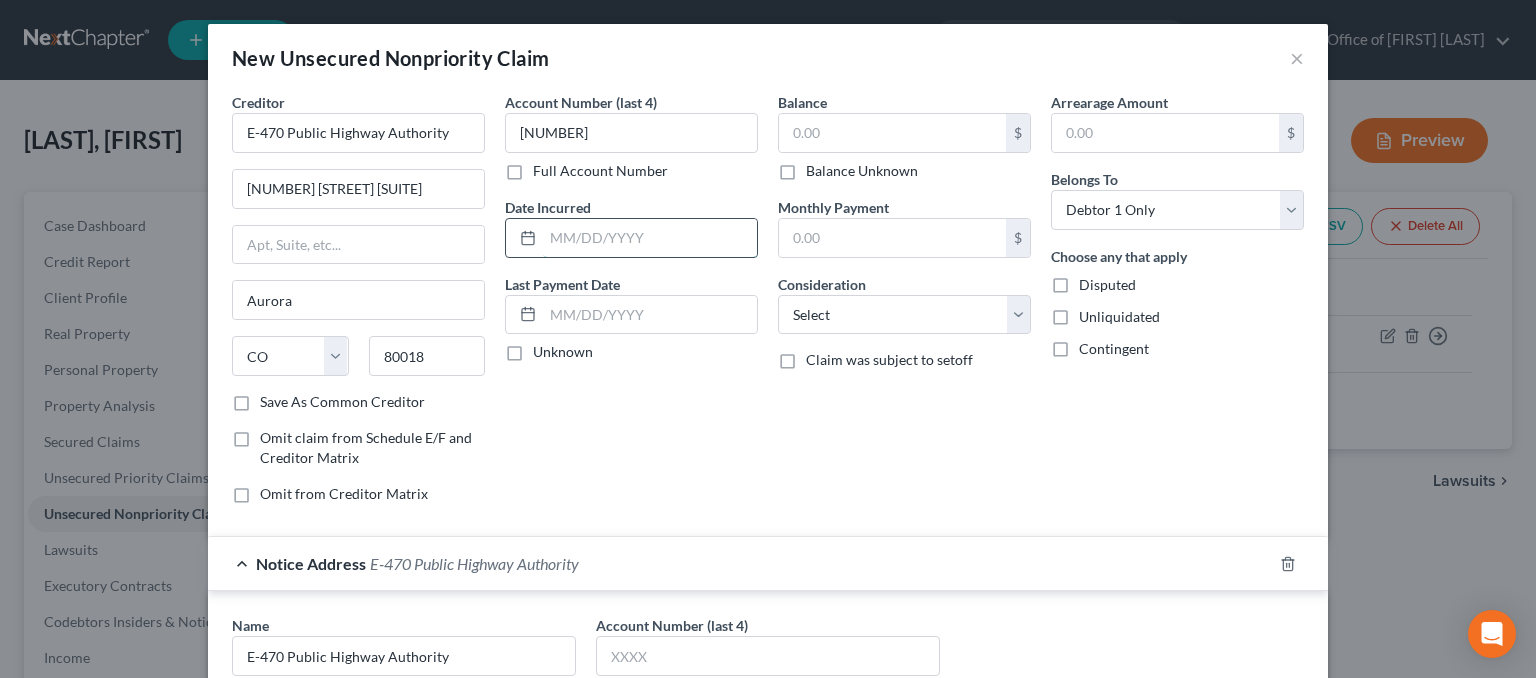 click at bounding box center [650, 238] 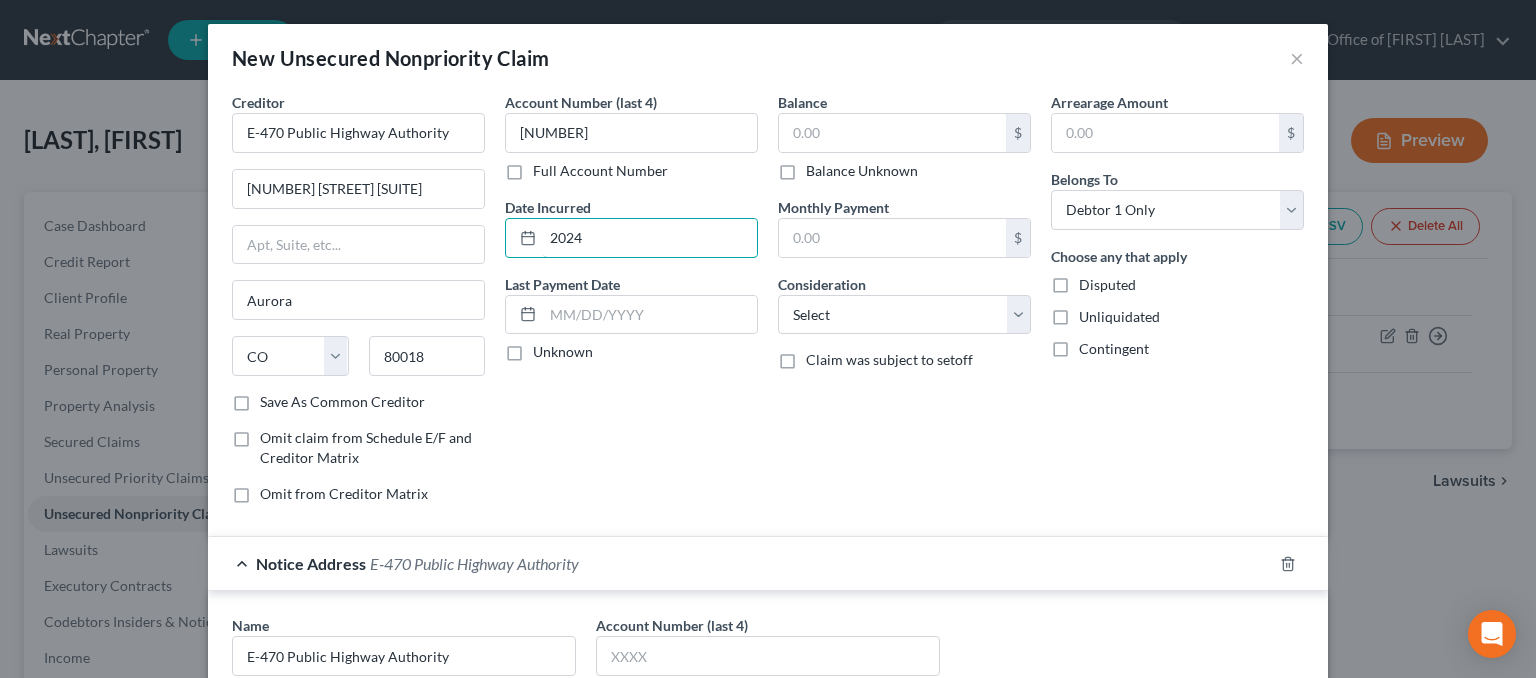 type on "2024" 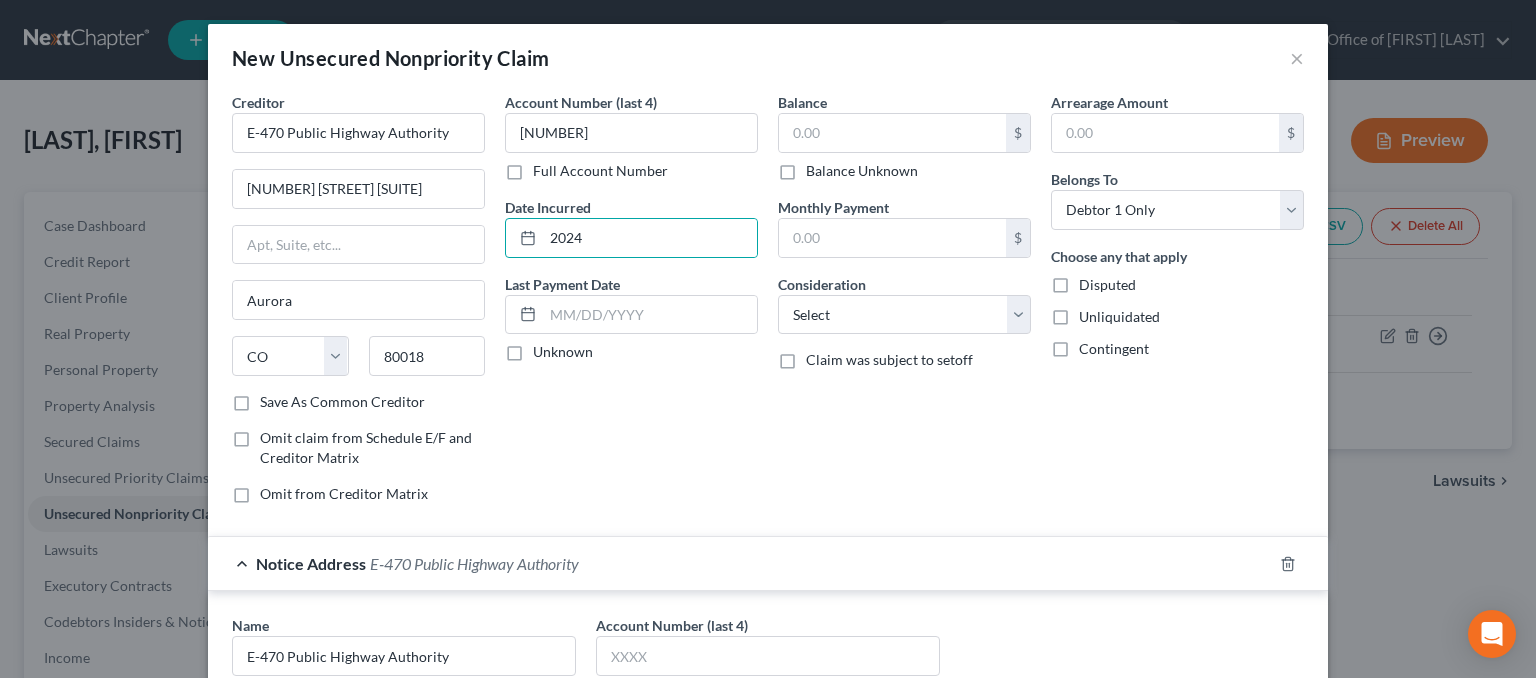 click on "Balance
$
Balance Unknown
Balance Undetermined
$
Balance Unknown" at bounding box center (904, 136) 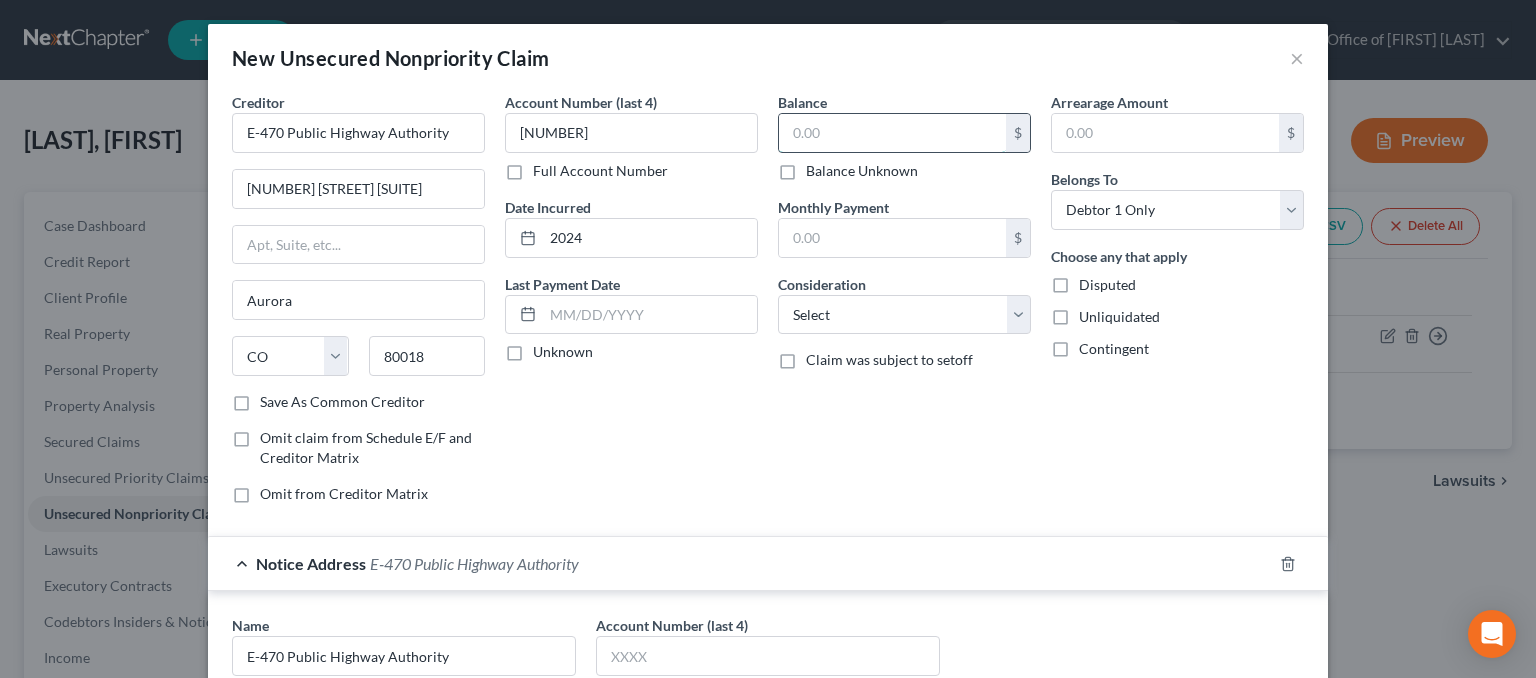 click at bounding box center (892, 133) 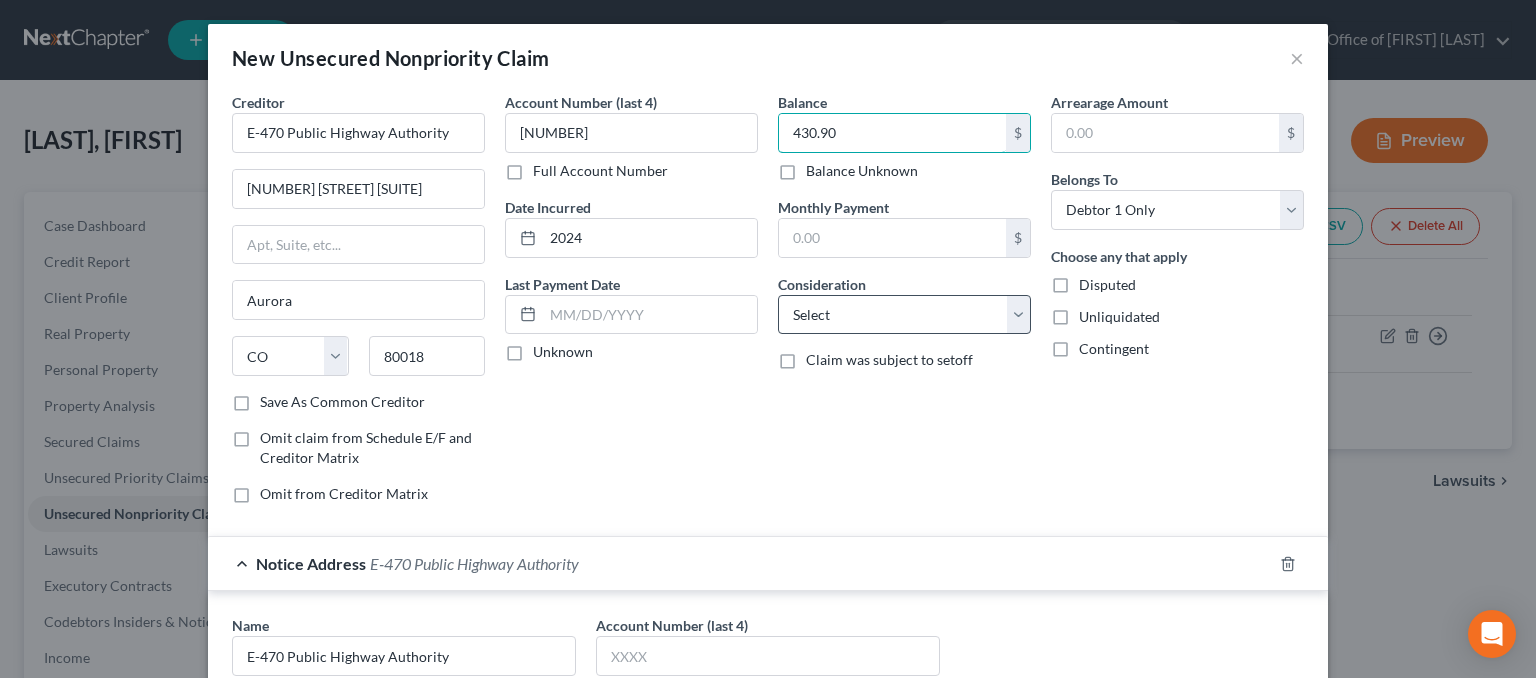 type on "430.90" 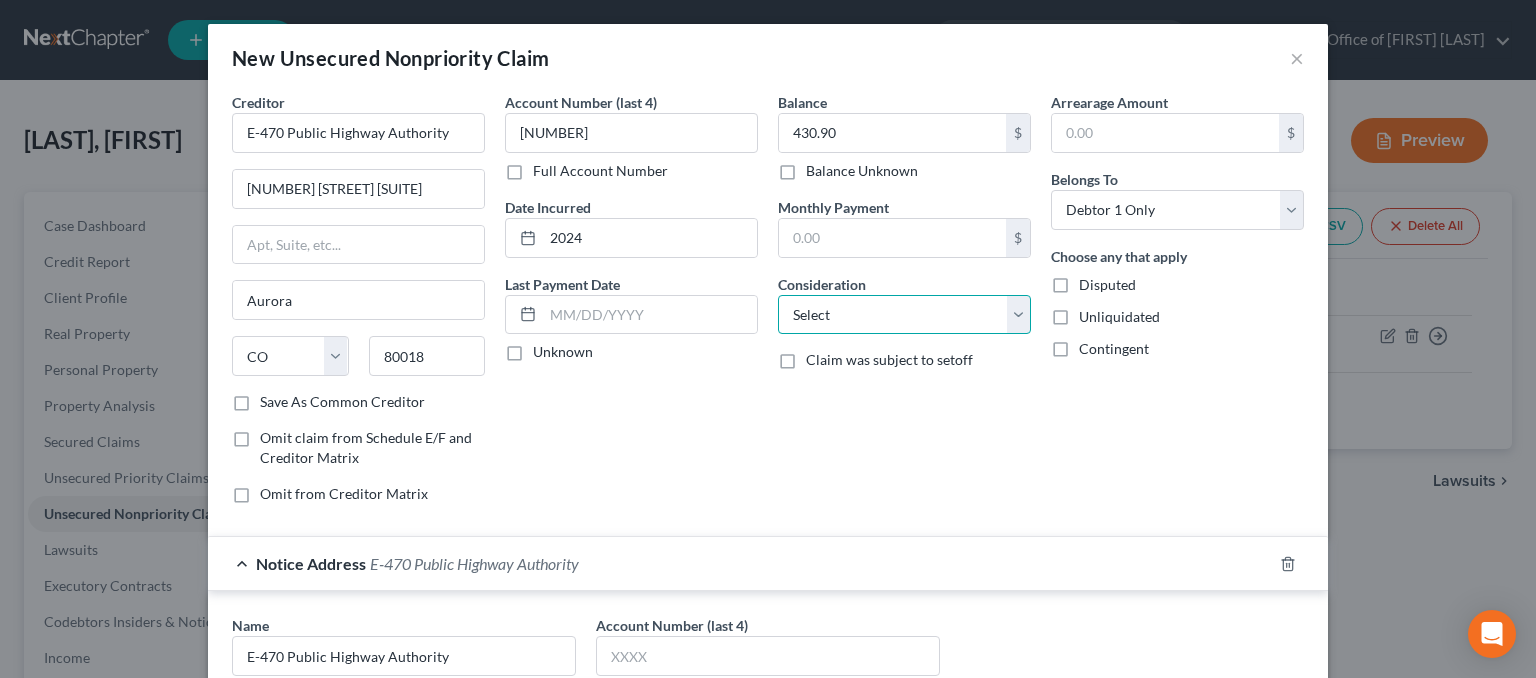 click on "Select Cable / Satellite Services Collection Agency Credit Card Debt Debt Counseling / Attorneys Deficiency Balance Domestic Support Obligations Home / Car Repairs Income Taxes Judgment Liens Medical Services Monies Loaned / Advanced Mortgage Obligation From Divorce Or Separation Obligation To Pensions Other Overdrawn Bank Account Promised To Help Pay Creditors Student Loans Suppliers And Vendors Telephone / Internet Services Utility Services" at bounding box center (904, 315) 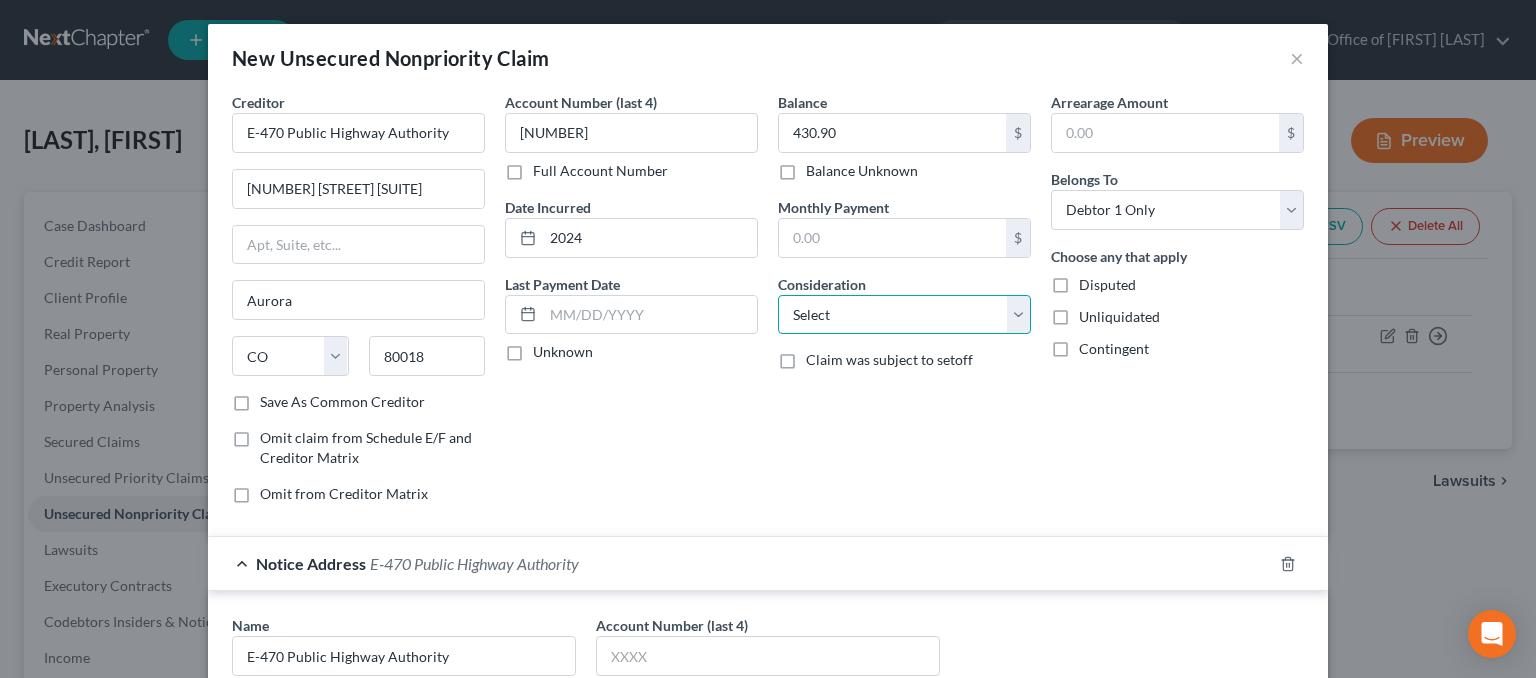 select on "14" 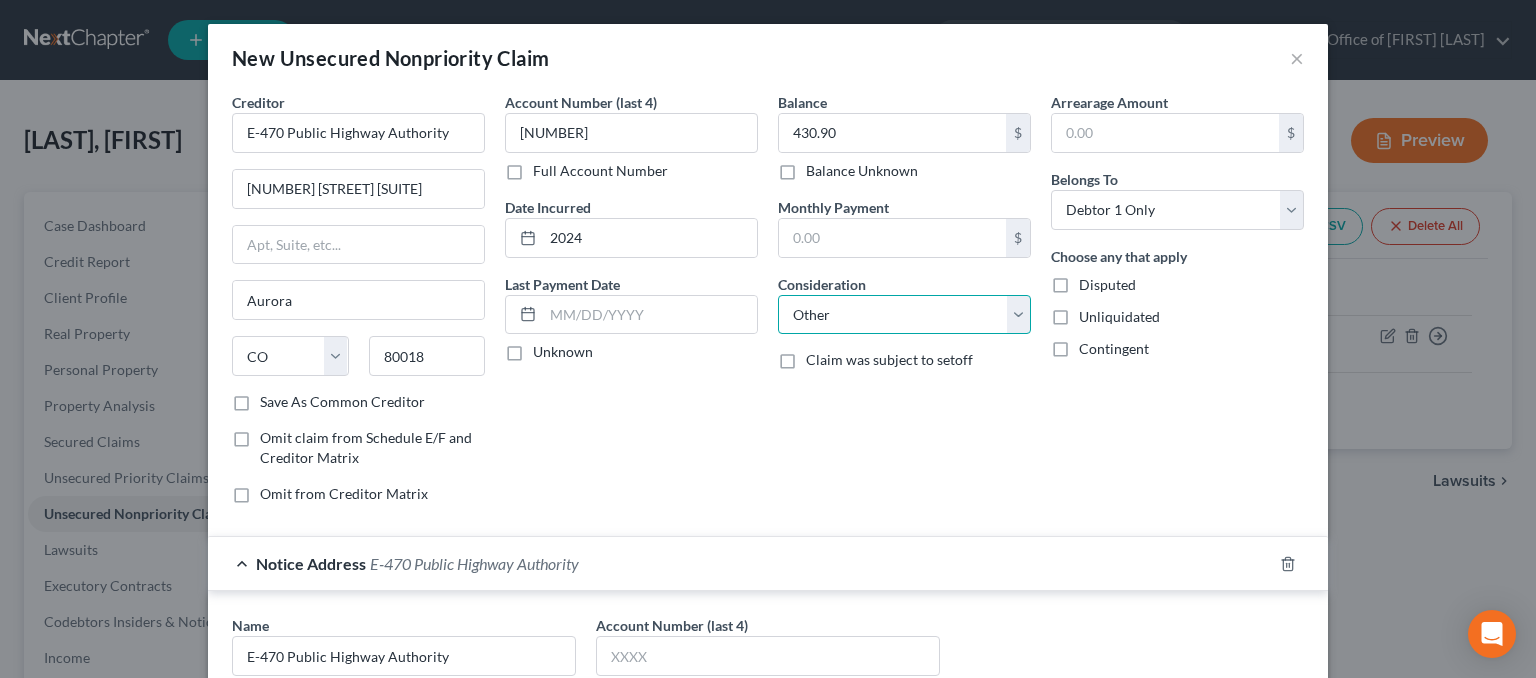 click on "Select Cable / Satellite Services Collection Agency Credit Card Debt Debt Counseling / Attorneys Deficiency Balance Domestic Support Obligations Home / Car Repairs Income Taxes Judgment Liens Medical Services Monies Loaned / Advanced Mortgage Obligation From Divorce Or Separation Obligation To Pensions Other Overdrawn Bank Account Promised To Help Pay Creditors Student Loans Suppliers And Vendors Telephone / Internet Services Utility Services" at bounding box center (904, 315) 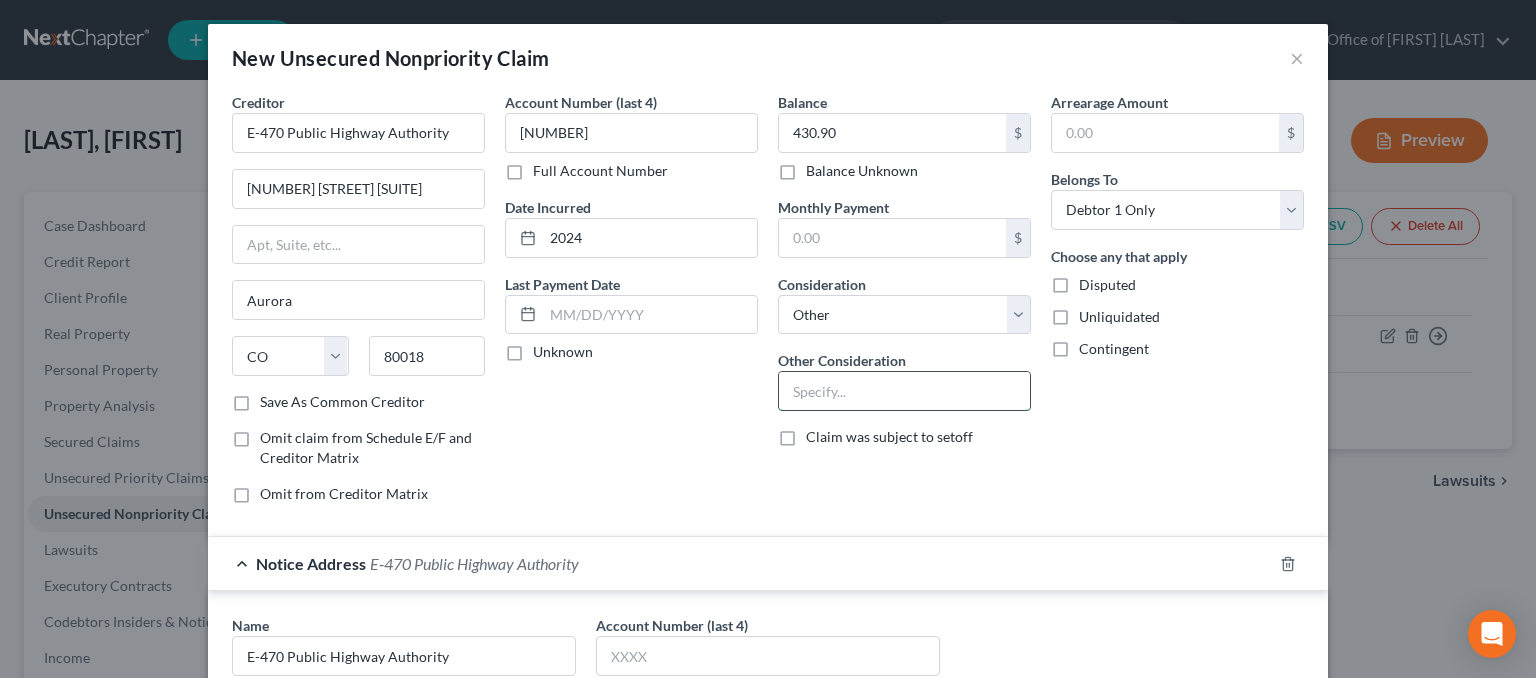 click at bounding box center (904, 391) 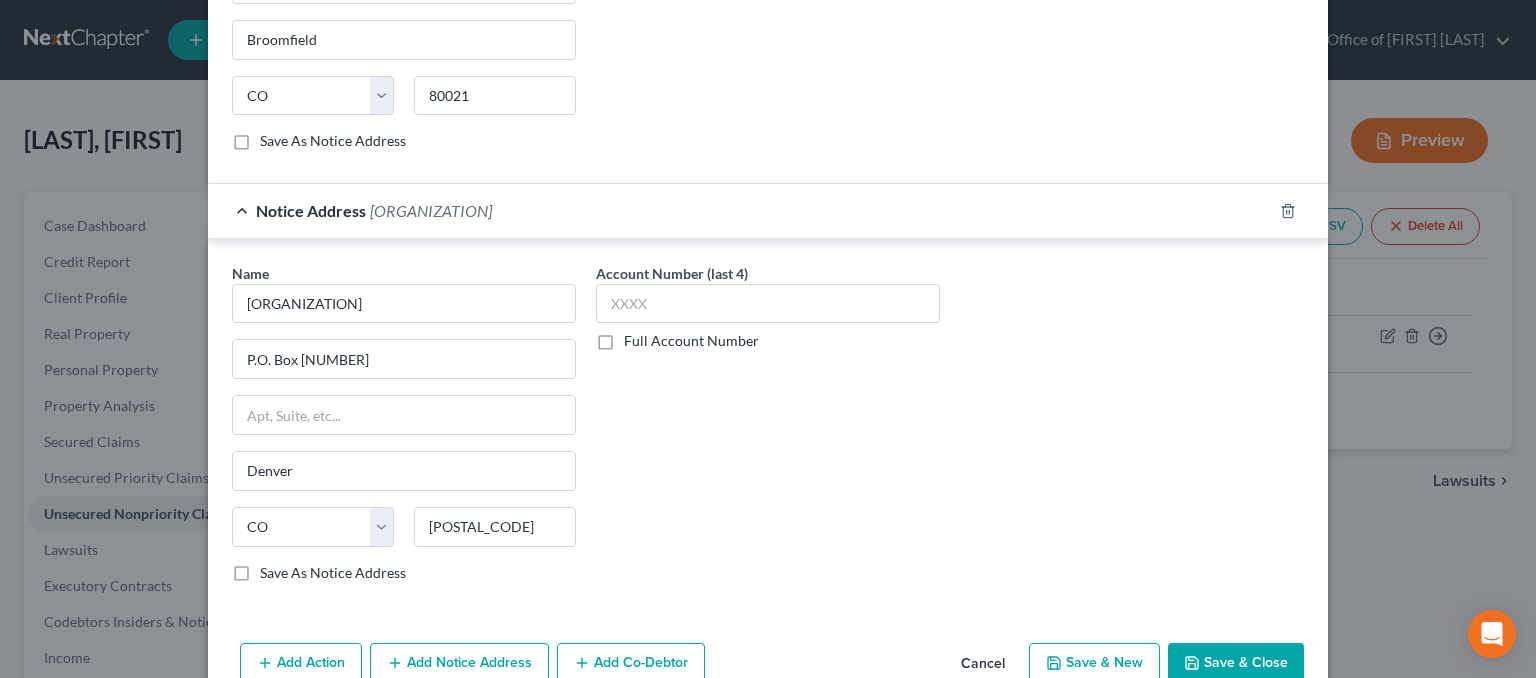 scroll, scrollTop: 1252, scrollLeft: 0, axis: vertical 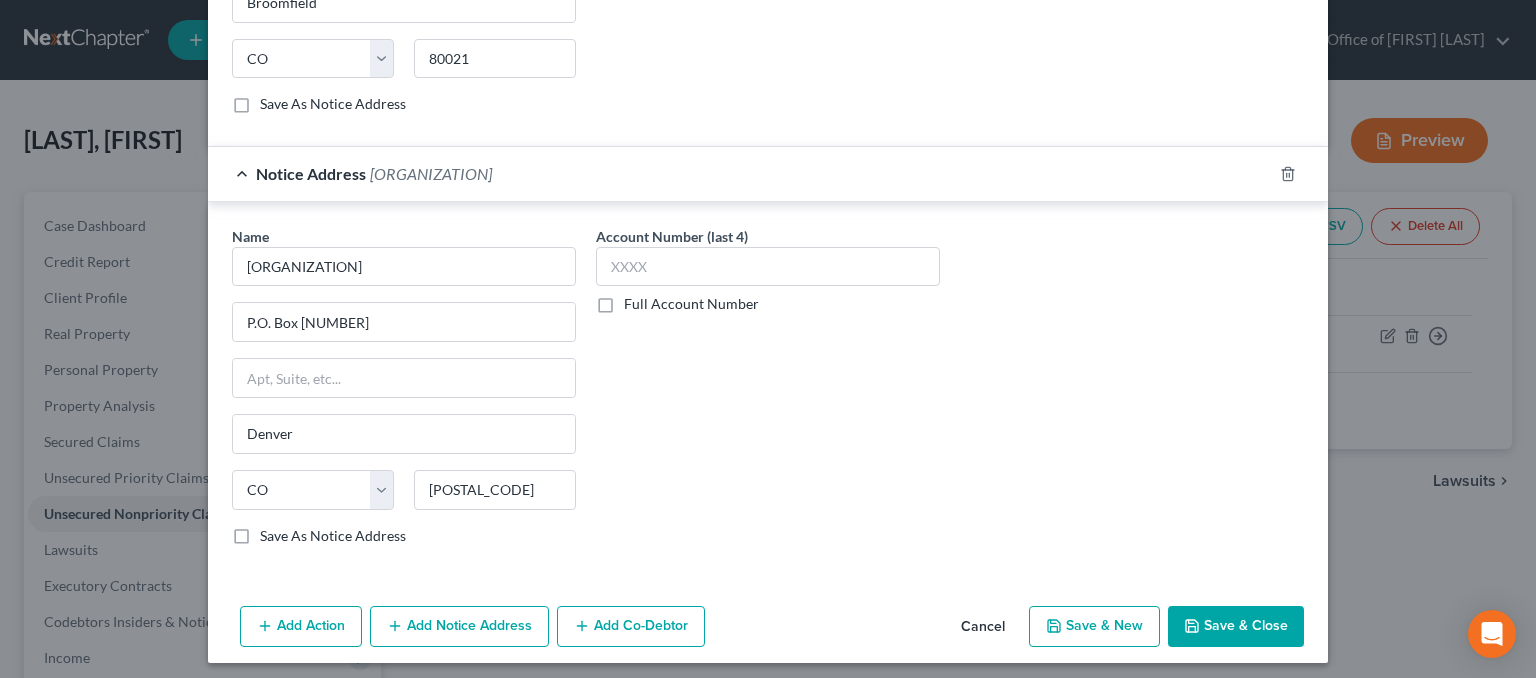 type on "Toll road charges" 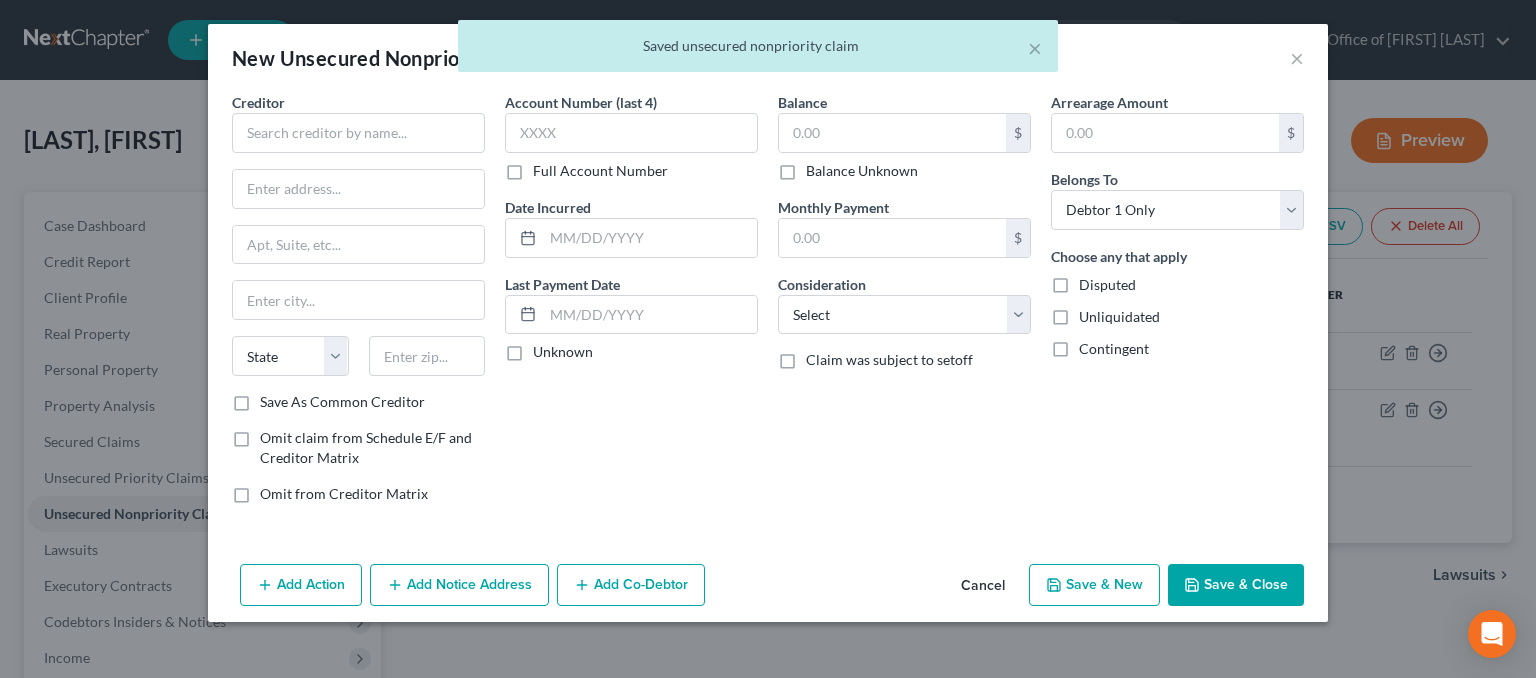 scroll, scrollTop: 0, scrollLeft: 0, axis: both 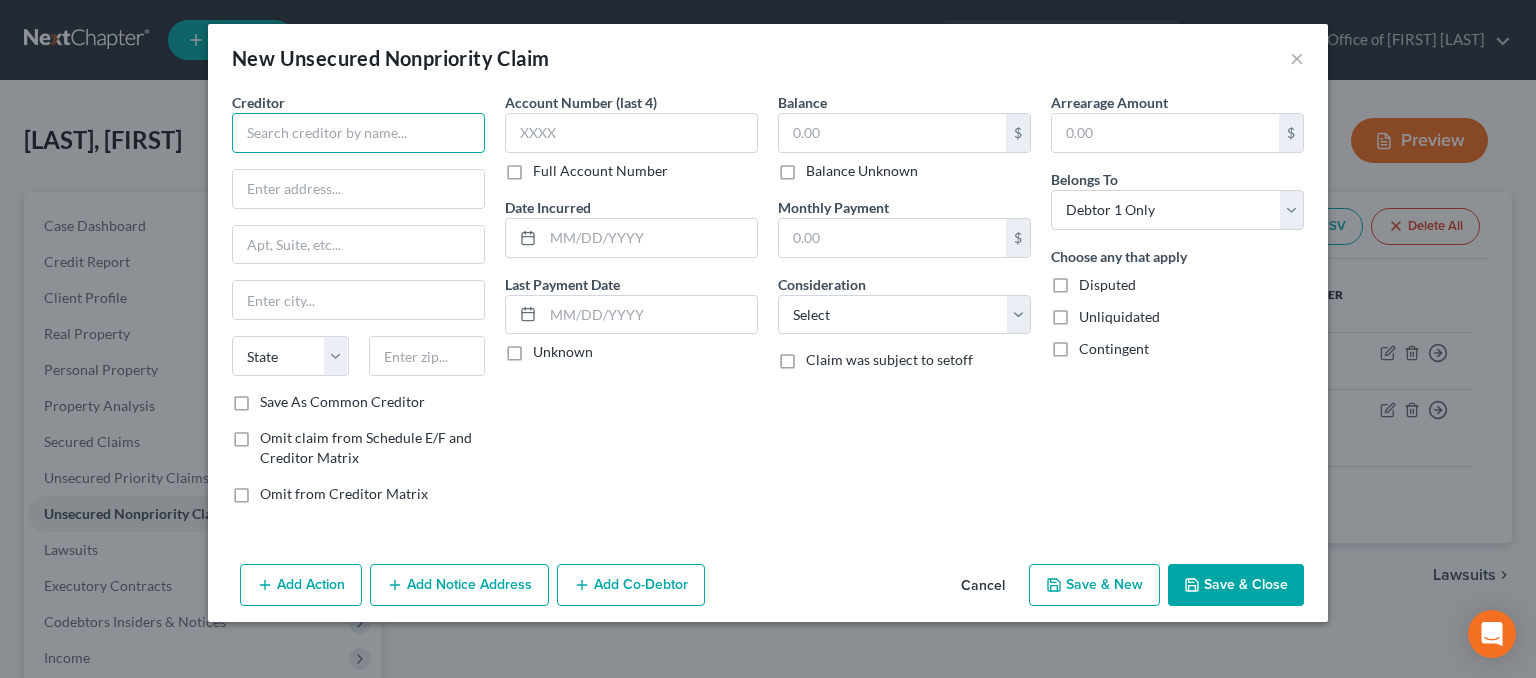 click at bounding box center (358, 133) 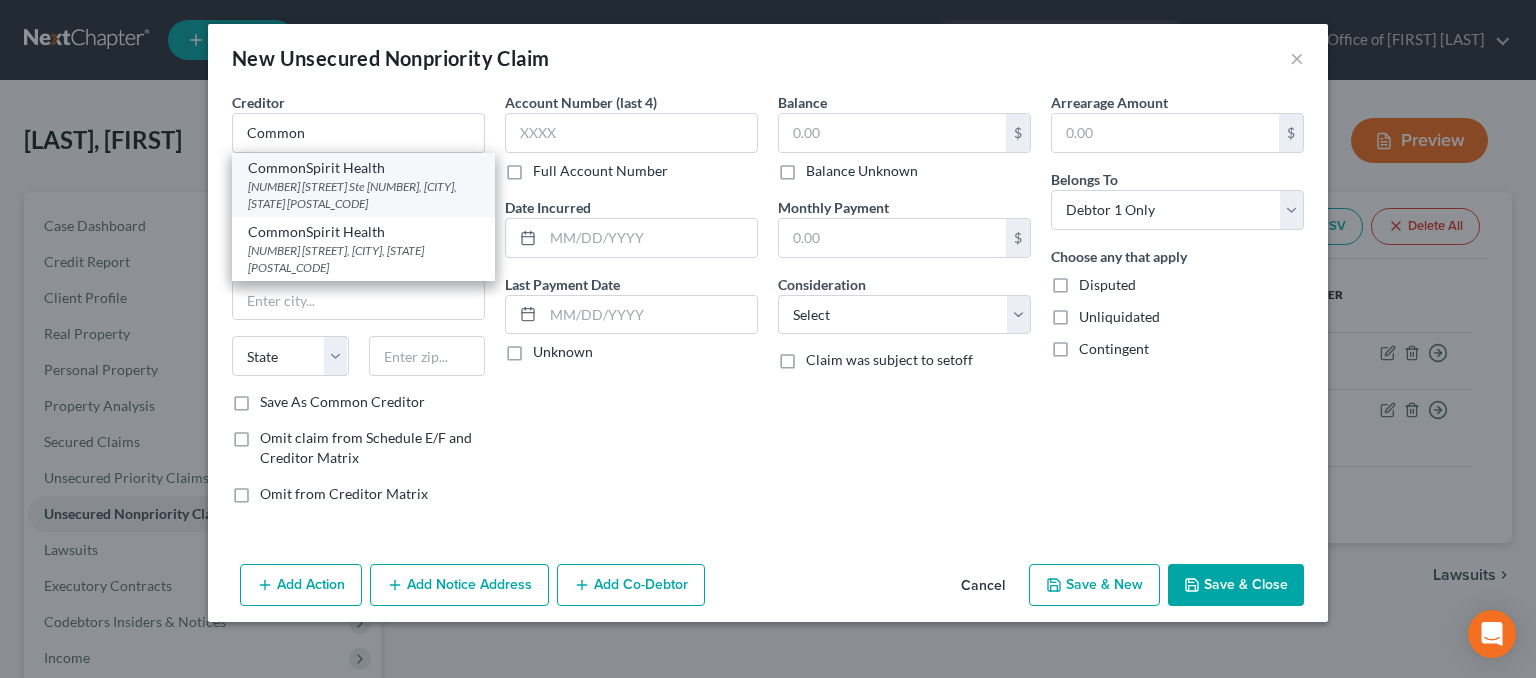 click on "CommonSpirit Health" at bounding box center (363, 168) 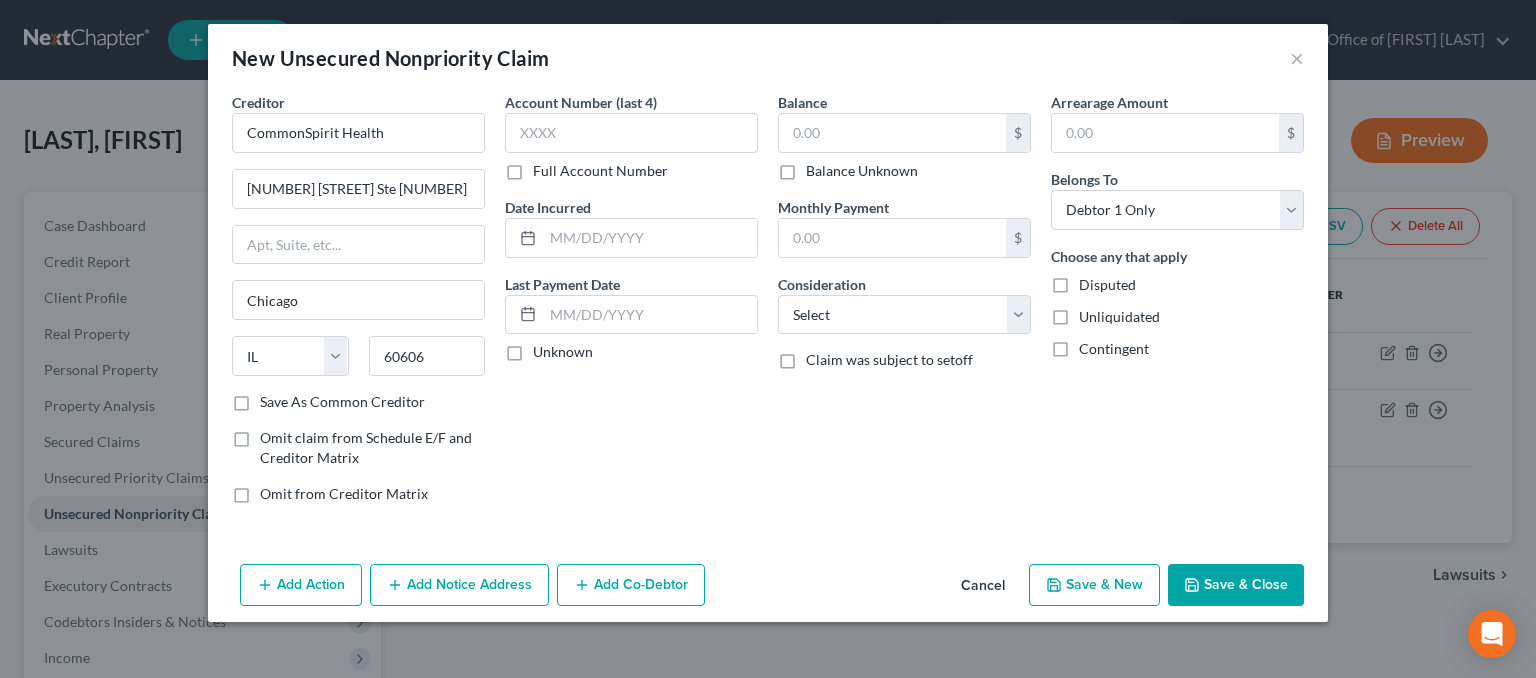 click on "Add Notice Address" at bounding box center (459, 585) 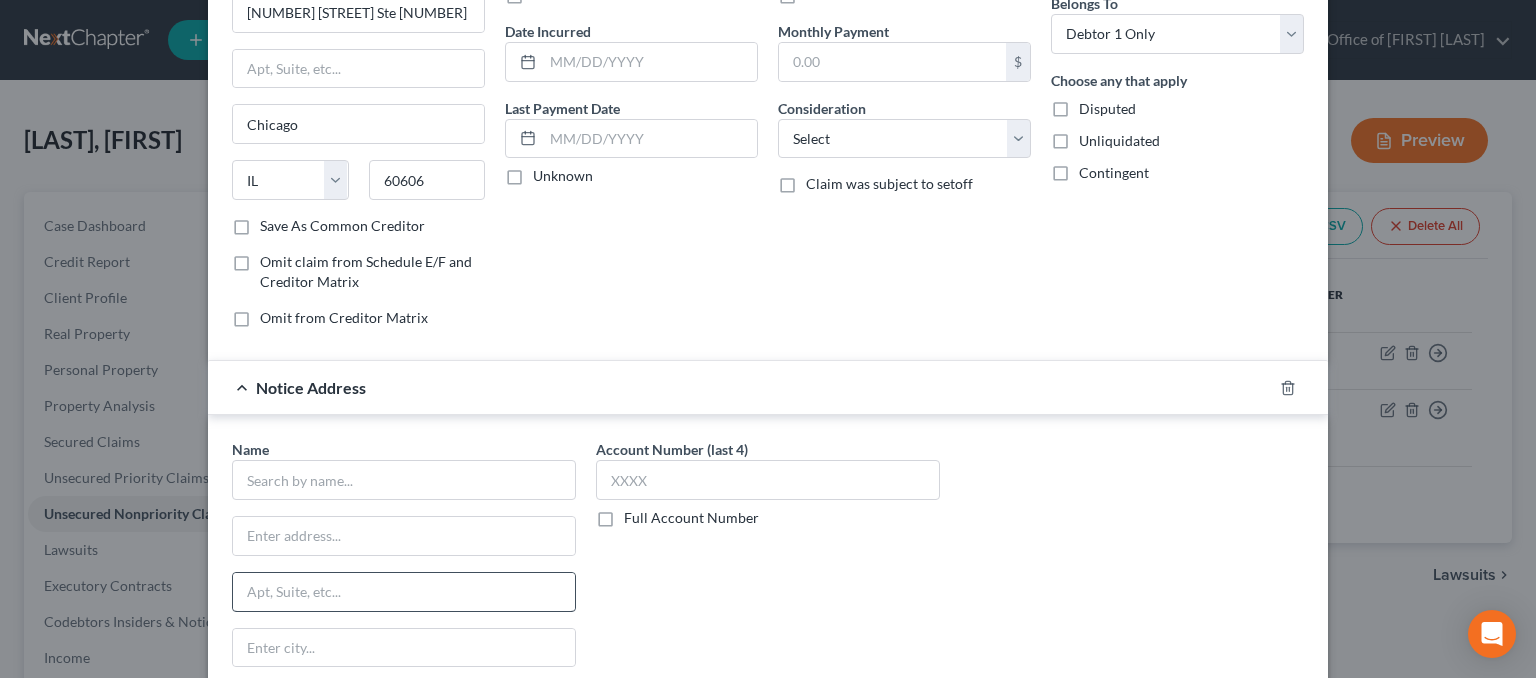 scroll, scrollTop: 300, scrollLeft: 0, axis: vertical 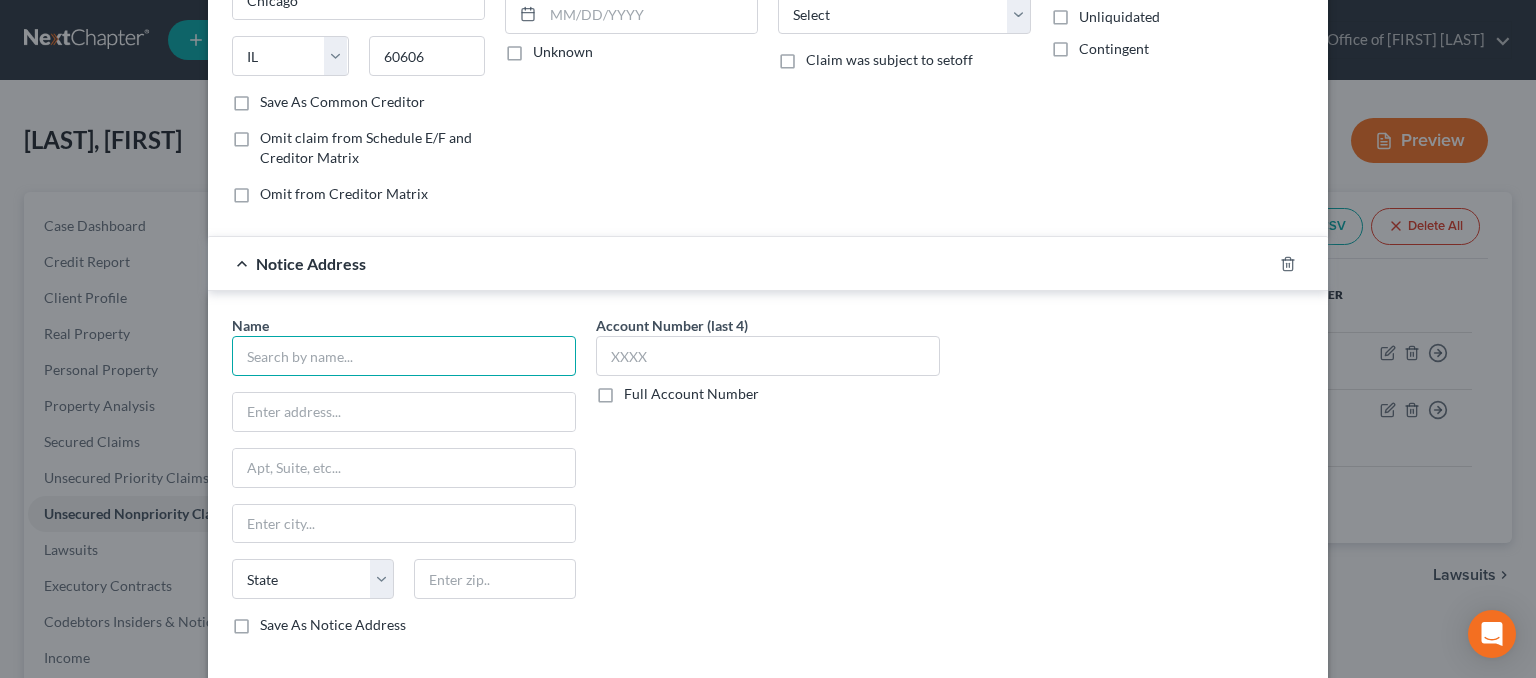 click at bounding box center [404, 356] 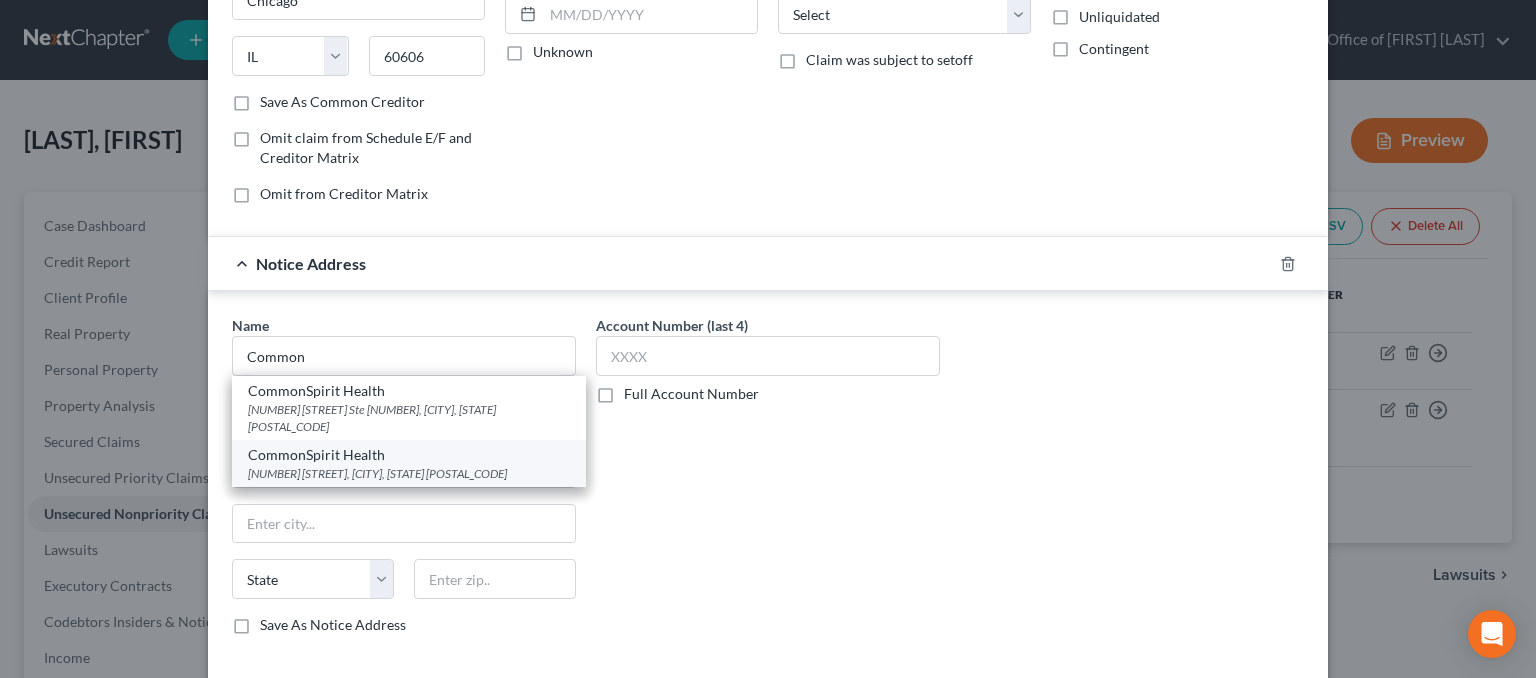 click on "[NUMBER] [STREET], [CITY], [STATE] [POSTAL_CODE]" at bounding box center (409, 473) 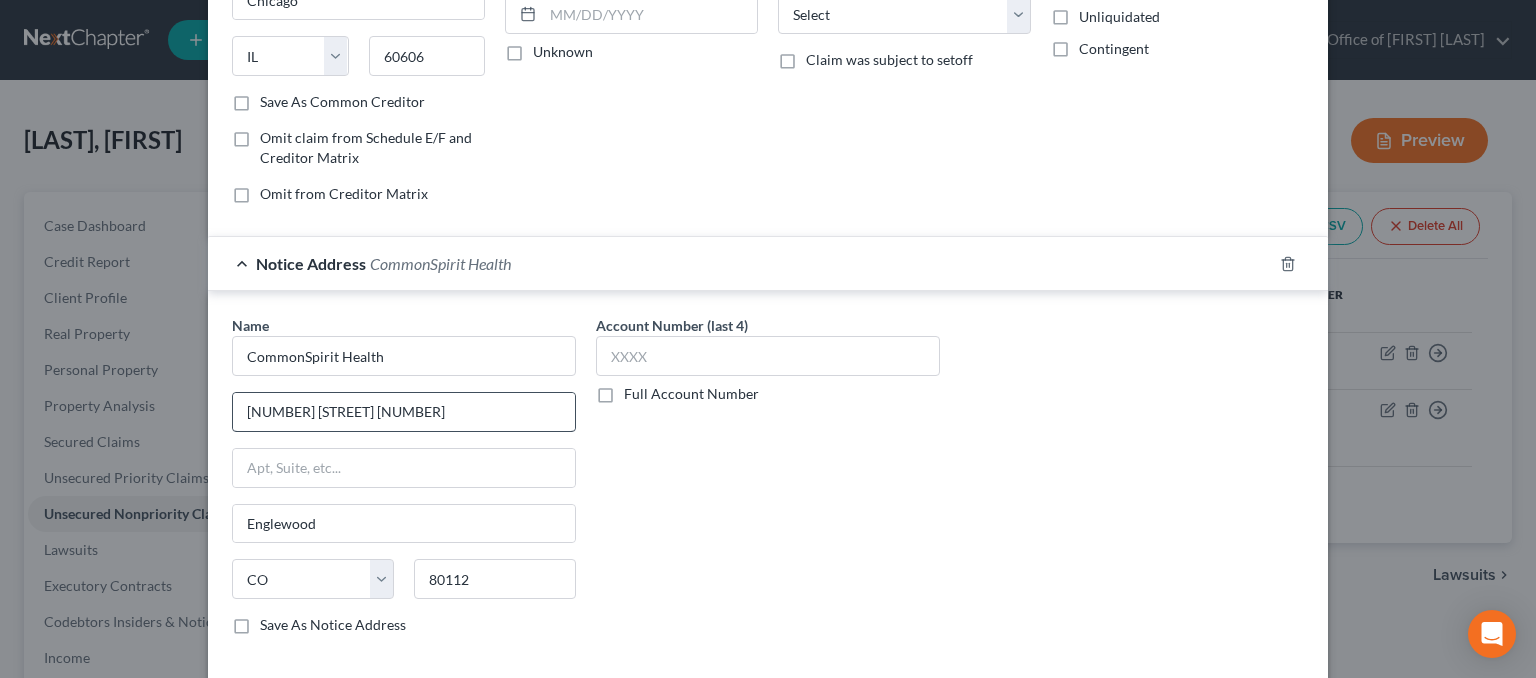 scroll, scrollTop: 0, scrollLeft: 0, axis: both 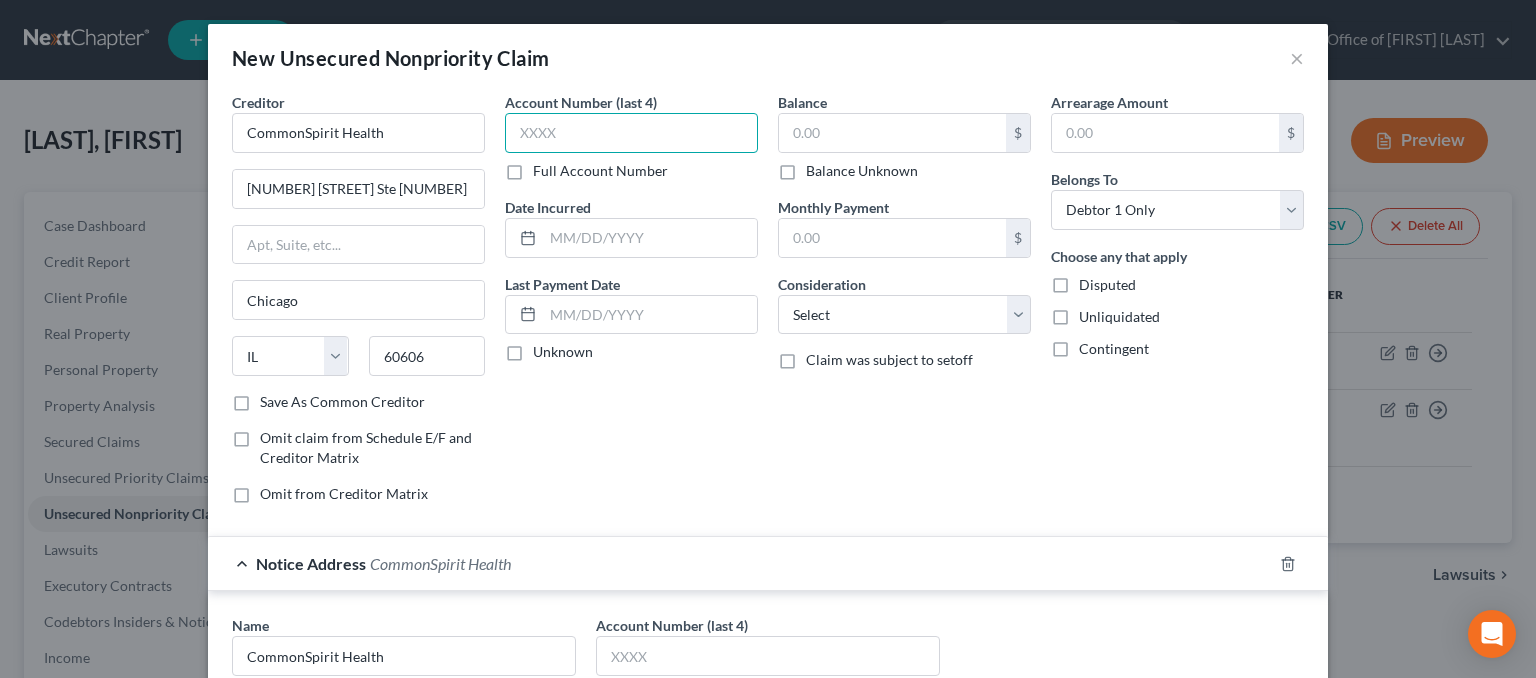 click at bounding box center (631, 133) 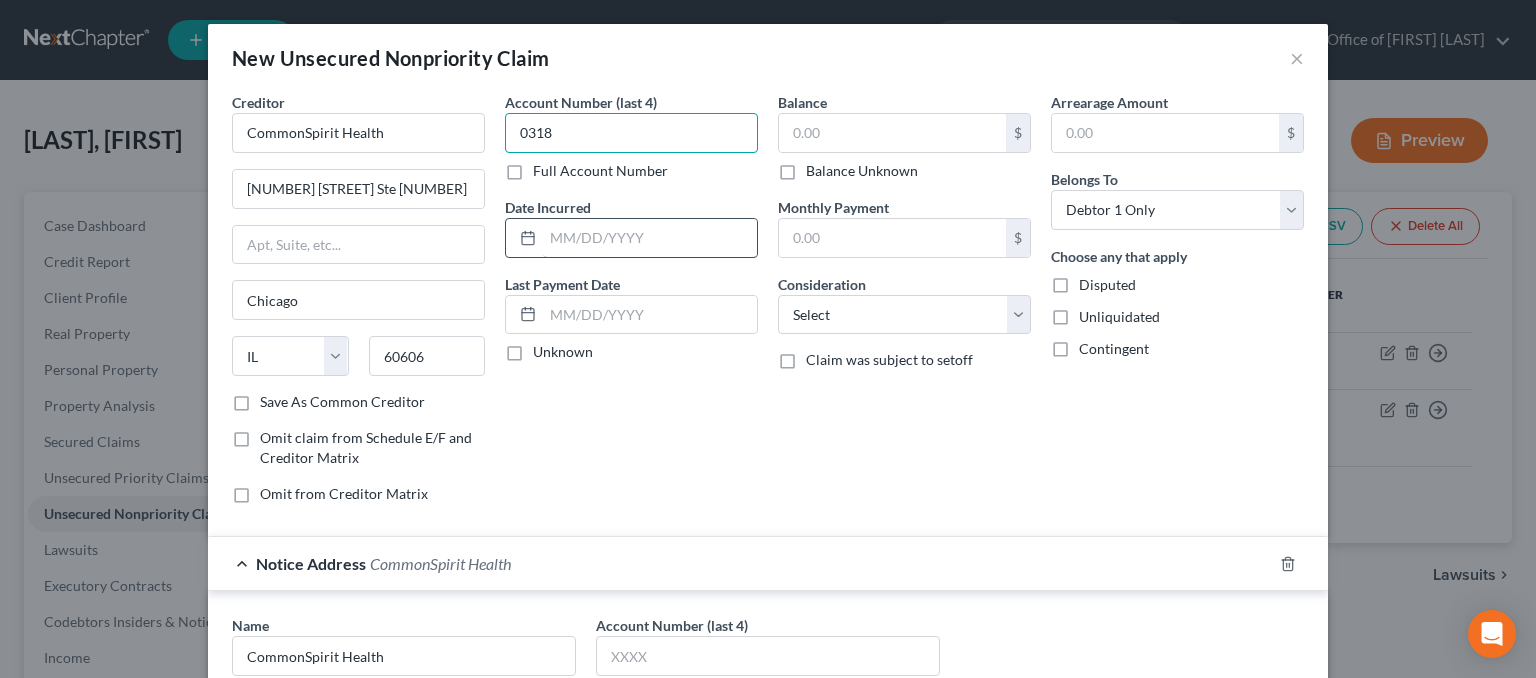 type on "0318" 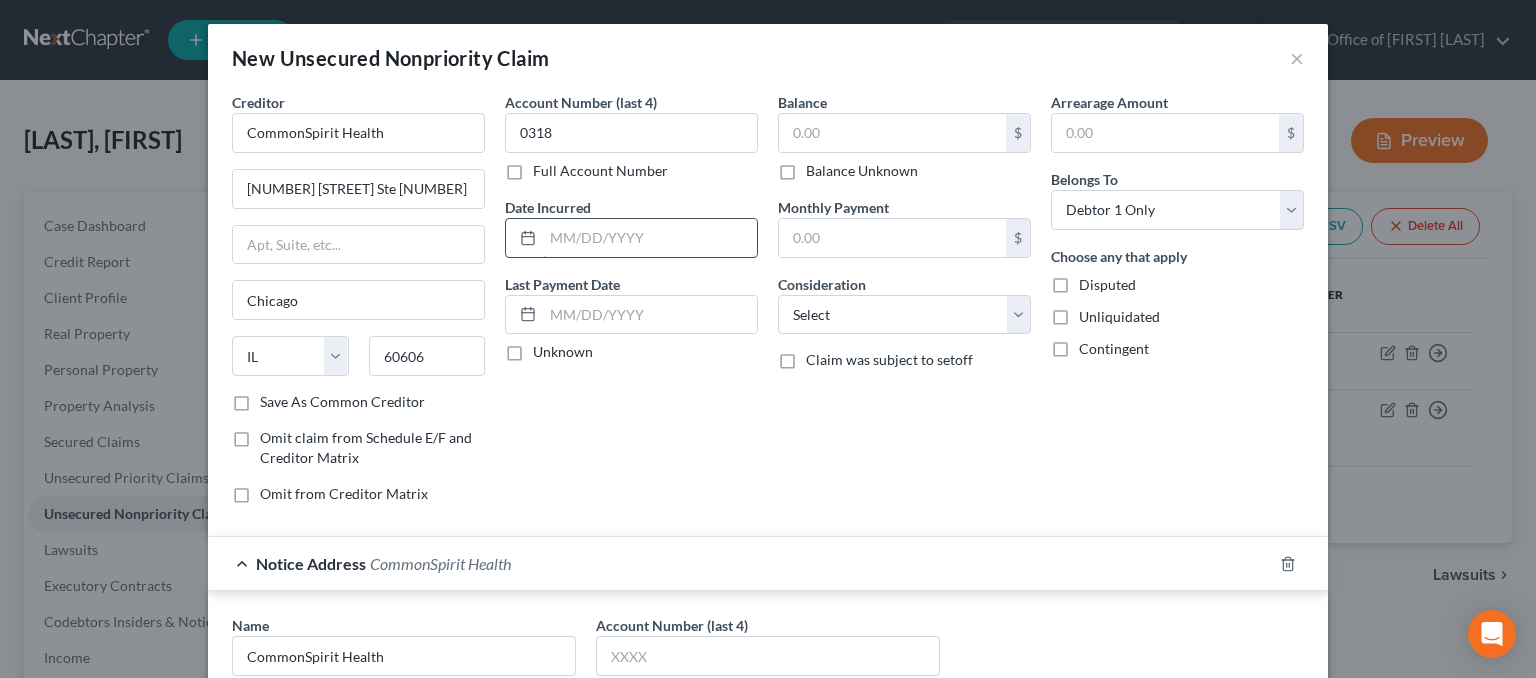 click at bounding box center (650, 238) 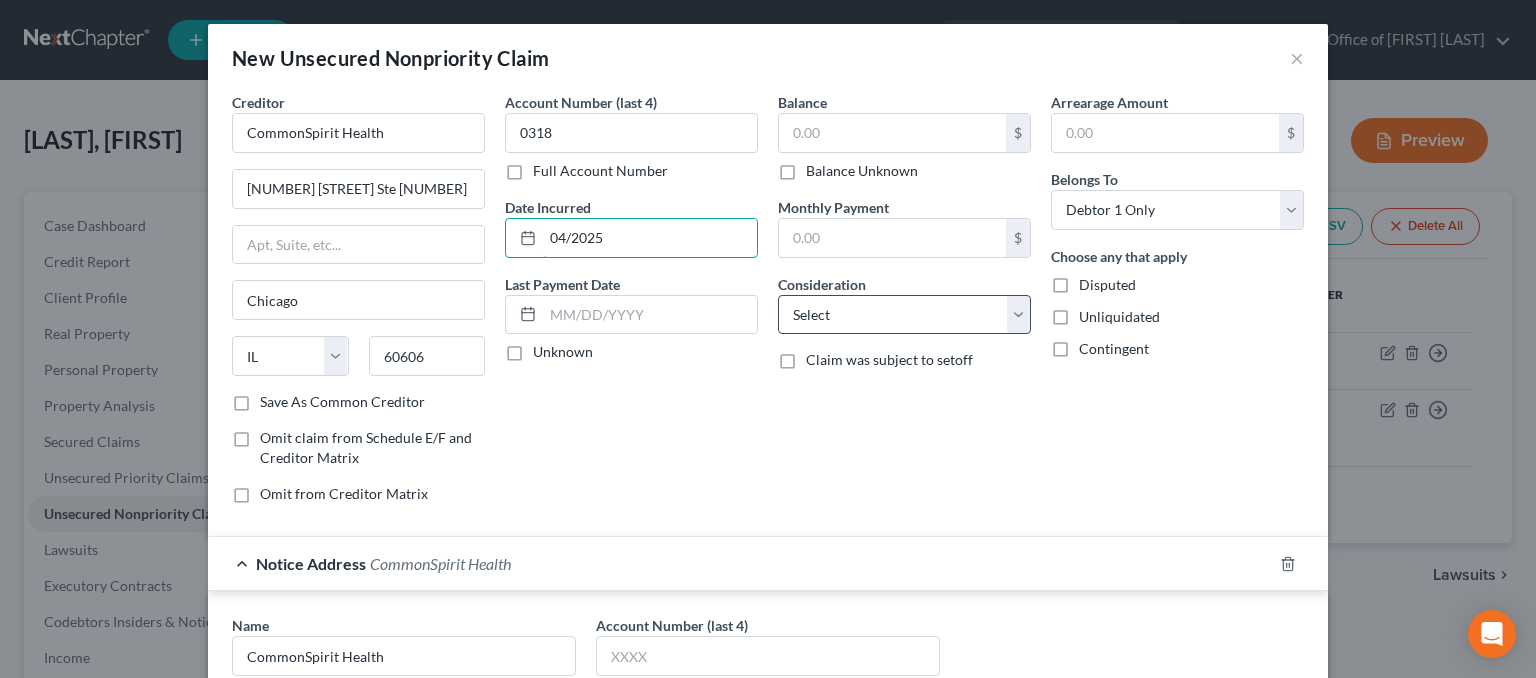 type on "04/2025" 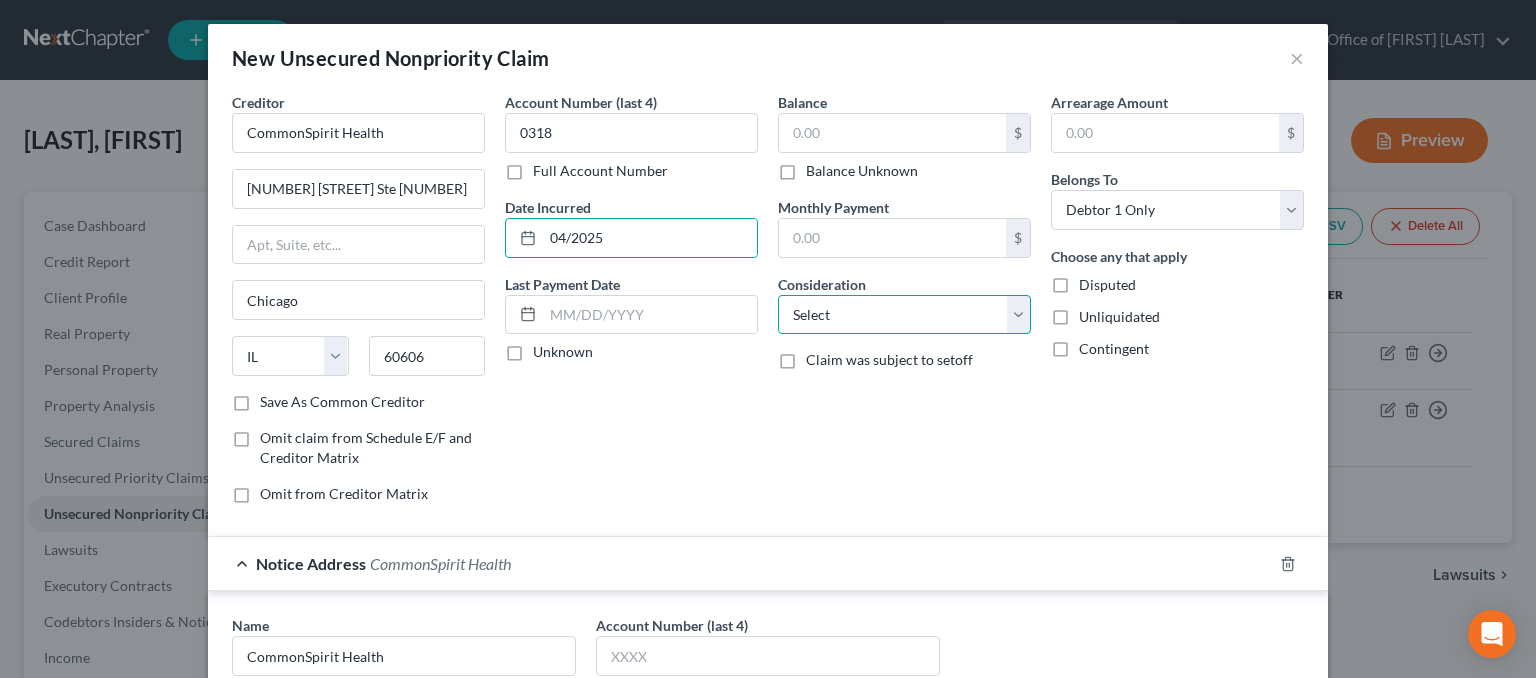 click on "Select Cable / Satellite Services Collection Agency Credit Card Debt Debt Counseling / Attorneys Deficiency Balance Domestic Support Obligations Home / Car Repairs Income Taxes Judgment Liens Medical Services Monies Loaned / Advanced Mortgage Obligation From Divorce Or Separation Obligation To Pensions Other Overdrawn Bank Account Promised To Help Pay Creditors Student Loans Suppliers And Vendors Telephone / Internet Services Utility Services" at bounding box center [904, 315] 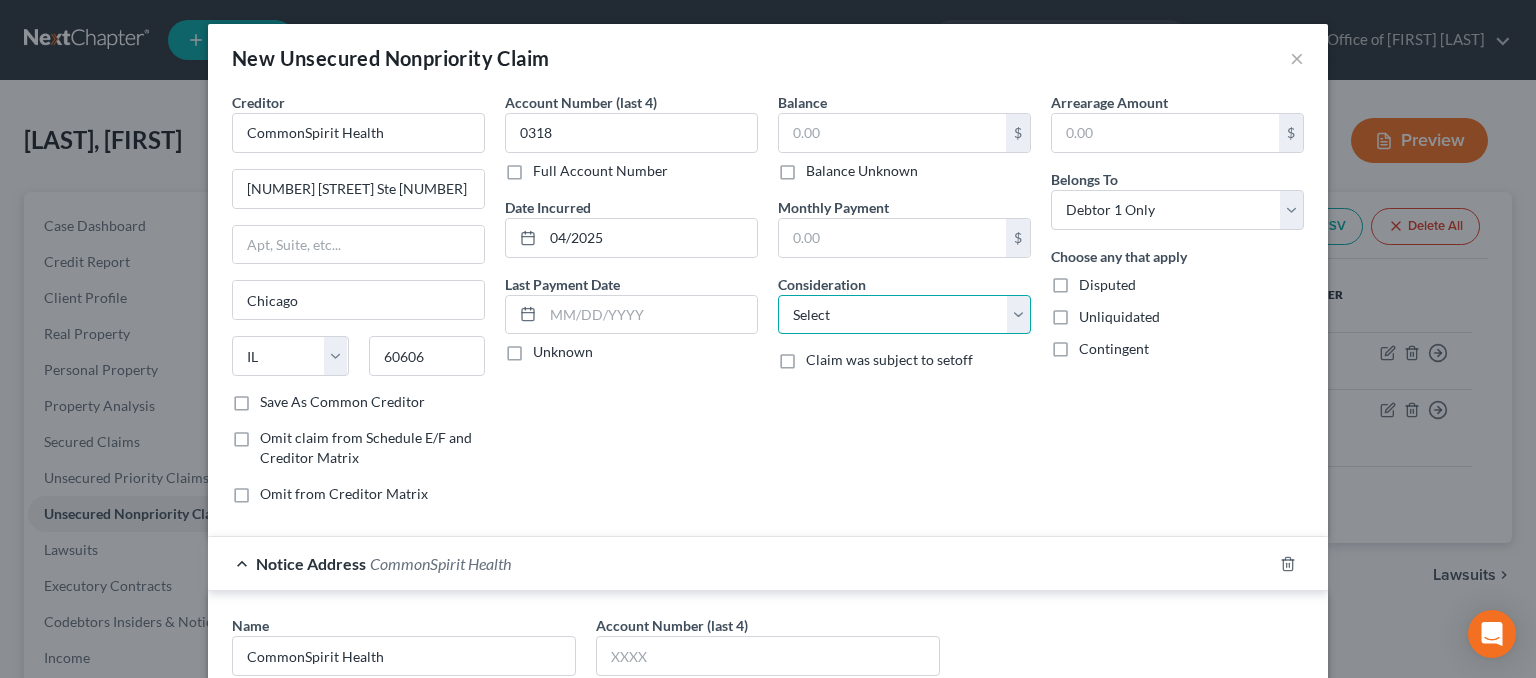 select on "9" 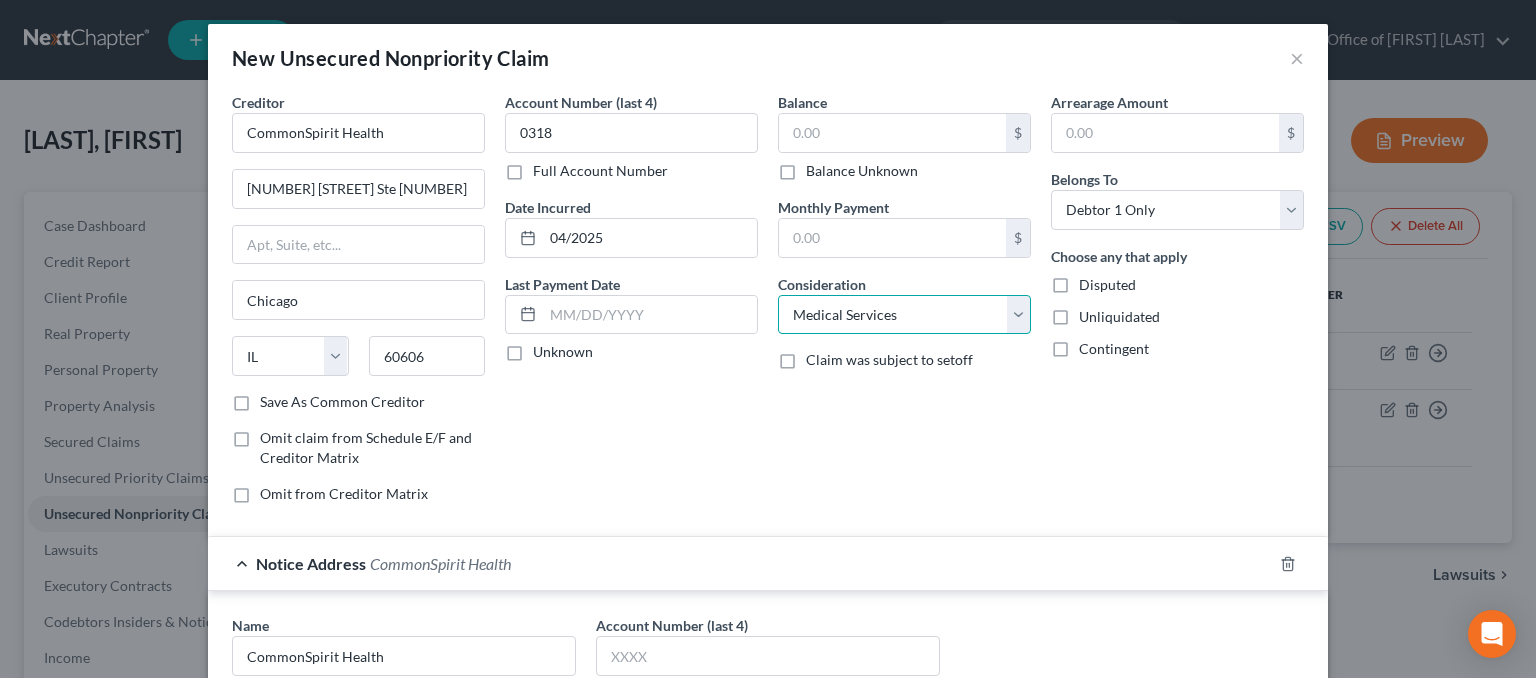 click on "Select Cable / Satellite Services Collection Agency Credit Card Debt Debt Counseling / Attorneys Deficiency Balance Domestic Support Obligations Home / Car Repairs Income Taxes Judgment Liens Medical Services Monies Loaned / Advanced Mortgage Obligation From Divorce Or Separation Obligation To Pensions Other Overdrawn Bank Account Promised To Help Pay Creditors Student Loans Suppliers And Vendors Telephone / Internet Services Utility Services" at bounding box center [904, 315] 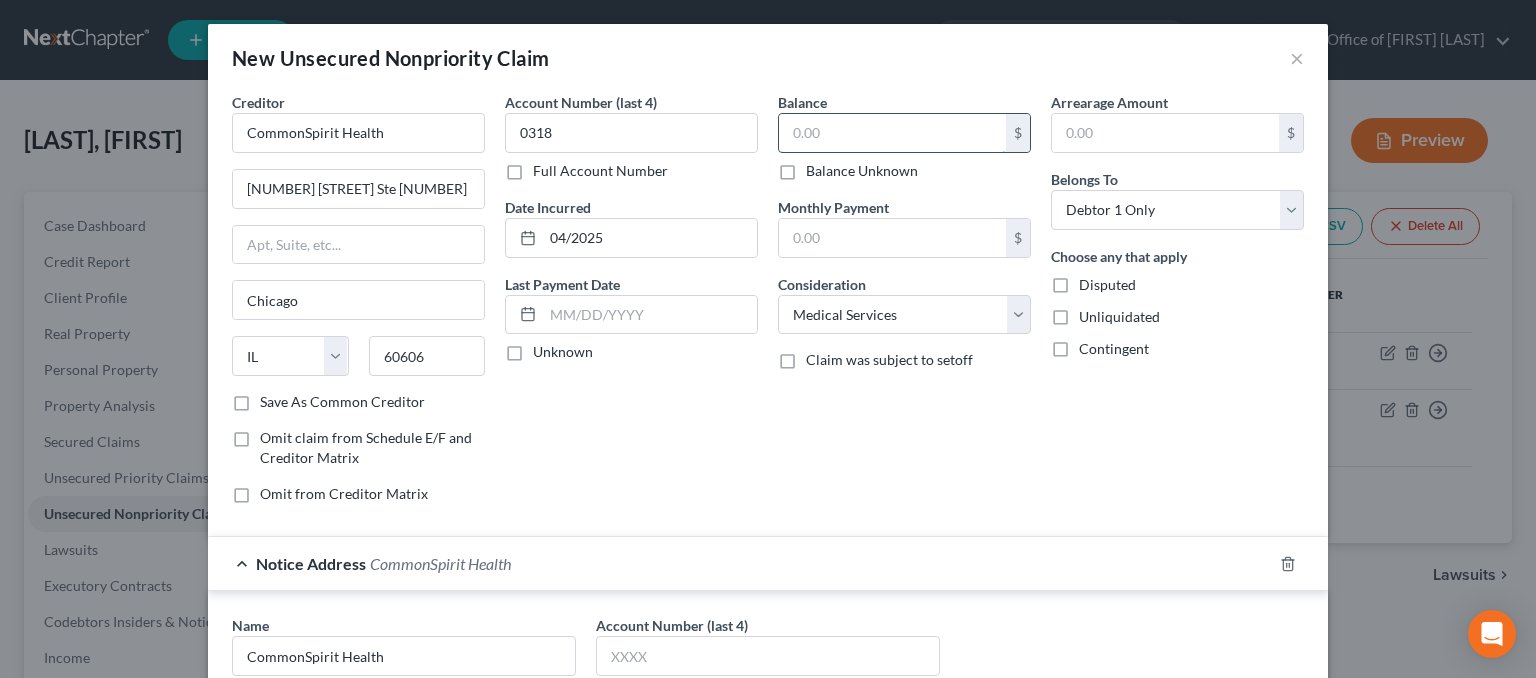 click at bounding box center (892, 133) 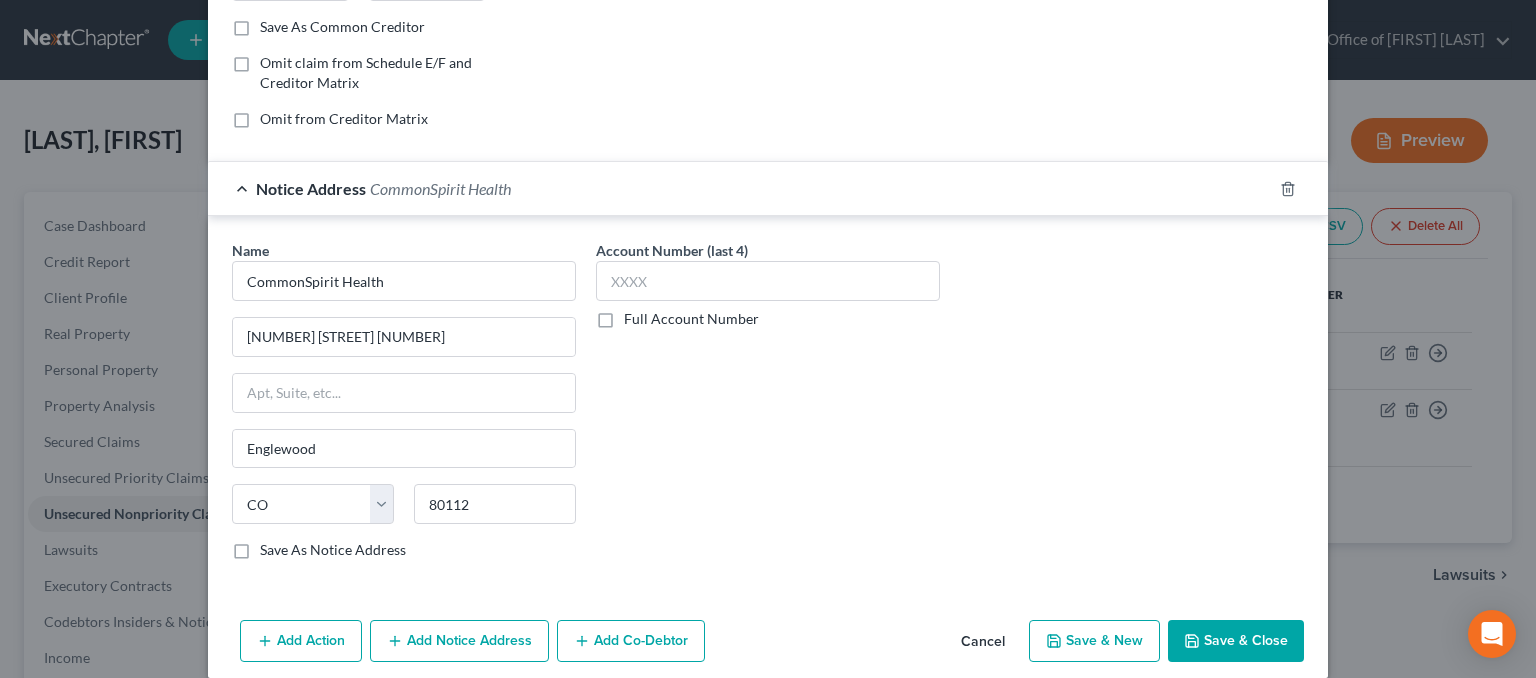 scroll, scrollTop: 395, scrollLeft: 0, axis: vertical 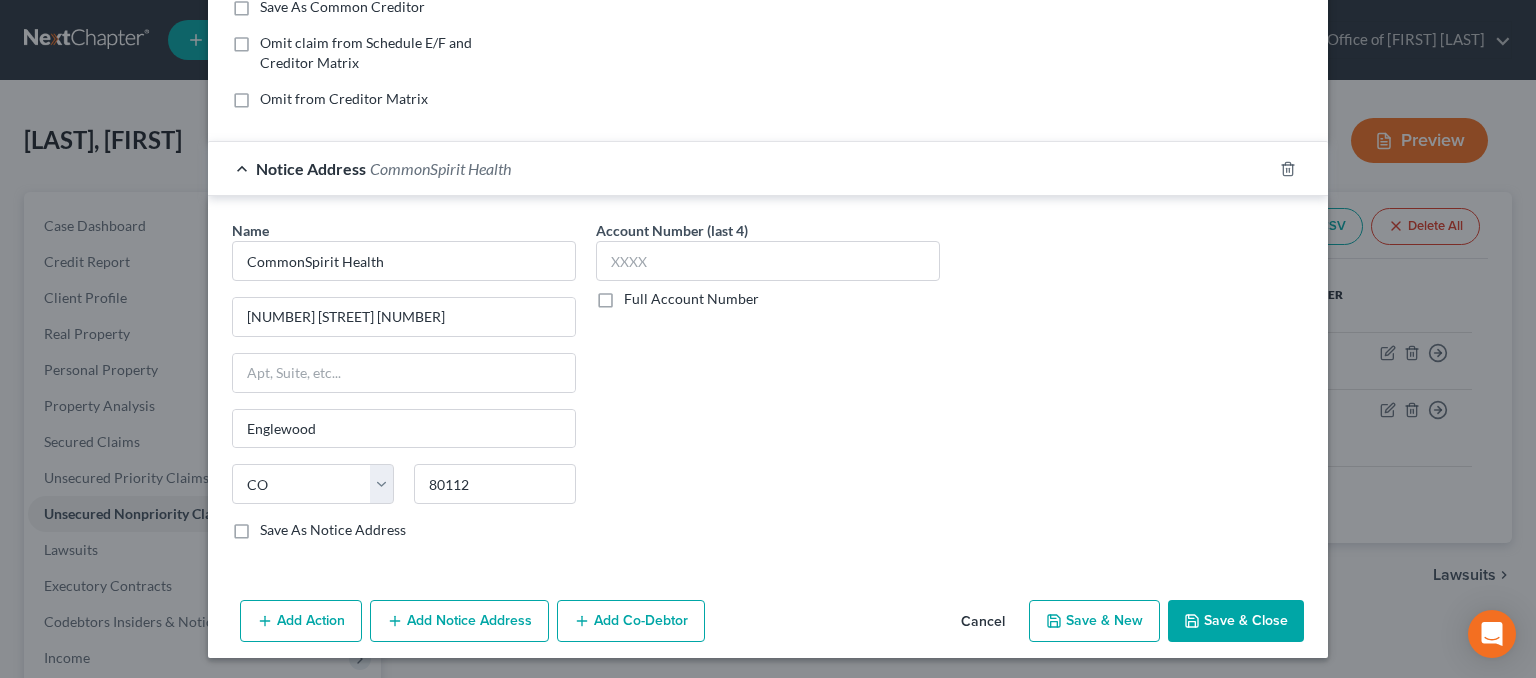 type on "312.35" 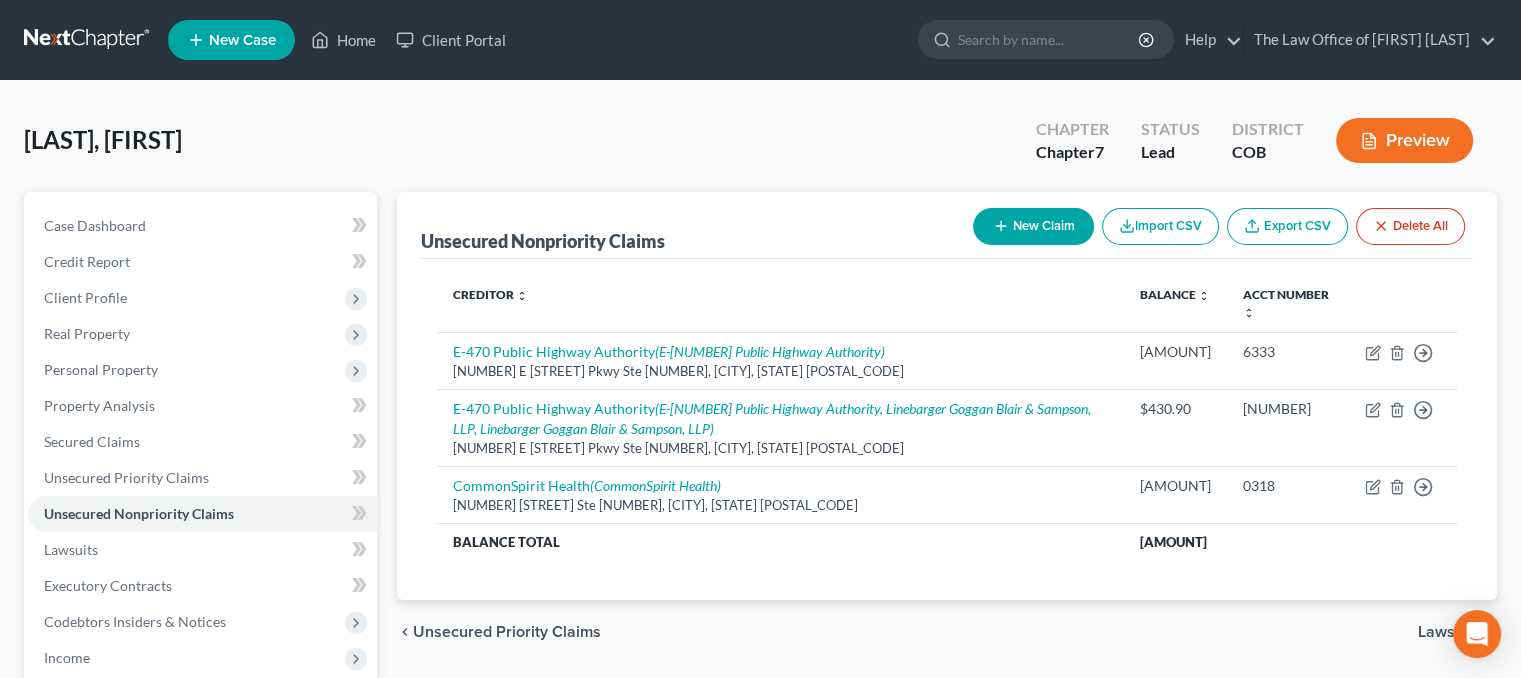 click on "New Claim" at bounding box center [1033, 226] 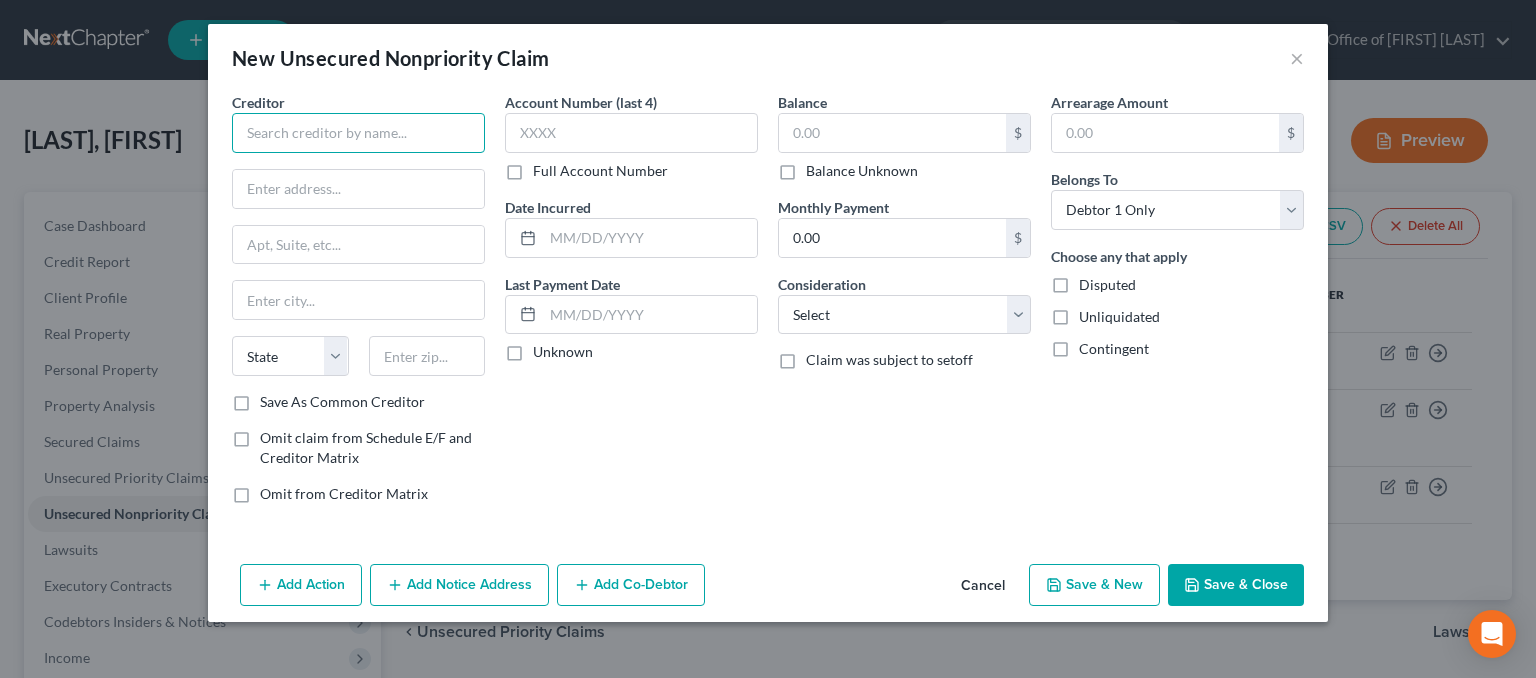 click at bounding box center (358, 133) 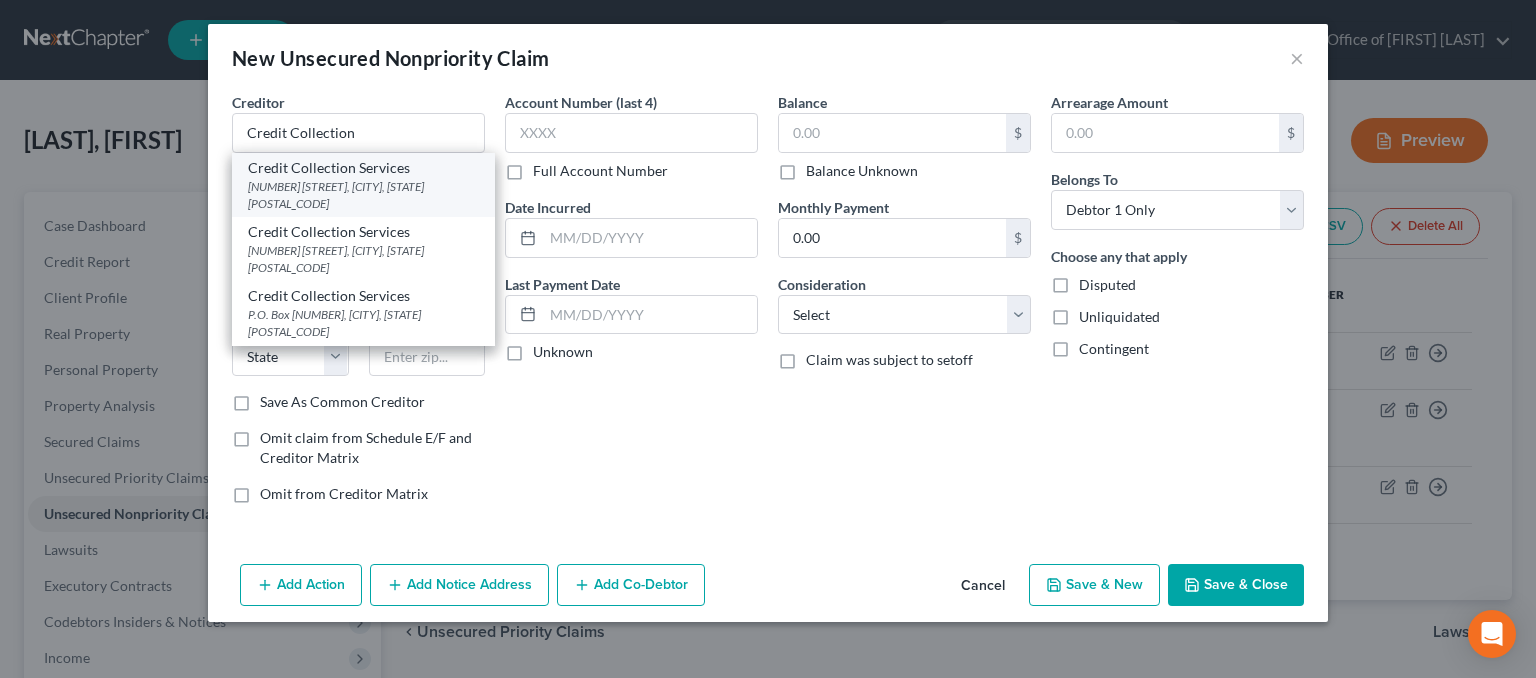 click on "[NUMBER] [STREET], [CITY], [STATE] [POSTAL_CODE]" at bounding box center (363, 195) 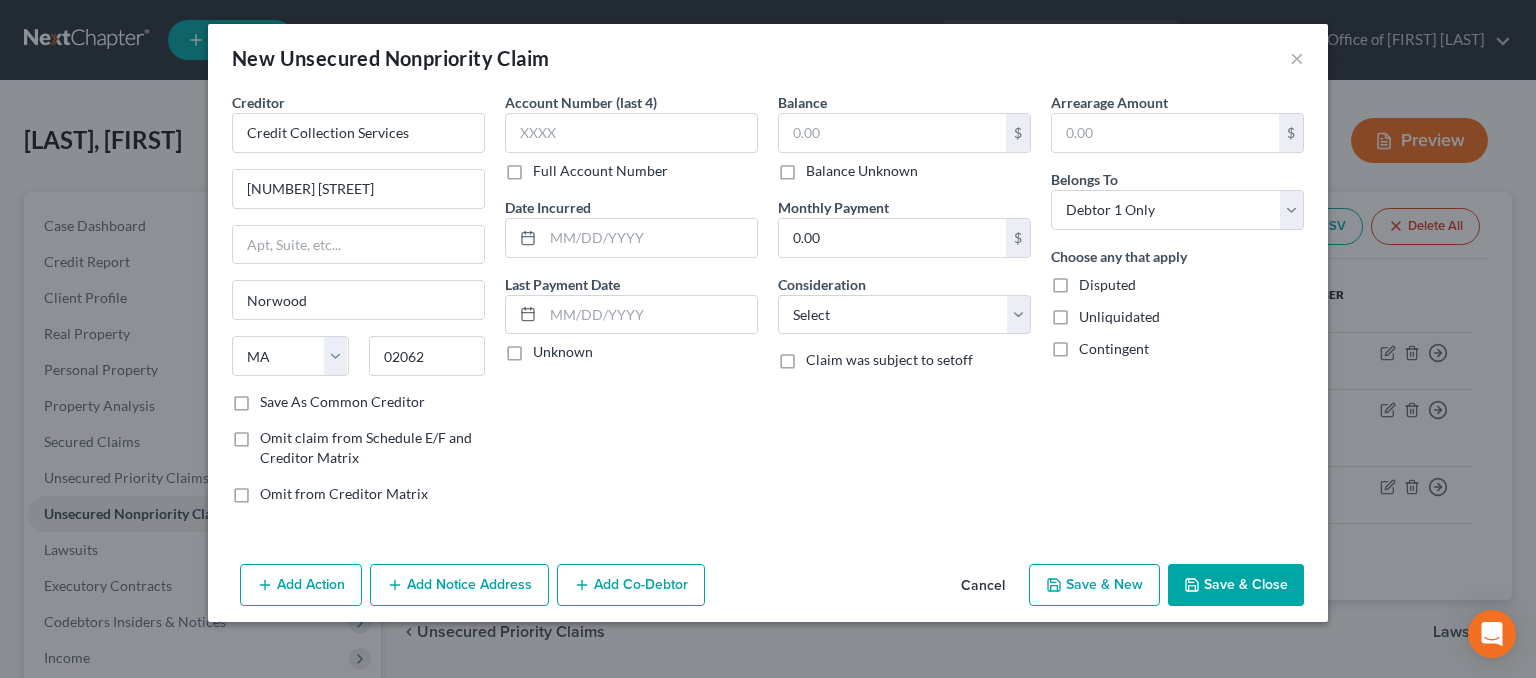click on "Add Notice Address" at bounding box center (459, 585) 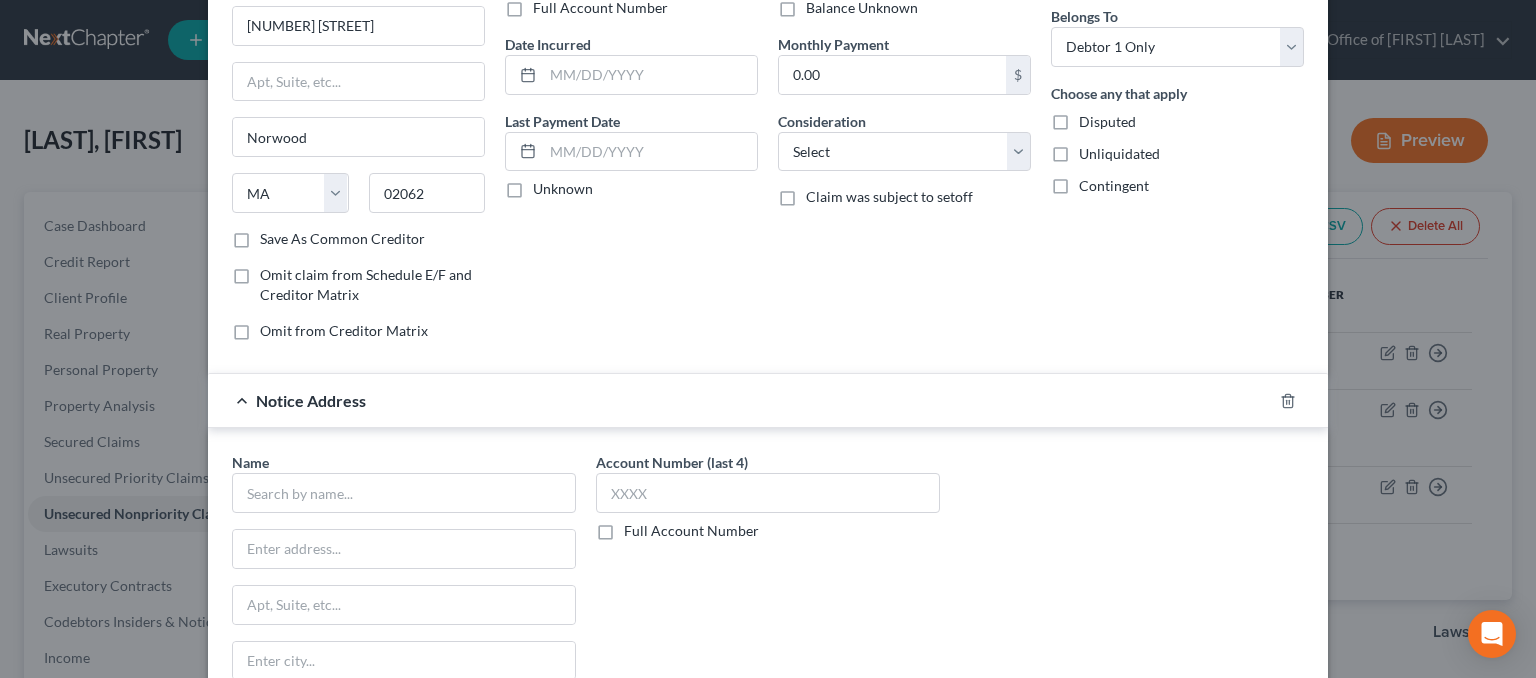 scroll, scrollTop: 300, scrollLeft: 0, axis: vertical 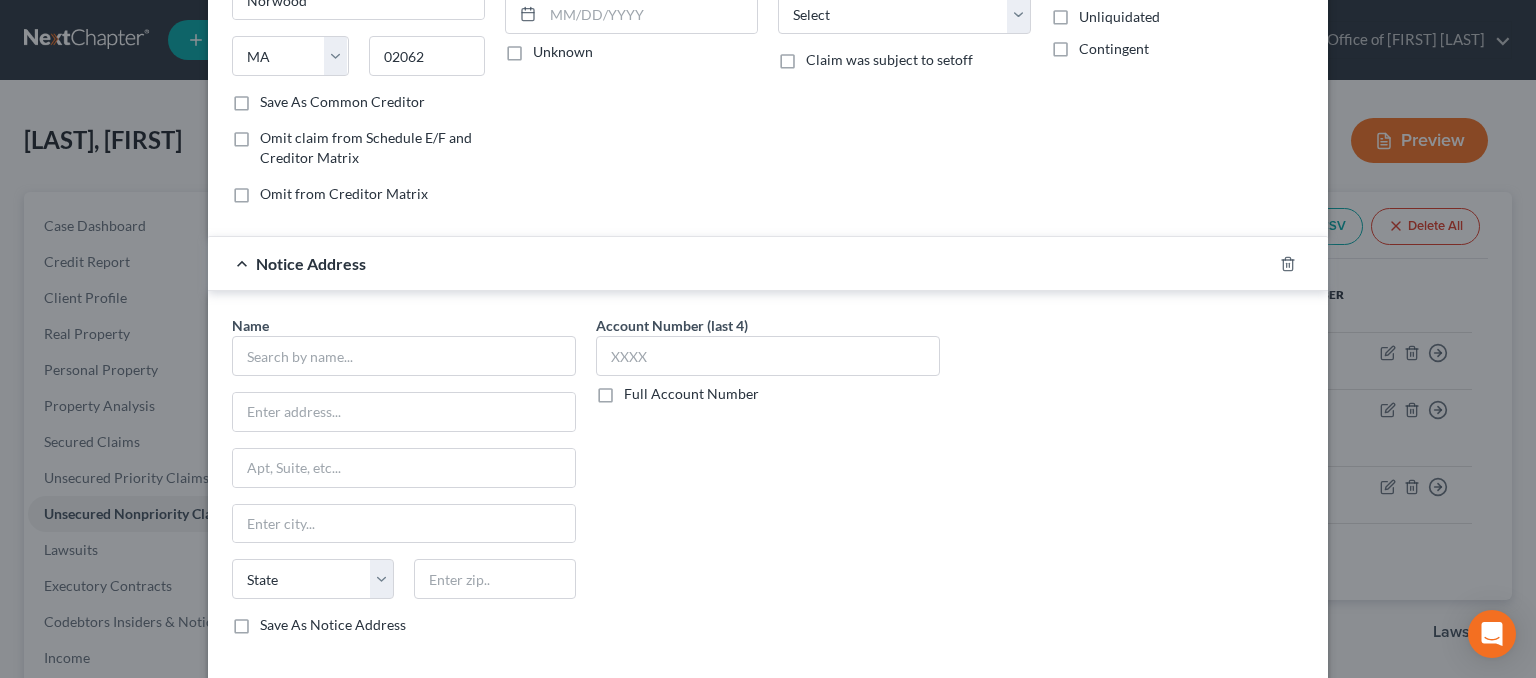 click on "Name
*
State AL AK AR AZ CA CO CT DE DC FL GA GU HI ID IL IN IA KS KY LA ME MD MA MI MN MS MO MT NC ND NE NV NH NJ NM NY OH OK OR PA PR RI SC SD TN TX UT VI VA VT WA WV WI WY Save As Notice Address" at bounding box center [404, 475] 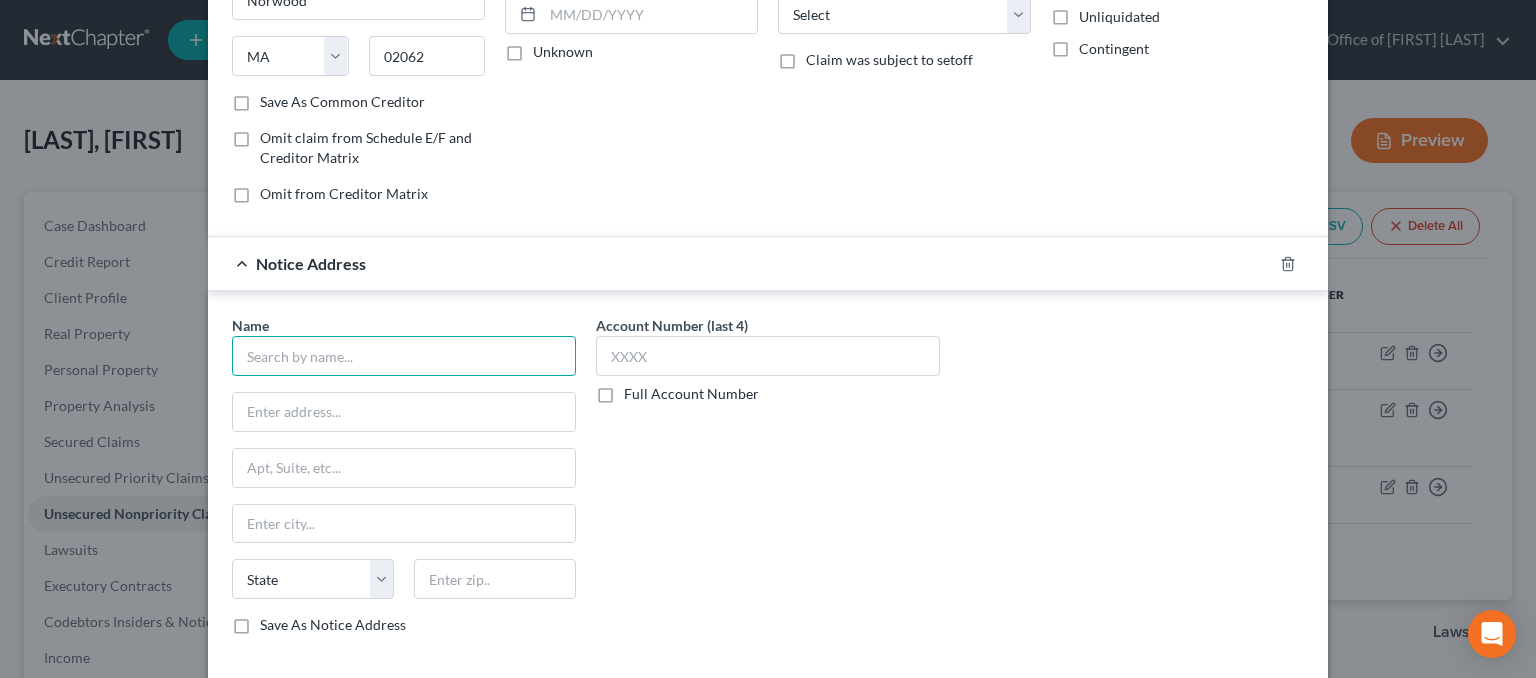 click at bounding box center (404, 356) 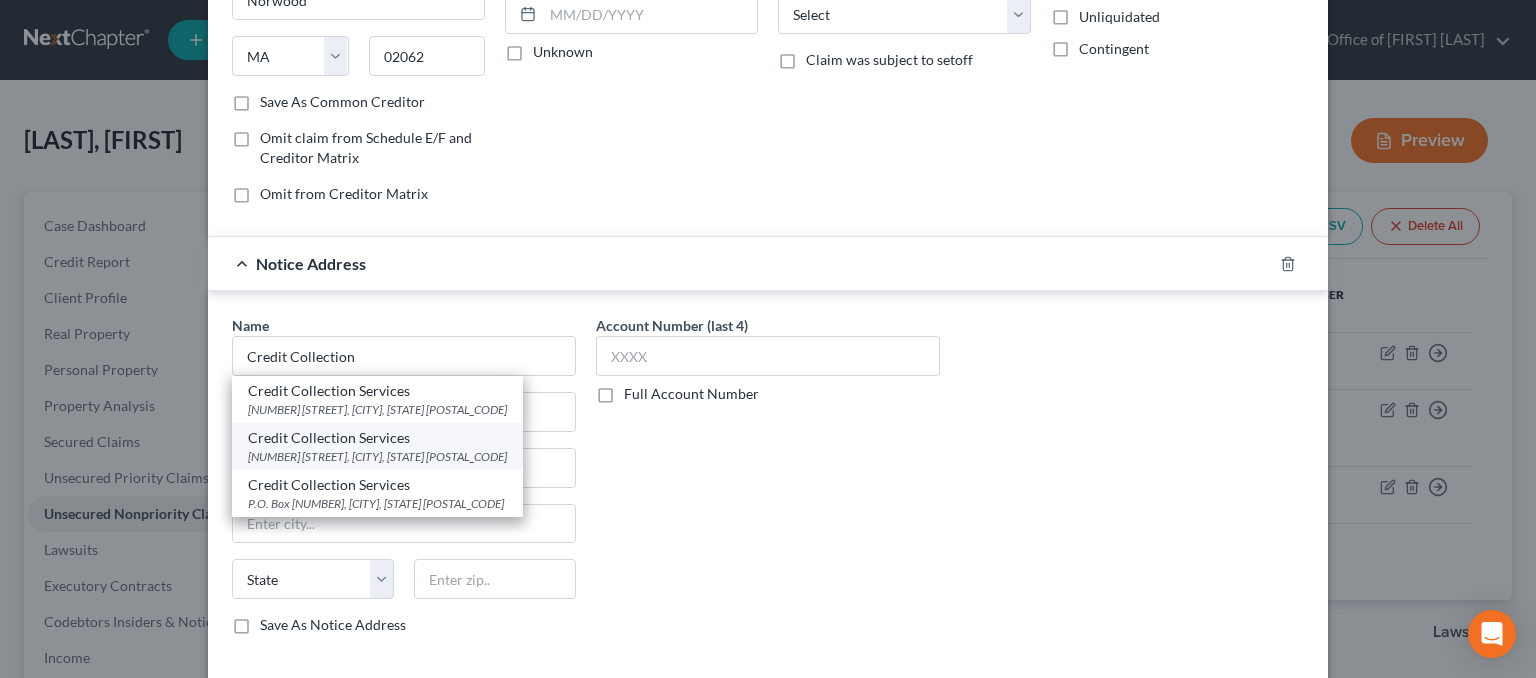 click on "[NUMBER] [STREET], [CITY], [STATE] [POSTAL_CODE]" at bounding box center (377, 456) 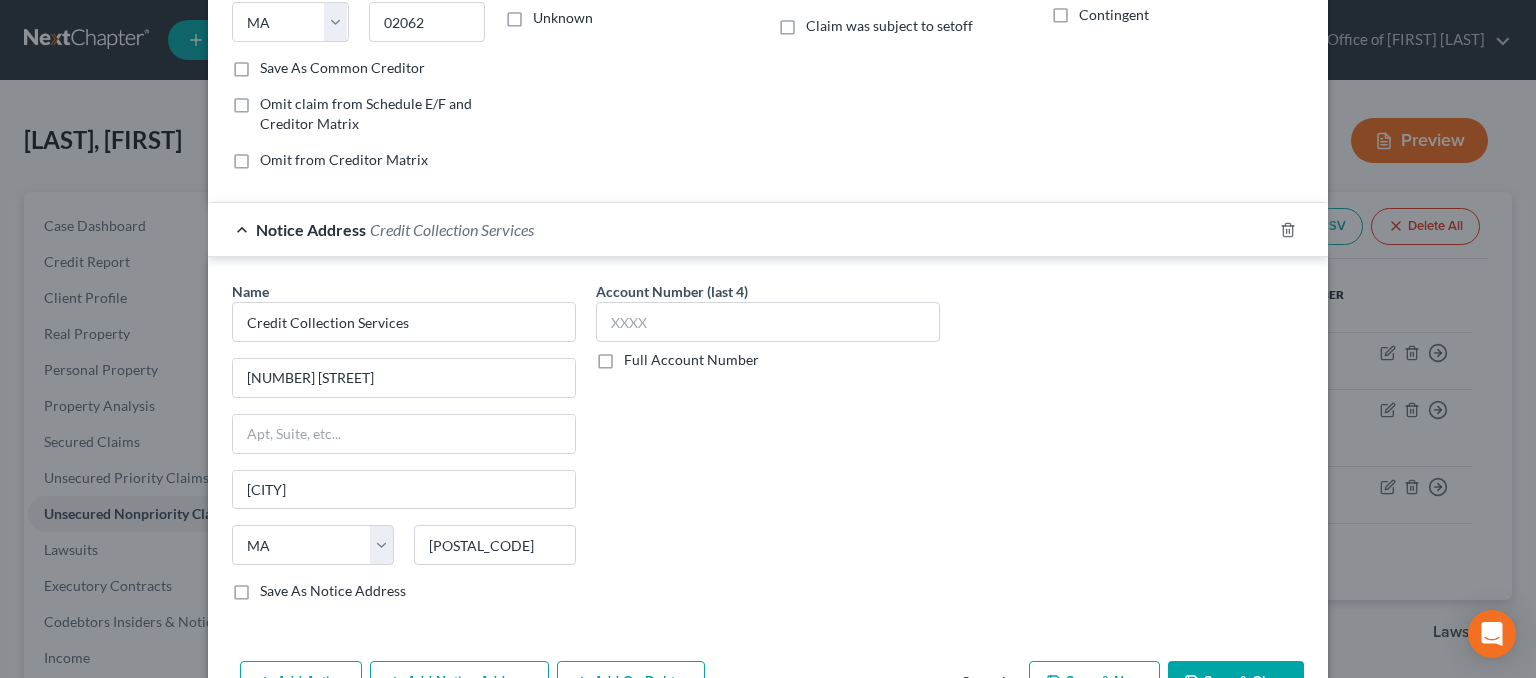 scroll, scrollTop: 395, scrollLeft: 0, axis: vertical 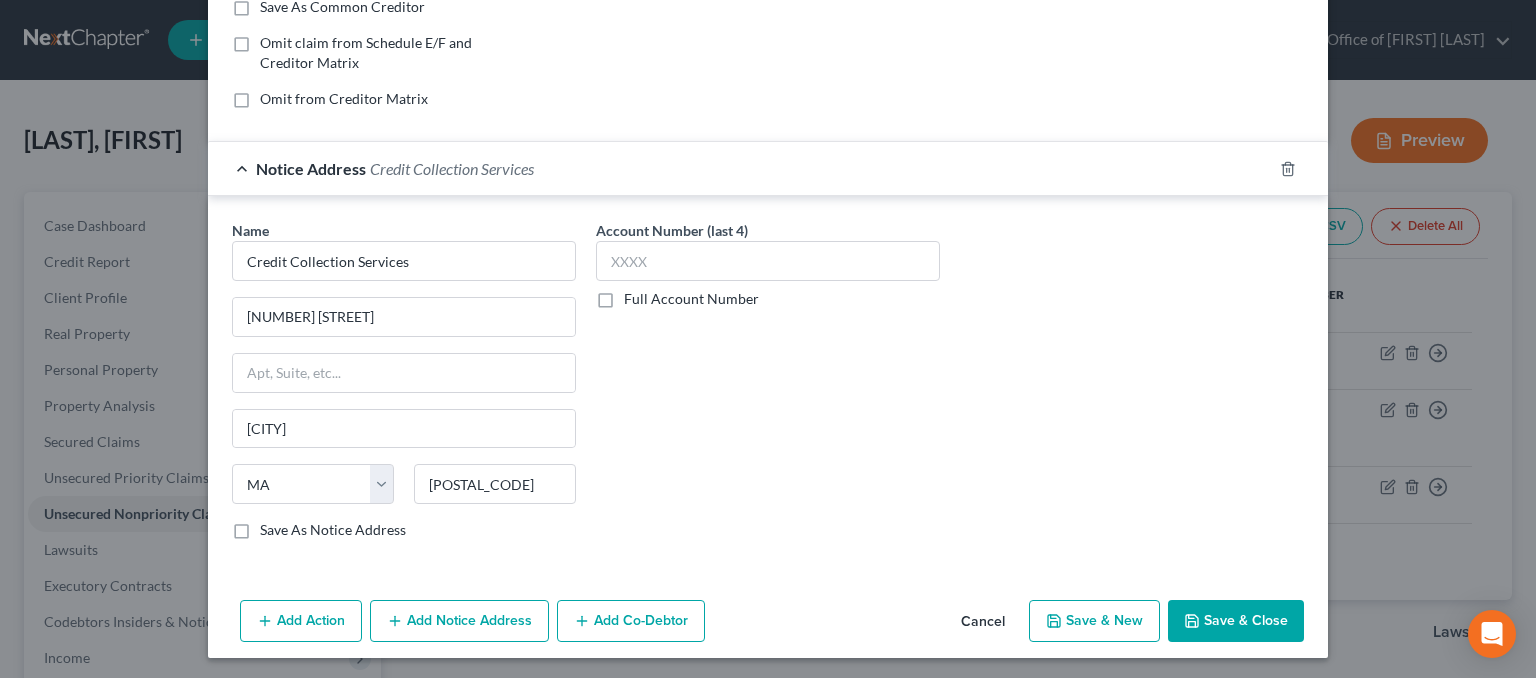 click on "Add Notice Address" at bounding box center (459, 621) 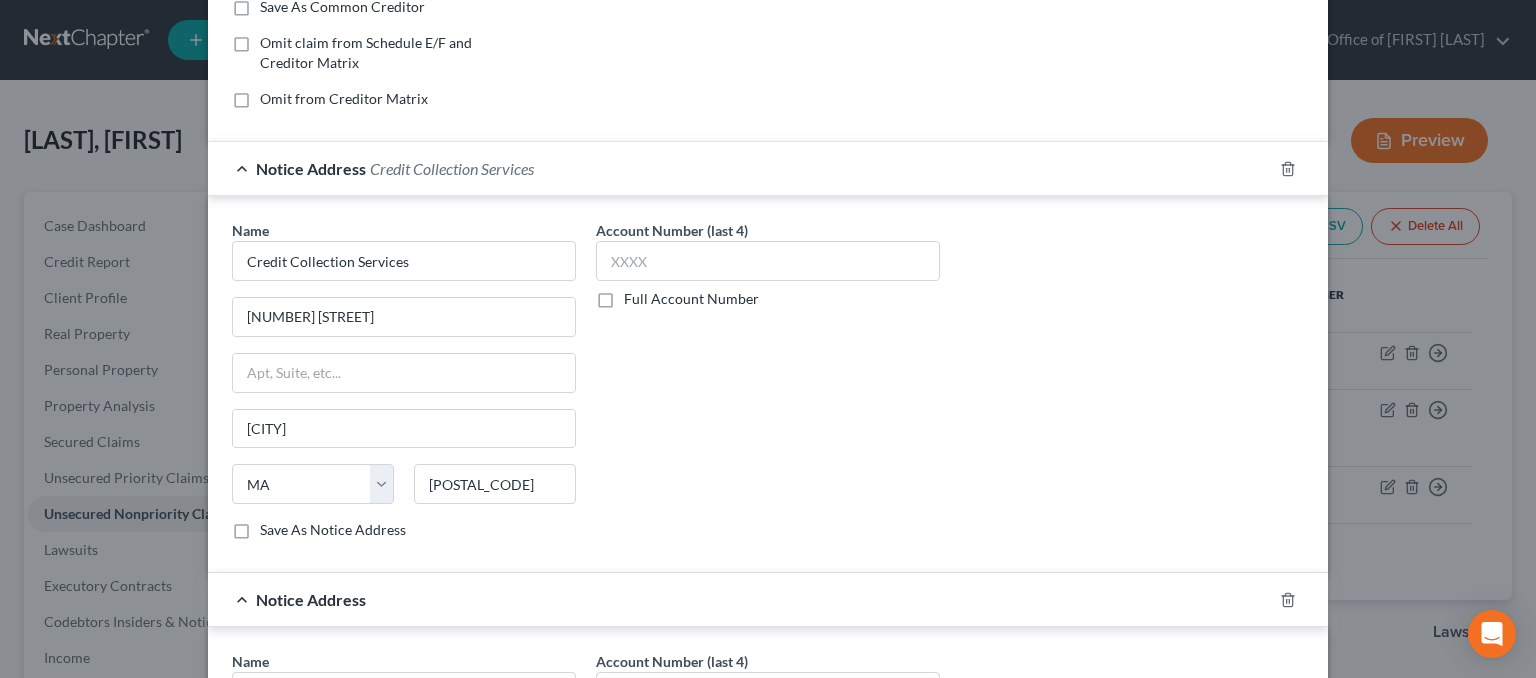 scroll, scrollTop: 824, scrollLeft: 0, axis: vertical 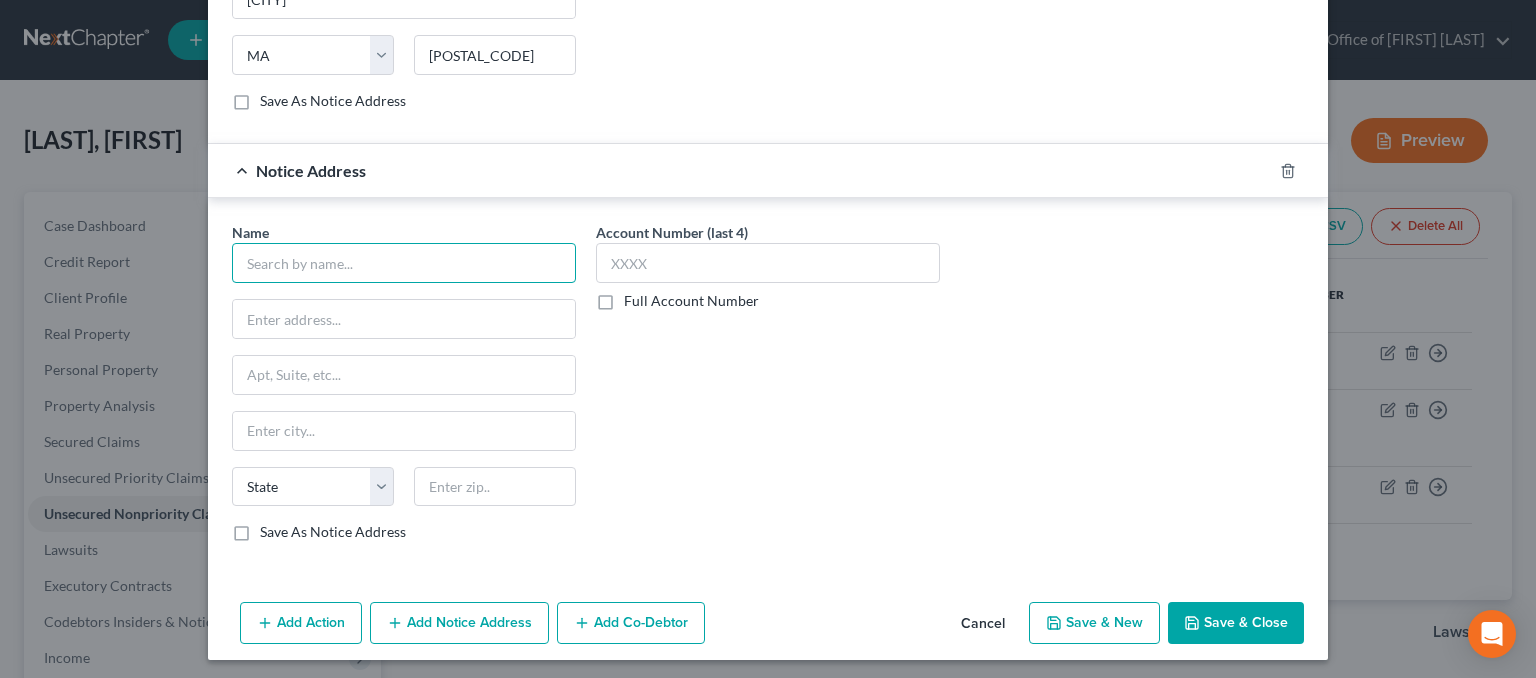 click at bounding box center [404, 263] 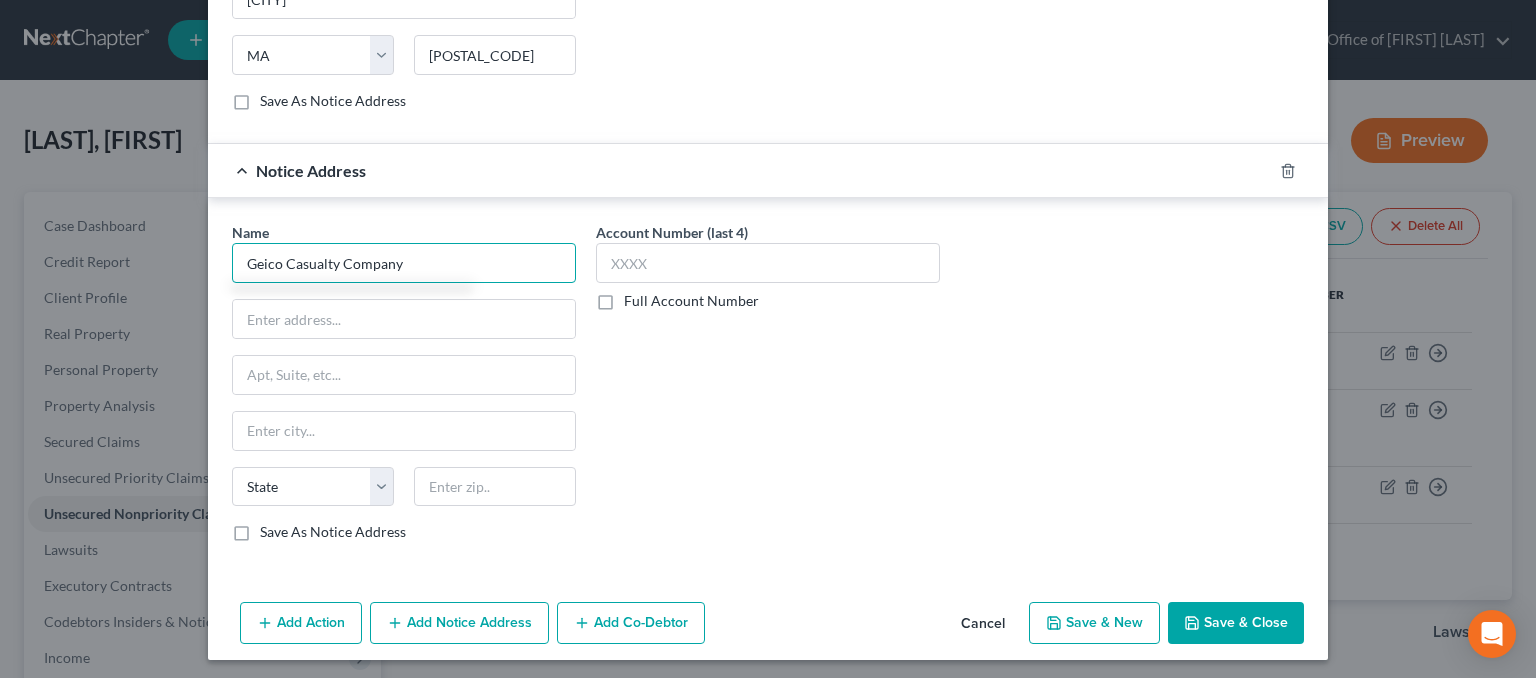 drag, startPoint x: 436, startPoint y: 254, endPoint x: 140, endPoint y: 255, distance: 296.00168 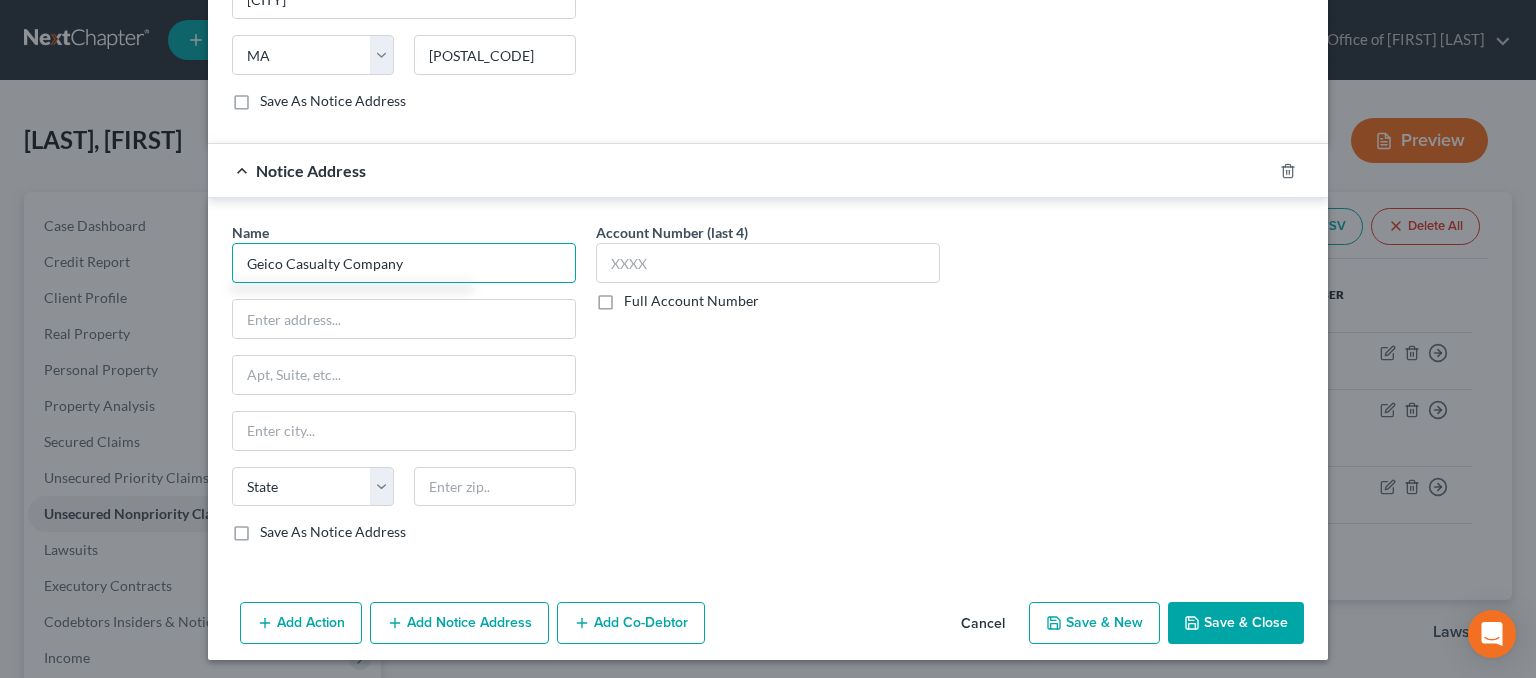 type on "Geico Casualty Company" 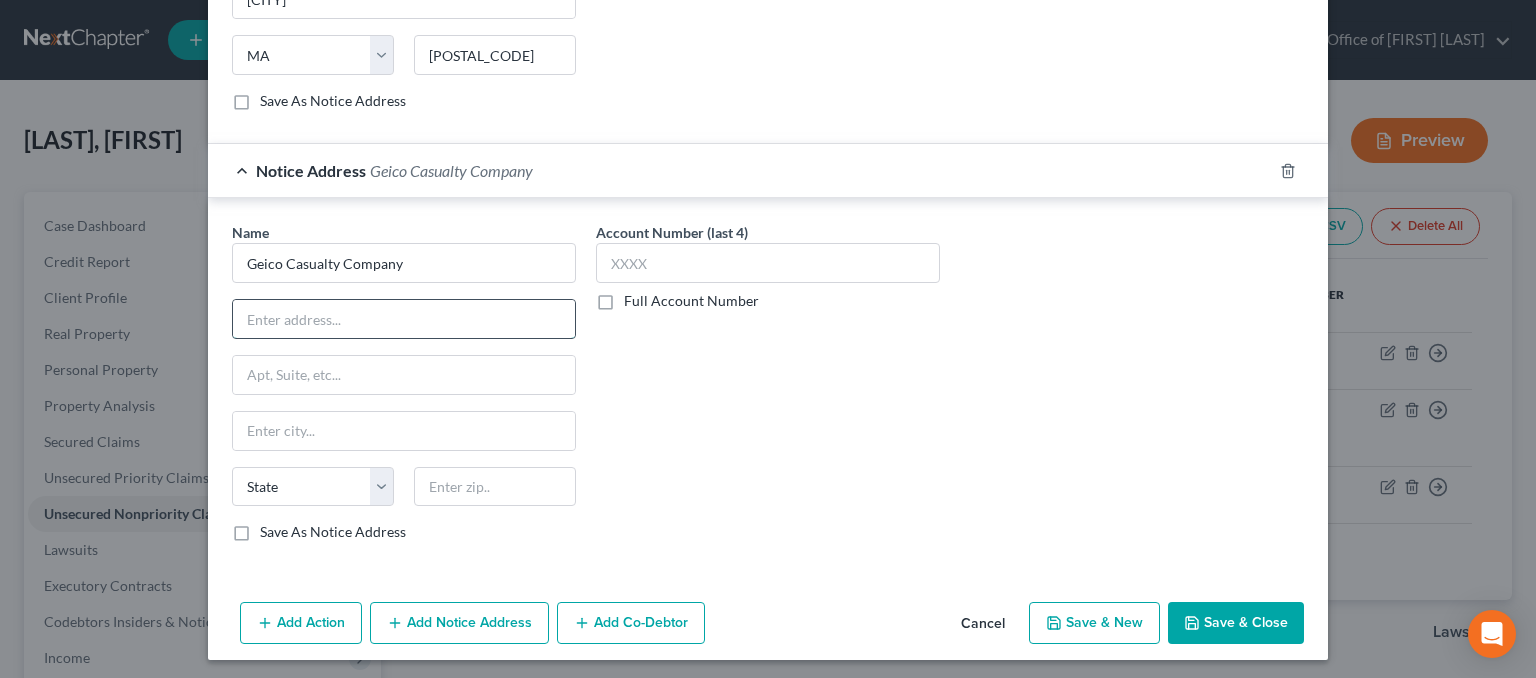 click at bounding box center (404, 319) 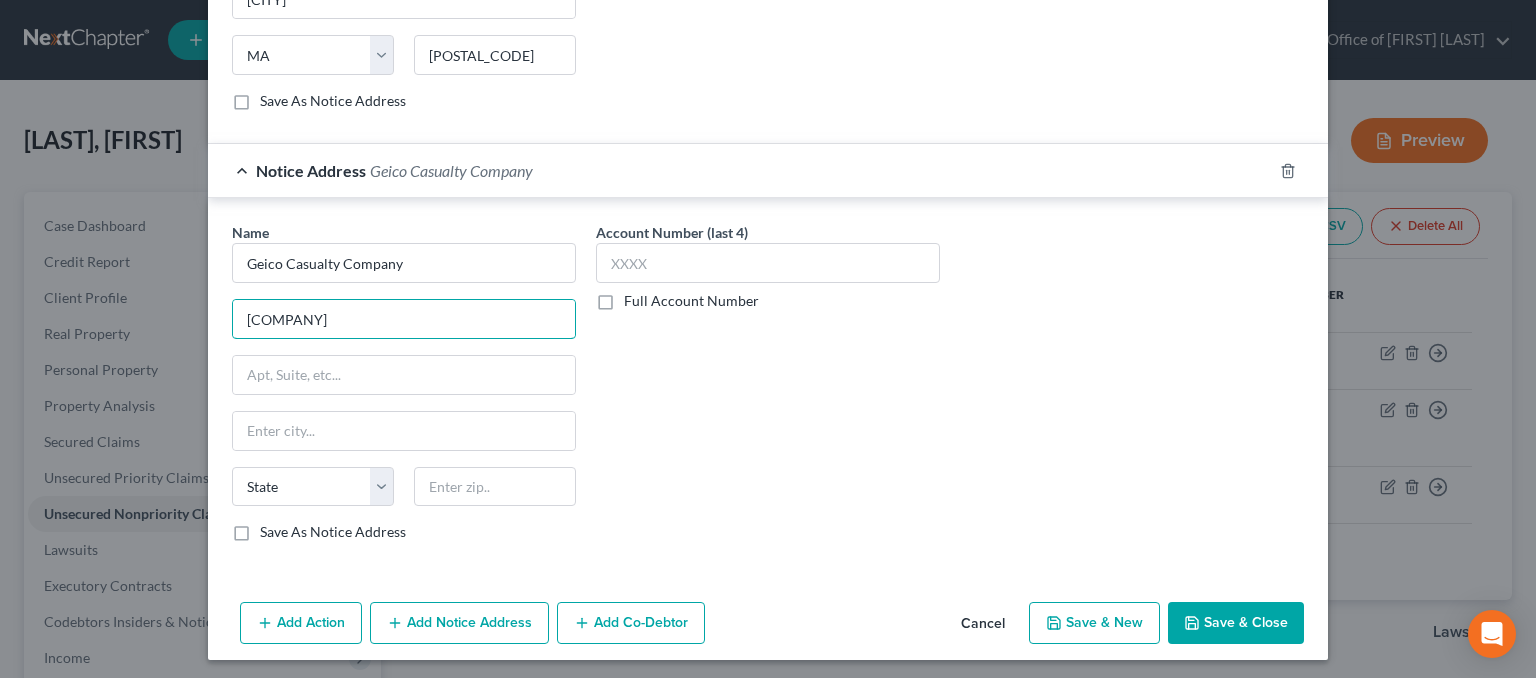 type on "[COMPANY]" 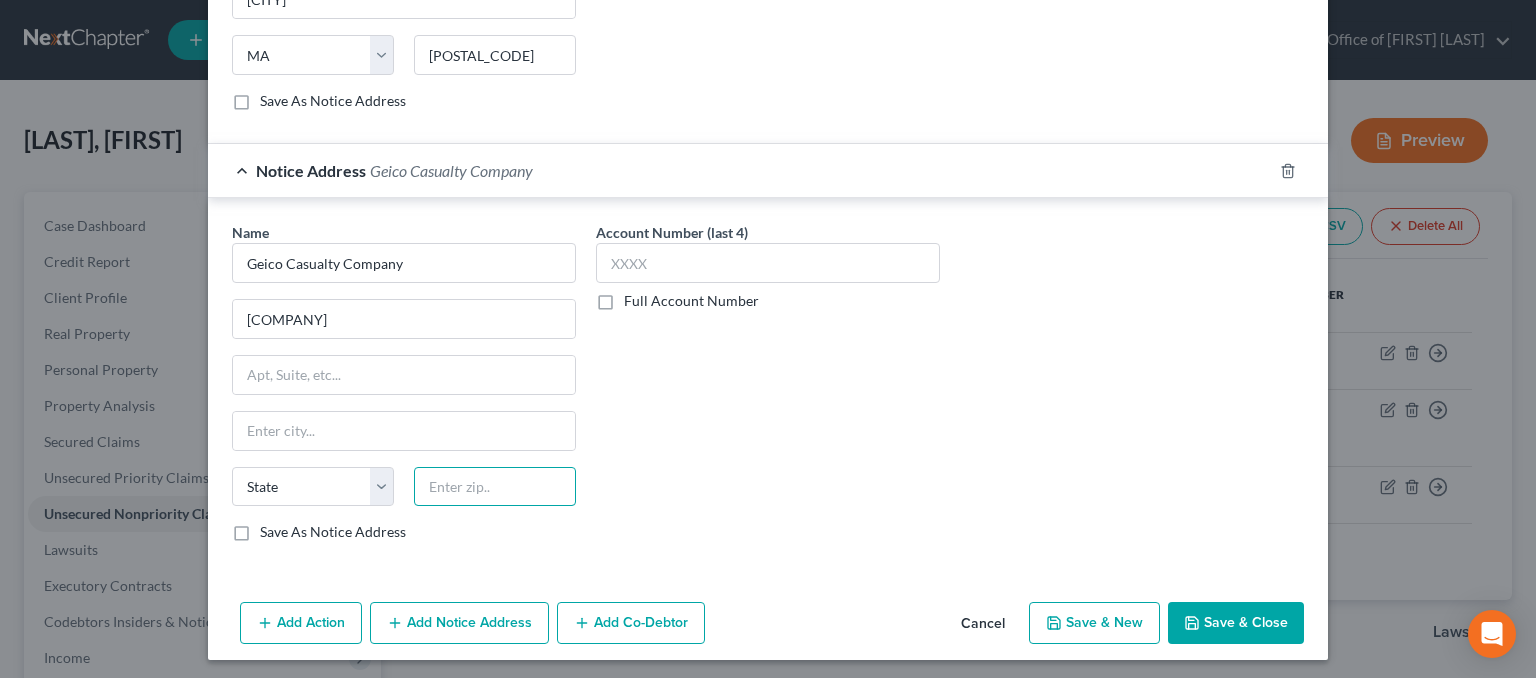 click at bounding box center [495, 487] 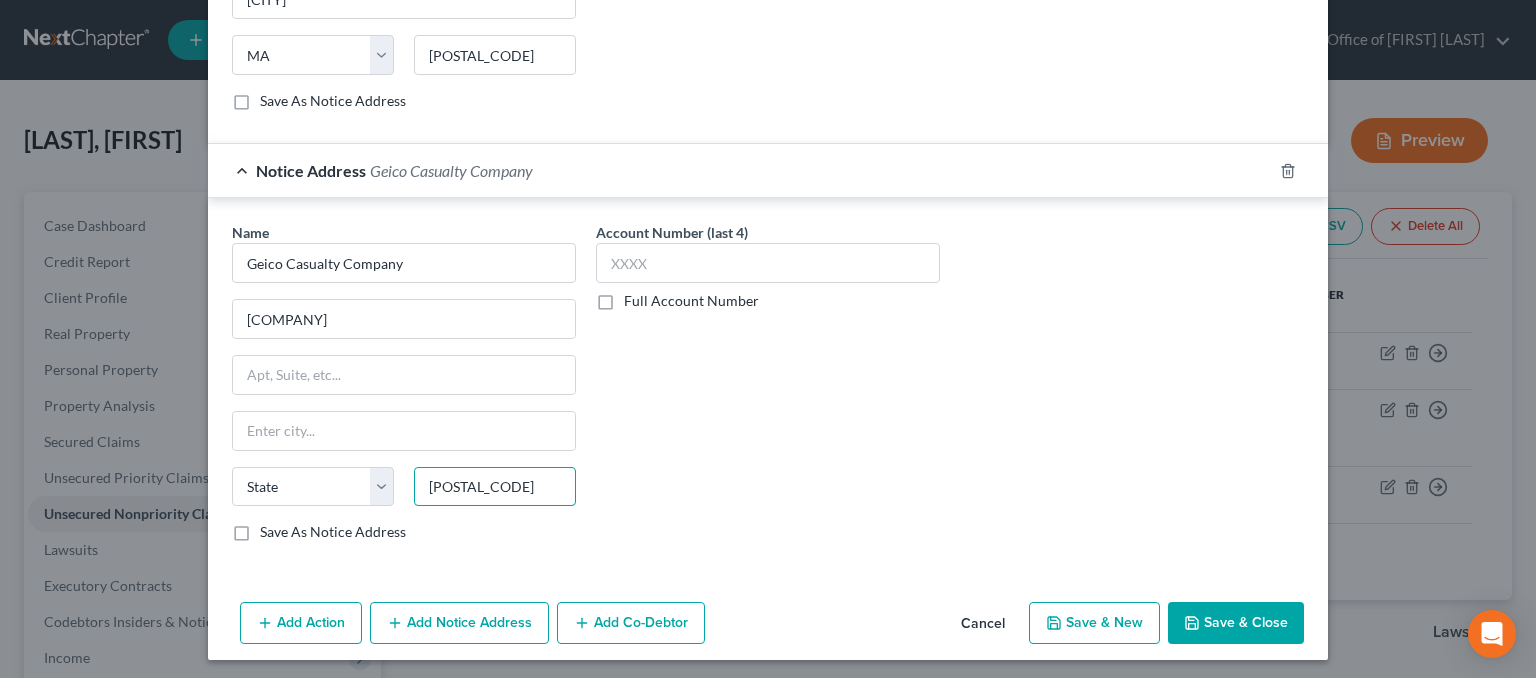 type on "[POSTAL_CODE]" 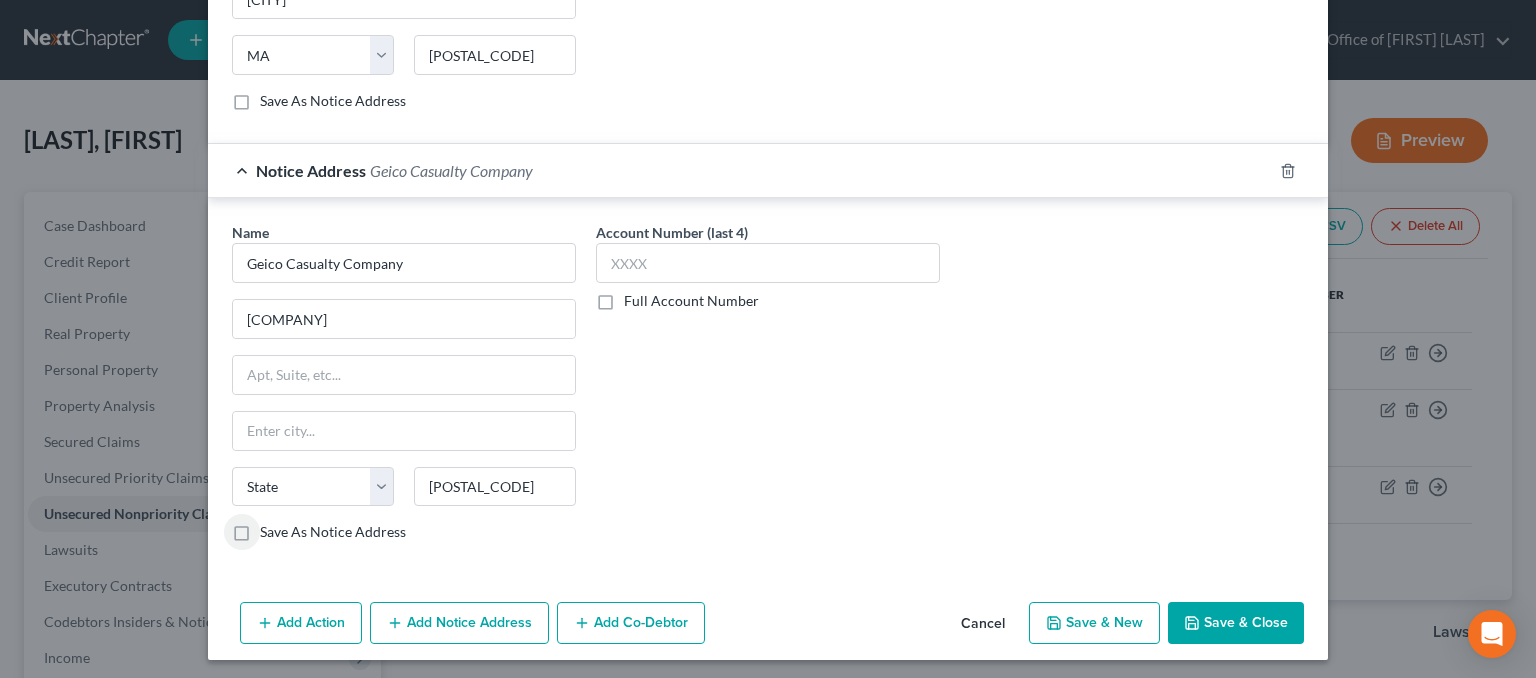 type on "Washington" 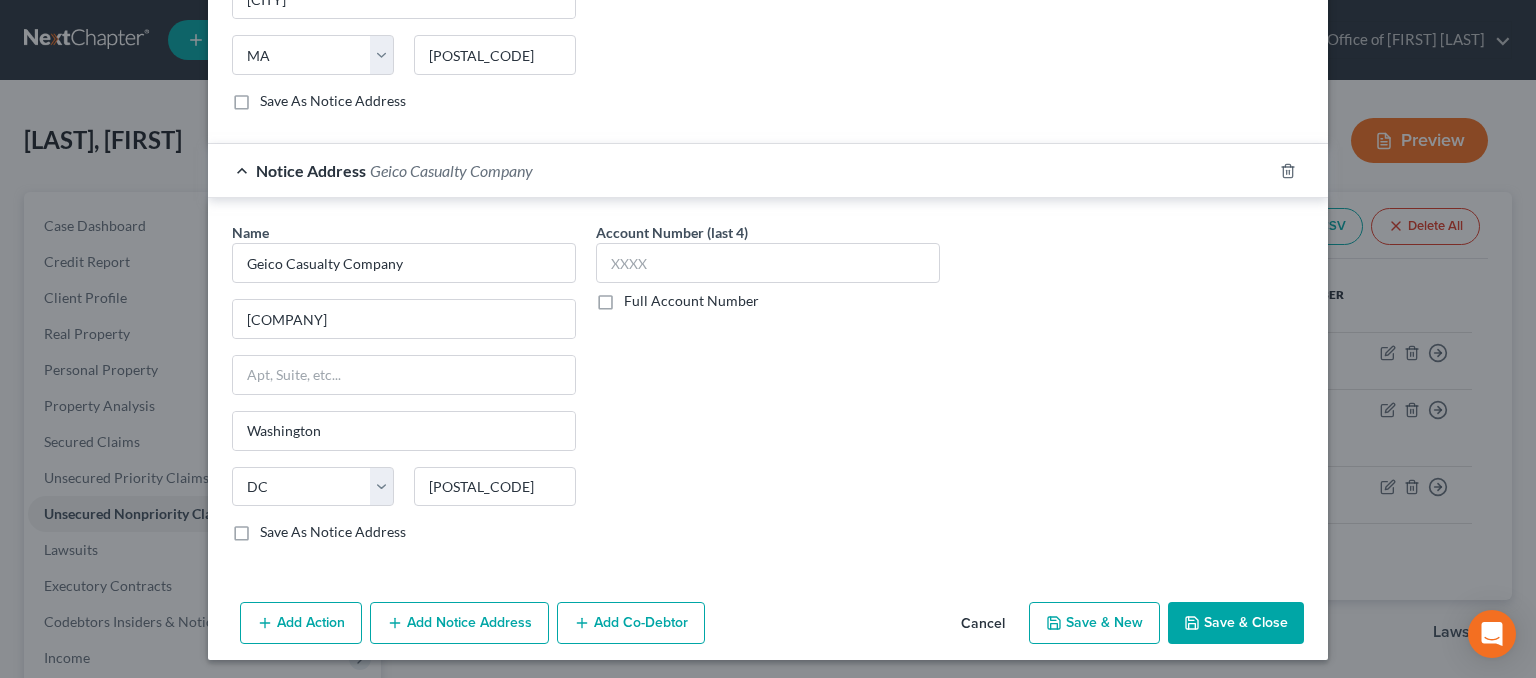 click on "Save As Notice Address" at bounding box center (333, 532) 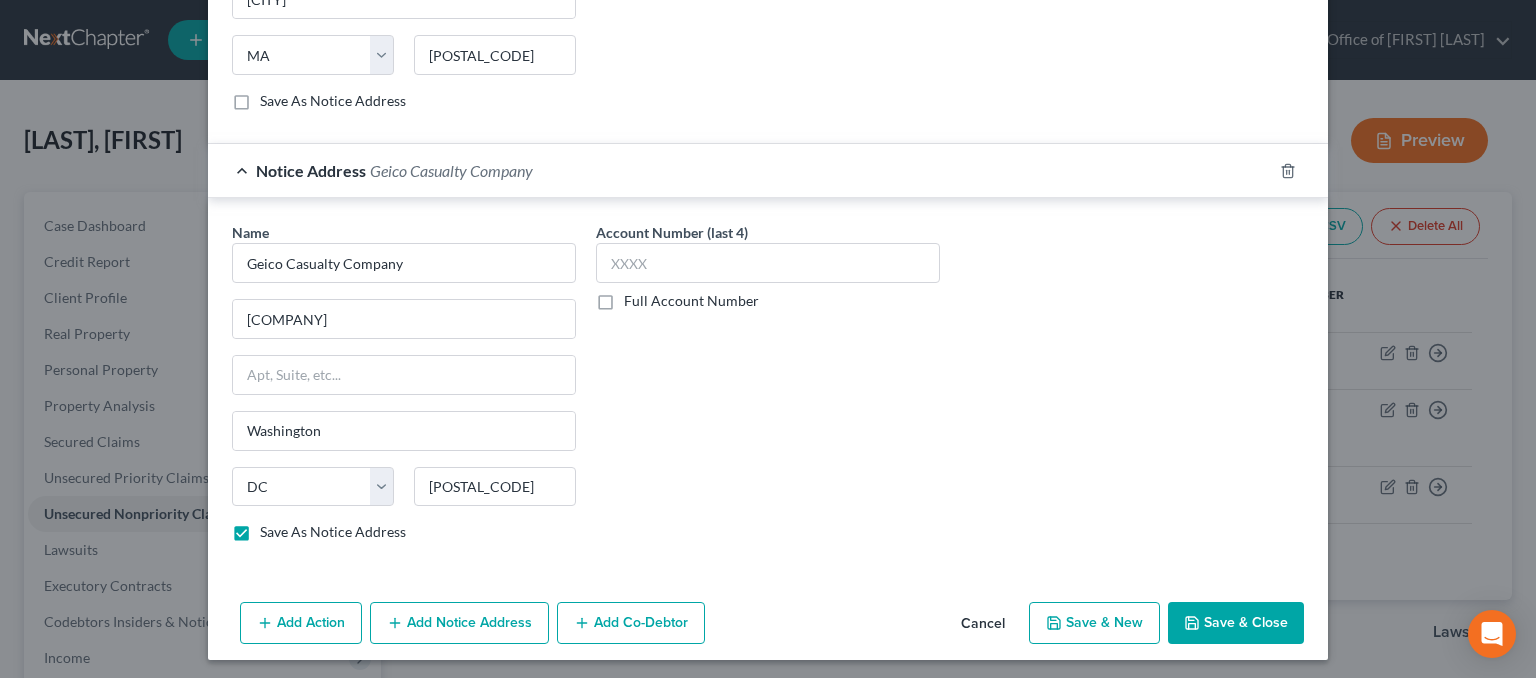 click on "Save & New" at bounding box center [1094, 623] 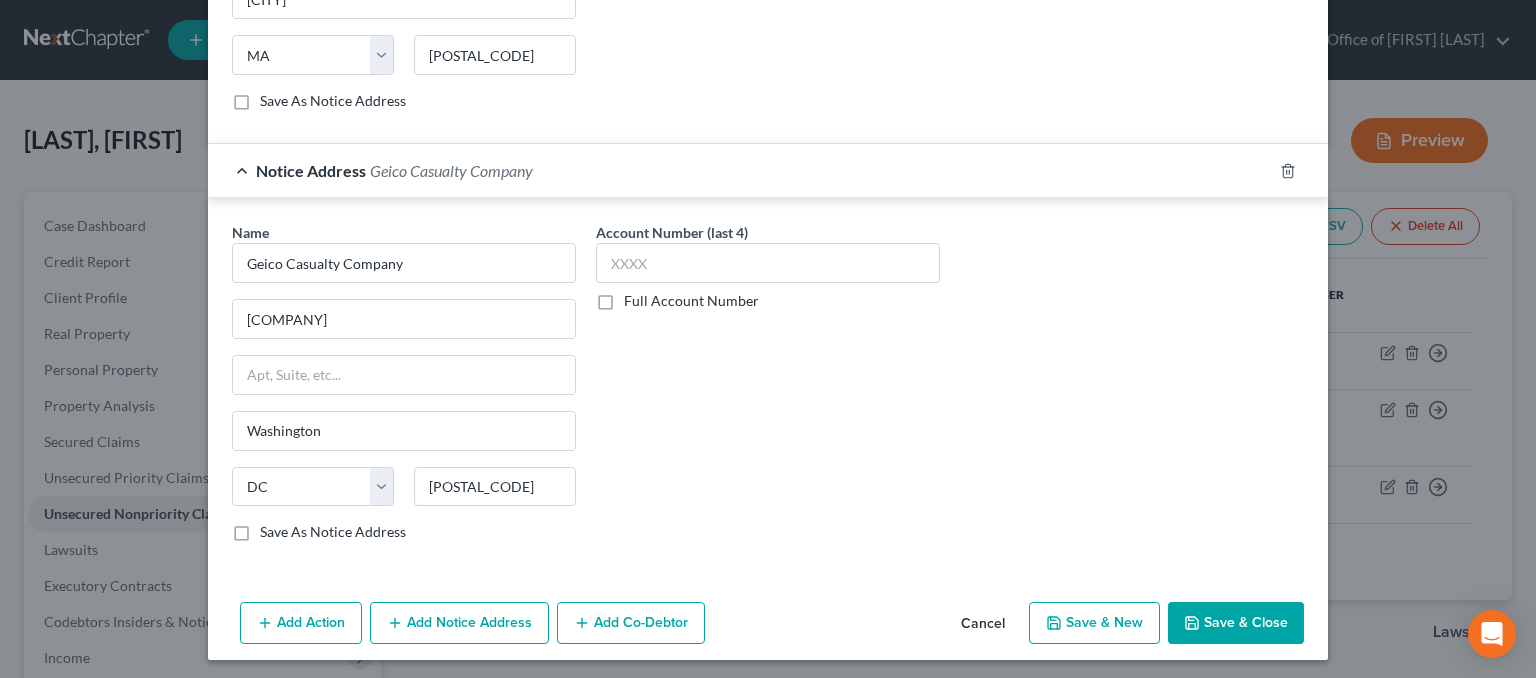 checkbox on "false" 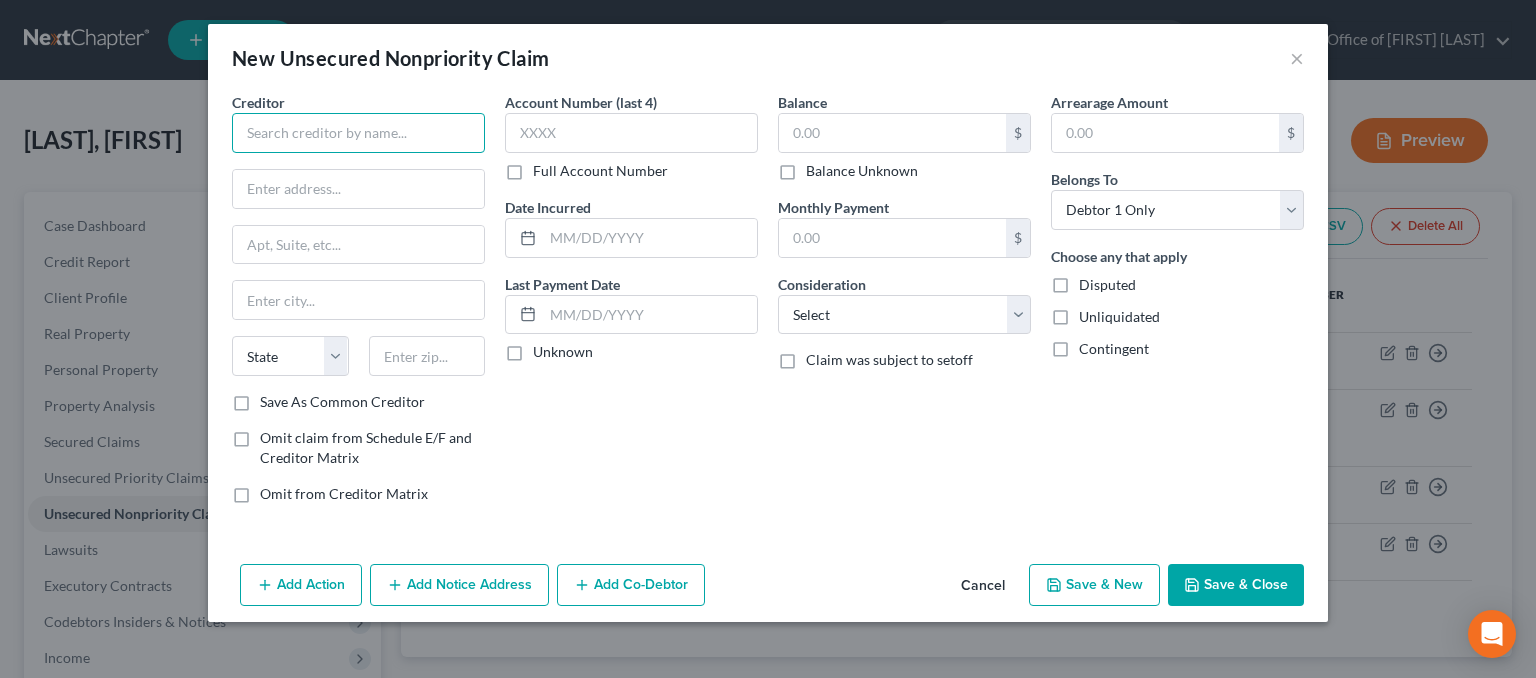 click at bounding box center [358, 133] 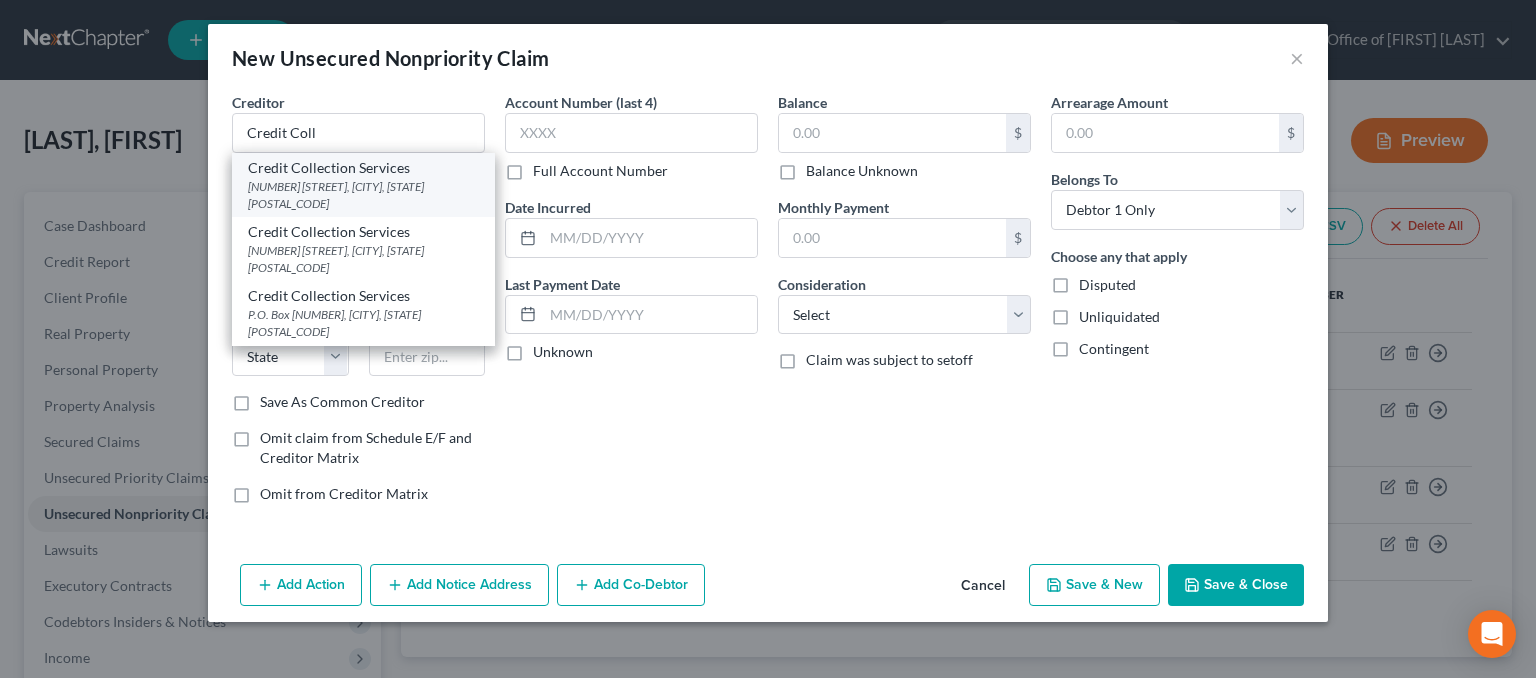 click on "Credit Collection Services" at bounding box center (363, 168) 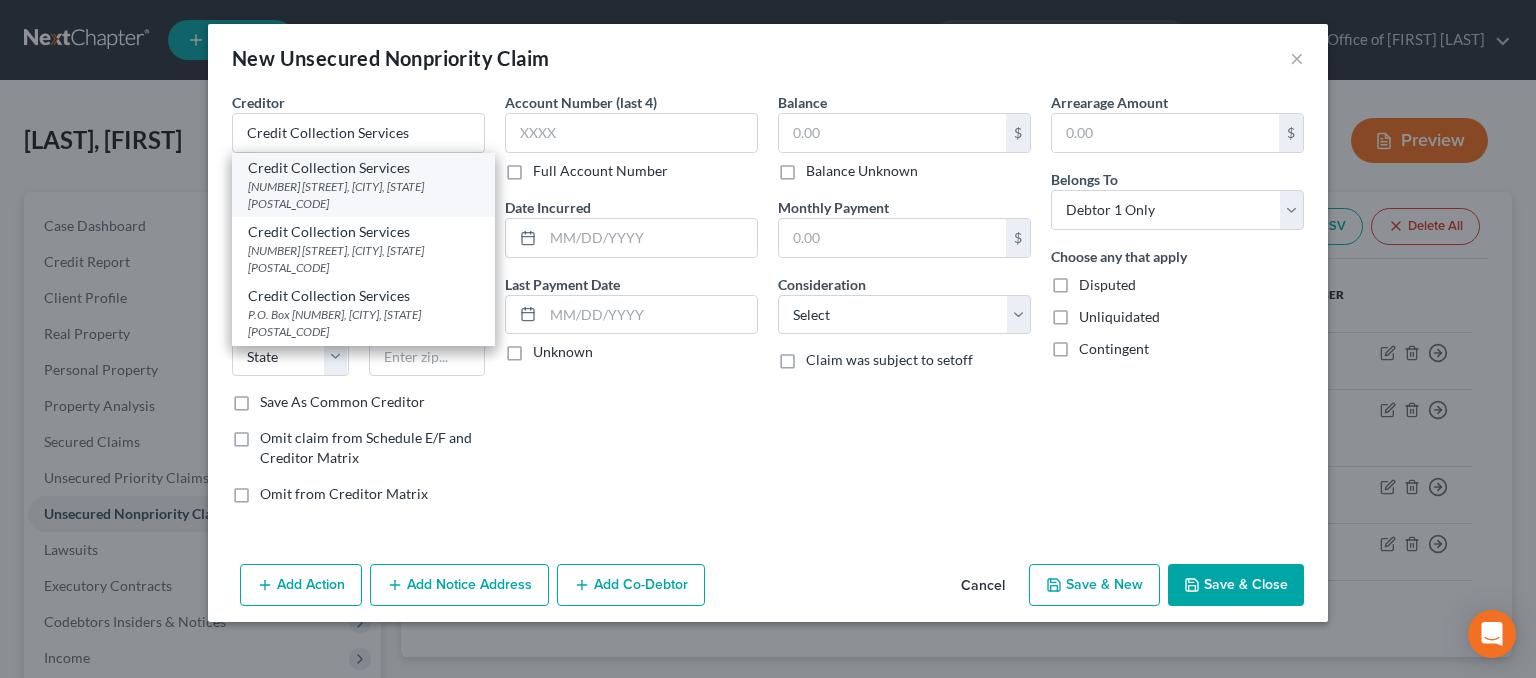 select on "22" 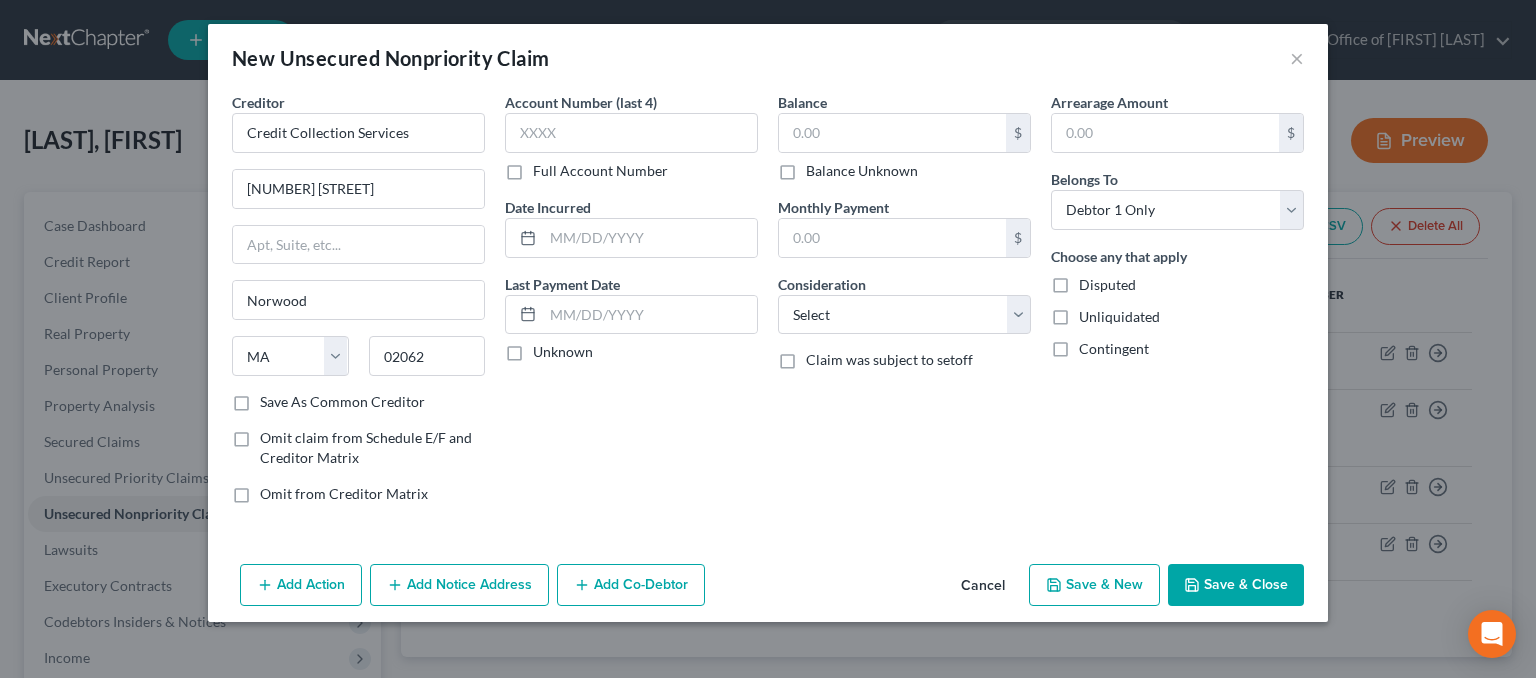click on "Add Notice Address" at bounding box center (459, 585) 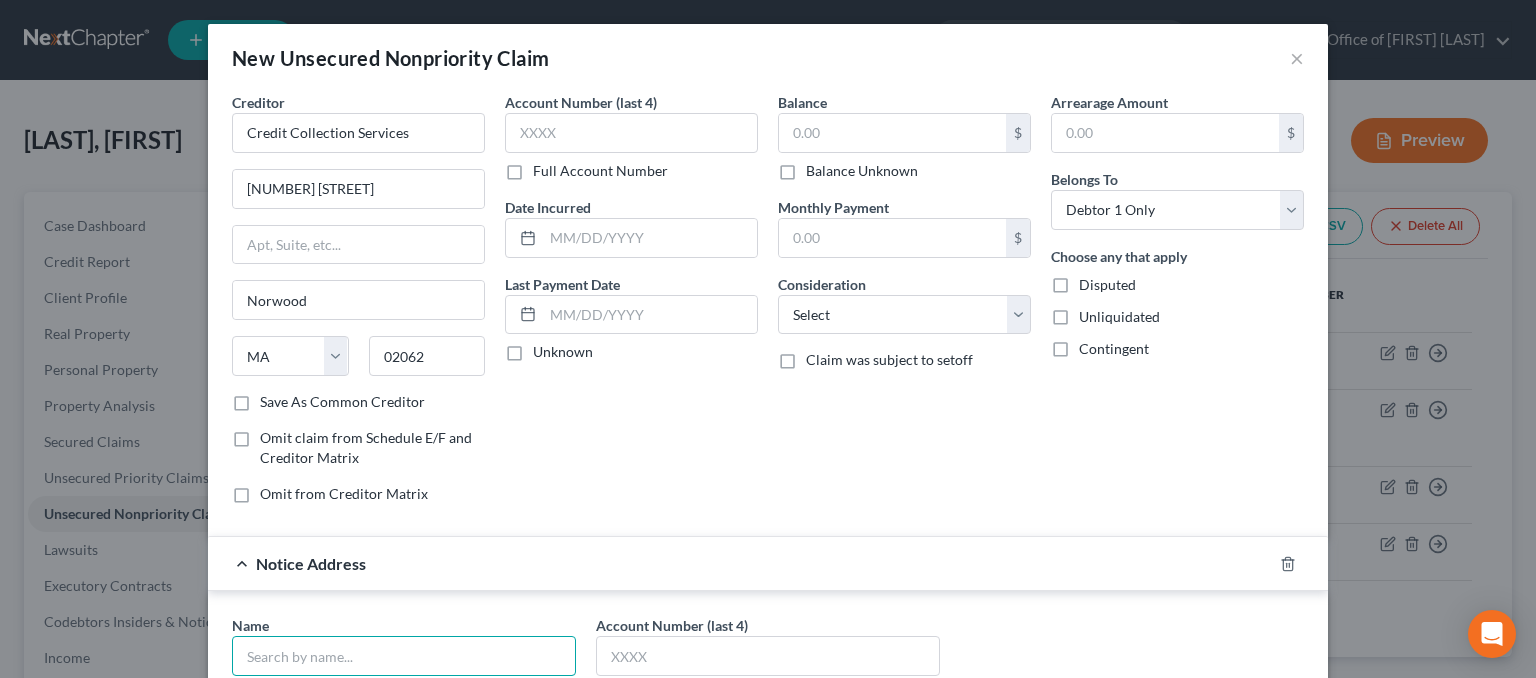 click at bounding box center (404, 656) 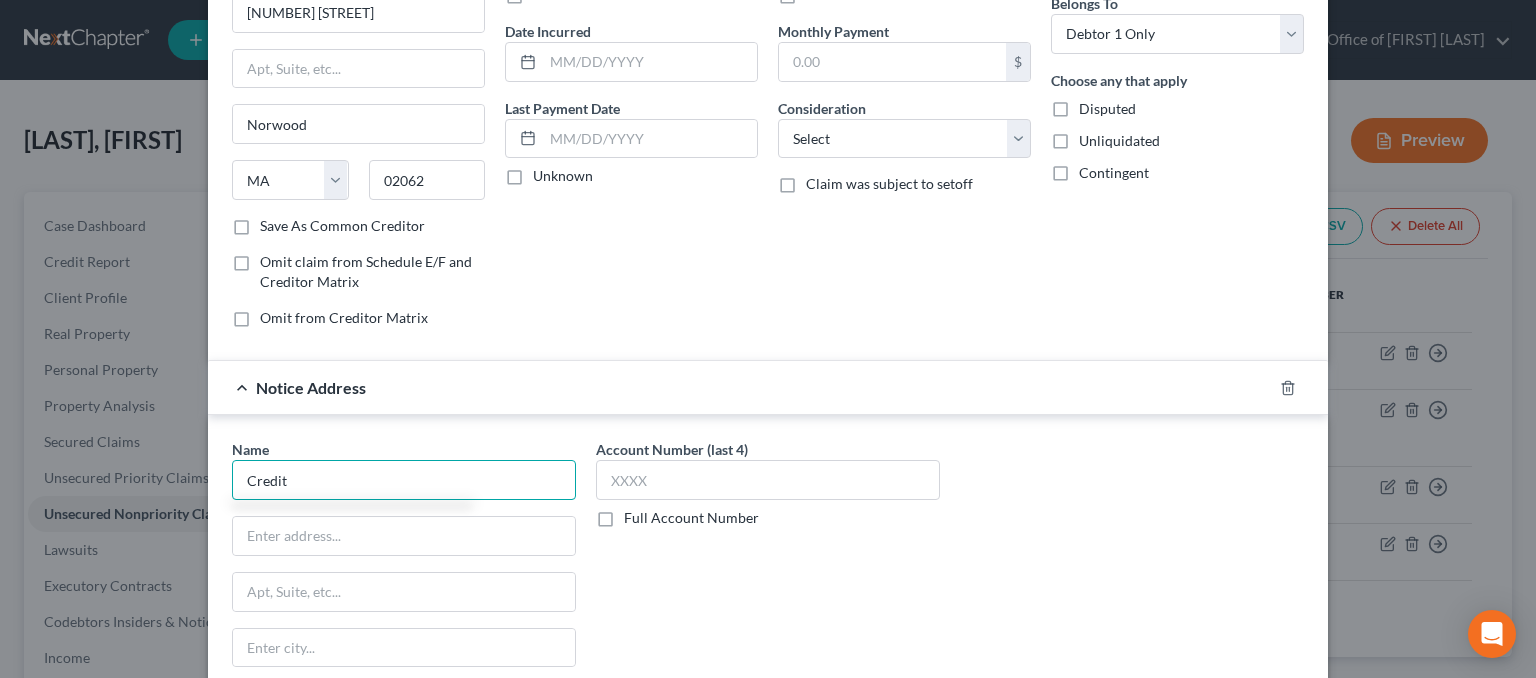 scroll, scrollTop: 395, scrollLeft: 0, axis: vertical 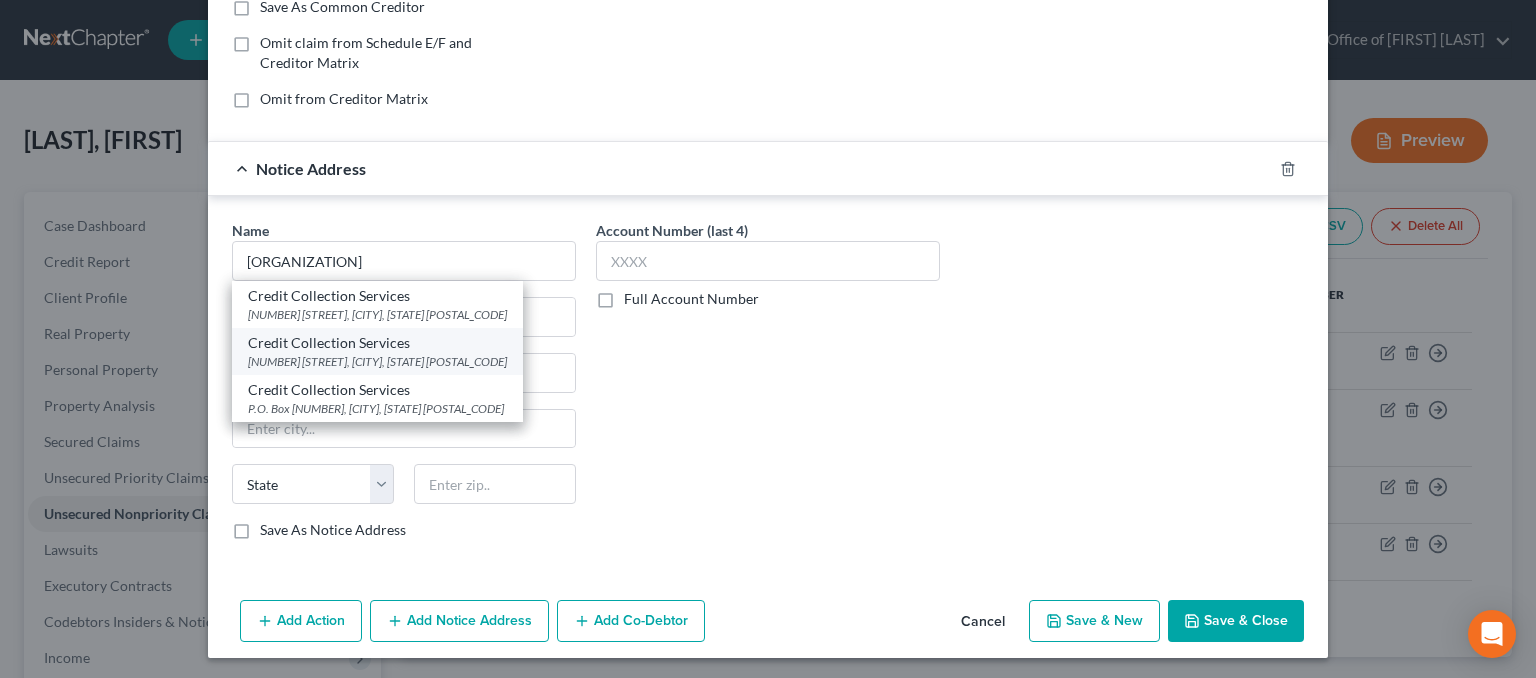 click on "[NUMBER] [STREET], [CITY], [STATE] [POSTAL_CODE]" at bounding box center (377, 361) 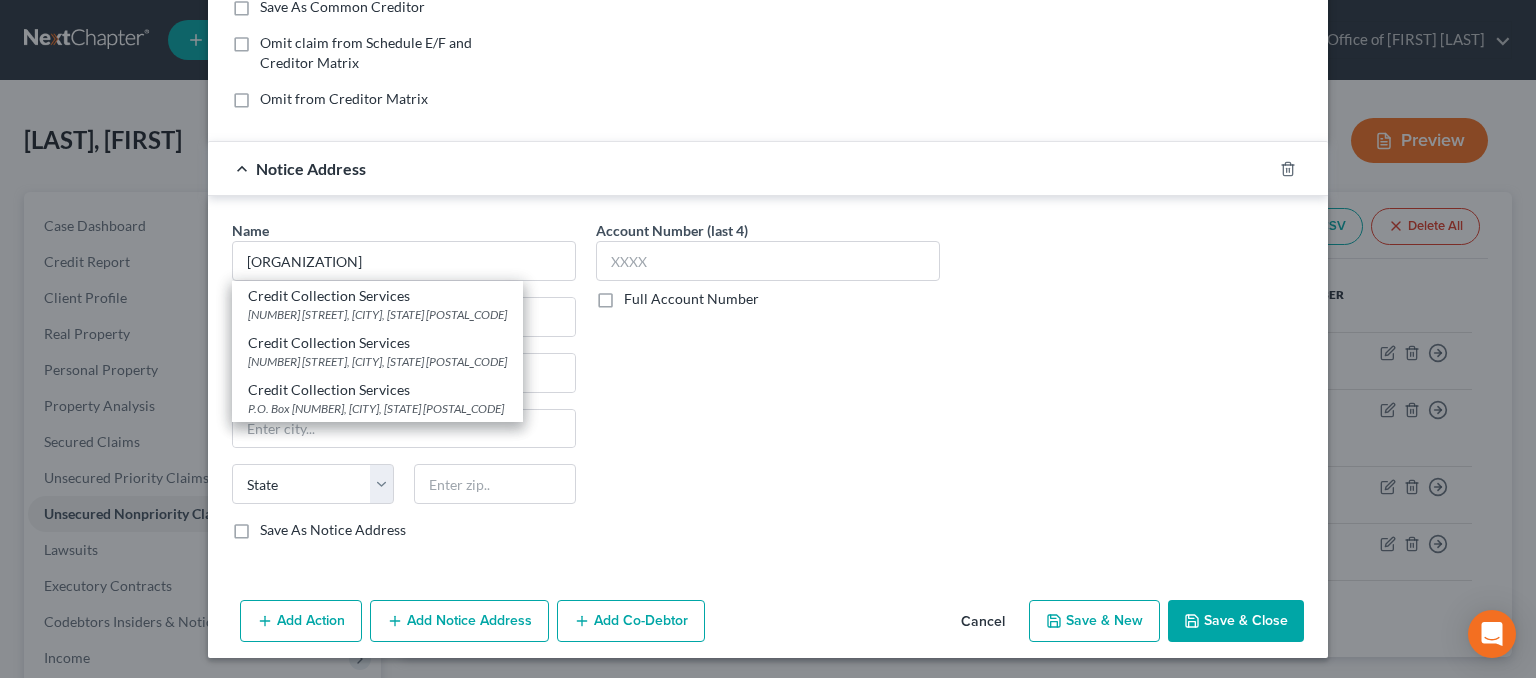 type on "Credit Collection Services" 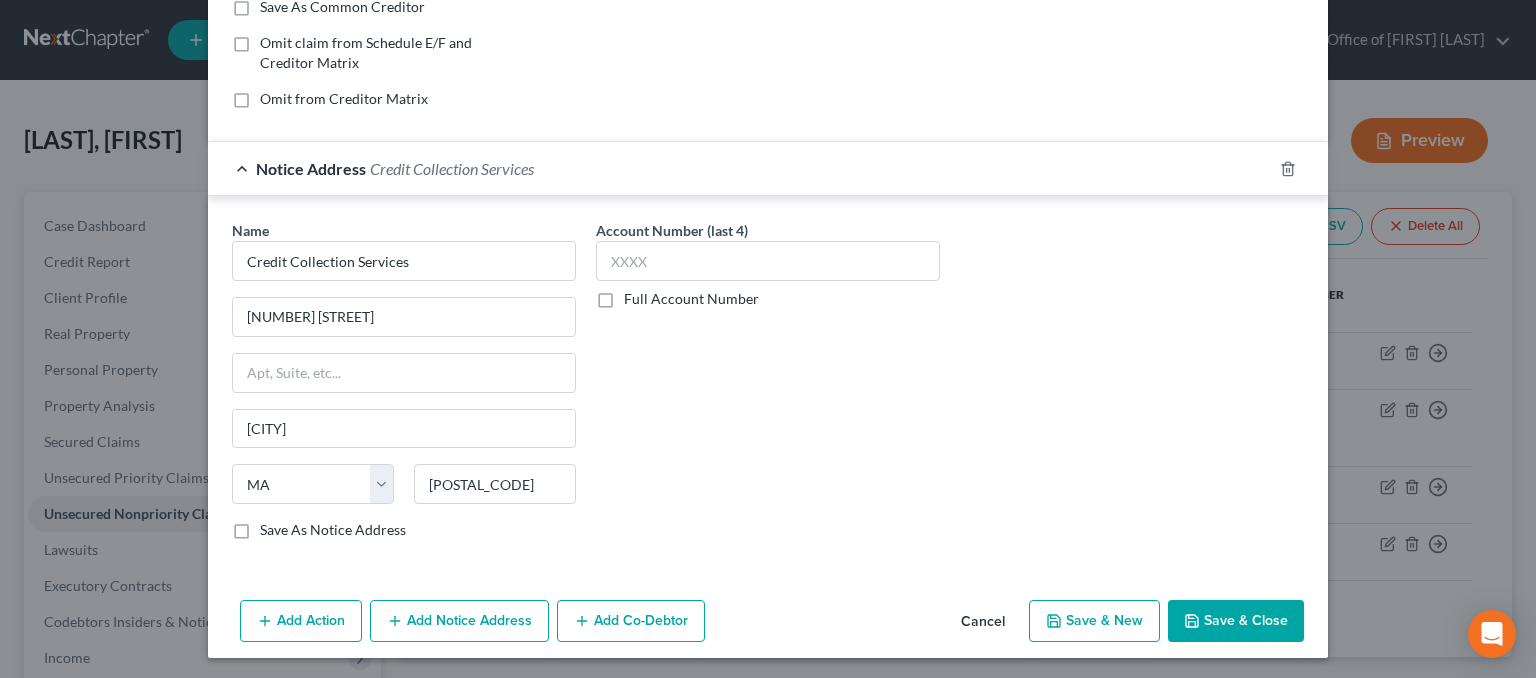 click on "Add Notice Address" at bounding box center [459, 621] 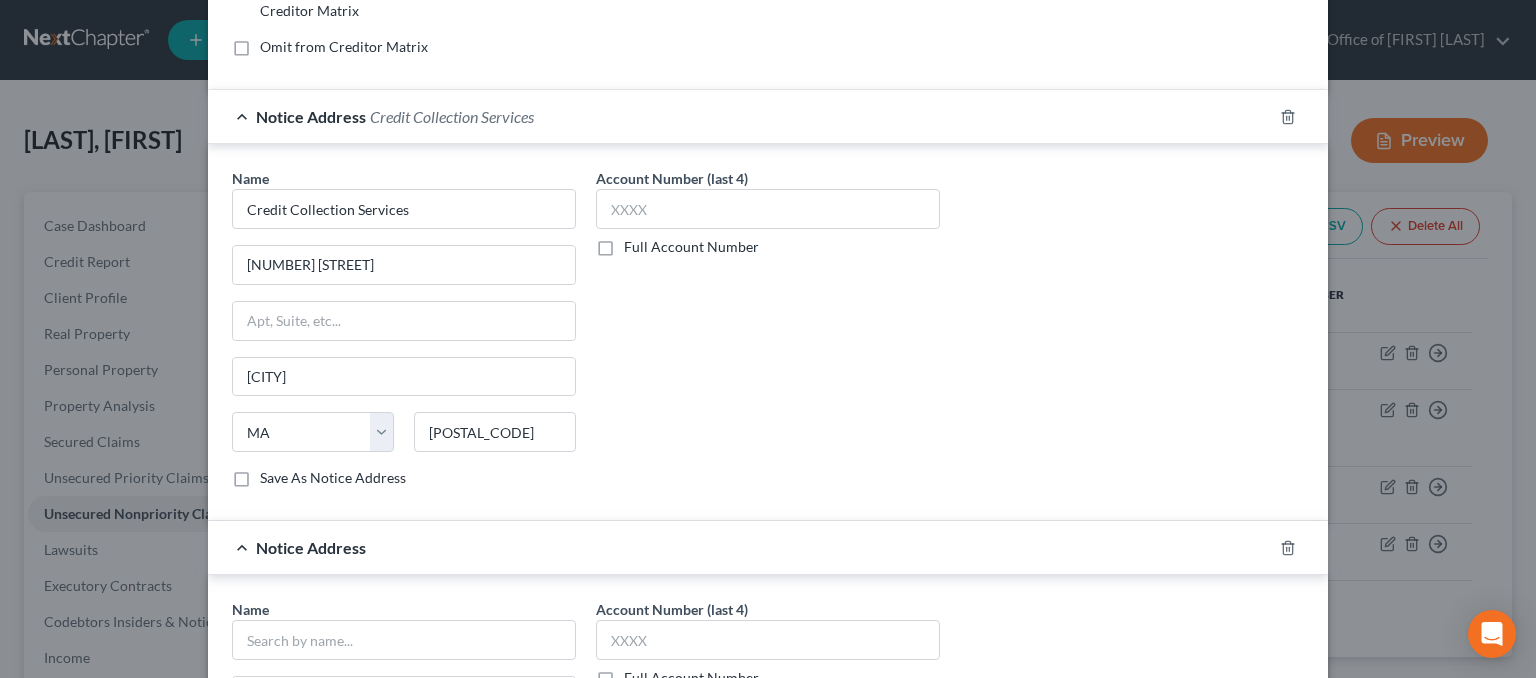 scroll, scrollTop: 495, scrollLeft: 0, axis: vertical 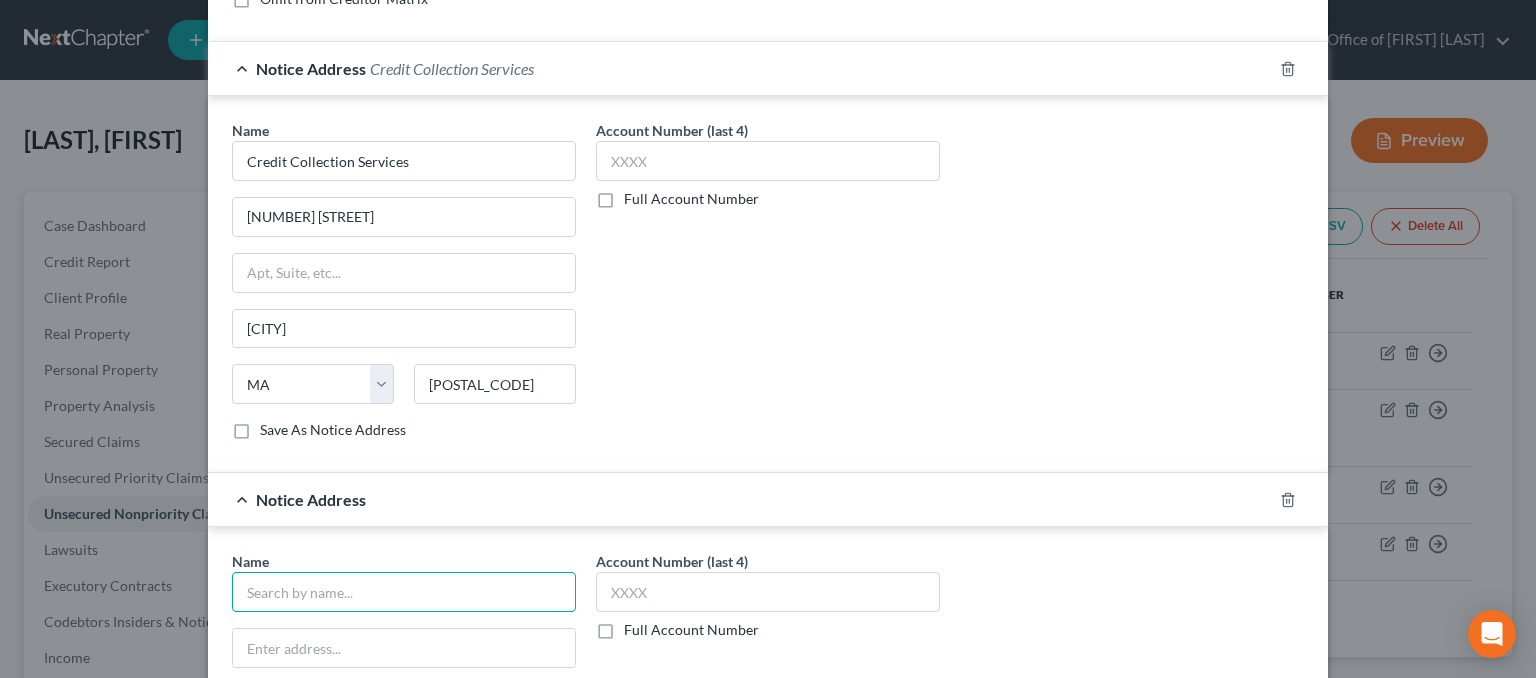 click at bounding box center (404, 592) 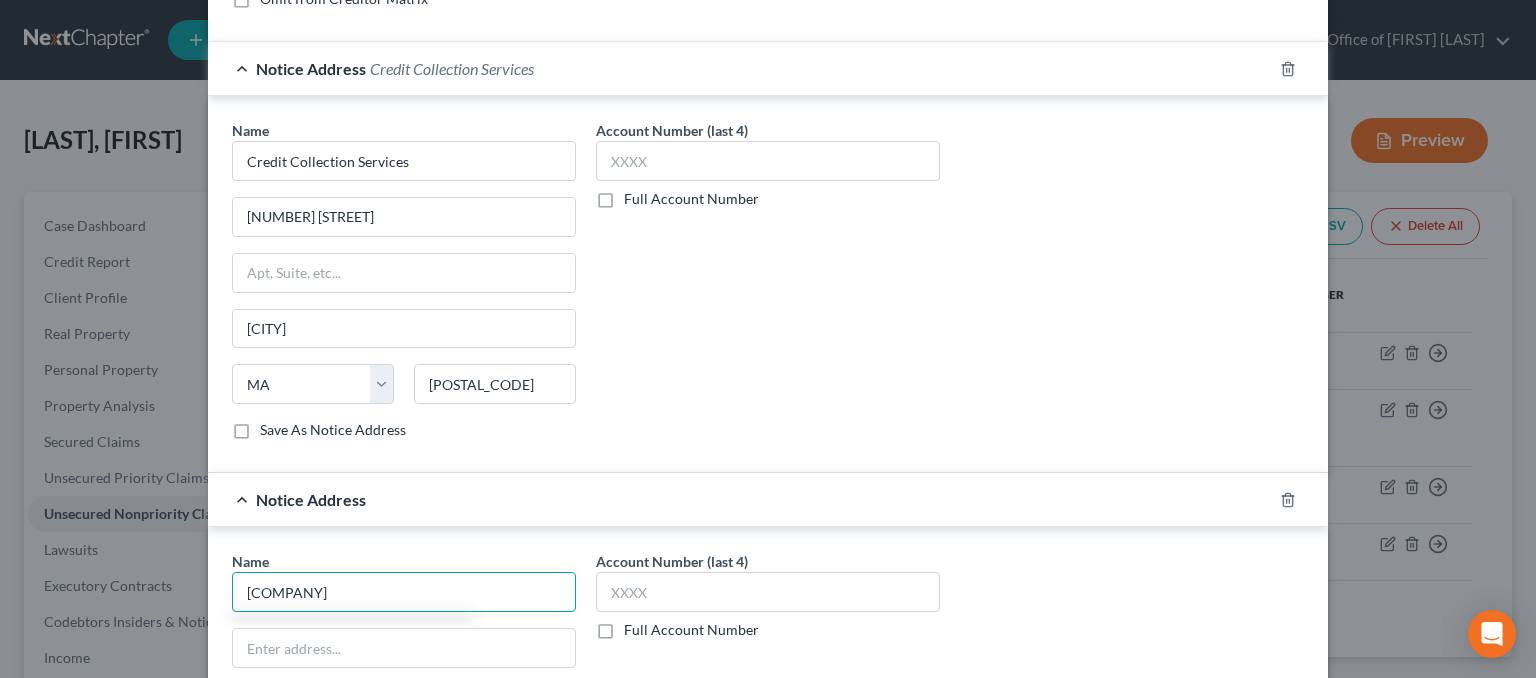 drag, startPoint x: 464, startPoint y: 587, endPoint x: 223, endPoint y: 547, distance: 244.29695 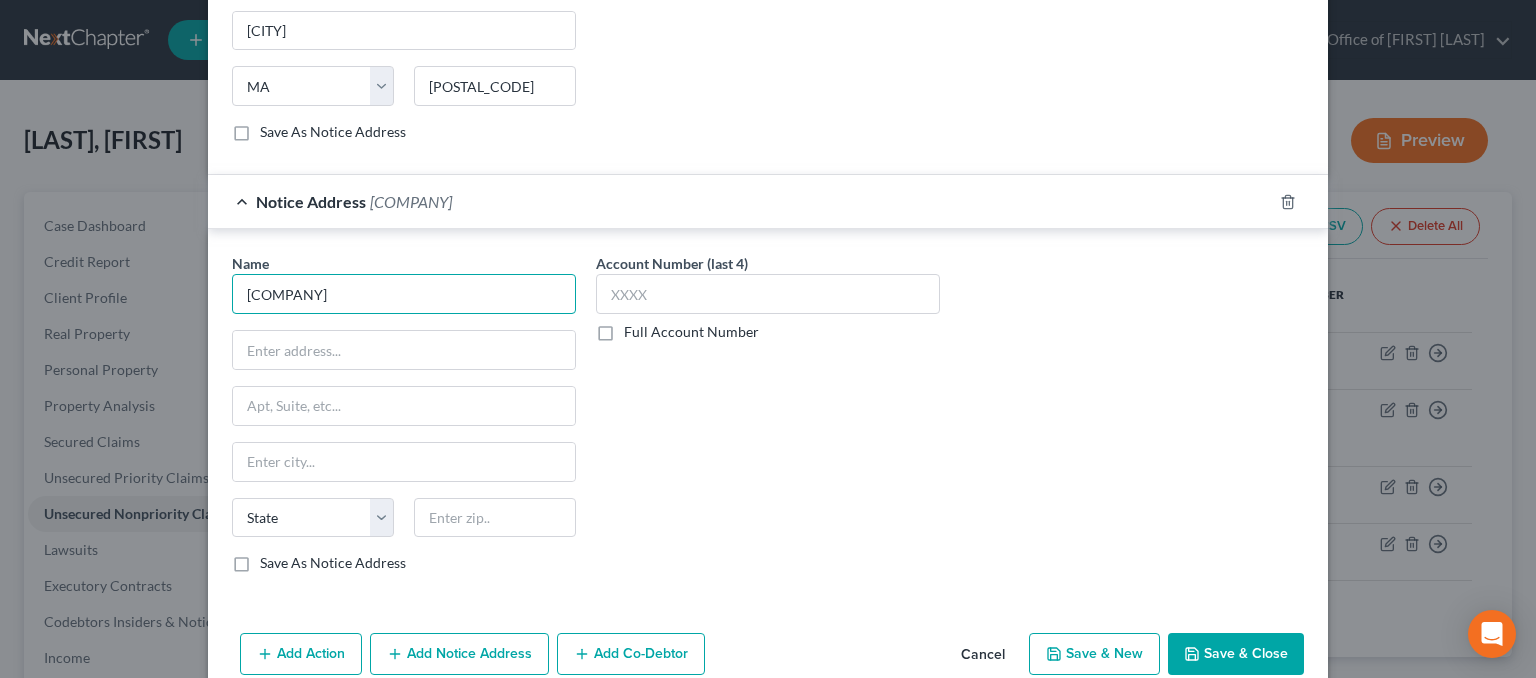 scroll, scrollTop: 795, scrollLeft: 0, axis: vertical 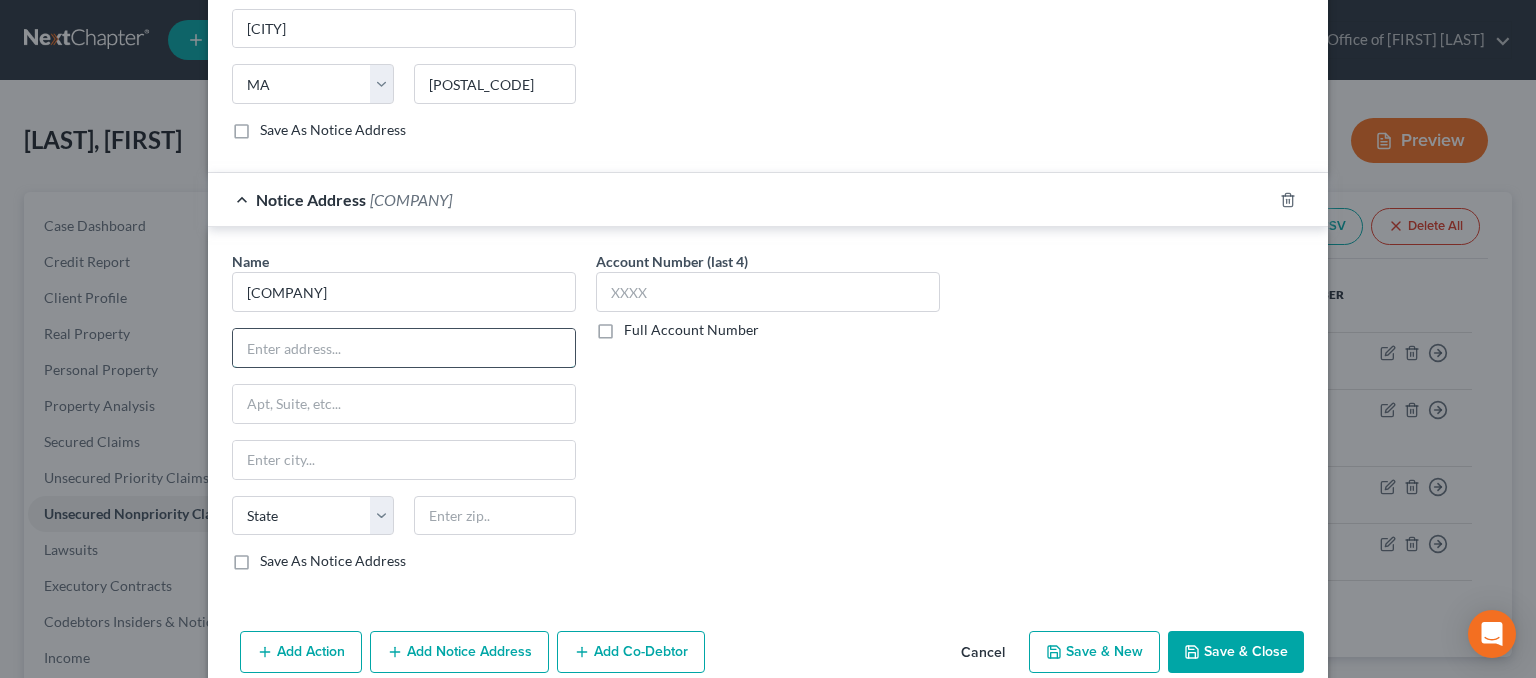 click at bounding box center (404, 348) 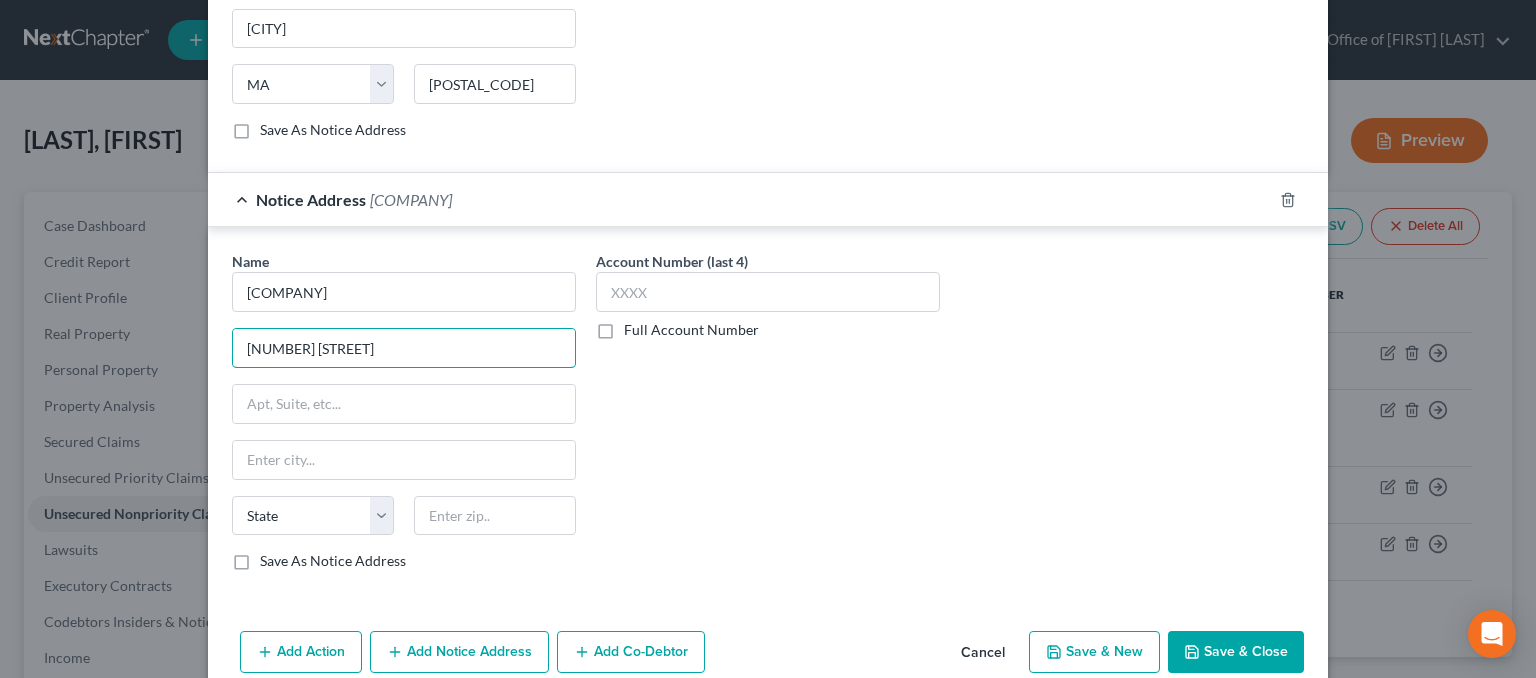 type on "[NUMBER] [STREET]" 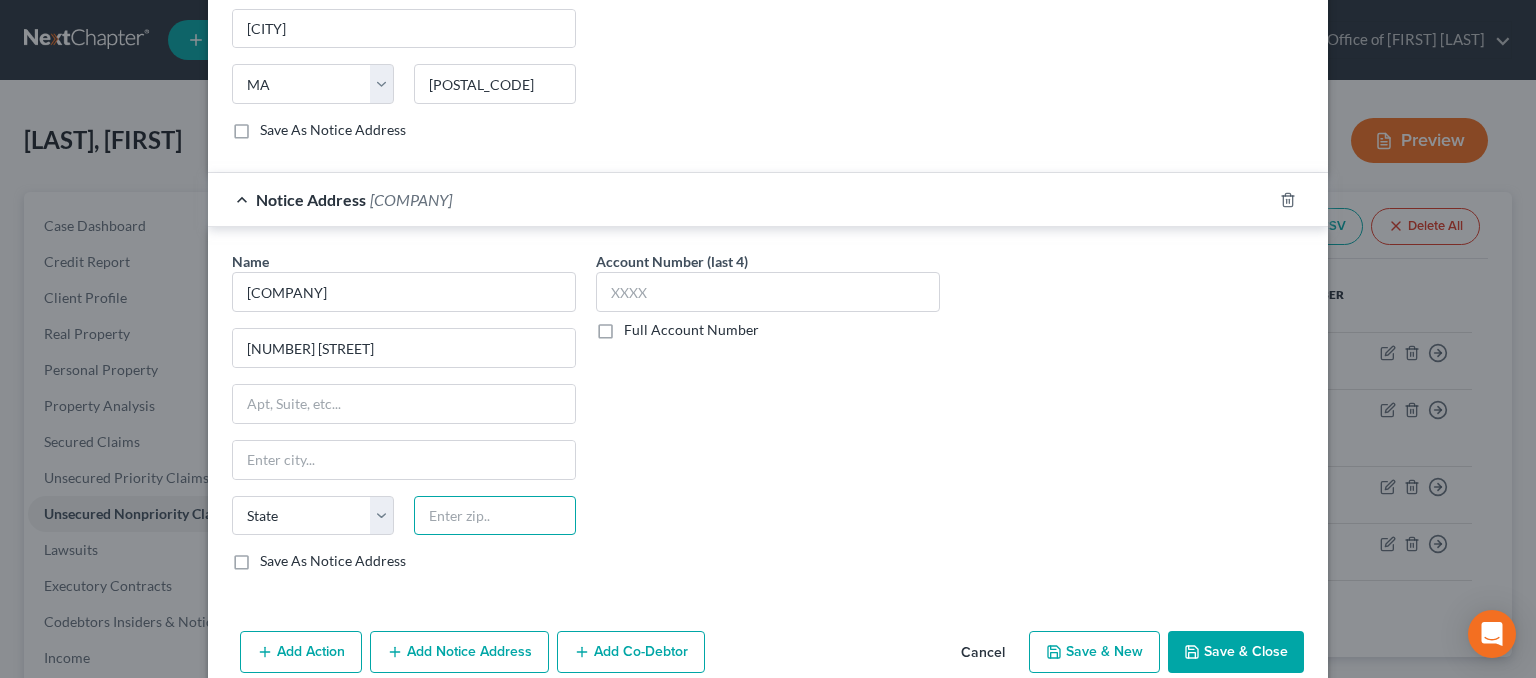 paste on "44143" 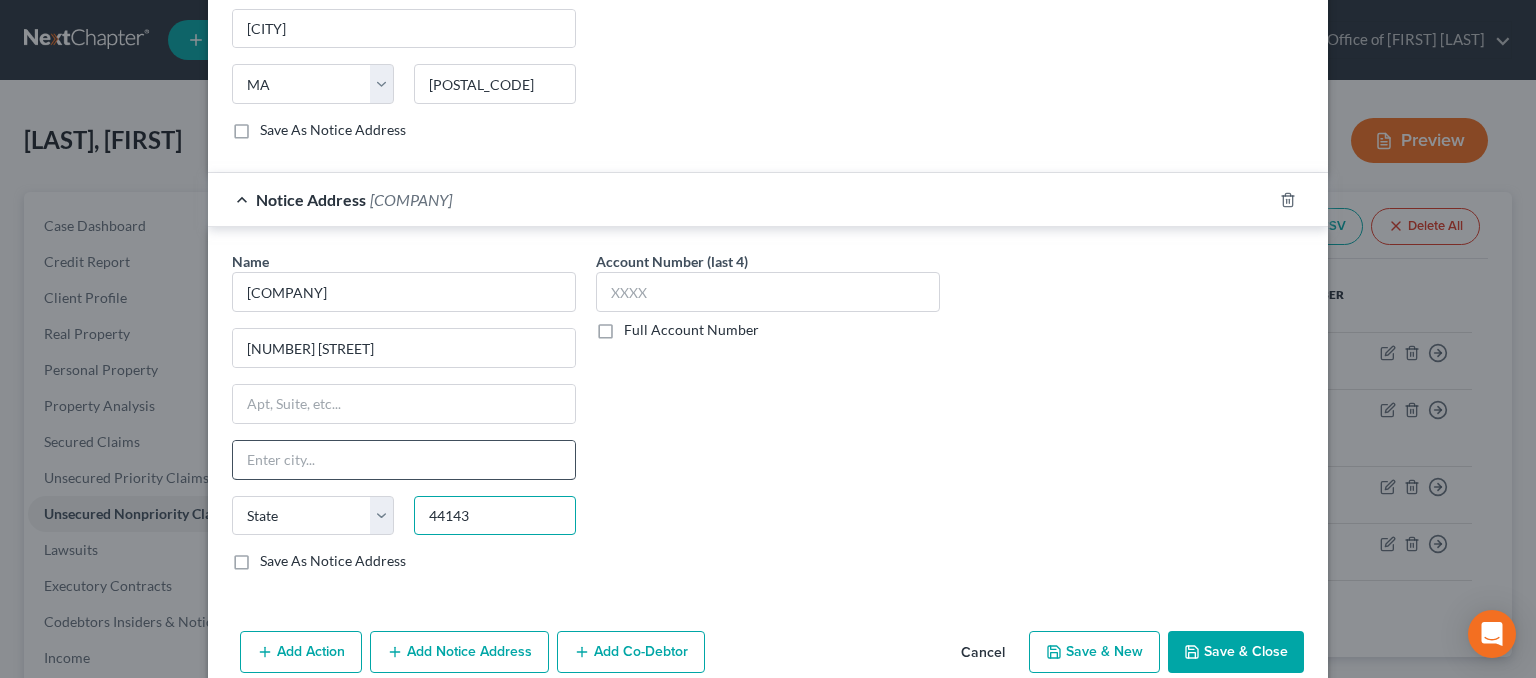 type on "44143" 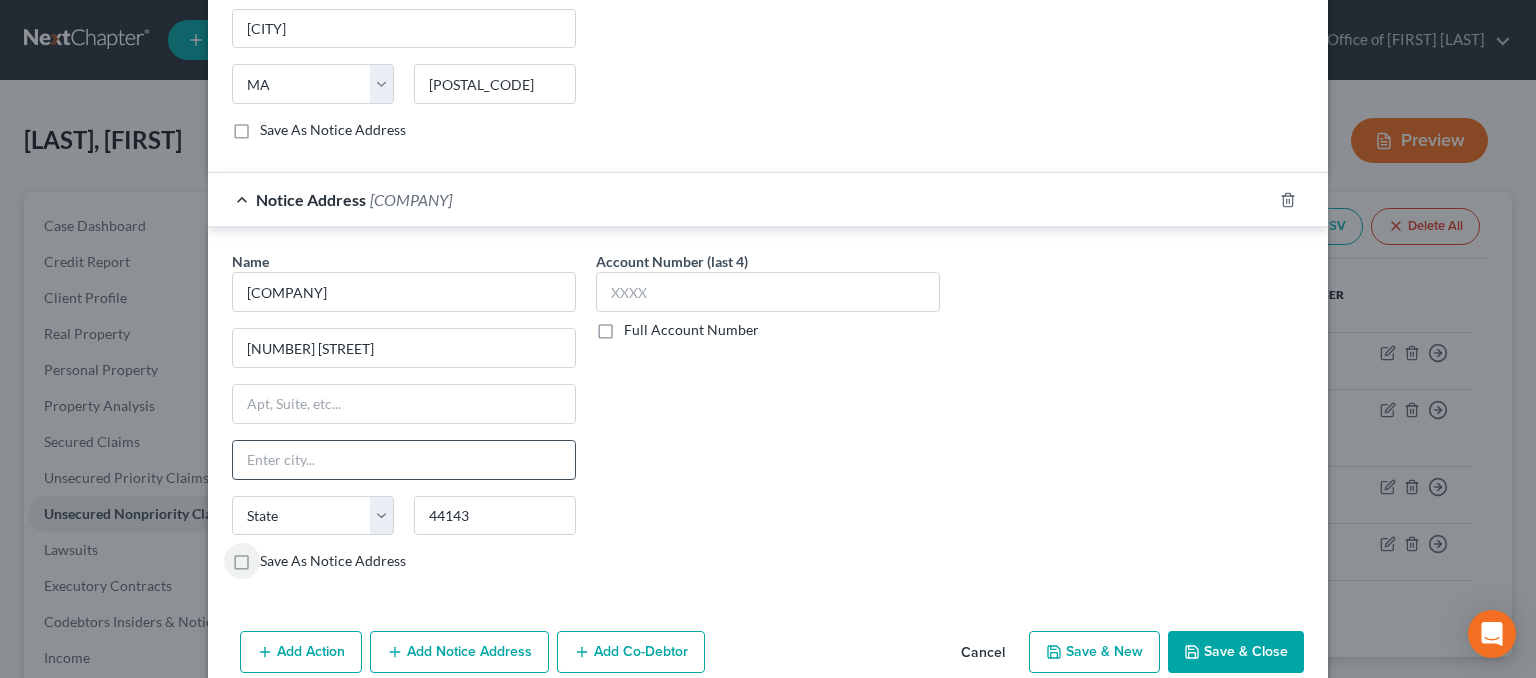 type on "Cleveland" 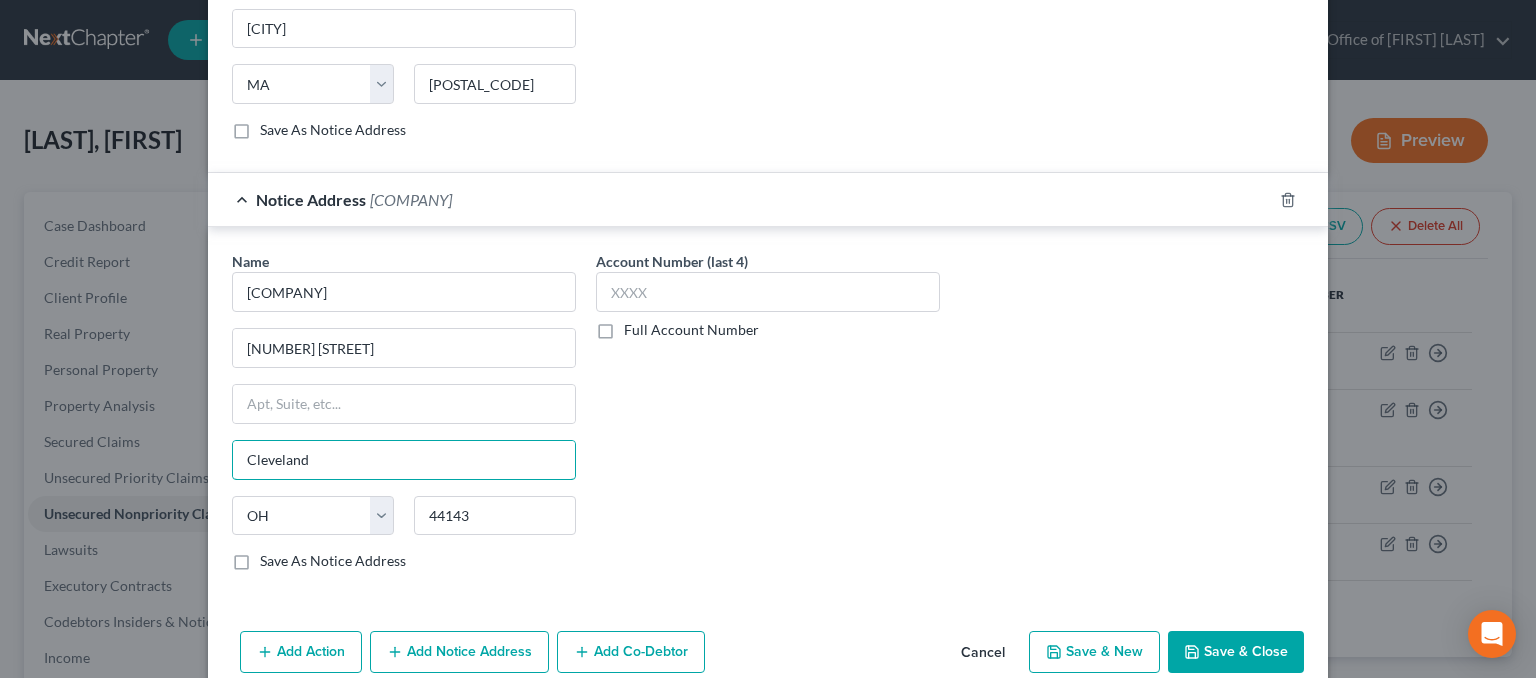 drag, startPoint x: 339, startPoint y: 456, endPoint x: 207, endPoint y: 453, distance: 132.03409 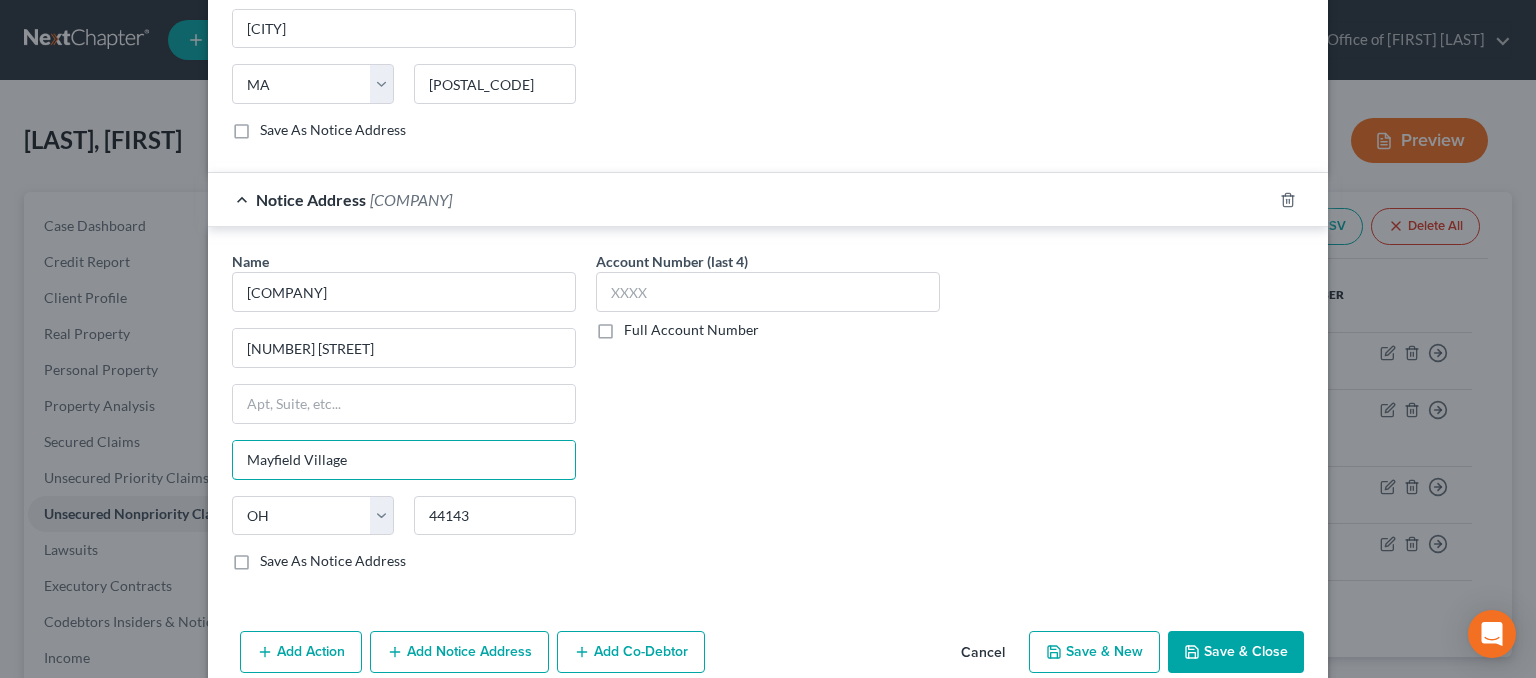 type on "Mayfield Village" 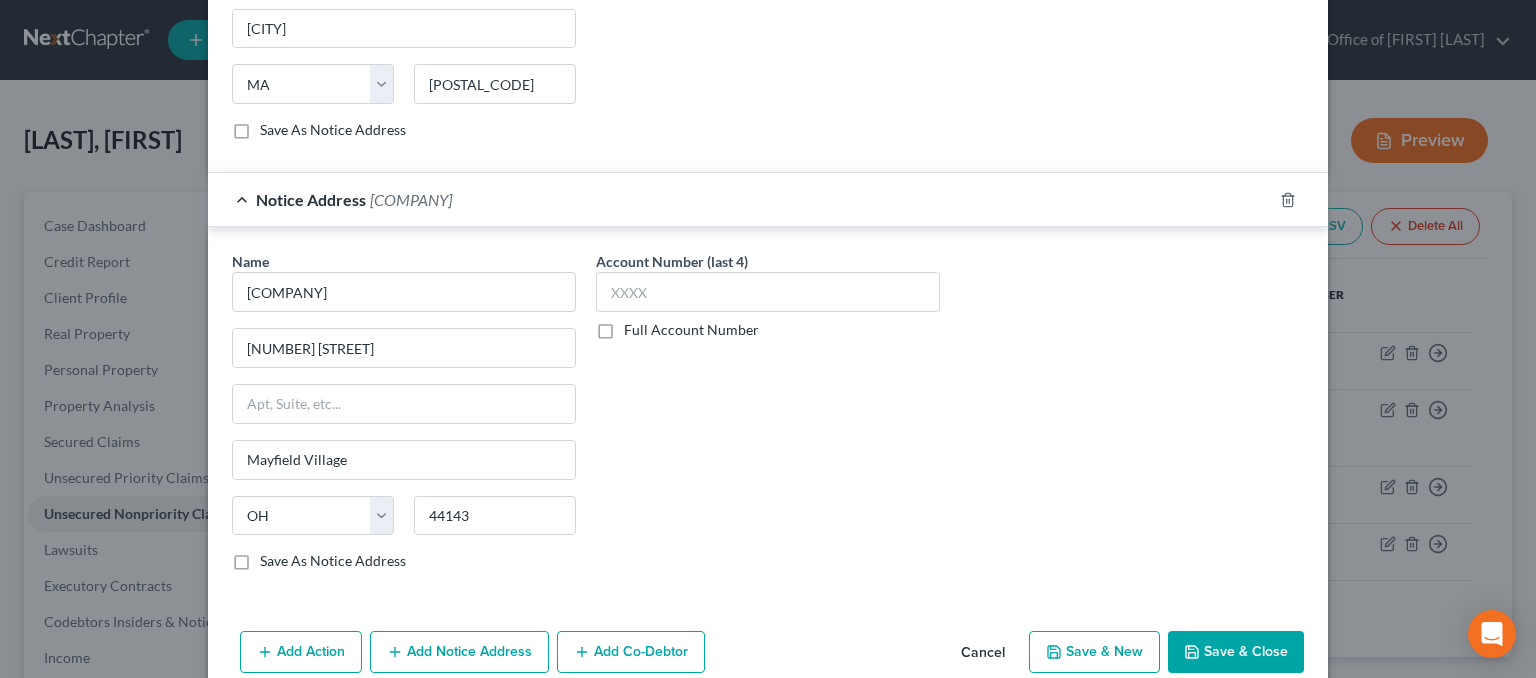 click on "Account Number (last 4)
Full Account Number" at bounding box center [768, 419] 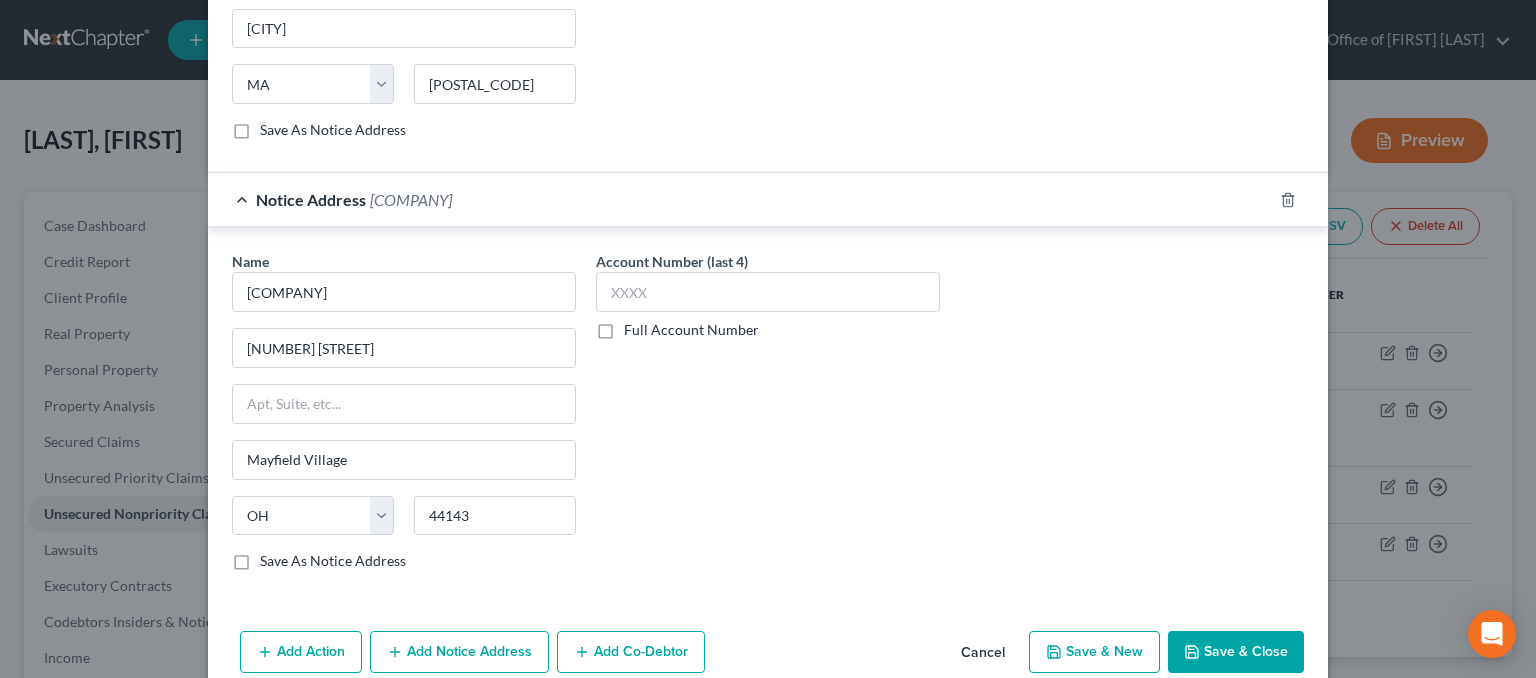 click on "Save As Notice Address" at bounding box center [333, 561] 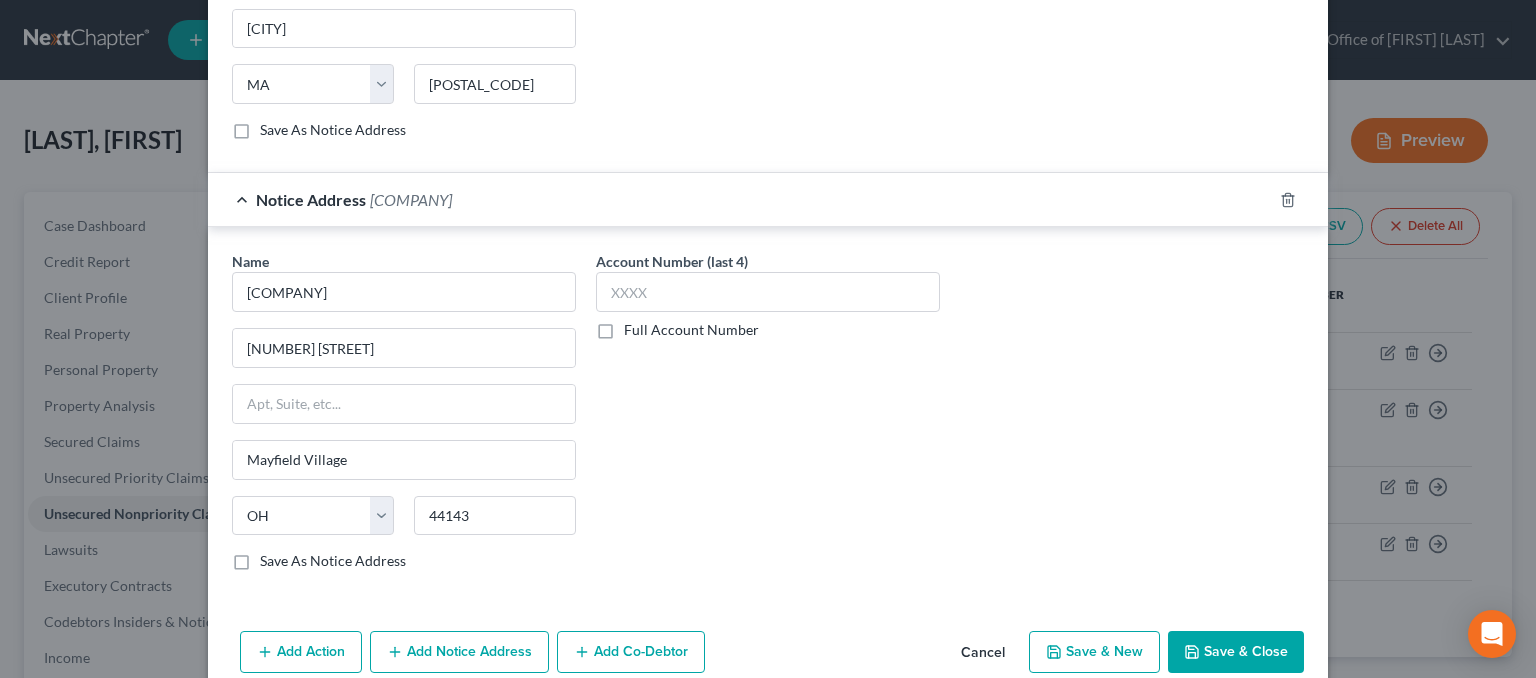 click on "Save As Notice Address" at bounding box center (274, 557) 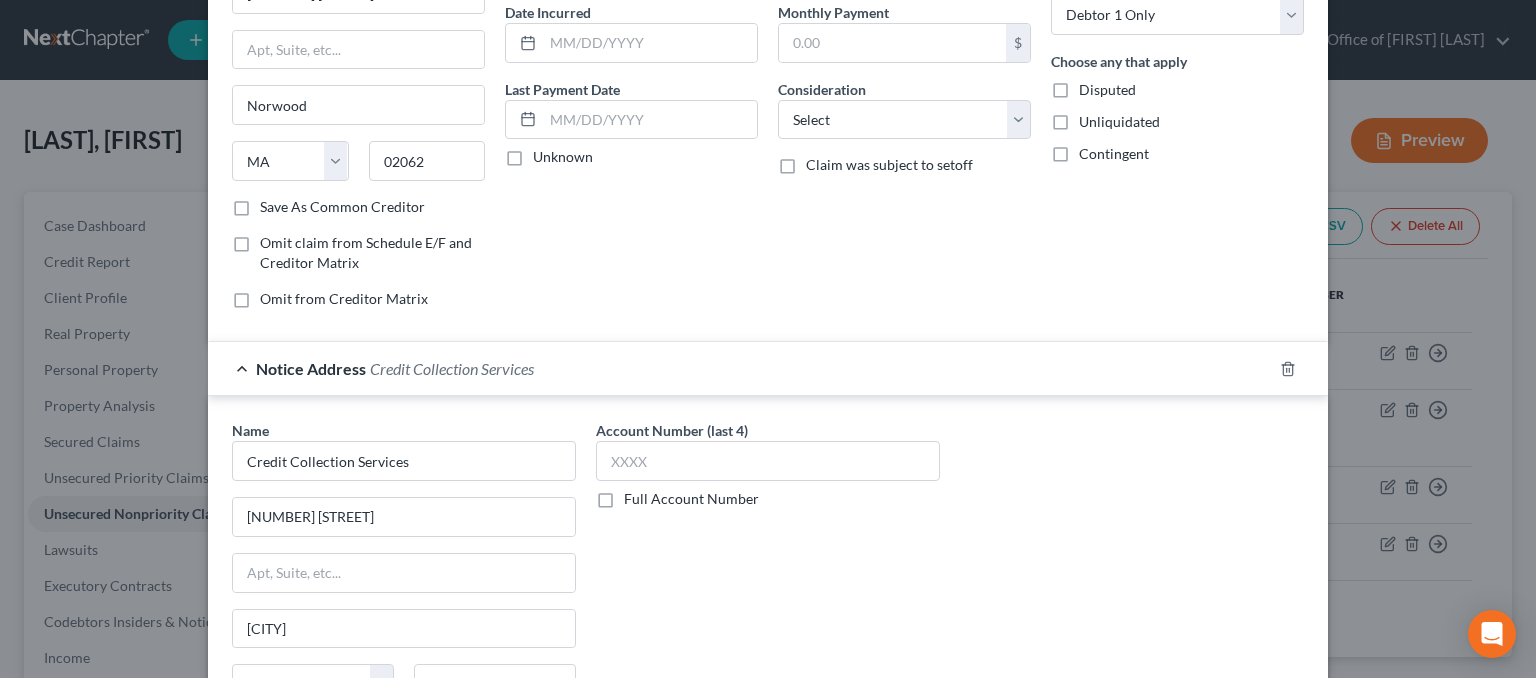 scroll, scrollTop: 95, scrollLeft: 0, axis: vertical 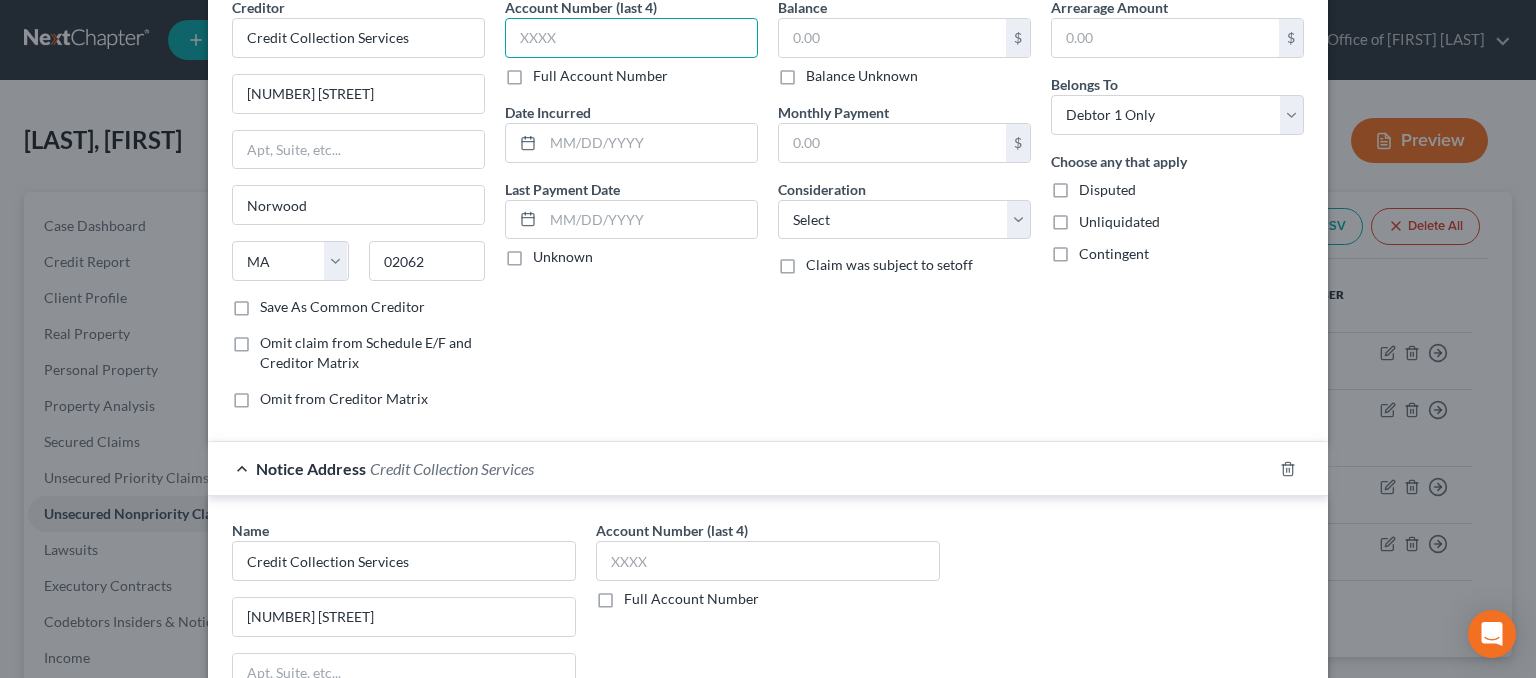 click at bounding box center (631, 38) 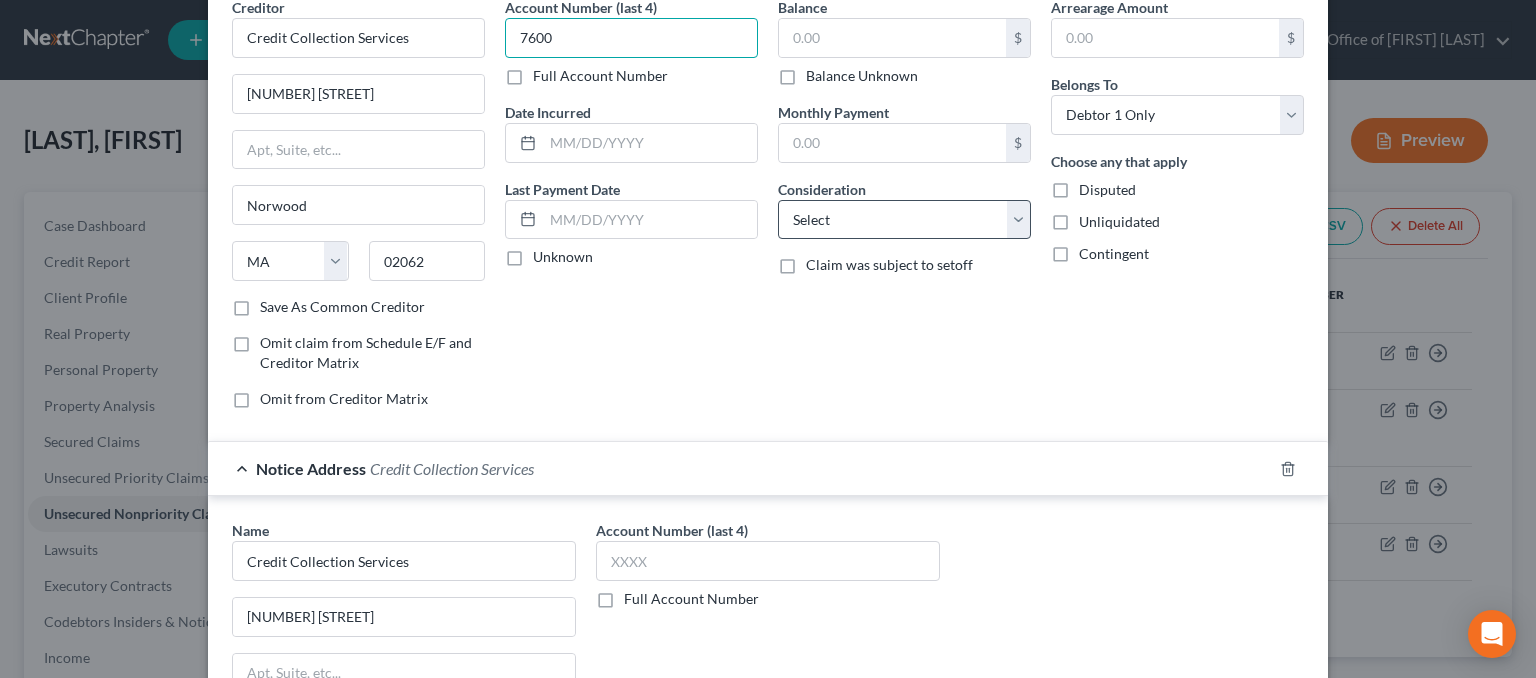 type on "7600" 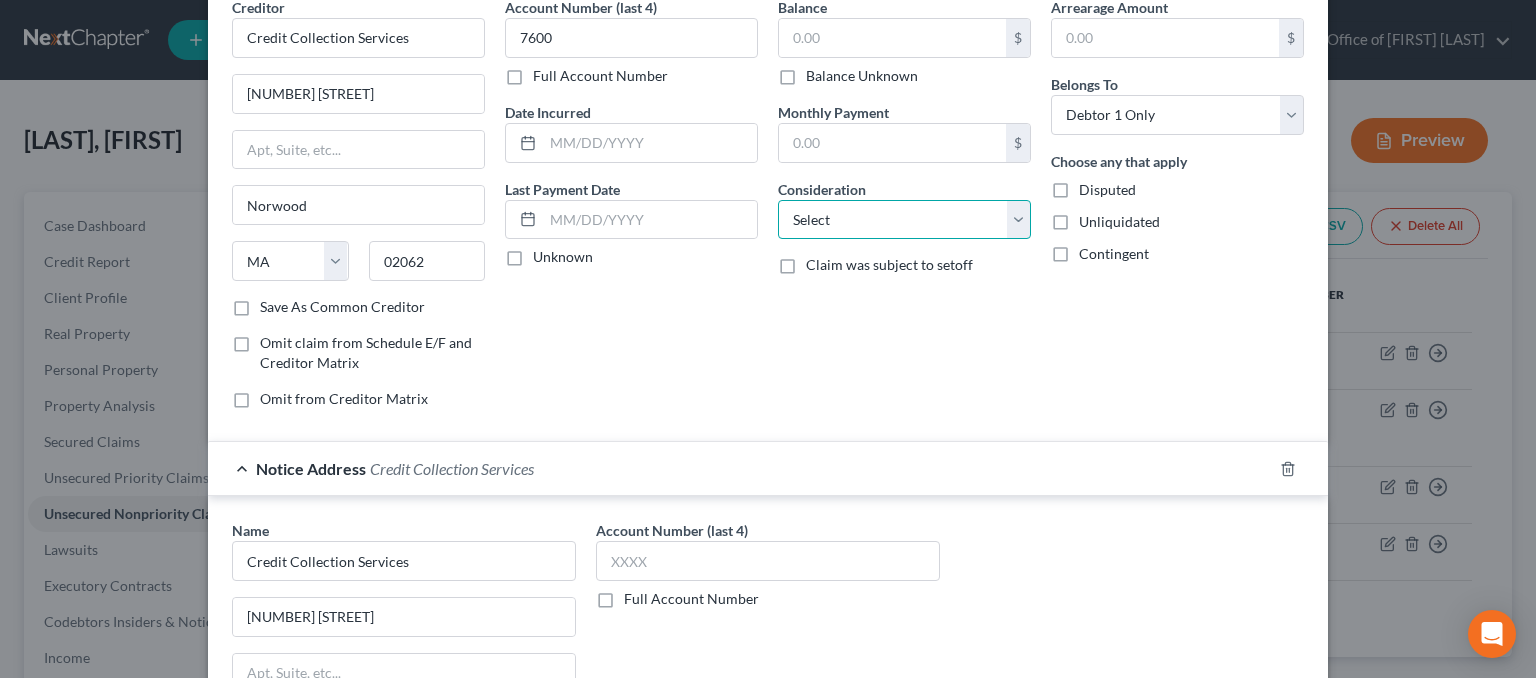 click on "Select Cable / Satellite Services Collection Agency Credit Card Debt Debt Counseling / Attorneys Deficiency Balance Domestic Support Obligations Home / Car Repairs Income Taxes Judgment Liens Medical Services Monies Loaned / Advanced Mortgage Obligation From Divorce Or Separation Obligation To Pensions Other Overdrawn Bank Account Promised To Help Pay Creditors Student Loans Suppliers And Vendors Telephone / Internet Services Utility Services" at bounding box center [904, 220] 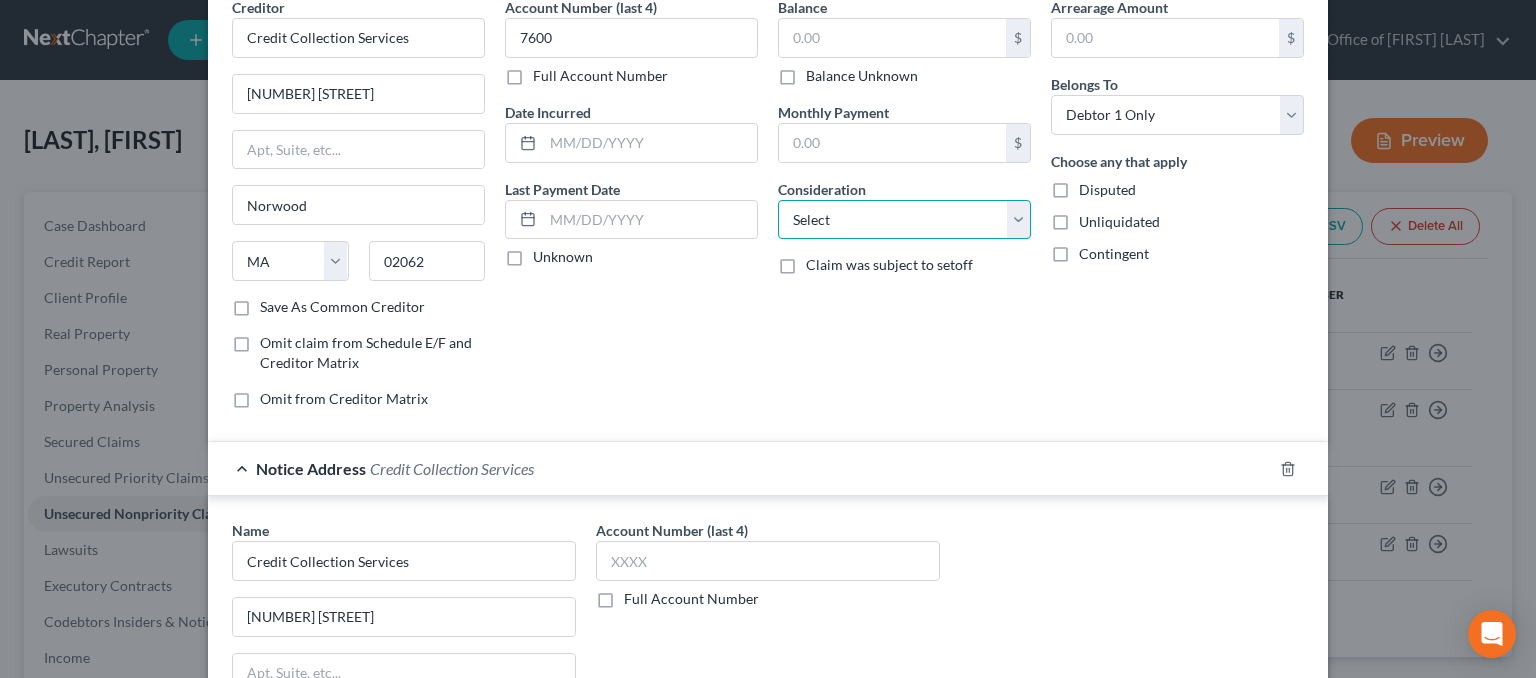 select on "1" 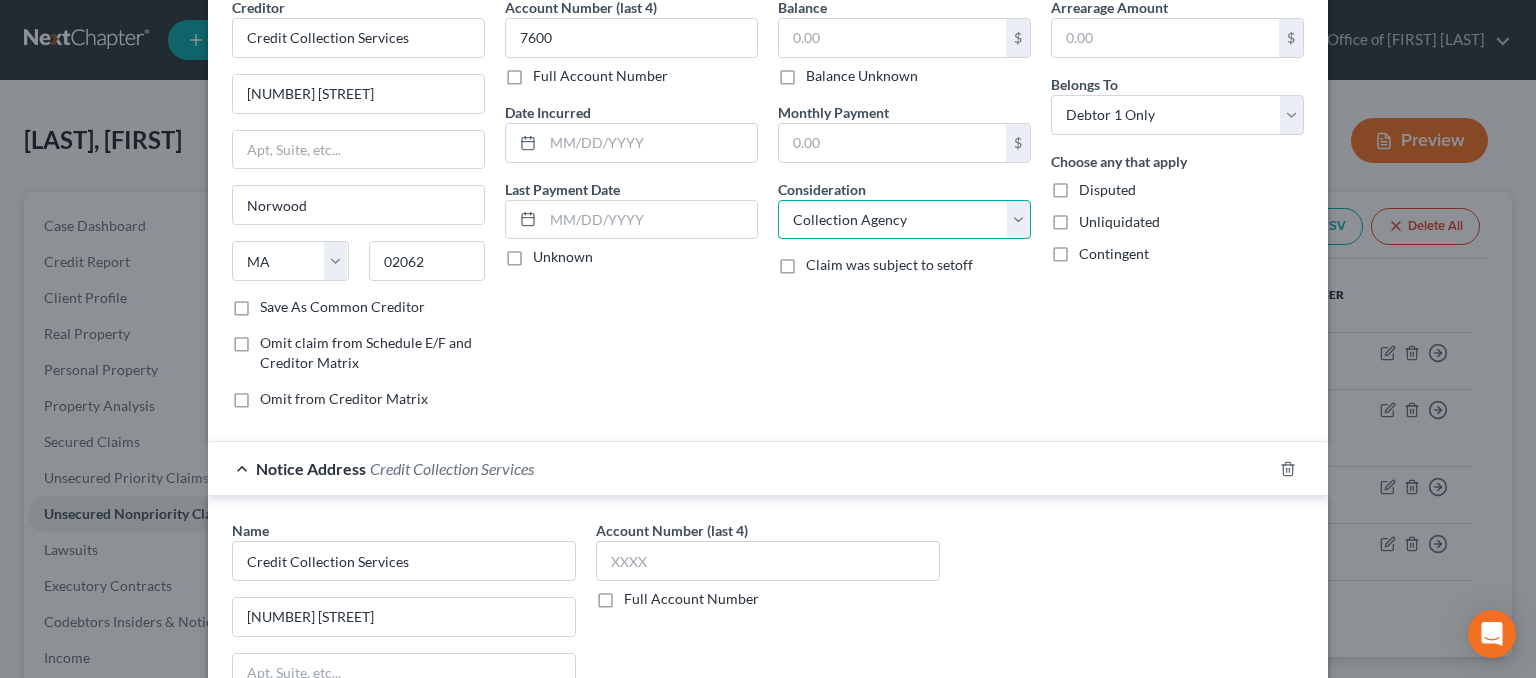 click on "Select Cable / Satellite Services Collection Agency Credit Card Debt Debt Counseling / Attorneys Deficiency Balance Domestic Support Obligations Home / Car Repairs Income Taxes Judgment Liens Medical Services Monies Loaned / Advanced Mortgage Obligation From Divorce Or Separation Obligation To Pensions Other Overdrawn Bank Account Promised To Help Pay Creditors Student Loans Suppliers And Vendors Telephone / Internet Services Utility Services" at bounding box center [904, 220] 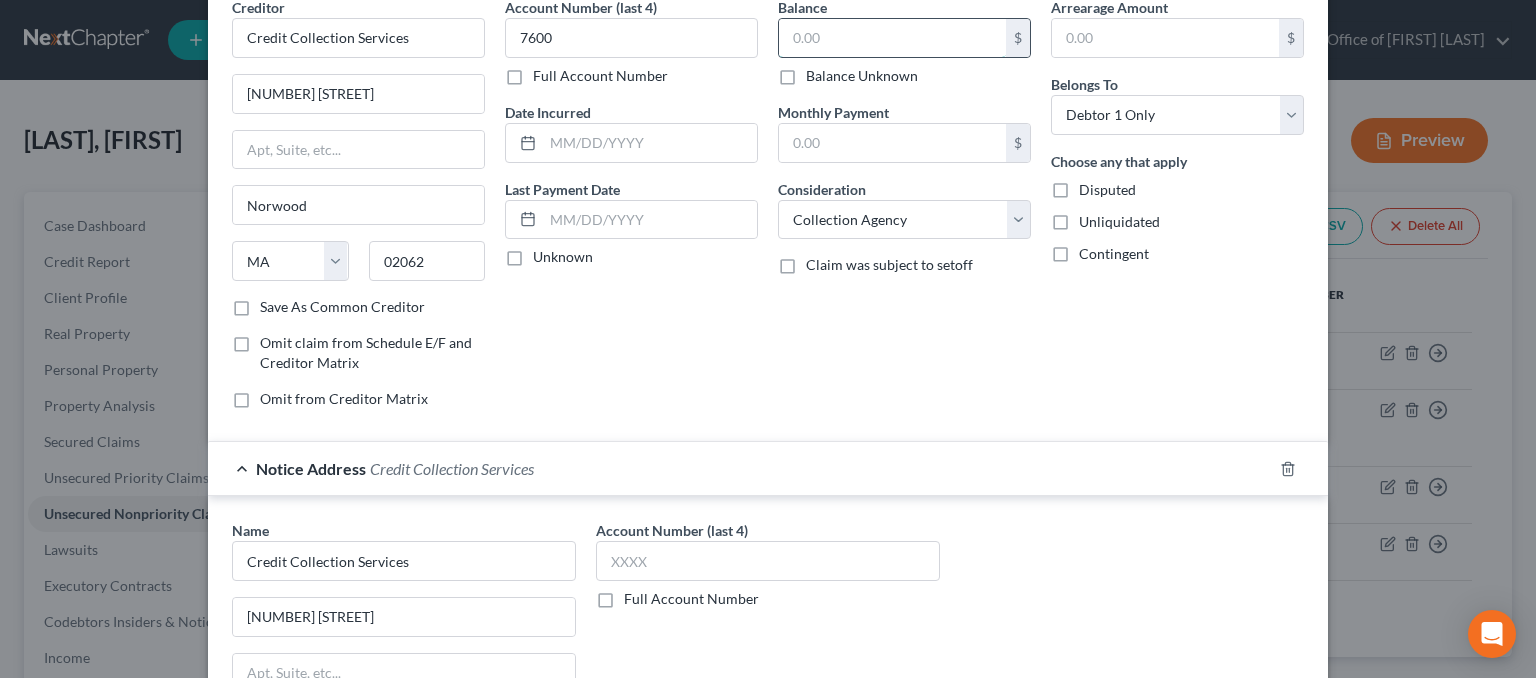 click at bounding box center [892, 38] 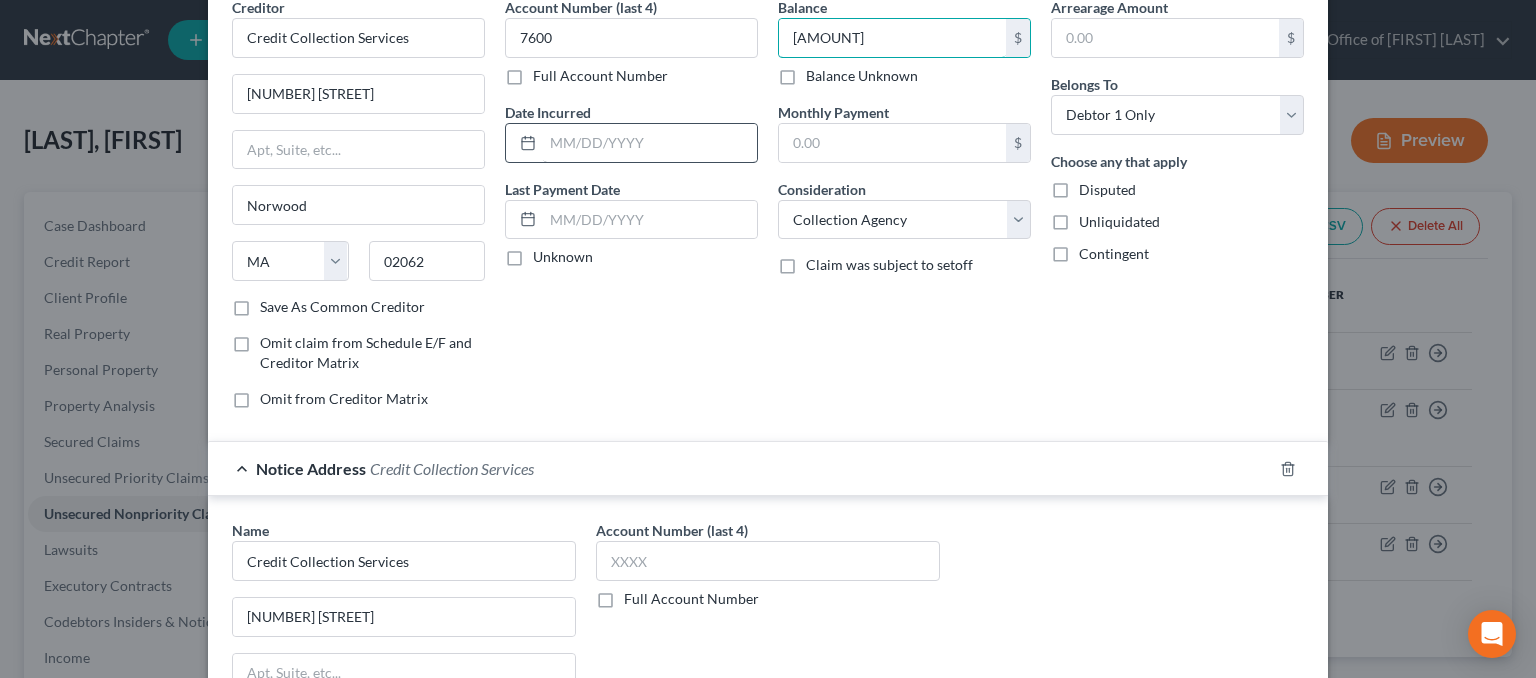 type on "[AMOUNT]" 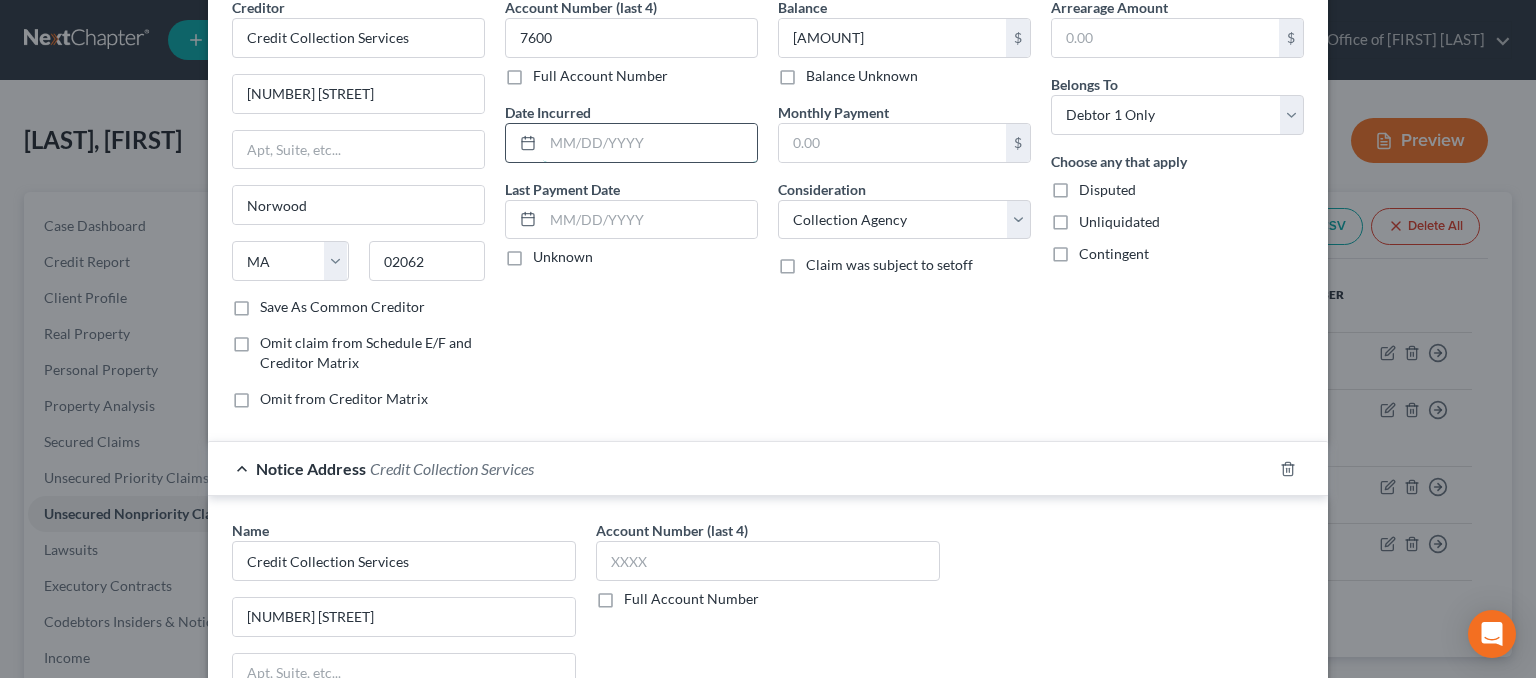 click at bounding box center (650, 143) 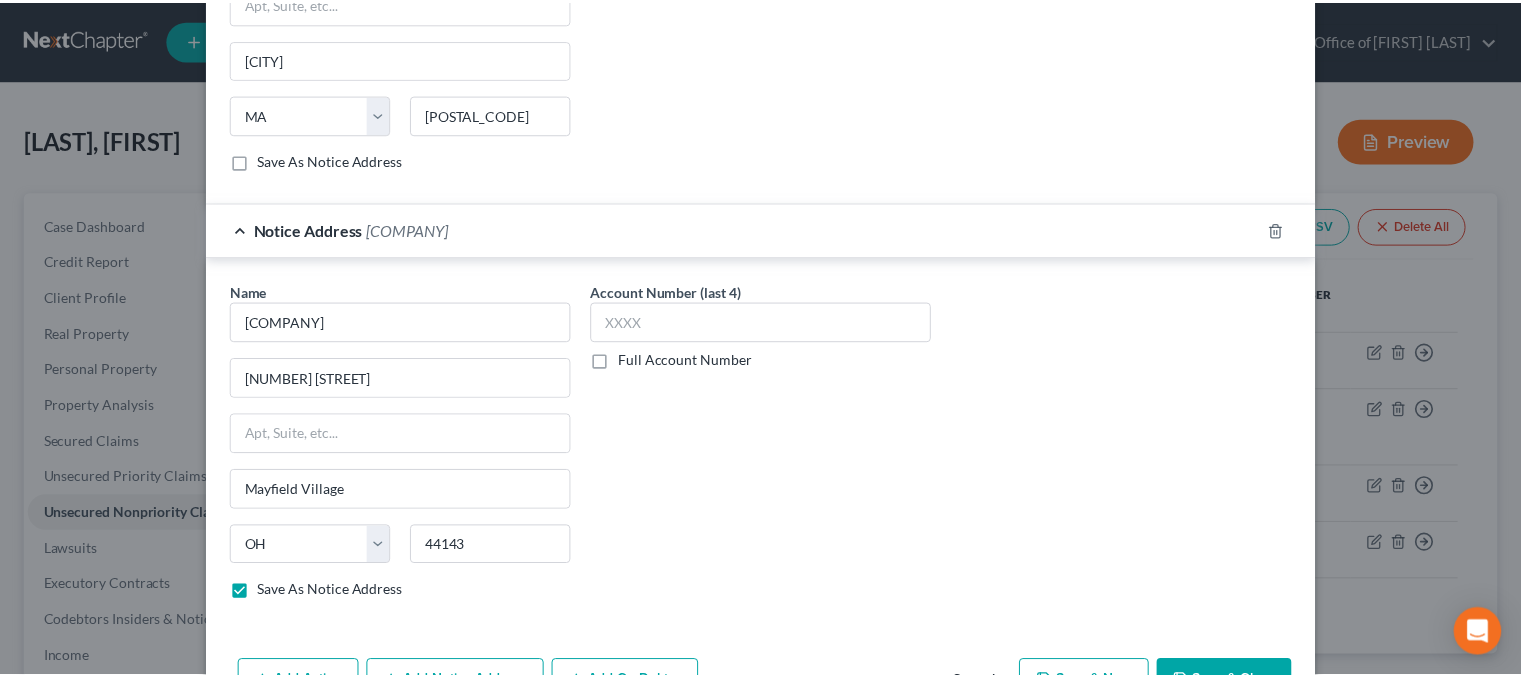 scroll, scrollTop: 824, scrollLeft: 0, axis: vertical 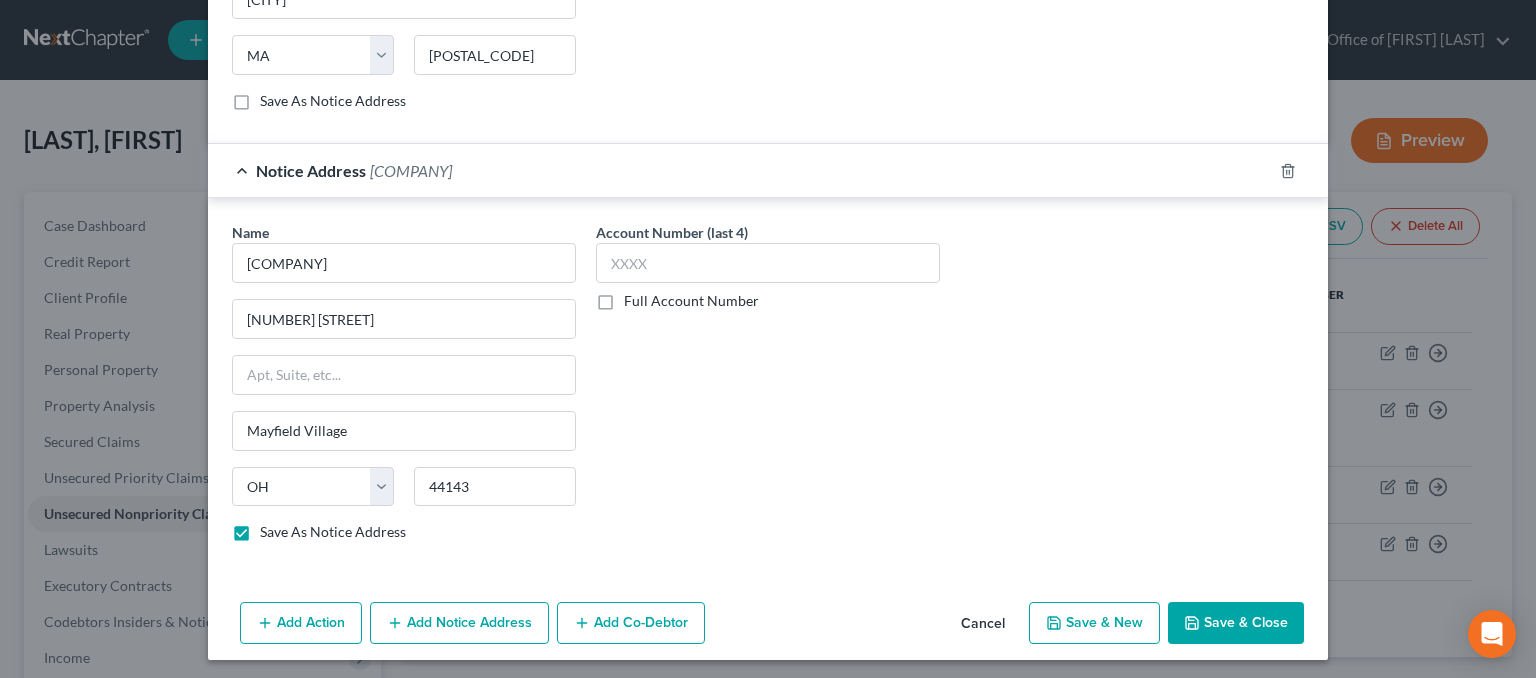 type on "5/2024" 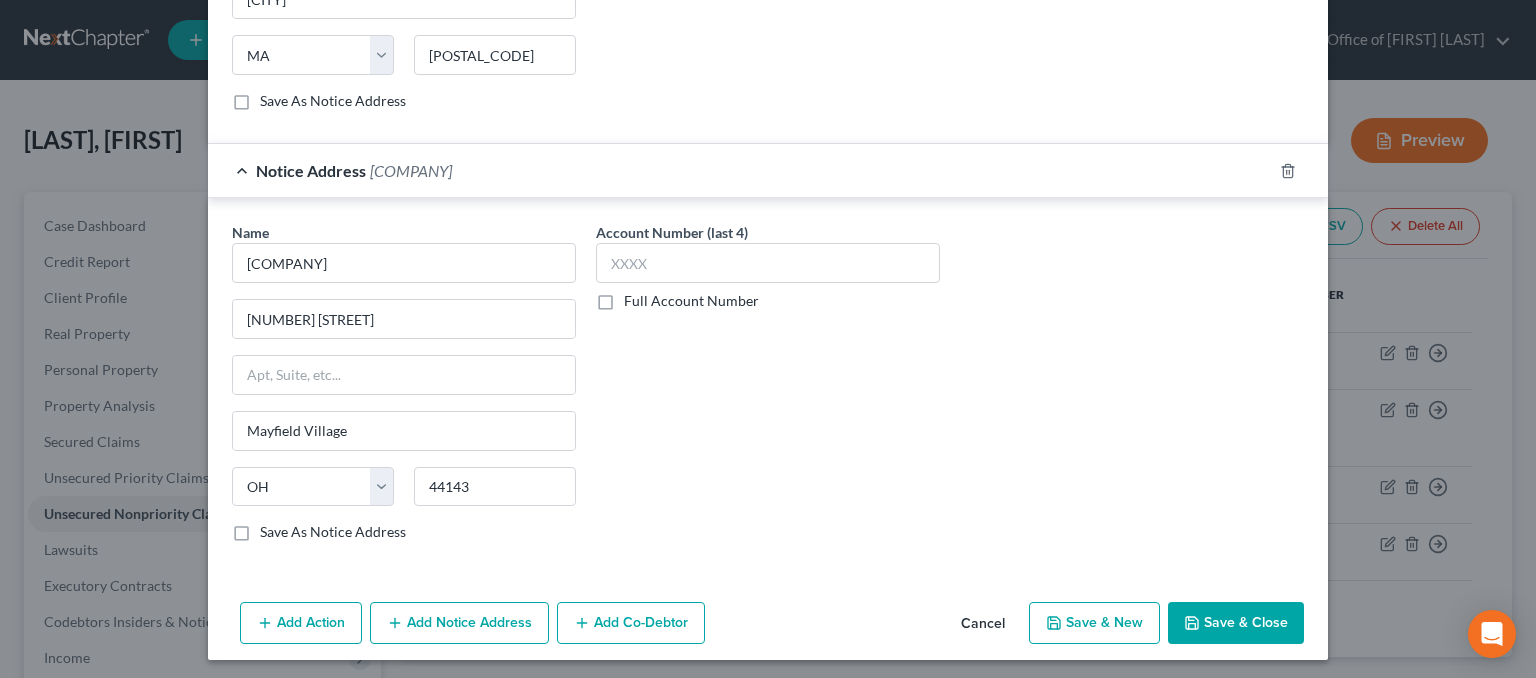 checkbox on "false" 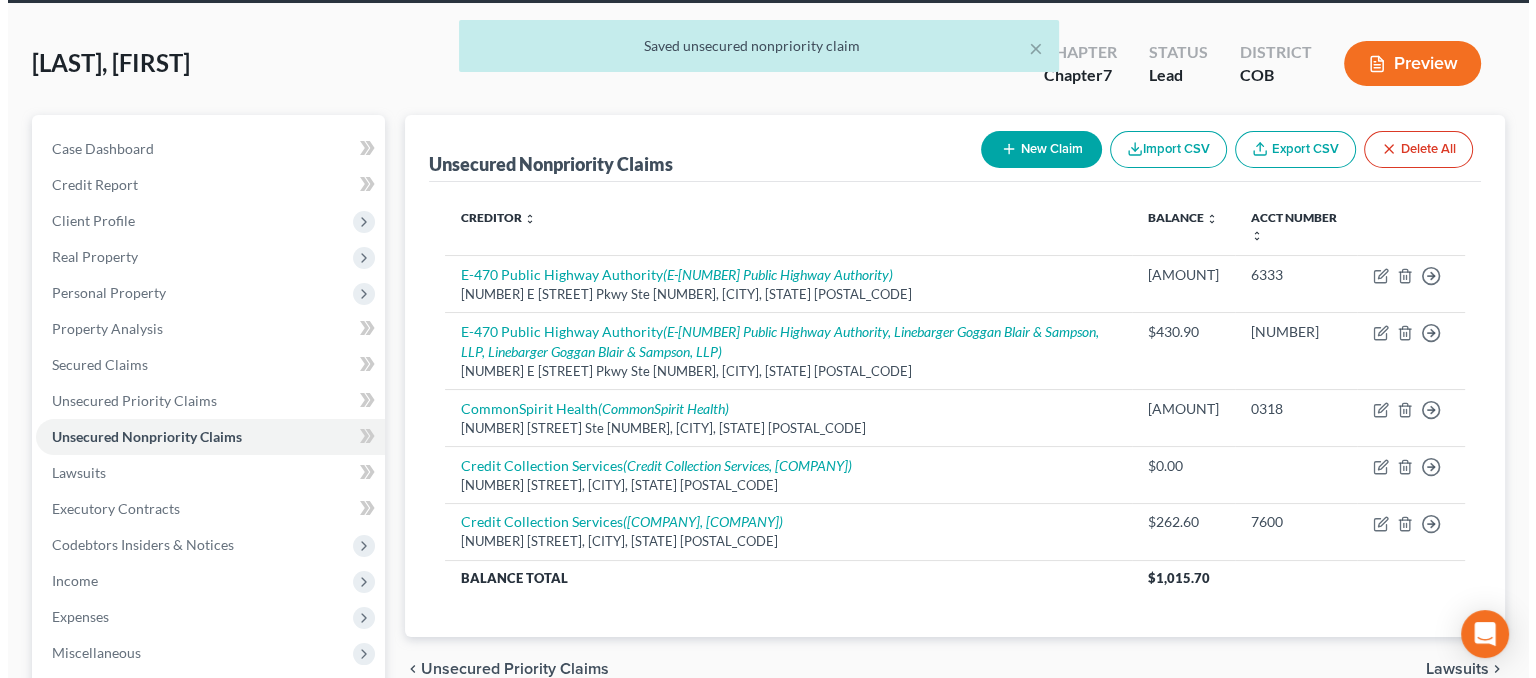 scroll, scrollTop: 200, scrollLeft: 0, axis: vertical 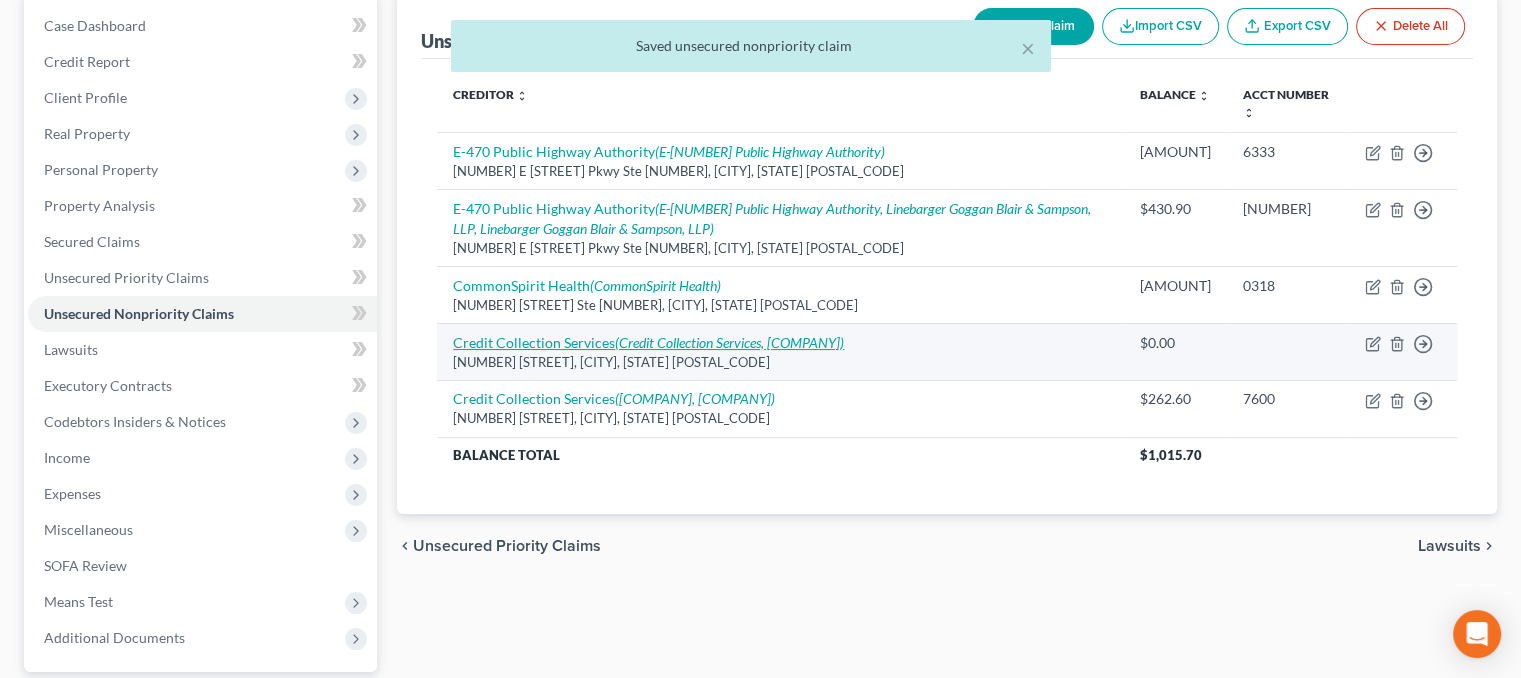 click on "[ORGANIZATION] ([ORGANIZATION], [ORGANIZATION])" at bounding box center (648, 342) 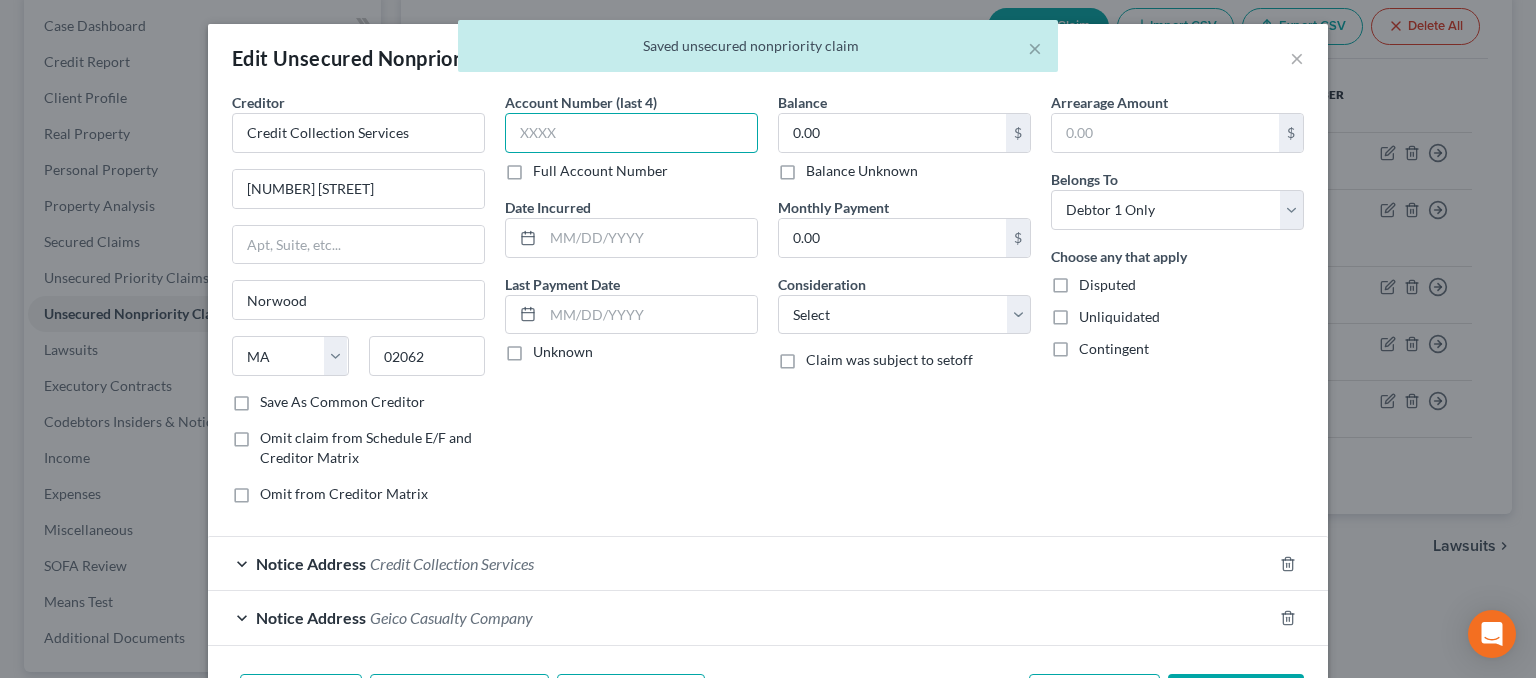 click at bounding box center [631, 133] 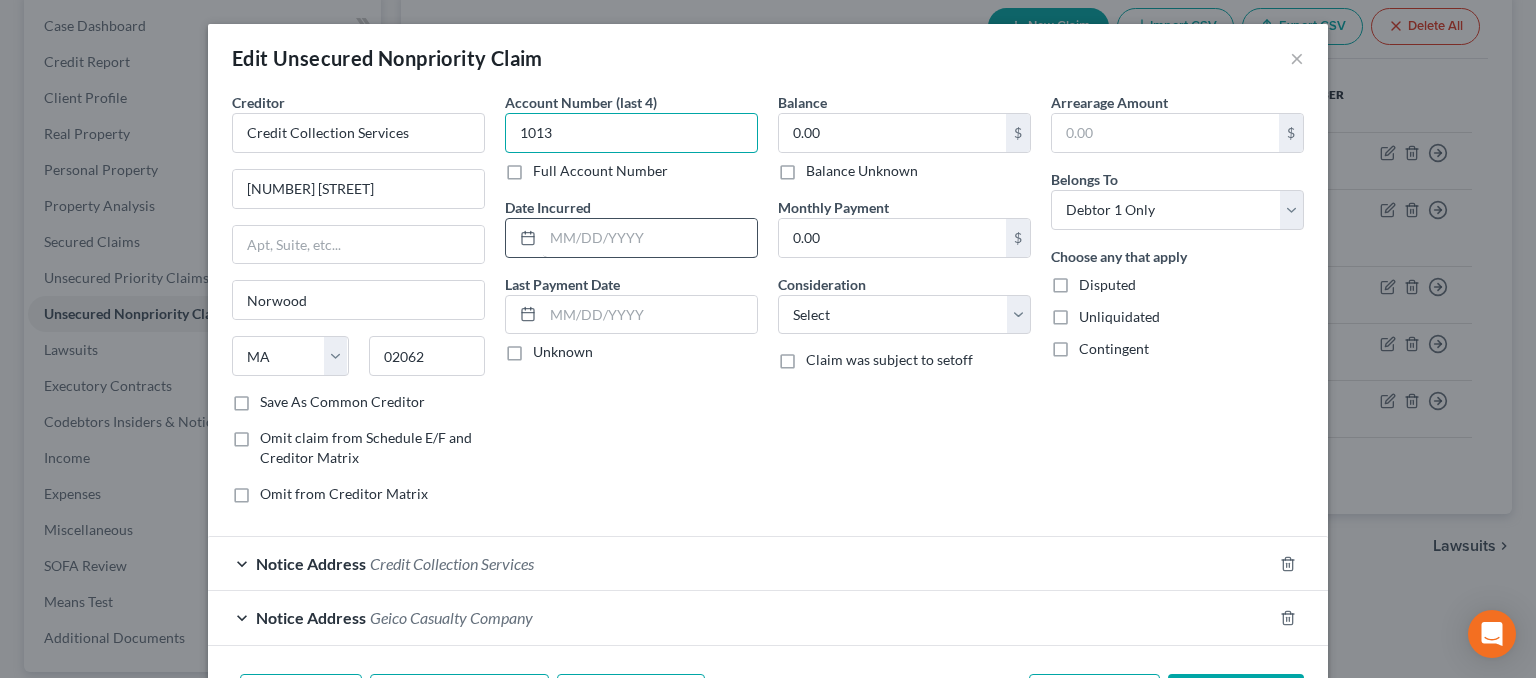 type on "1013" 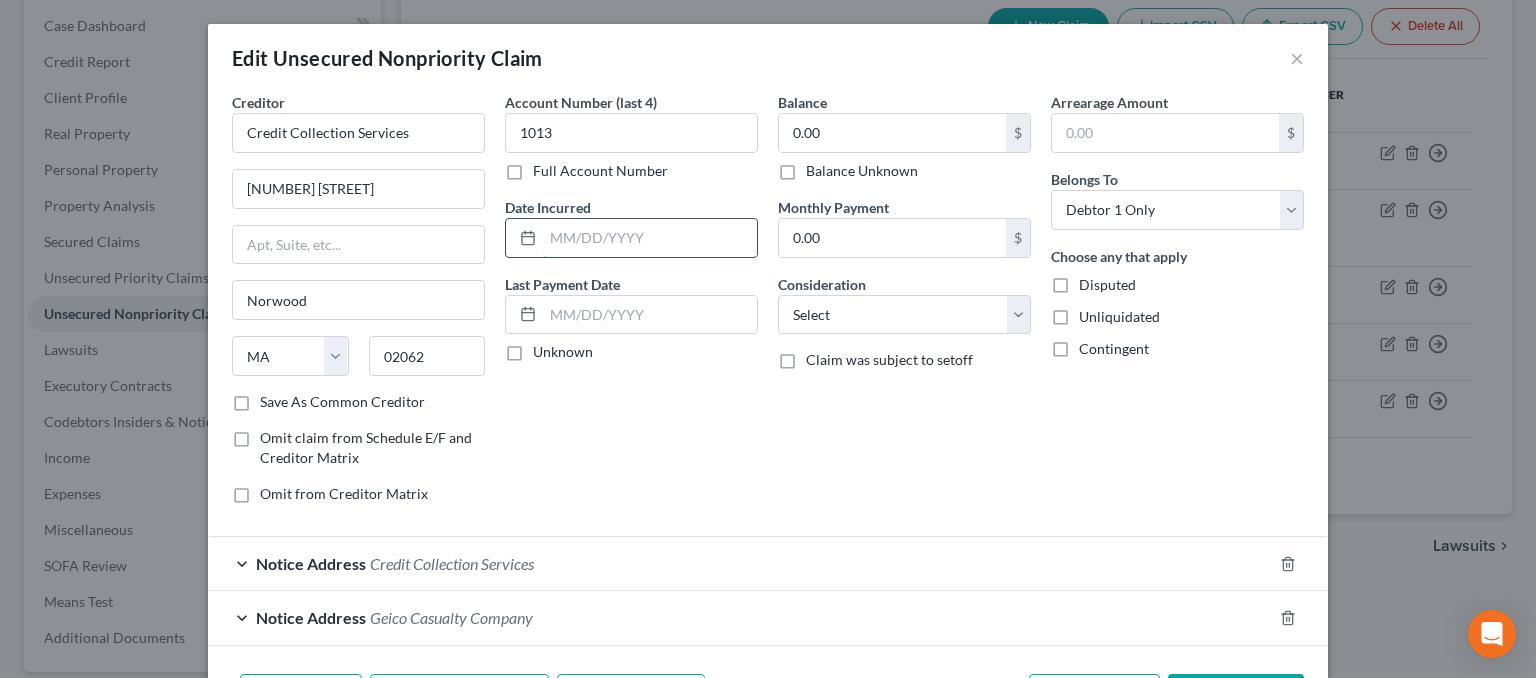 click at bounding box center [650, 238] 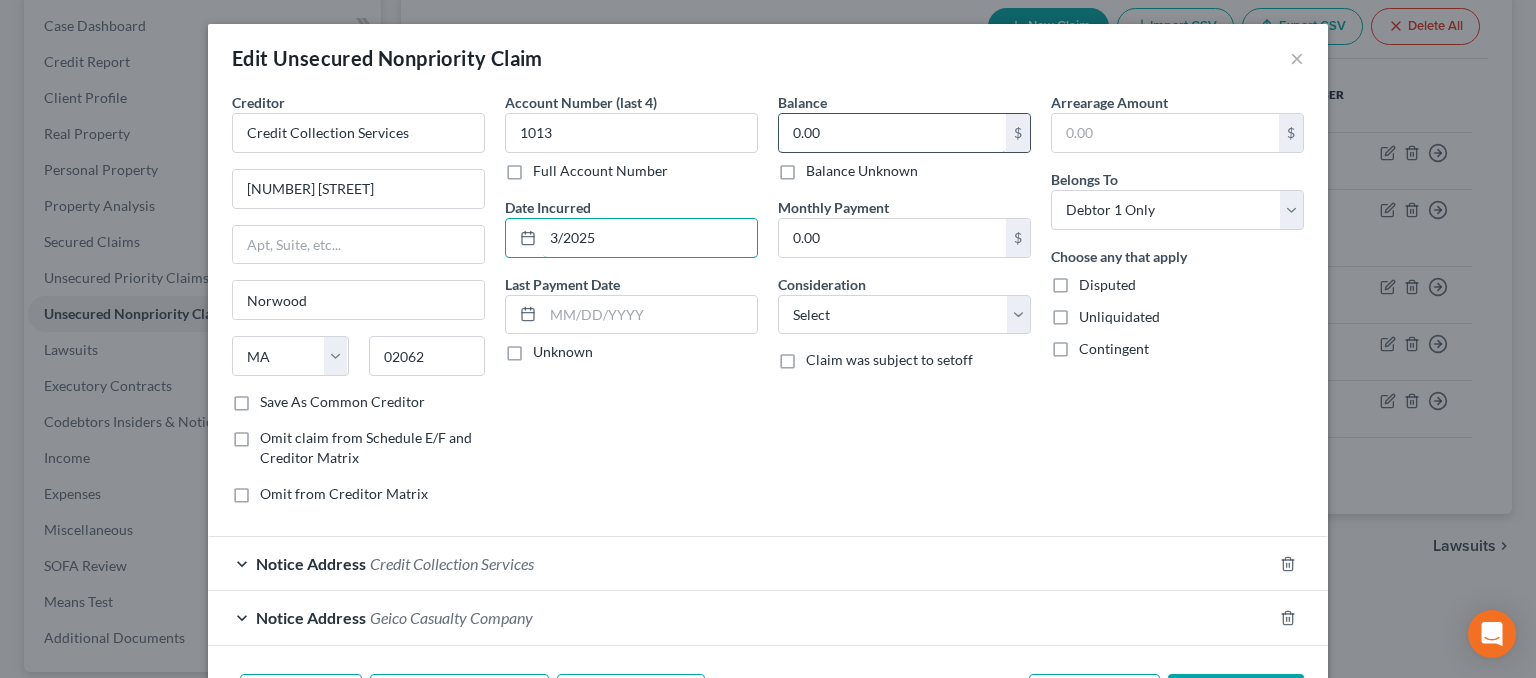type on "3/2025" 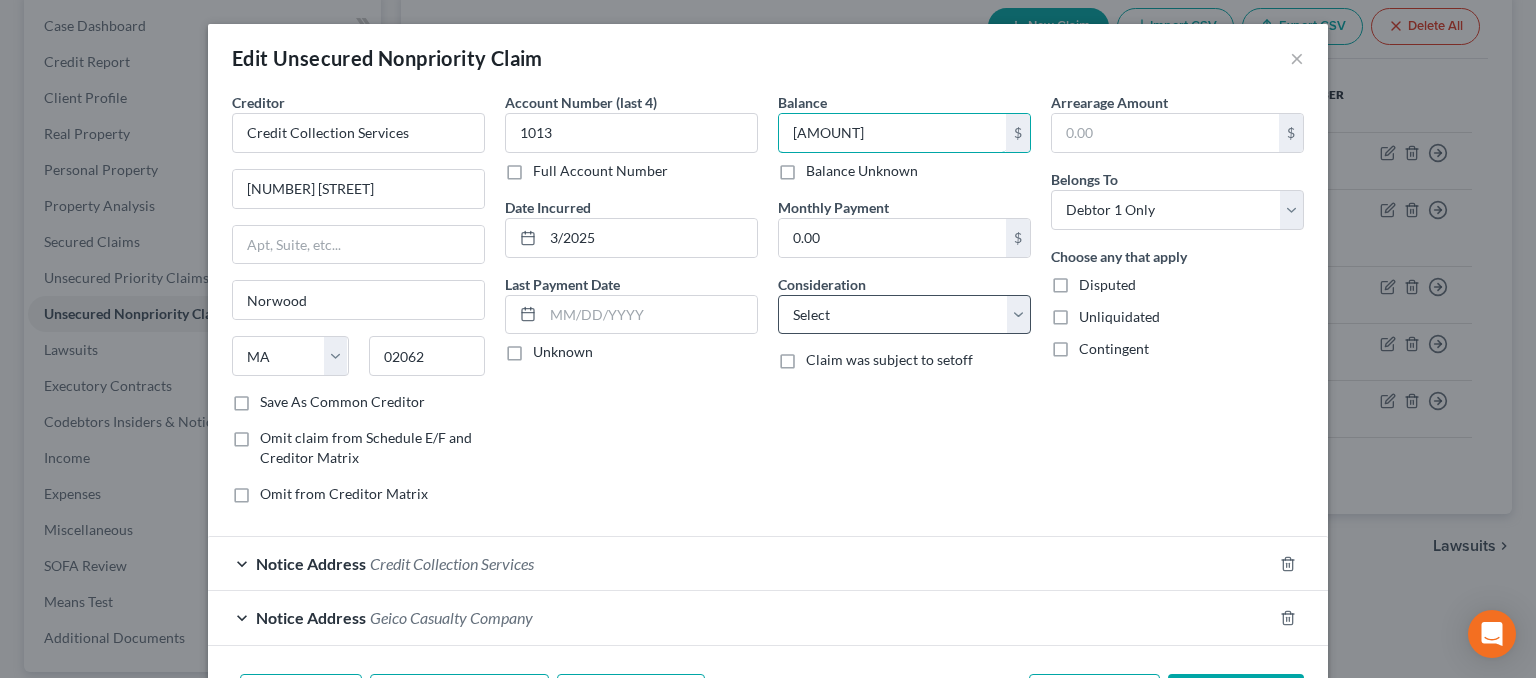 type on "[AMOUNT]" 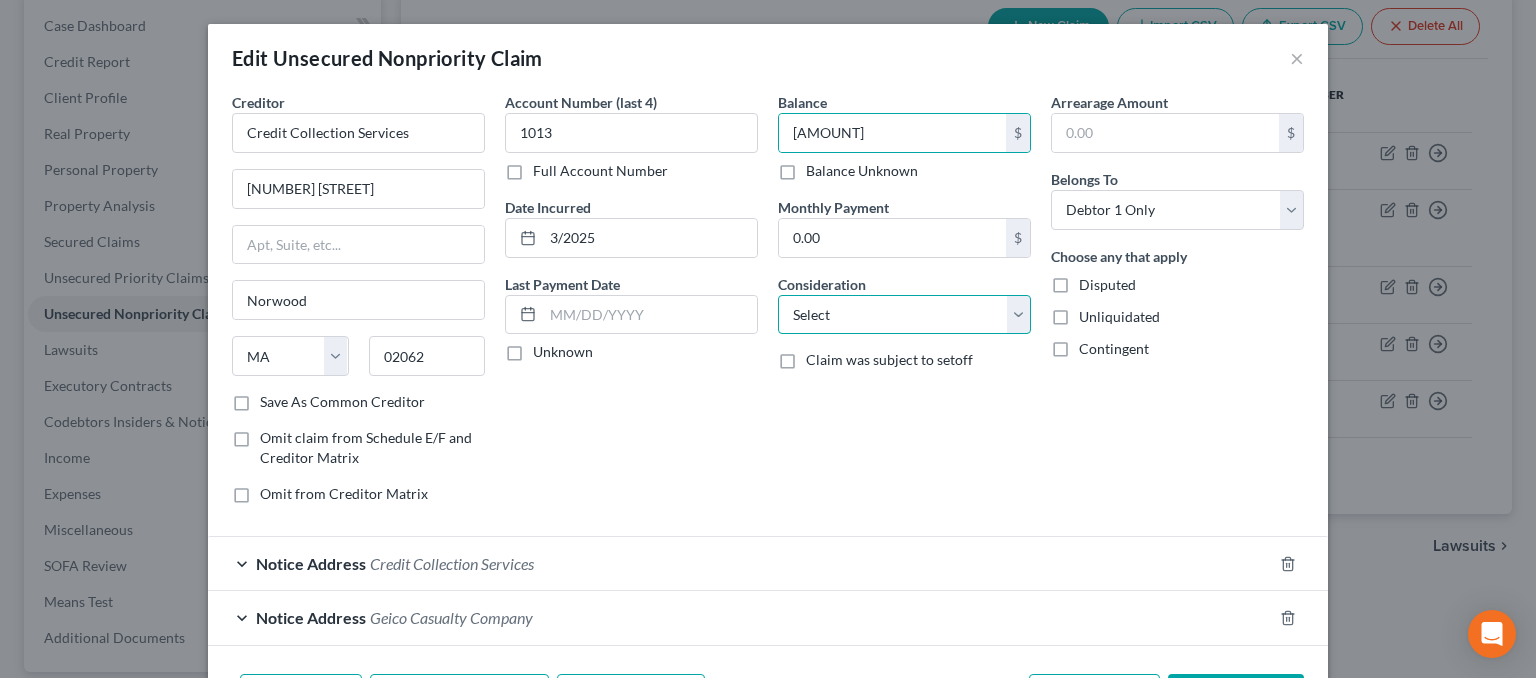 click on "Select Cable / Satellite Services Collection Agency Credit Card Debt Debt Counseling / Attorneys Deficiency Balance Domestic Support Obligations Home / Car Repairs Income Taxes Judgment Liens Medical Services Monies Loaned / Advanced Mortgage Obligation From Divorce Or Separation Obligation To Pensions Other Overdrawn Bank Account Promised To Help Pay Creditors Student Loans Suppliers And Vendors Telephone / Internet Services Utility Services" at bounding box center [904, 315] 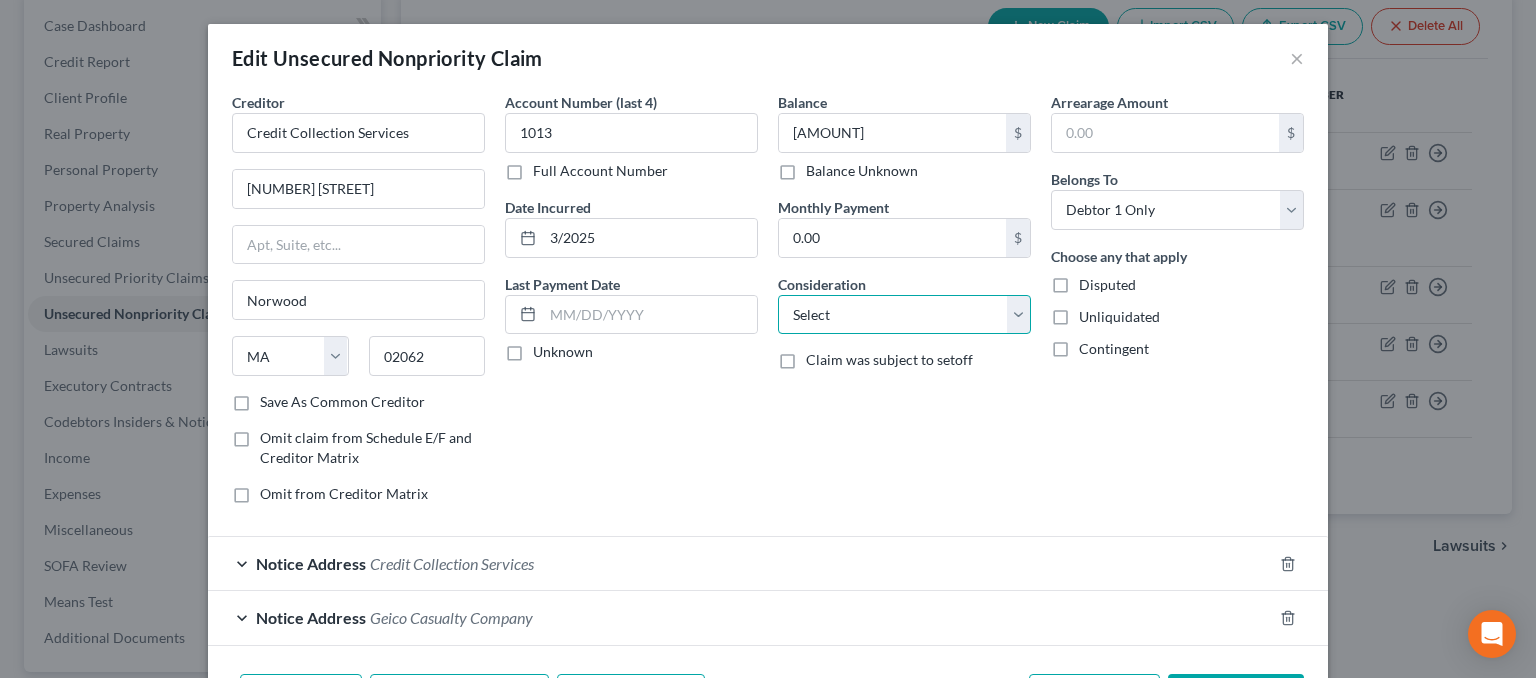 select on "1" 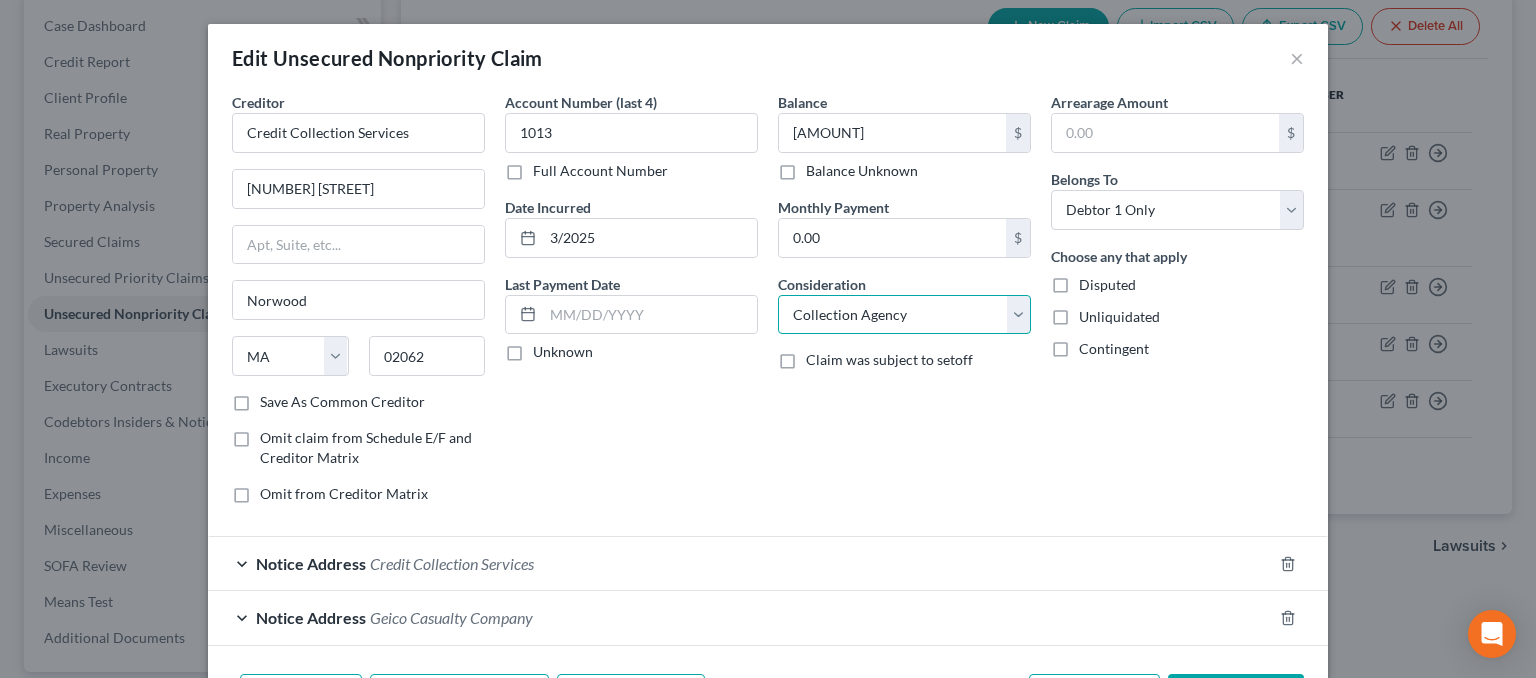 click on "Select Cable / Satellite Services Collection Agency Credit Card Debt Debt Counseling / Attorneys Deficiency Balance Domestic Support Obligations Home / Car Repairs Income Taxes Judgment Liens Medical Services Monies Loaned / Advanced Mortgage Obligation From Divorce Or Separation Obligation To Pensions Other Overdrawn Bank Account Promised To Help Pay Creditors Student Loans Suppliers And Vendors Telephone / Internet Services Utility Services" at bounding box center [904, 315] 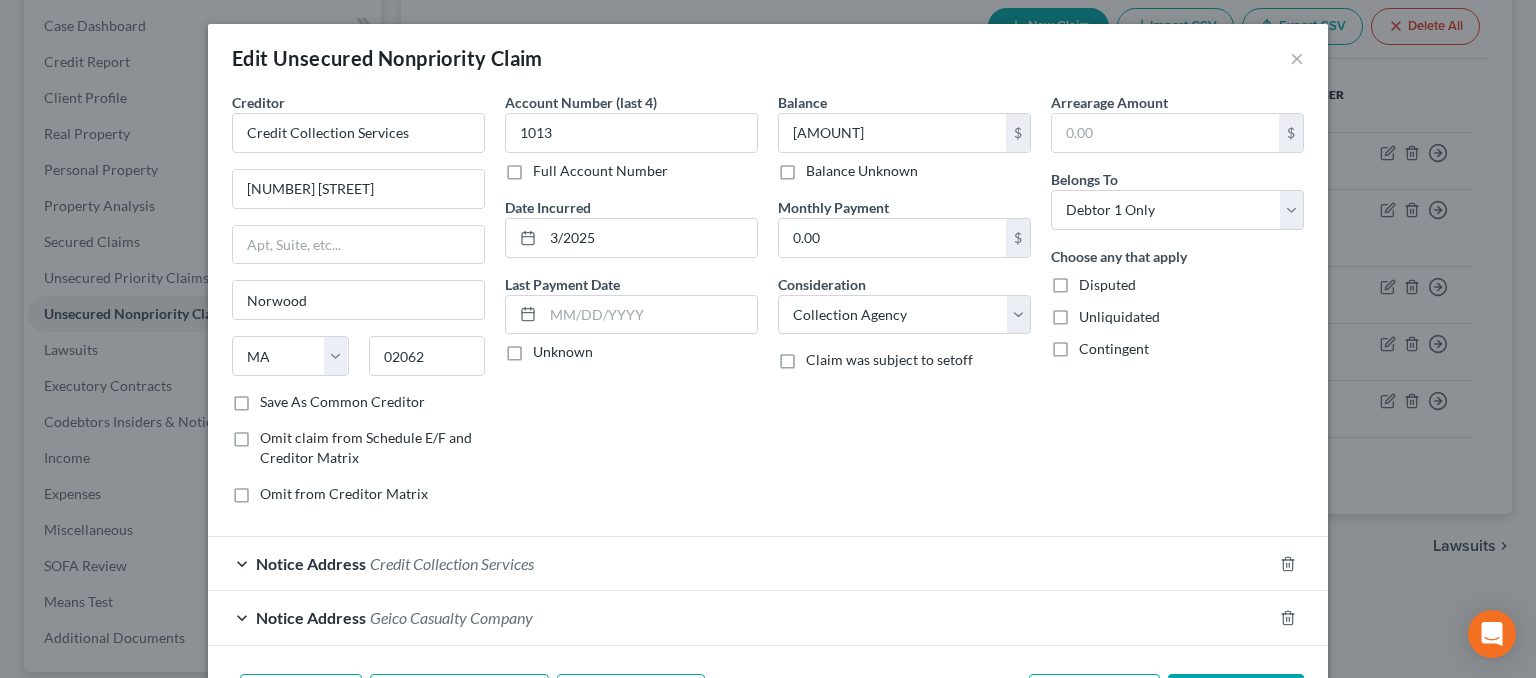click on "Balance
[NUMBER] $
Balance Unknown
Balance Undetermined
[NUMBER] $
Balance Unknown
Monthly Payment [NUMBER] $ Consideration Select Cable / Satellite Services Collection Agency Credit Card Debt Debt Counseling / Attorneys Deficiency Balance Domestic Support Obligations Home / Car Repairs Income Taxes Judgment Liens Medical Services Monies Loaned / Advanced Mortgage Obligation From Divorce Or Separation Obligation To Pensions Other Overdrawn Bank Account Promised To Help Pay Creditors Student Loans Suppliers And Vendors Telephone / Internet Services Utility Services Claim was subject to setoff" at bounding box center (904, 306) 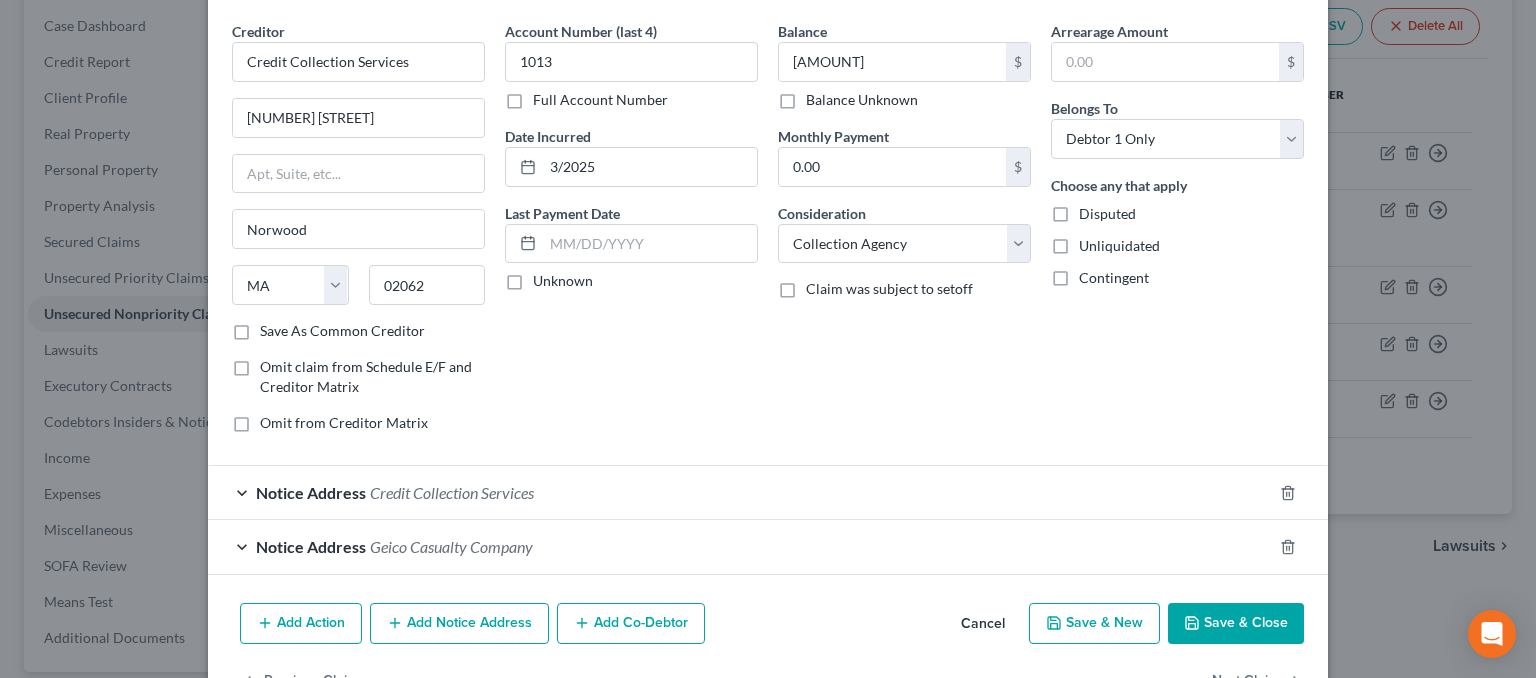 scroll, scrollTop: 132, scrollLeft: 0, axis: vertical 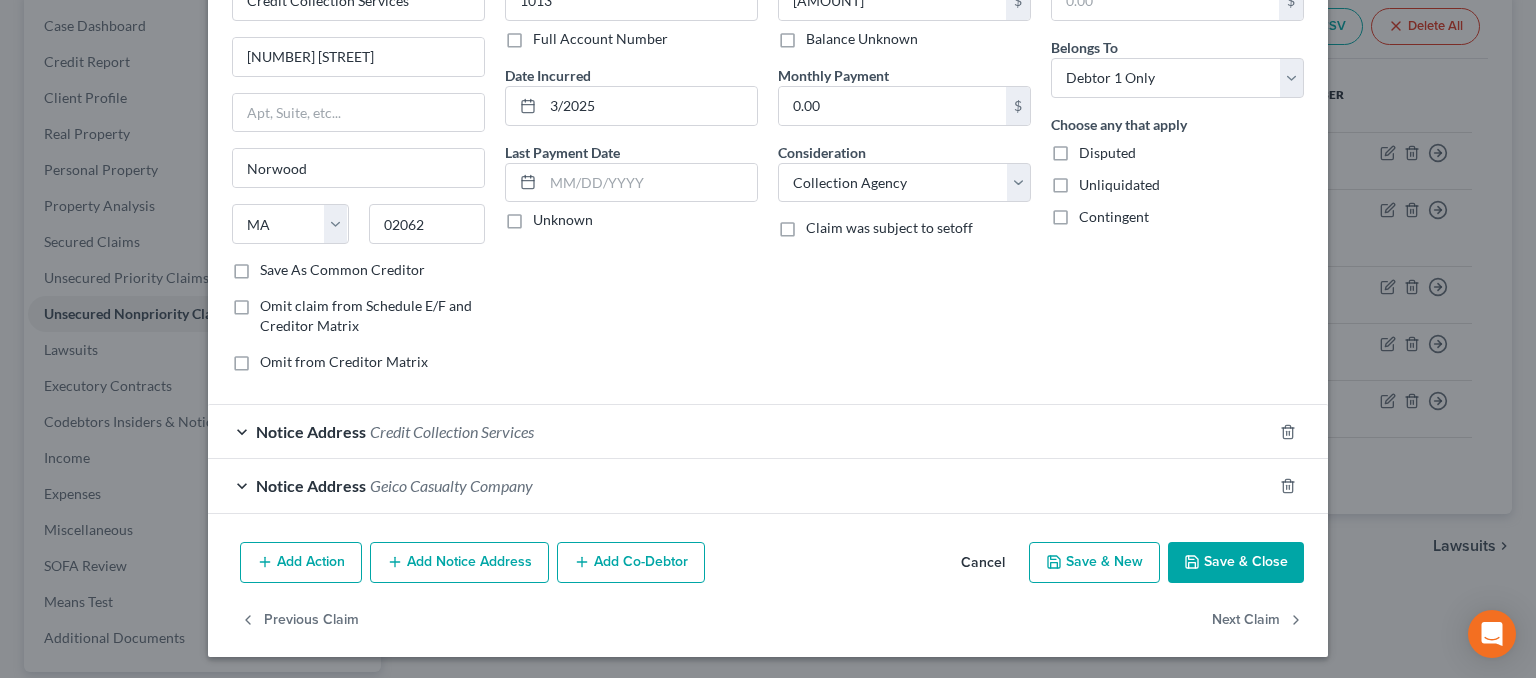 click on "Save & Close" at bounding box center (1236, 563) 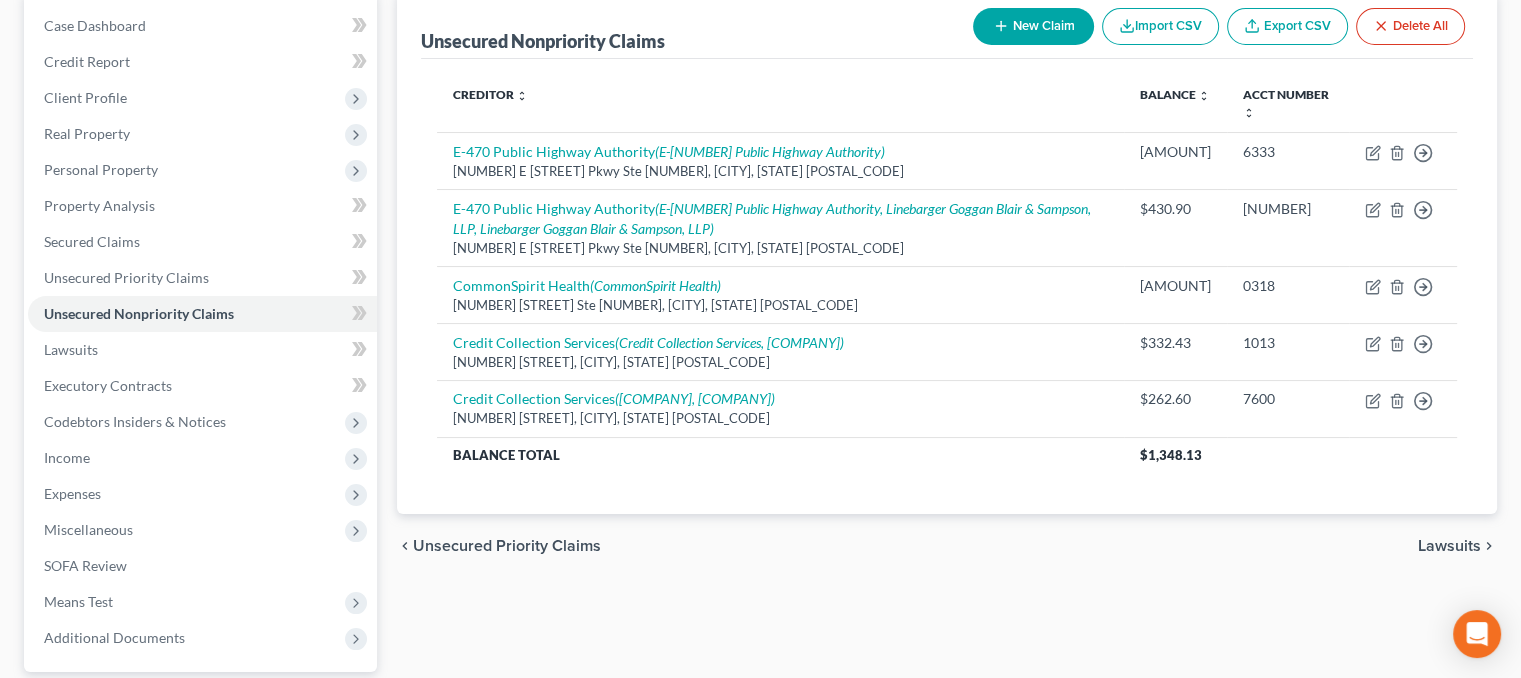 click on "New Claim" at bounding box center [1033, 26] 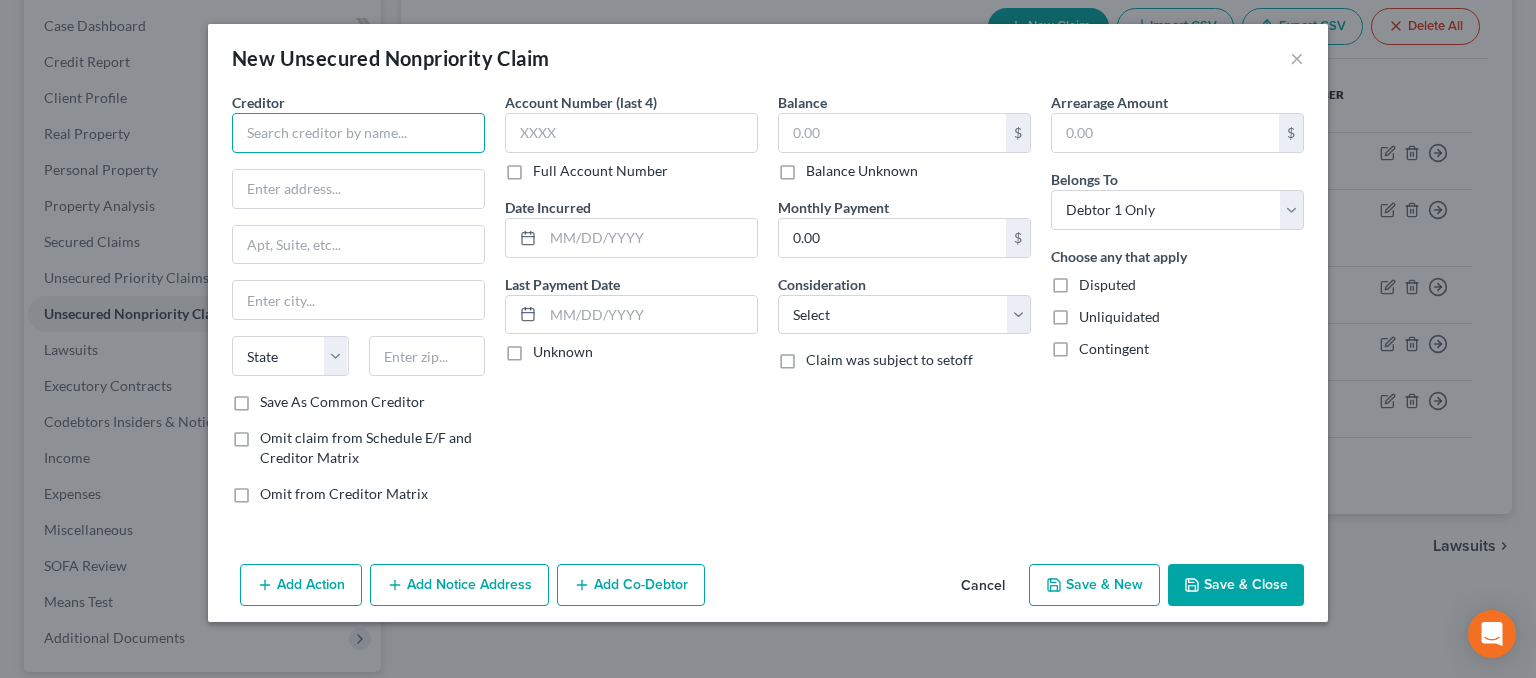 click at bounding box center [358, 133] 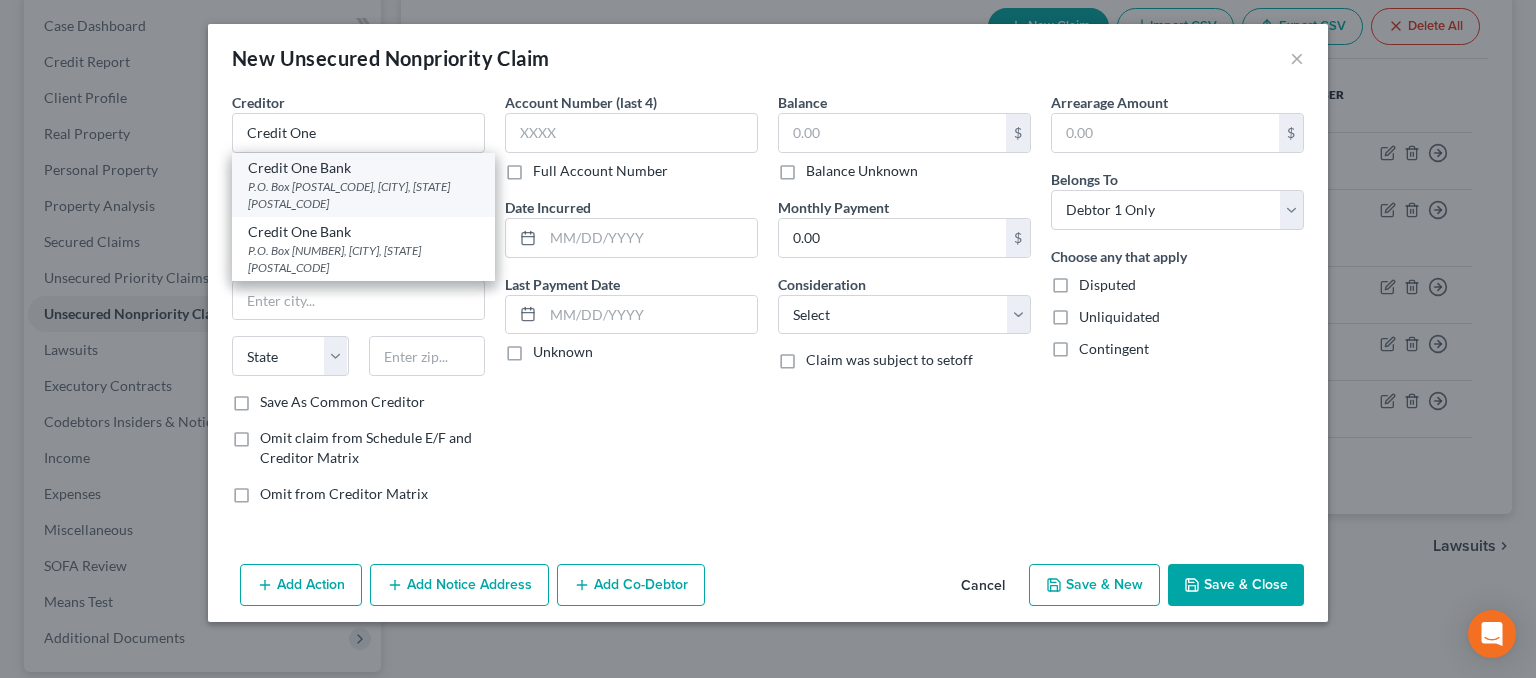 click on "P.O. Box [POSTAL_CODE], [CITY], [STATE] [POSTAL_CODE]" at bounding box center [363, 195] 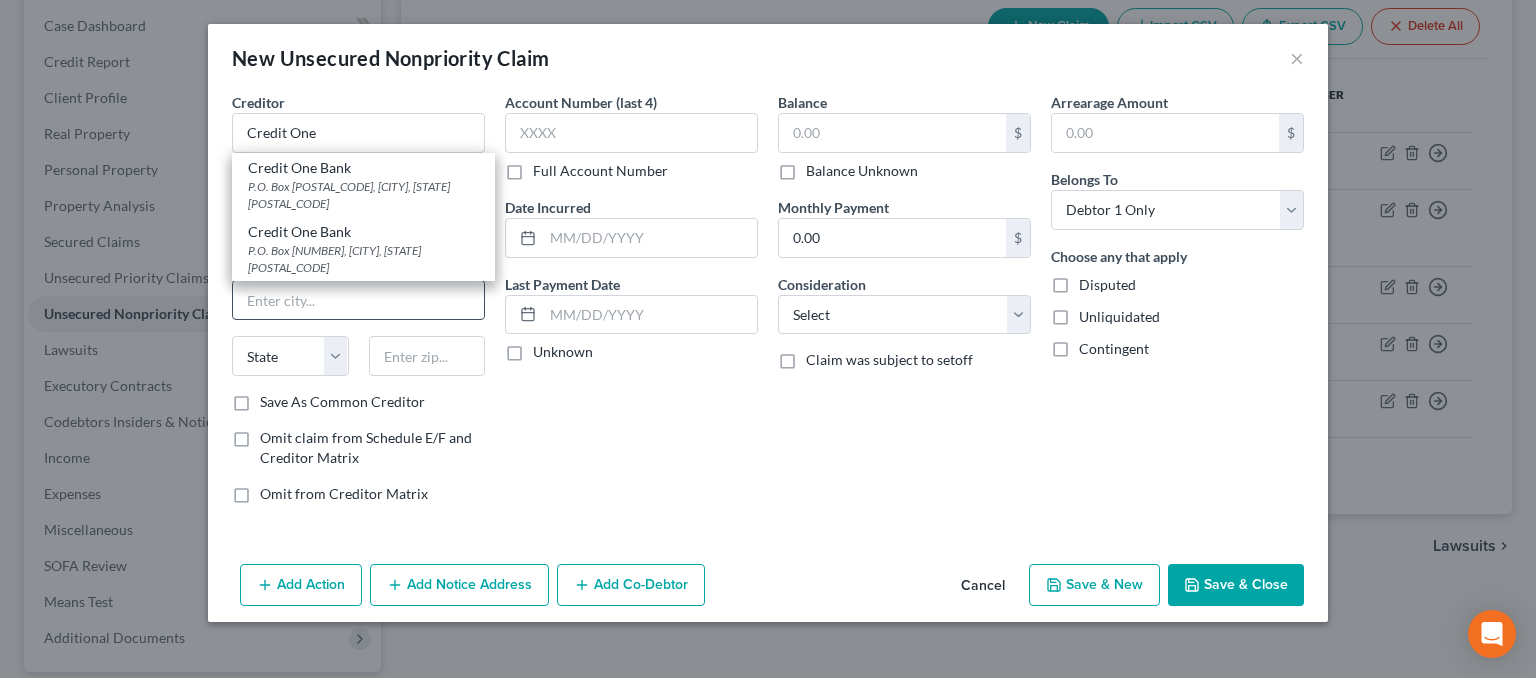 type on "Credit One Bank" 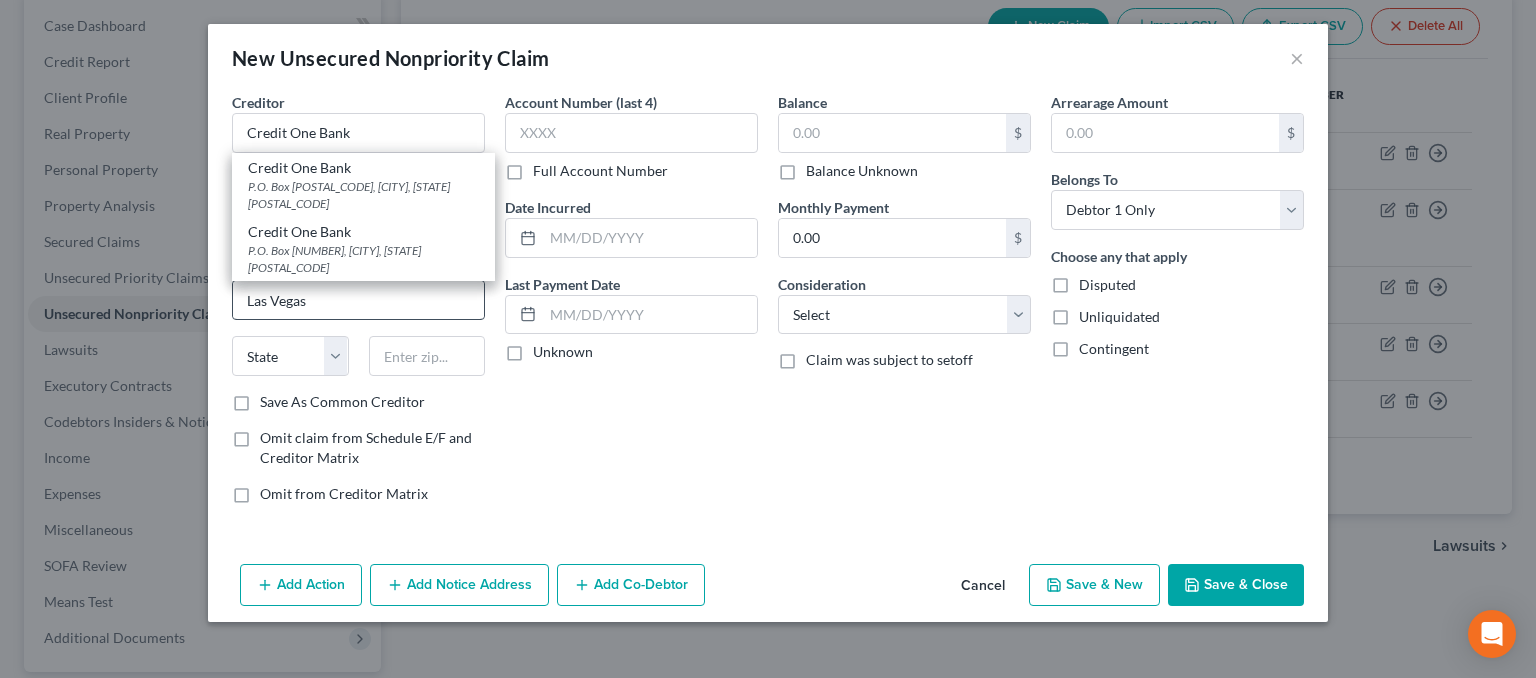 select on "31" 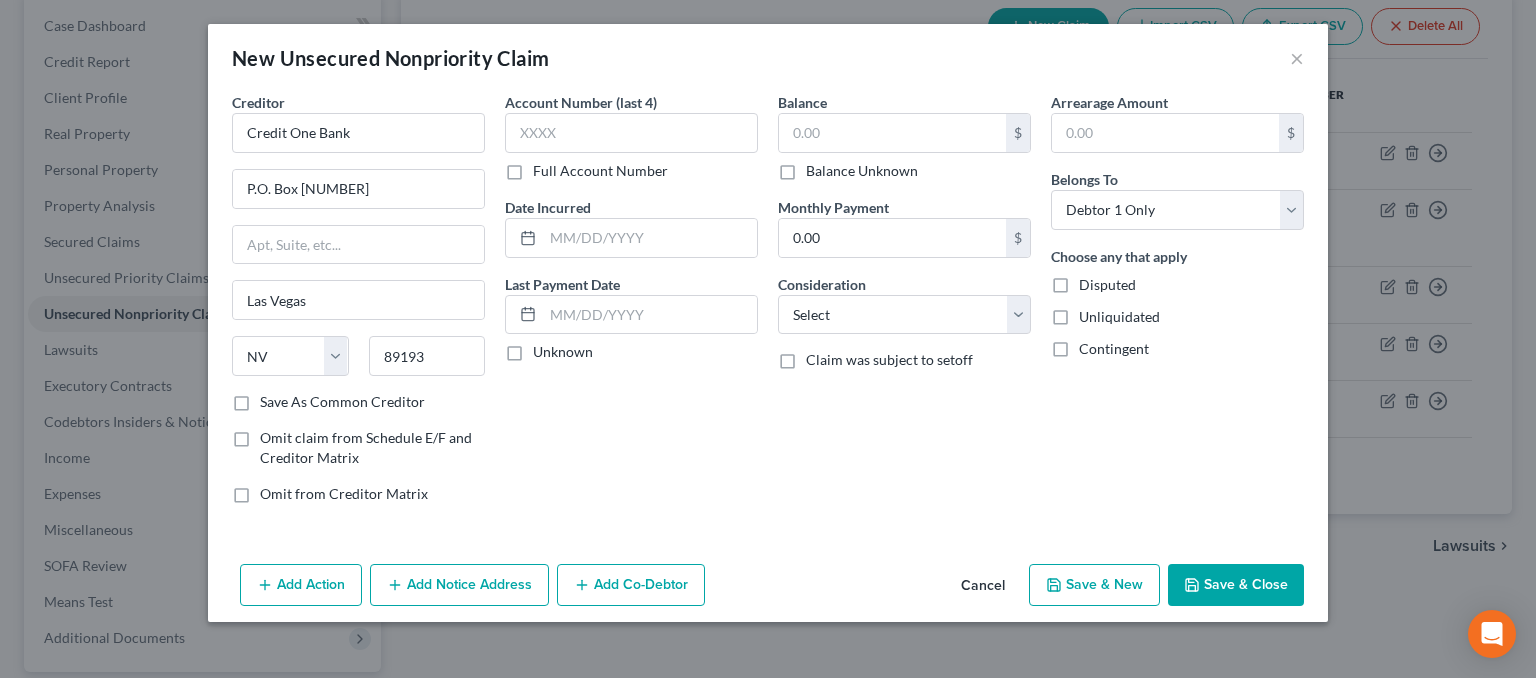 click on "Add Notice Address" at bounding box center (459, 585) 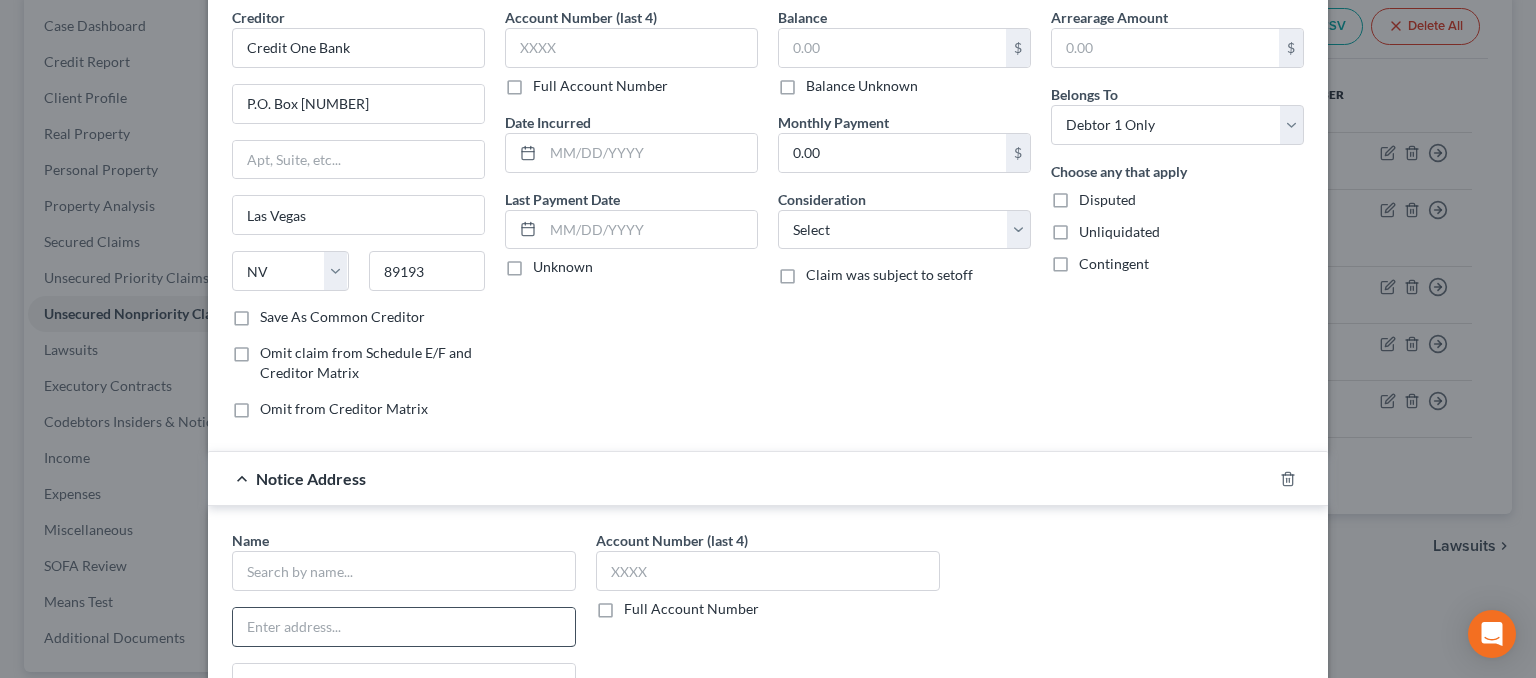 scroll, scrollTop: 200, scrollLeft: 0, axis: vertical 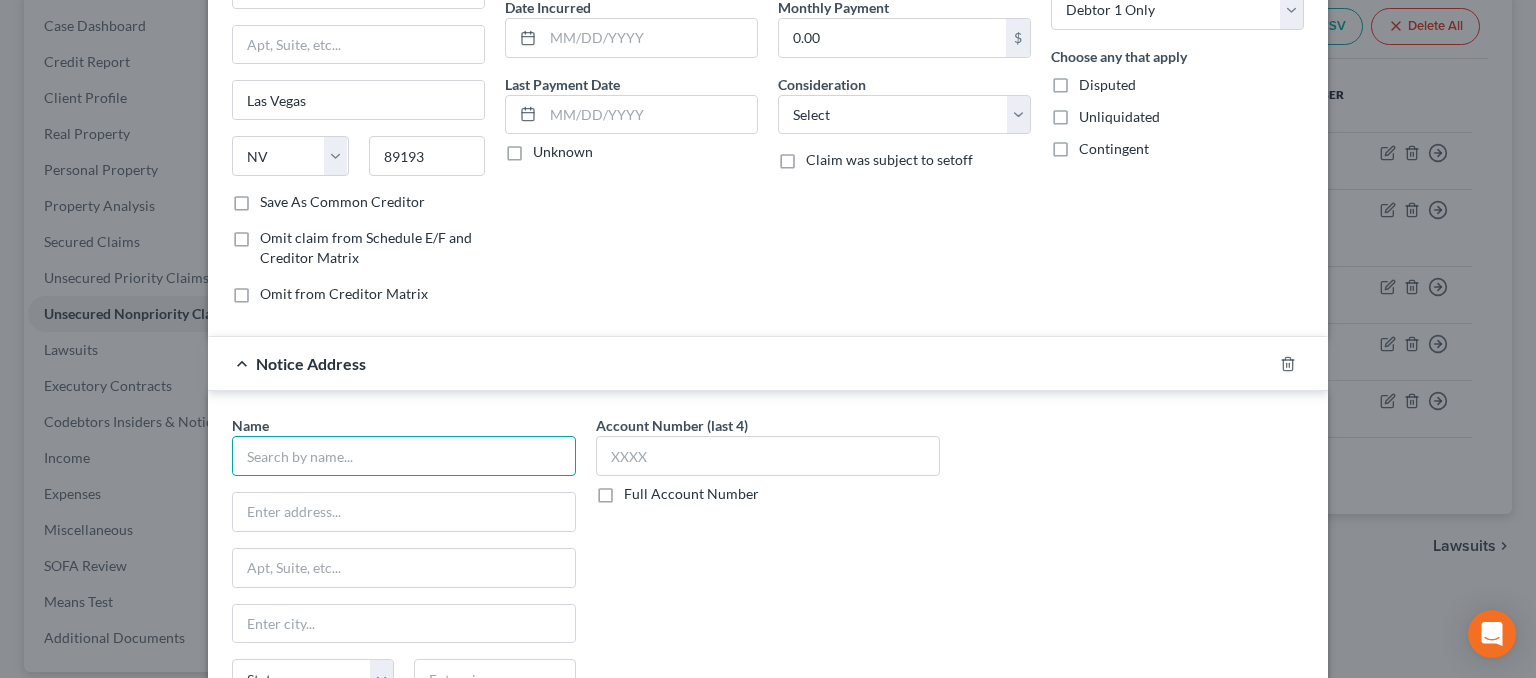 click at bounding box center [404, 456] 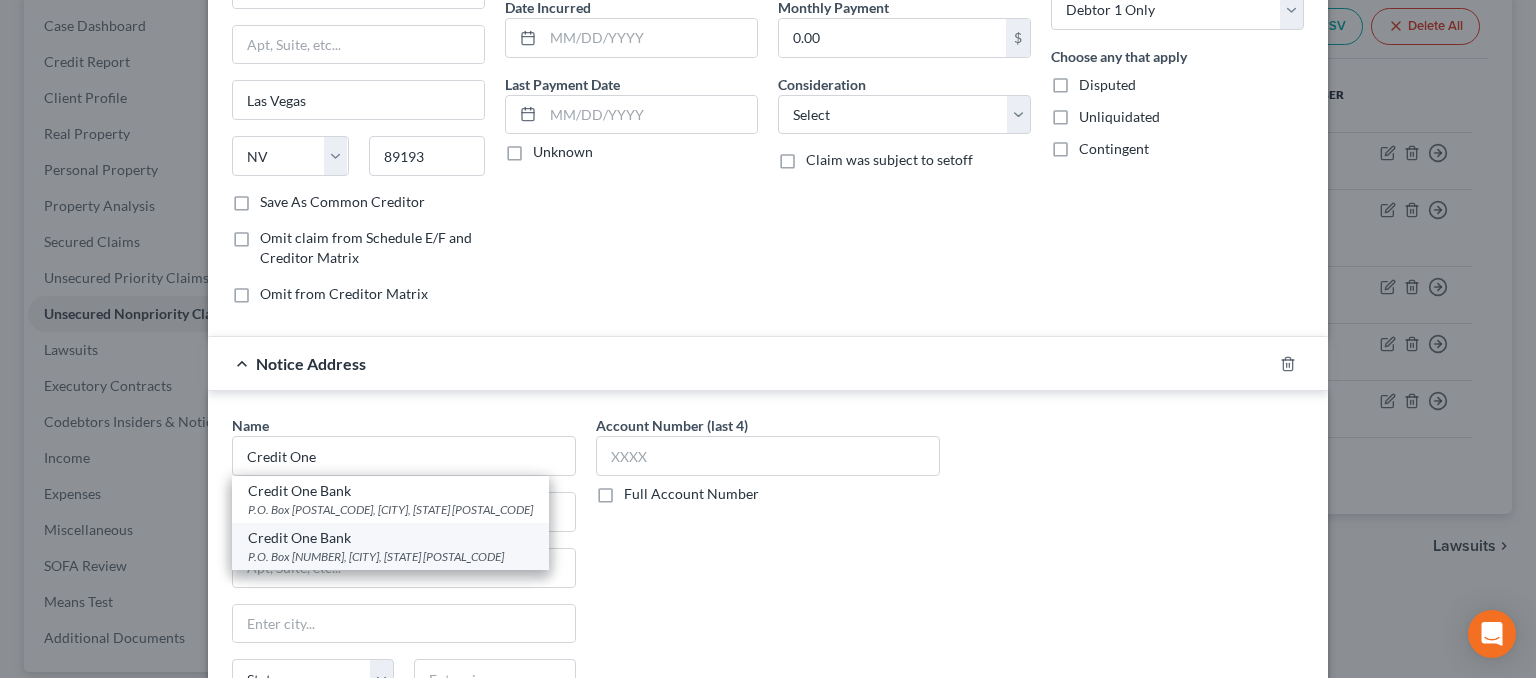 click on "P.O. Box [NUMBER], [CITY], [STATE] [POSTAL_CODE]" at bounding box center [390, 556] 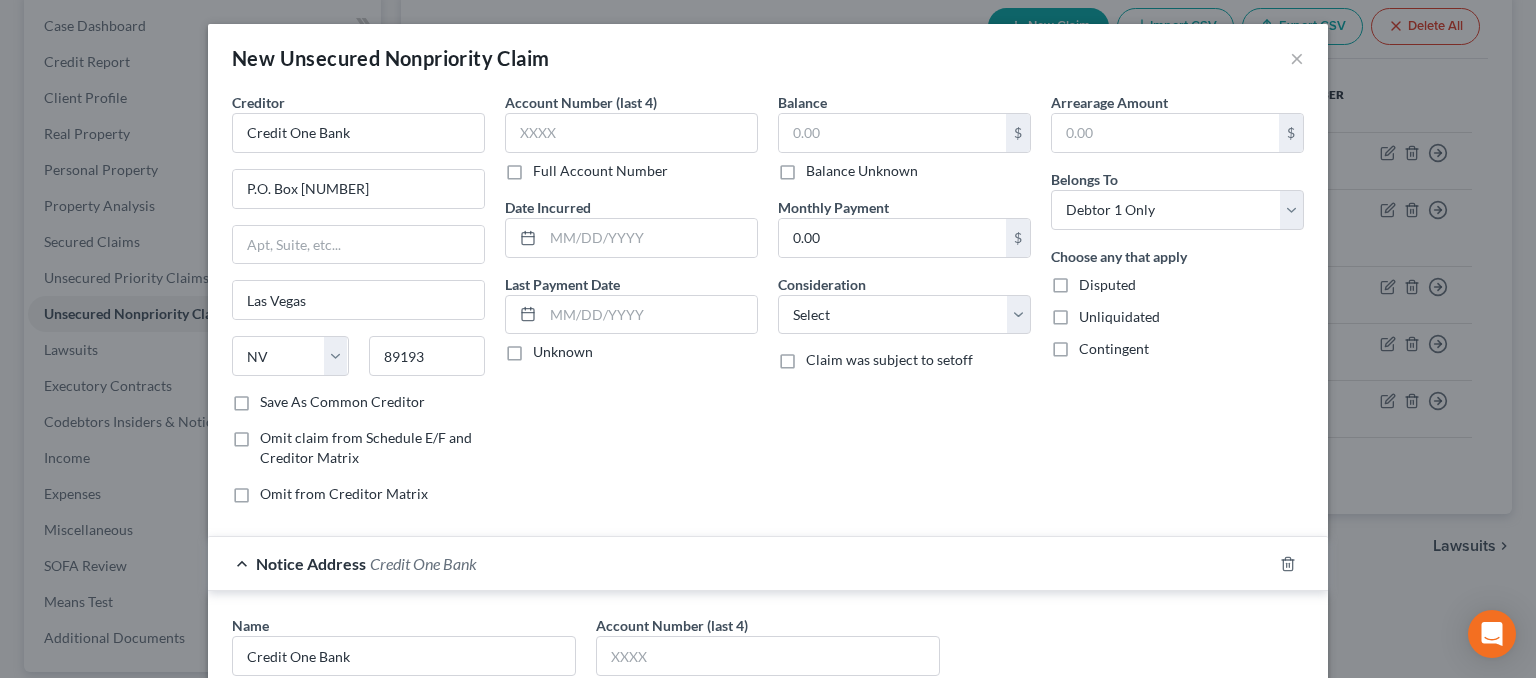 scroll, scrollTop: 395, scrollLeft: 0, axis: vertical 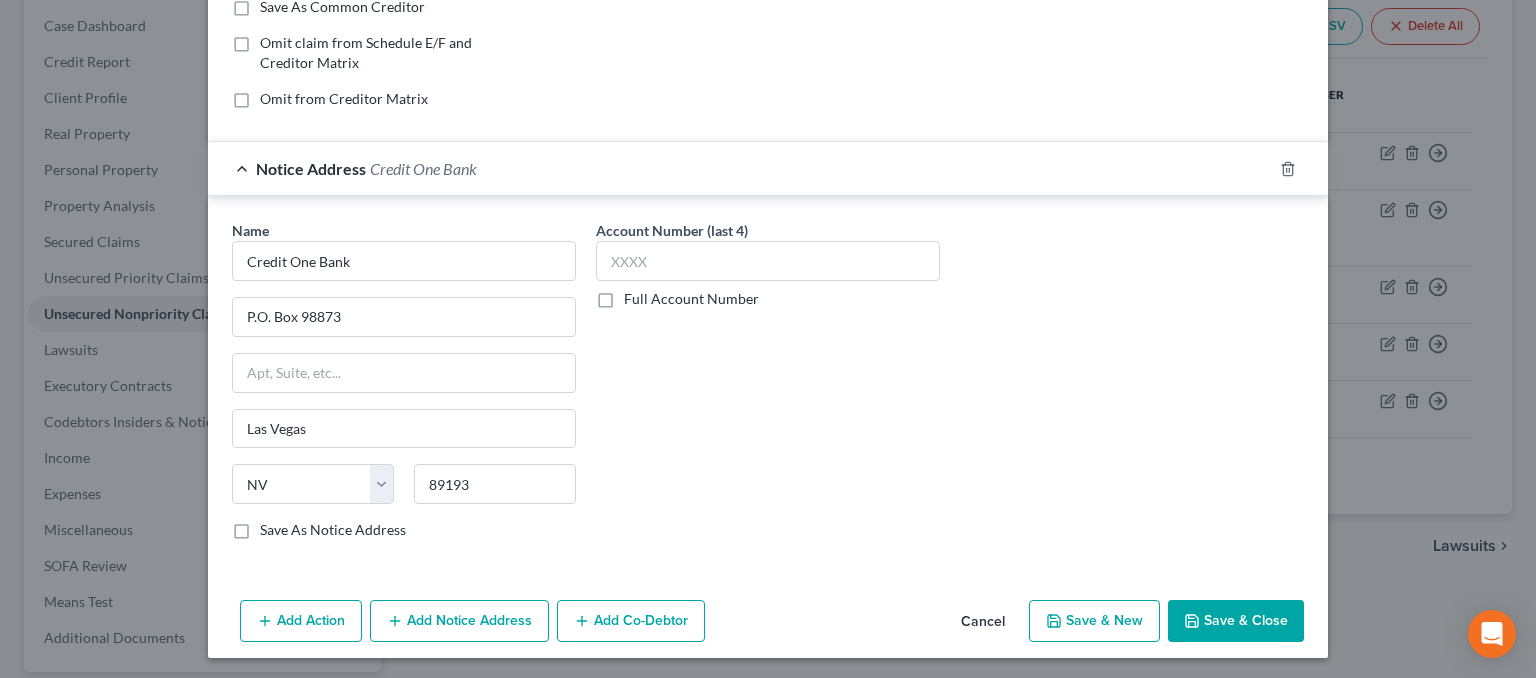 click on "Add Notice Address" at bounding box center (459, 621) 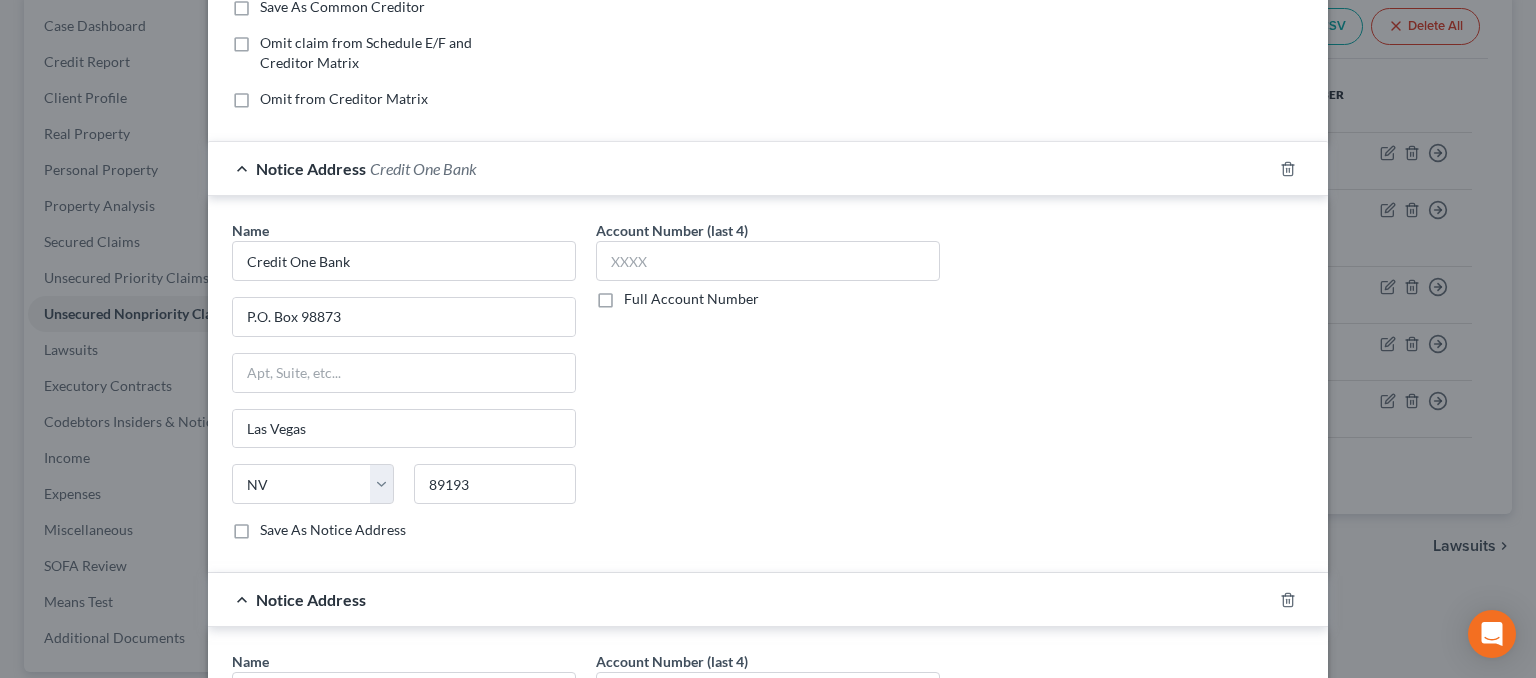type 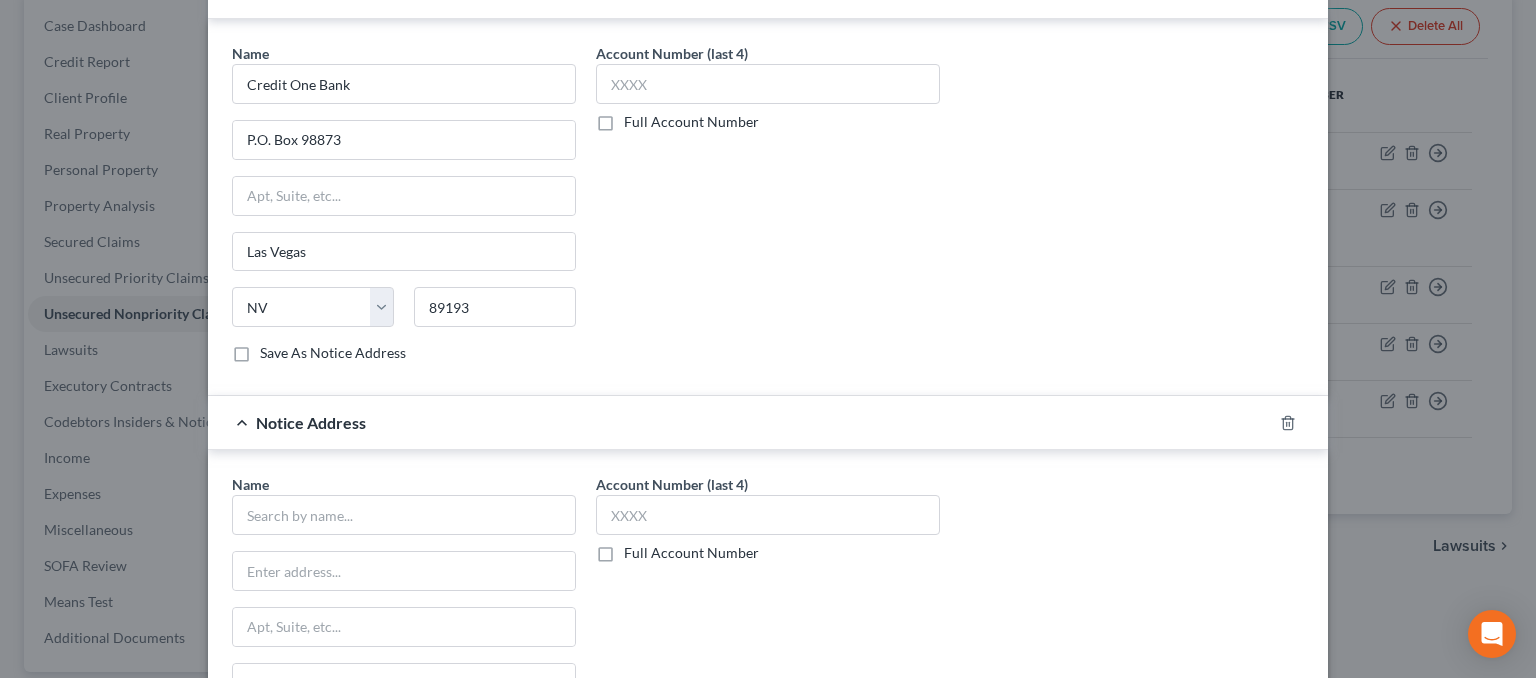 scroll, scrollTop: 824, scrollLeft: 0, axis: vertical 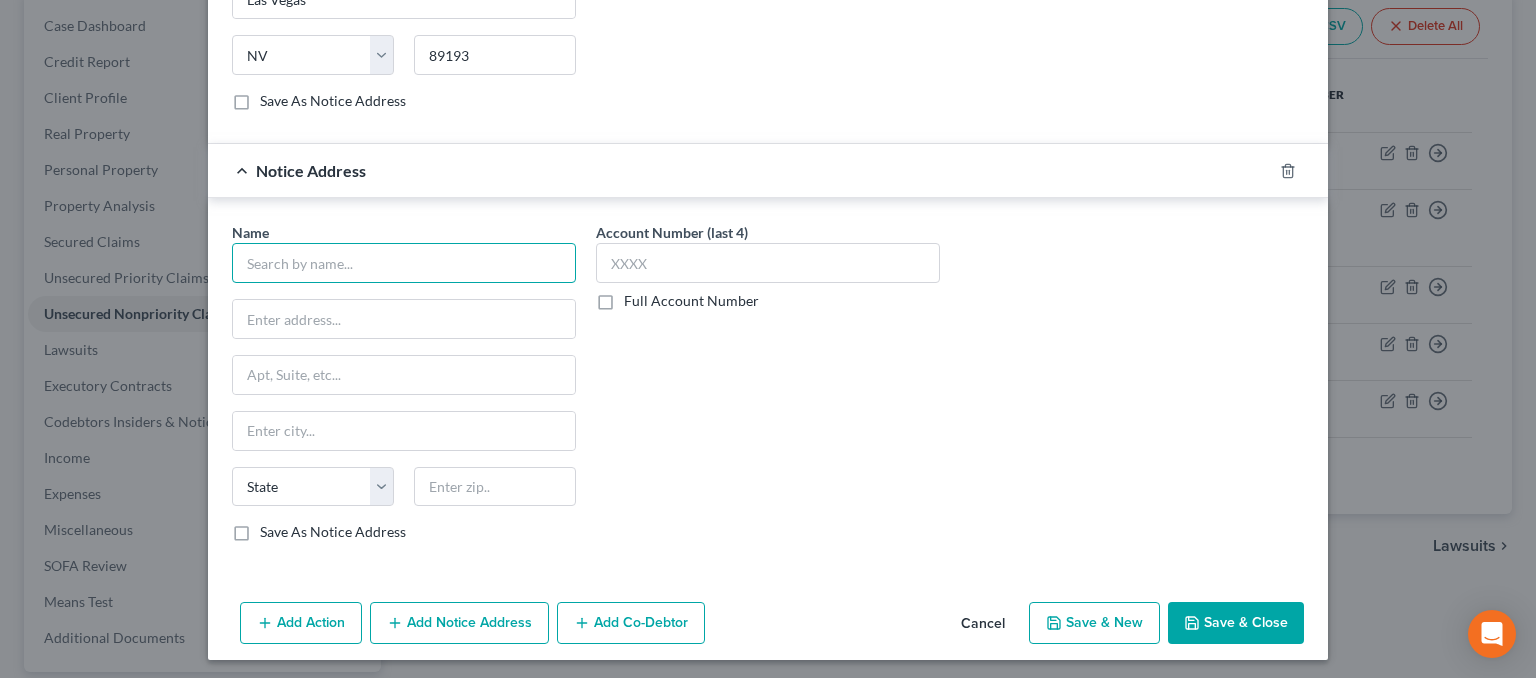 click at bounding box center [404, 263] 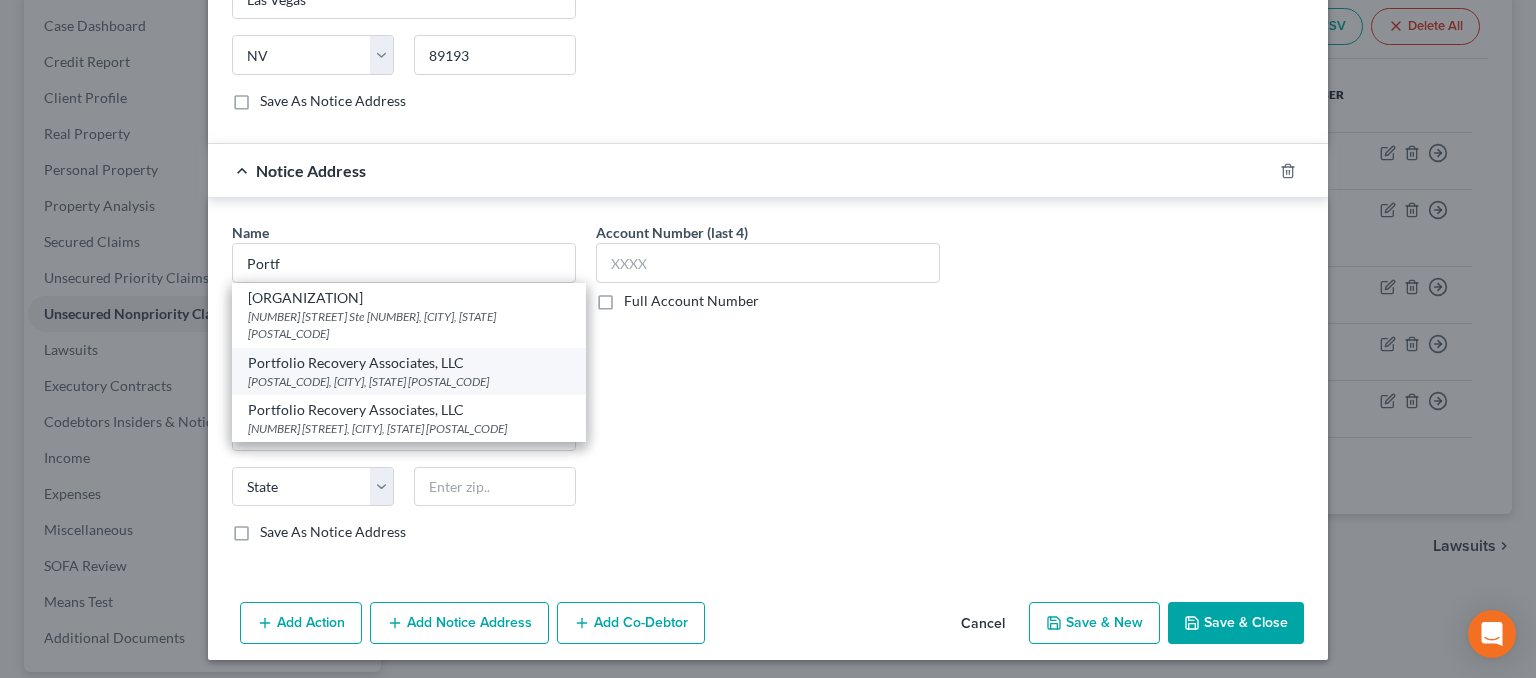 click on "Portfolio Recovery Associates, LLC" at bounding box center [409, 363] 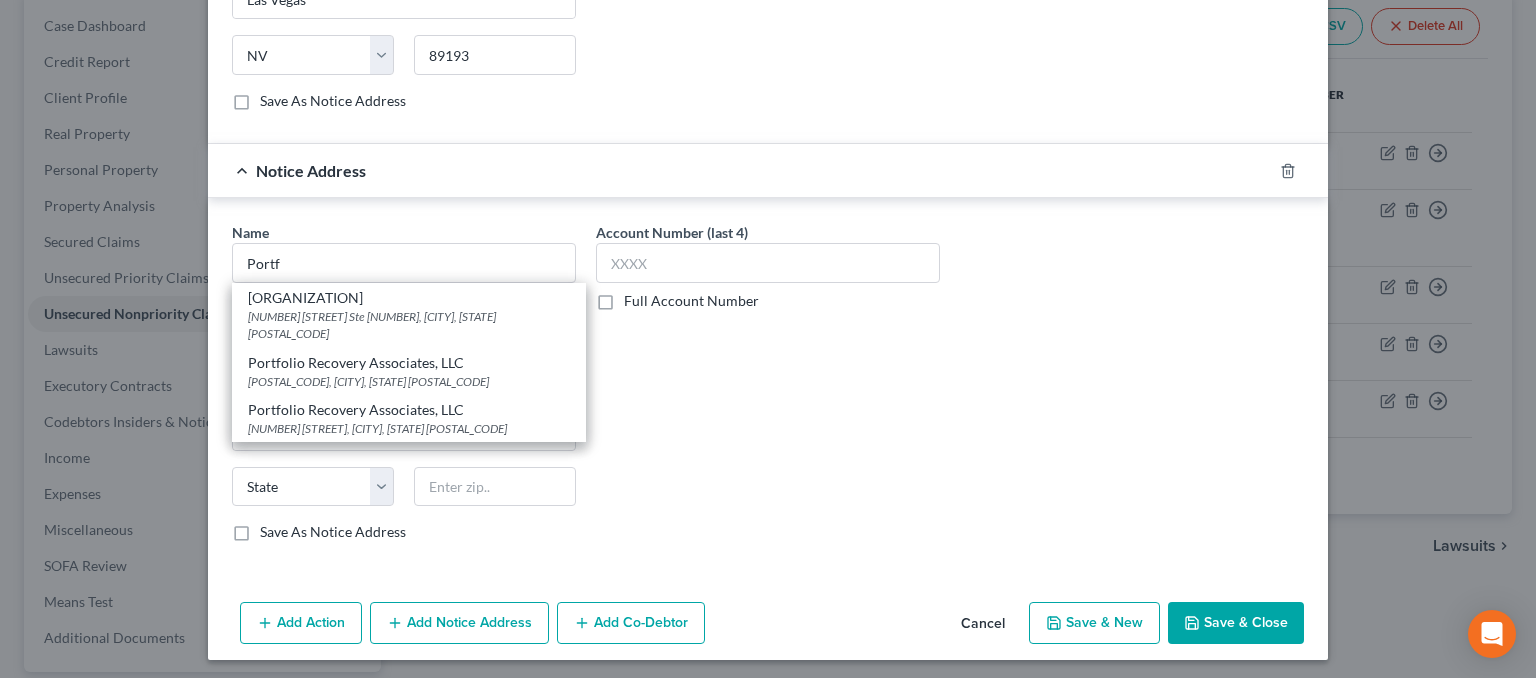 type on "Portfolio Recovery Associates, LLC" 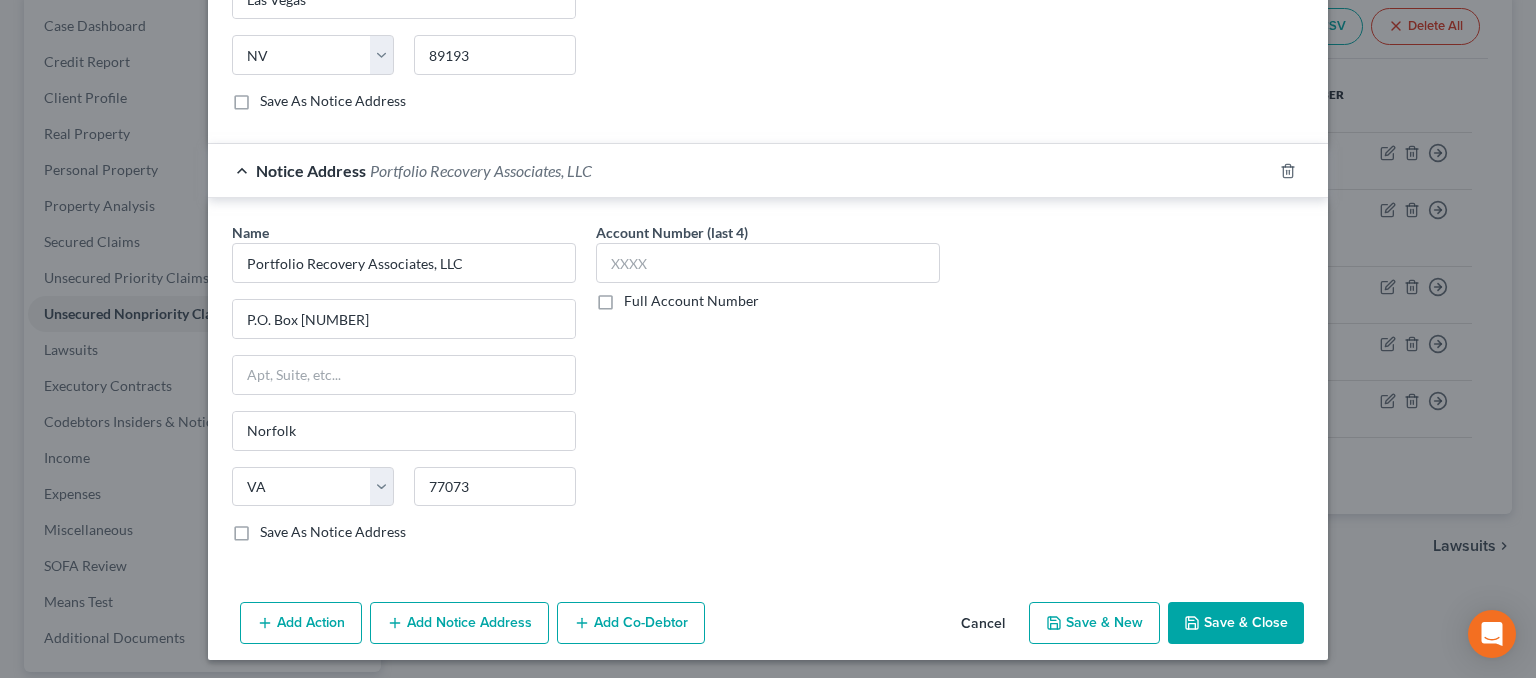 click on "Add Notice Address" at bounding box center [459, 623] 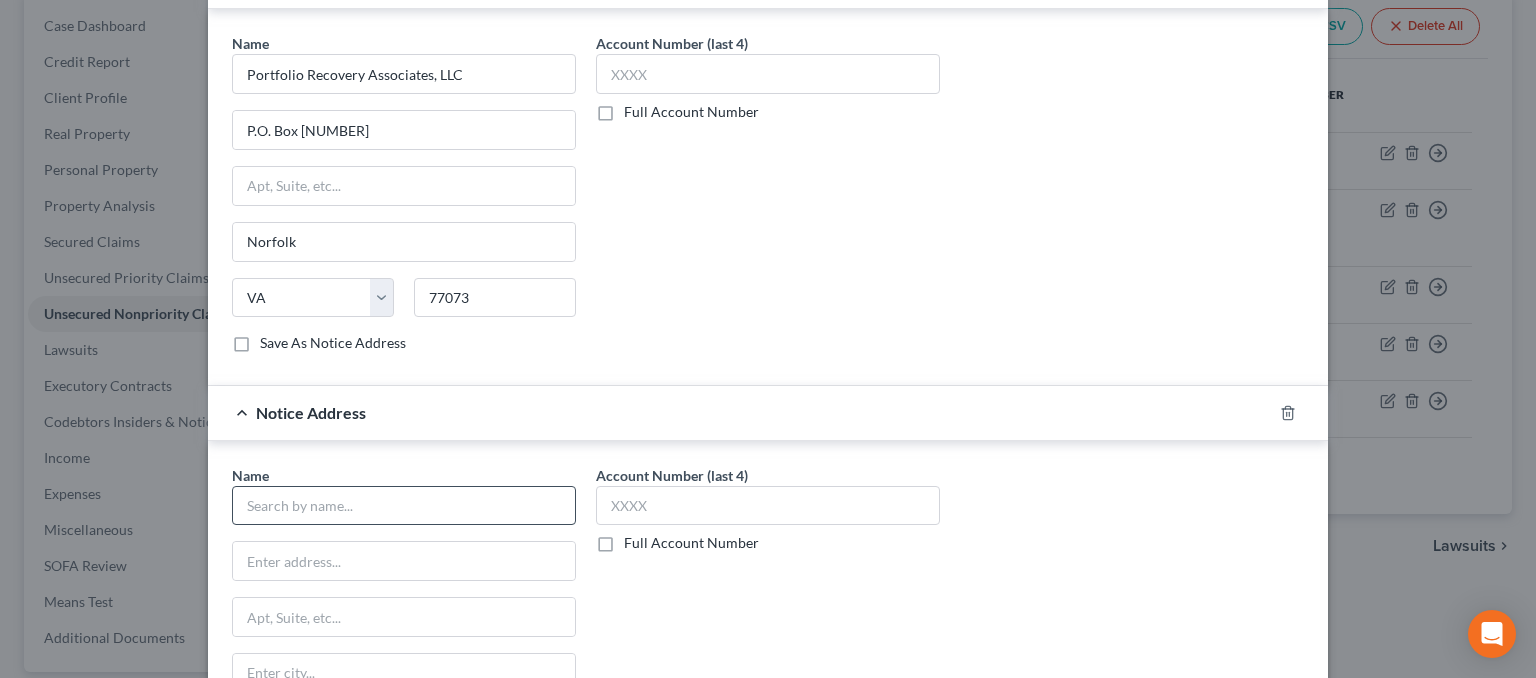 scroll, scrollTop: 1024, scrollLeft: 0, axis: vertical 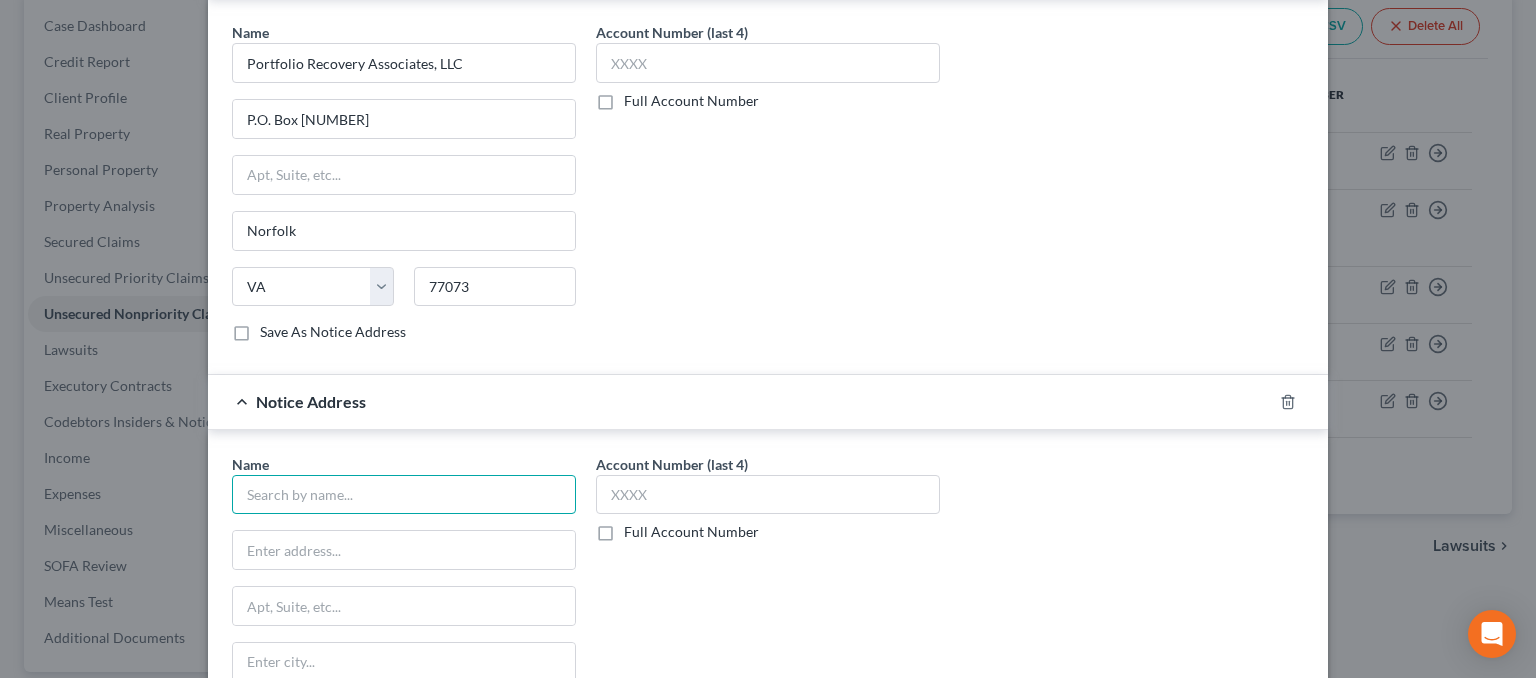click at bounding box center [404, 495] 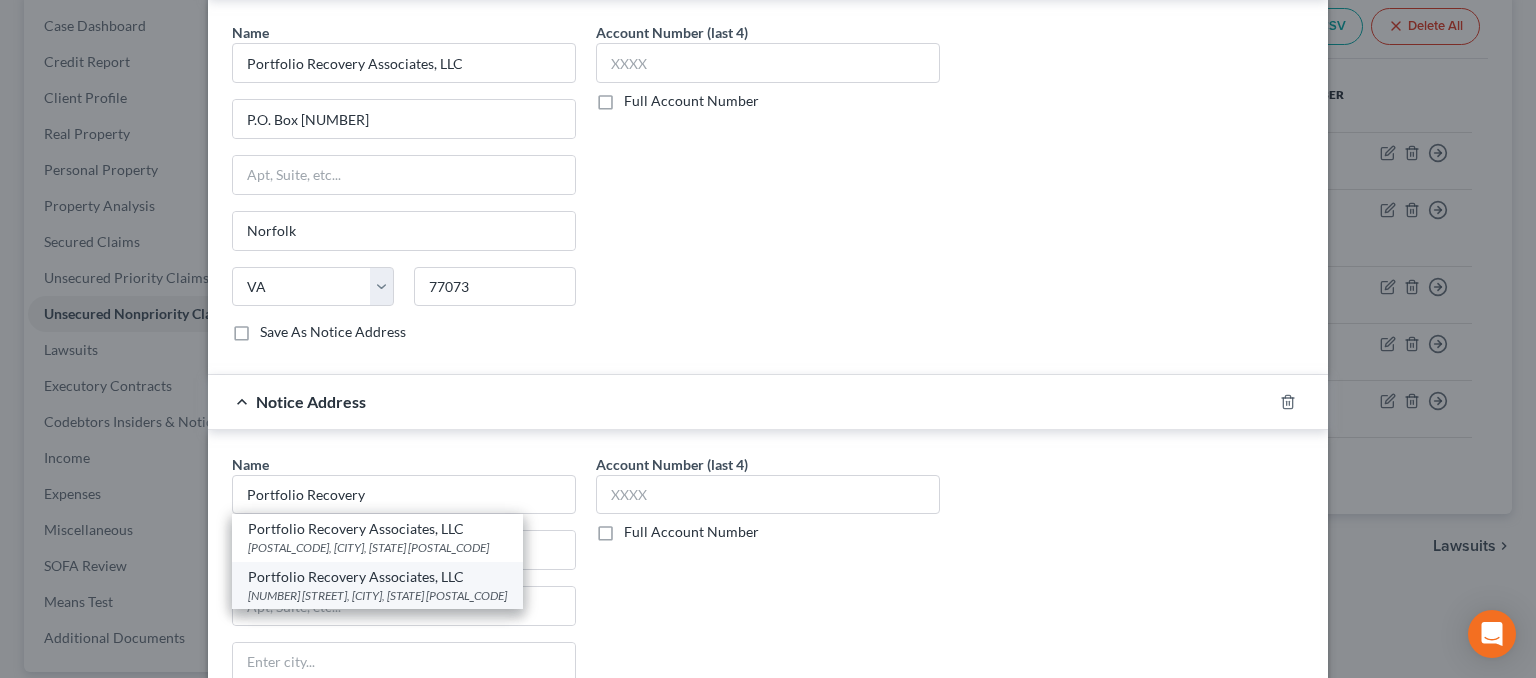 click on "[NUMBER] [STREET], [CITY], [STATE] [POSTAL_CODE]" at bounding box center (377, 595) 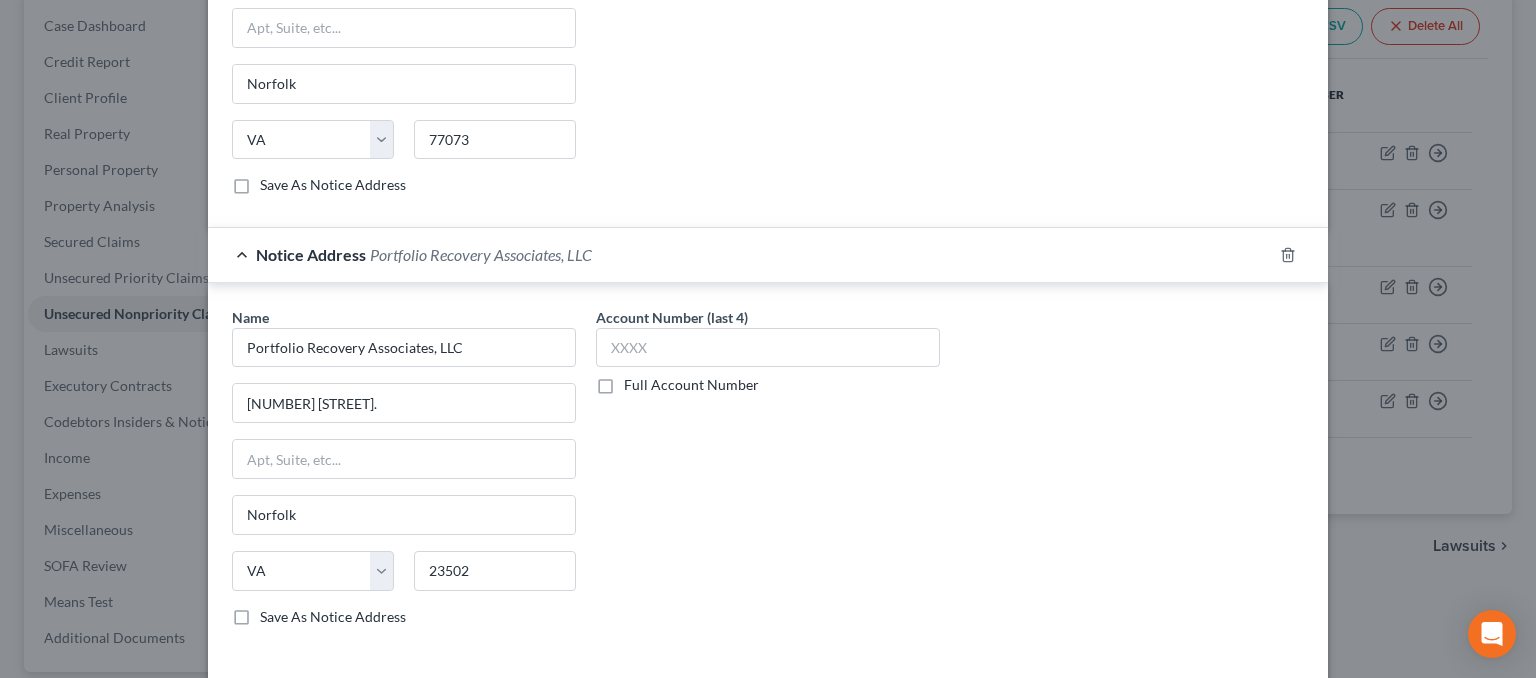 scroll, scrollTop: 1252, scrollLeft: 0, axis: vertical 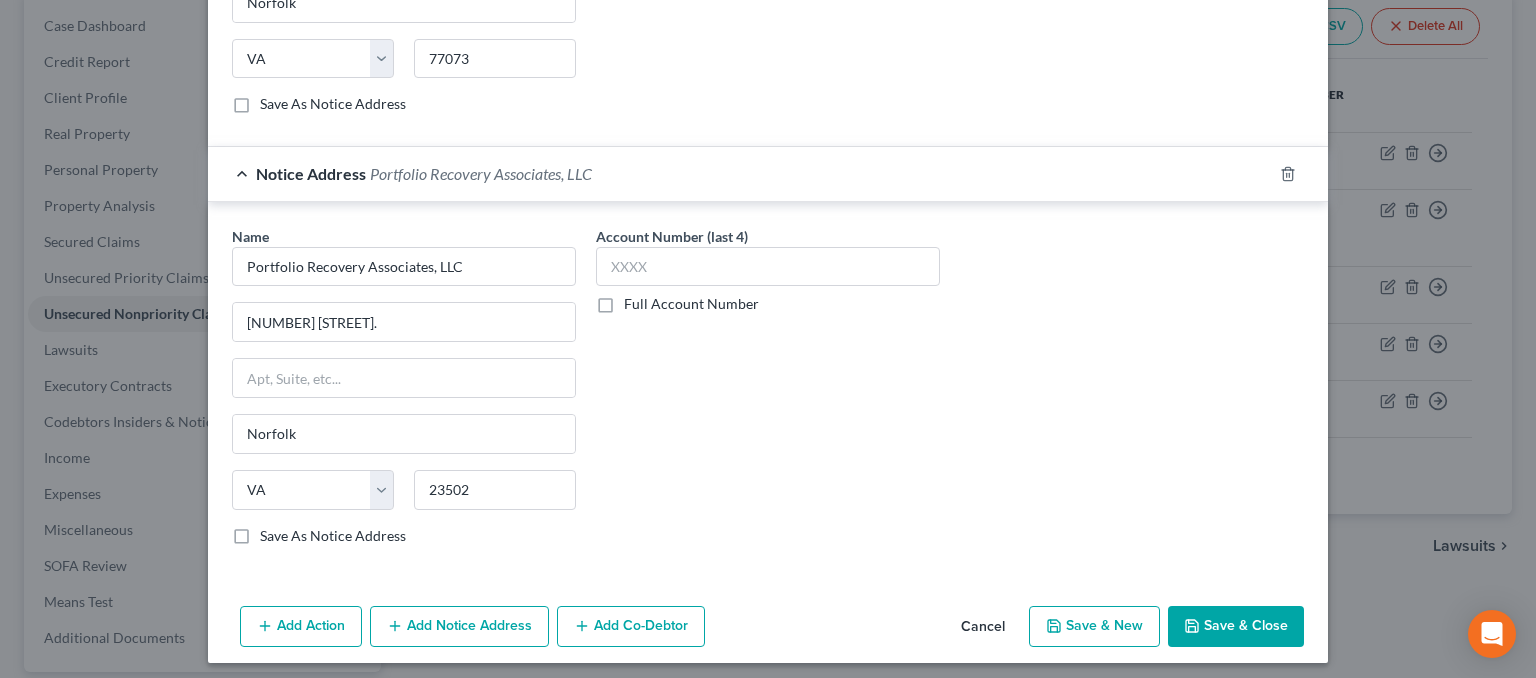 click on "Add Notice Address" at bounding box center [459, 627] 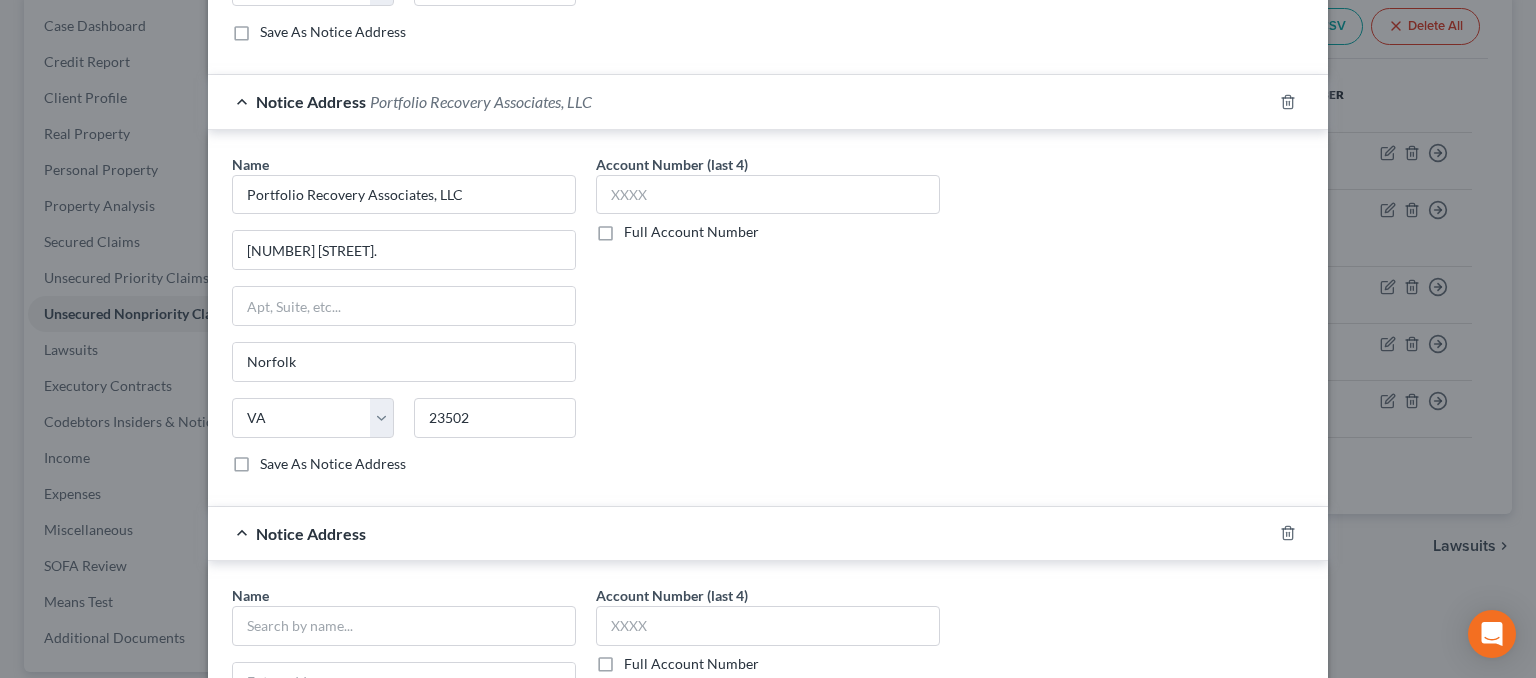scroll, scrollTop: 1652, scrollLeft: 0, axis: vertical 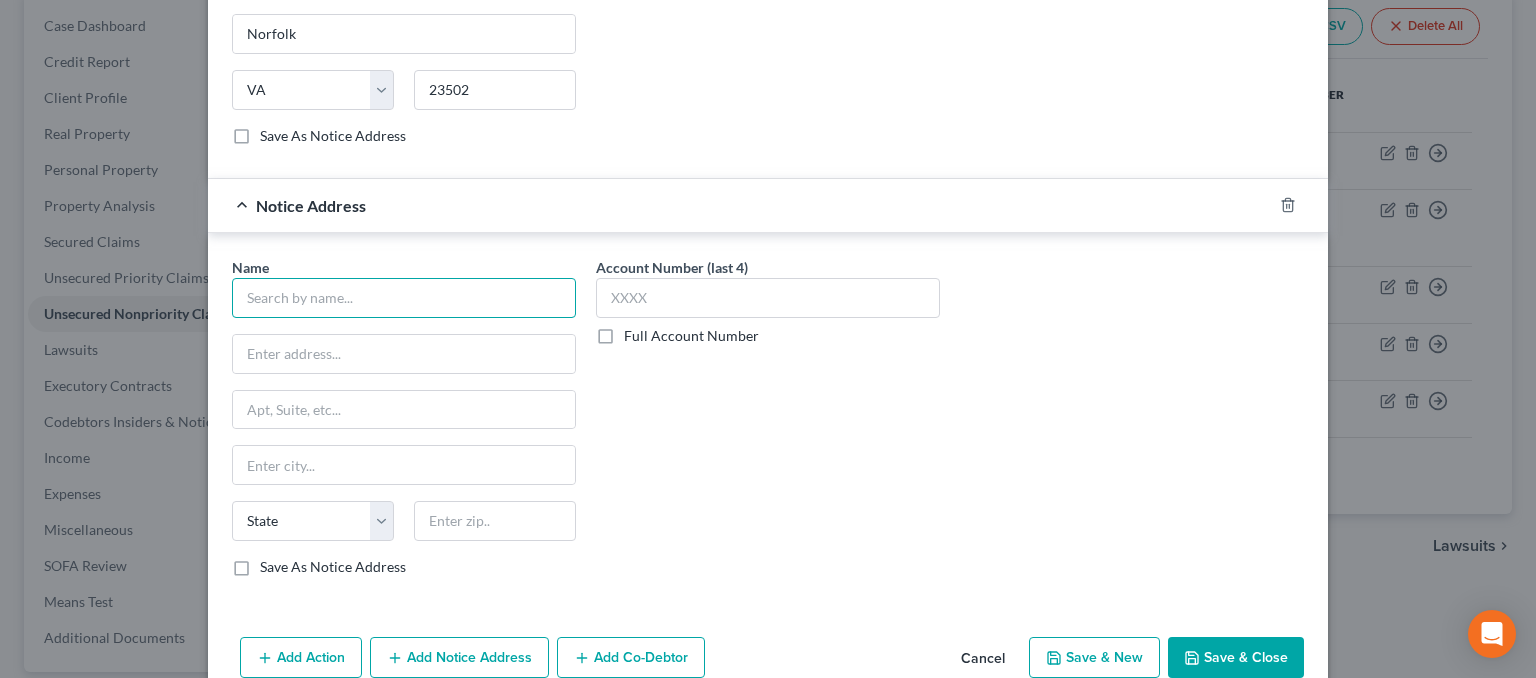 click at bounding box center [404, 298] 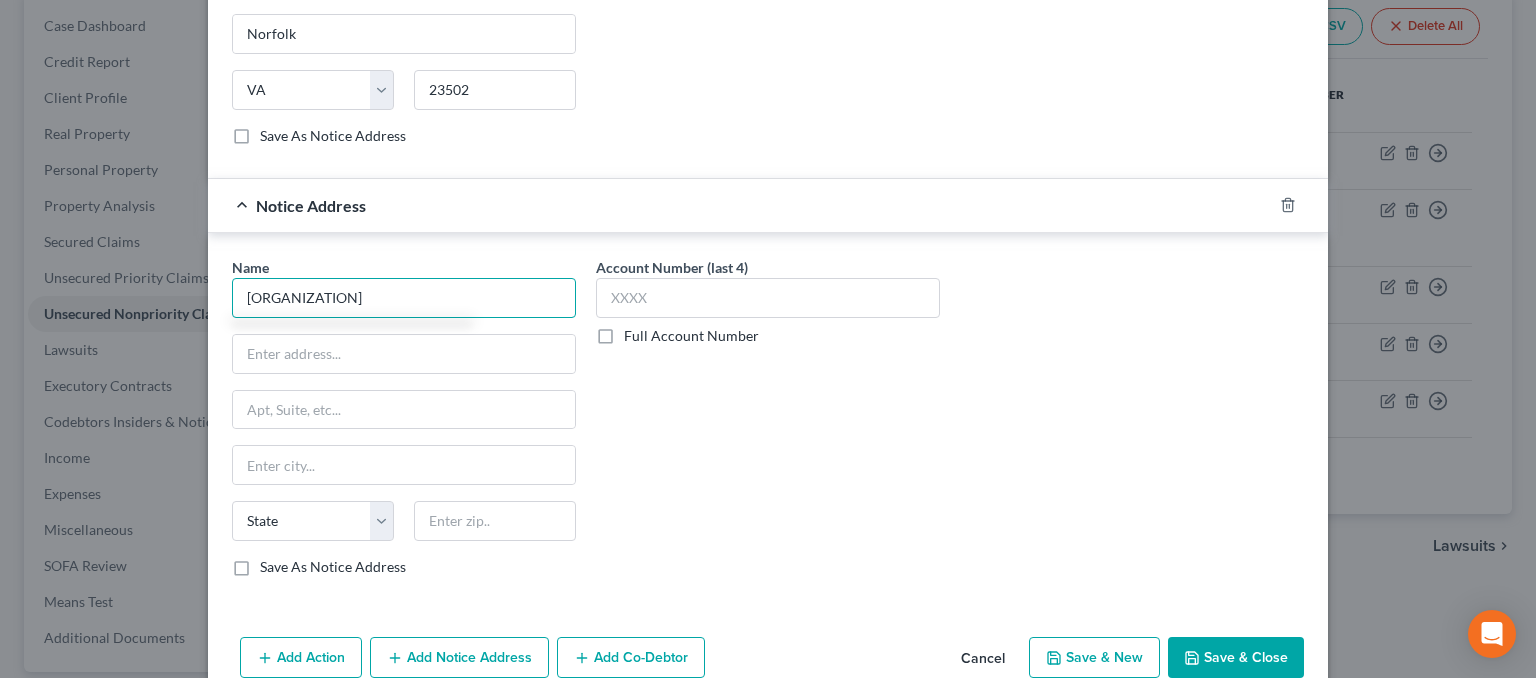 drag, startPoint x: 418, startPoint y: 291, endPoint x: 196, endPoint y: 317, distance: 223.51733 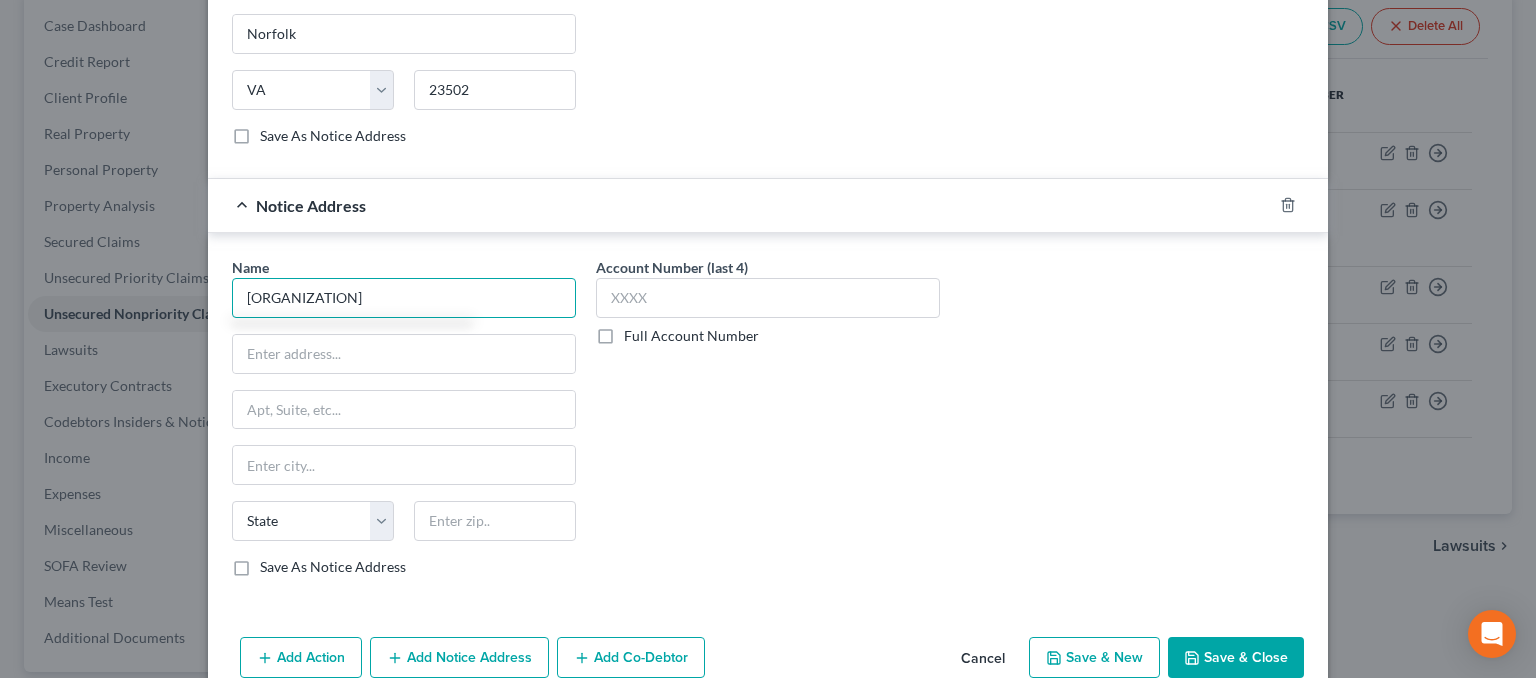type on "[ORGANIZATION]" 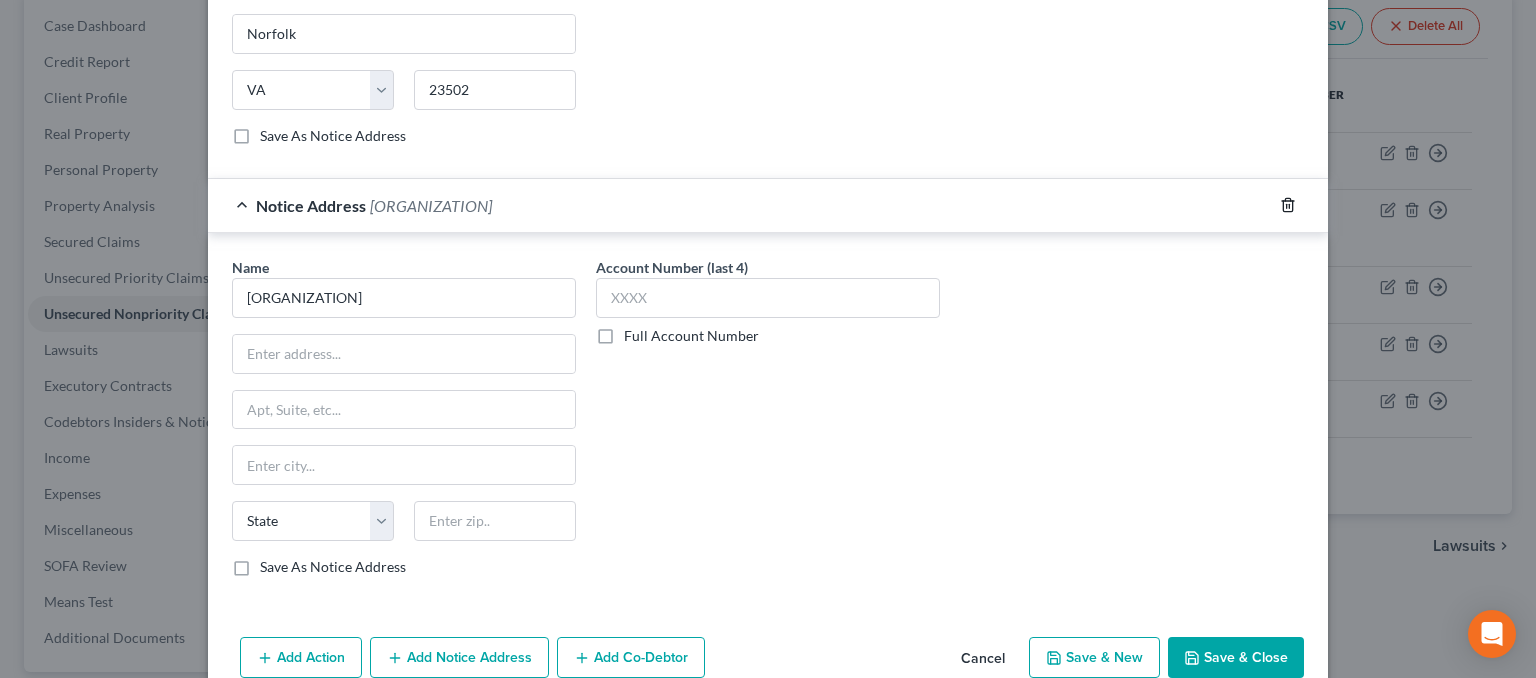 click 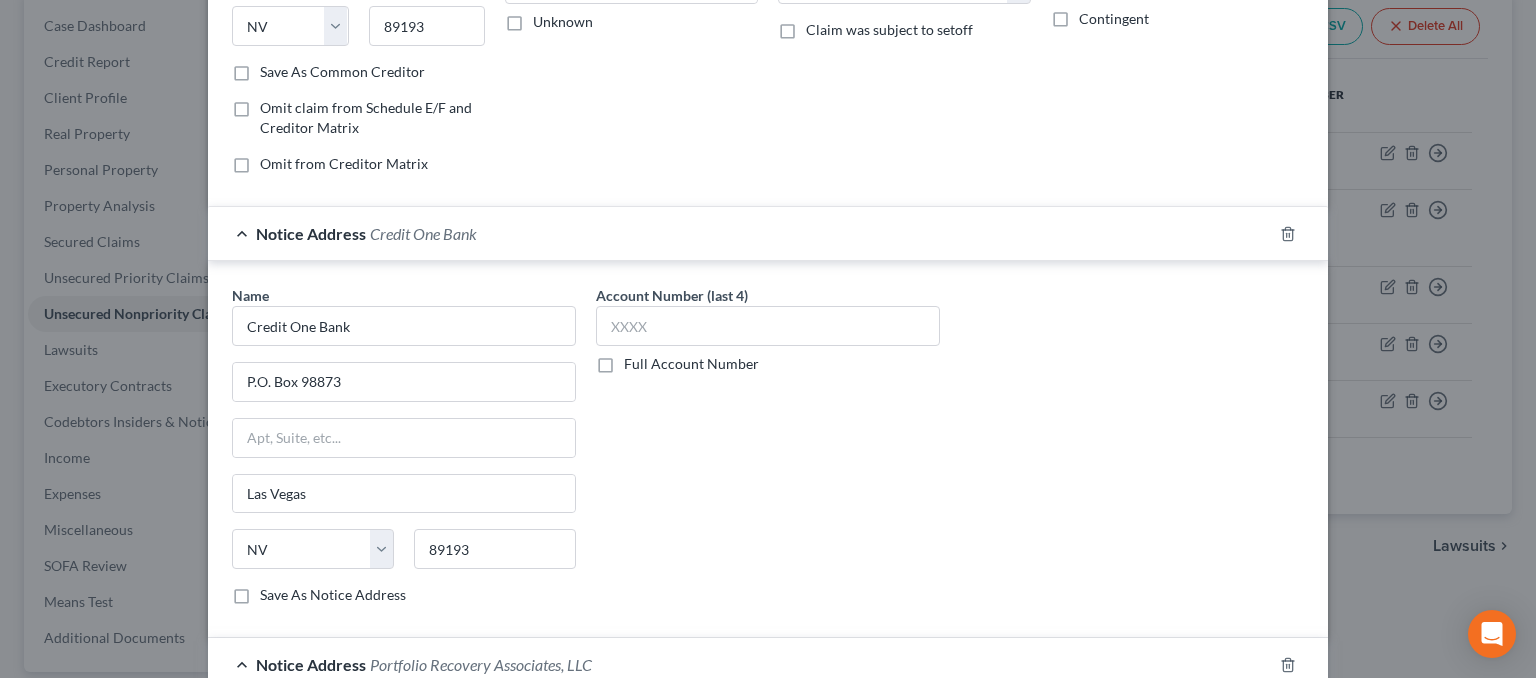 scroll, scrollTop: 0, scrollLeft: 0, axis: both 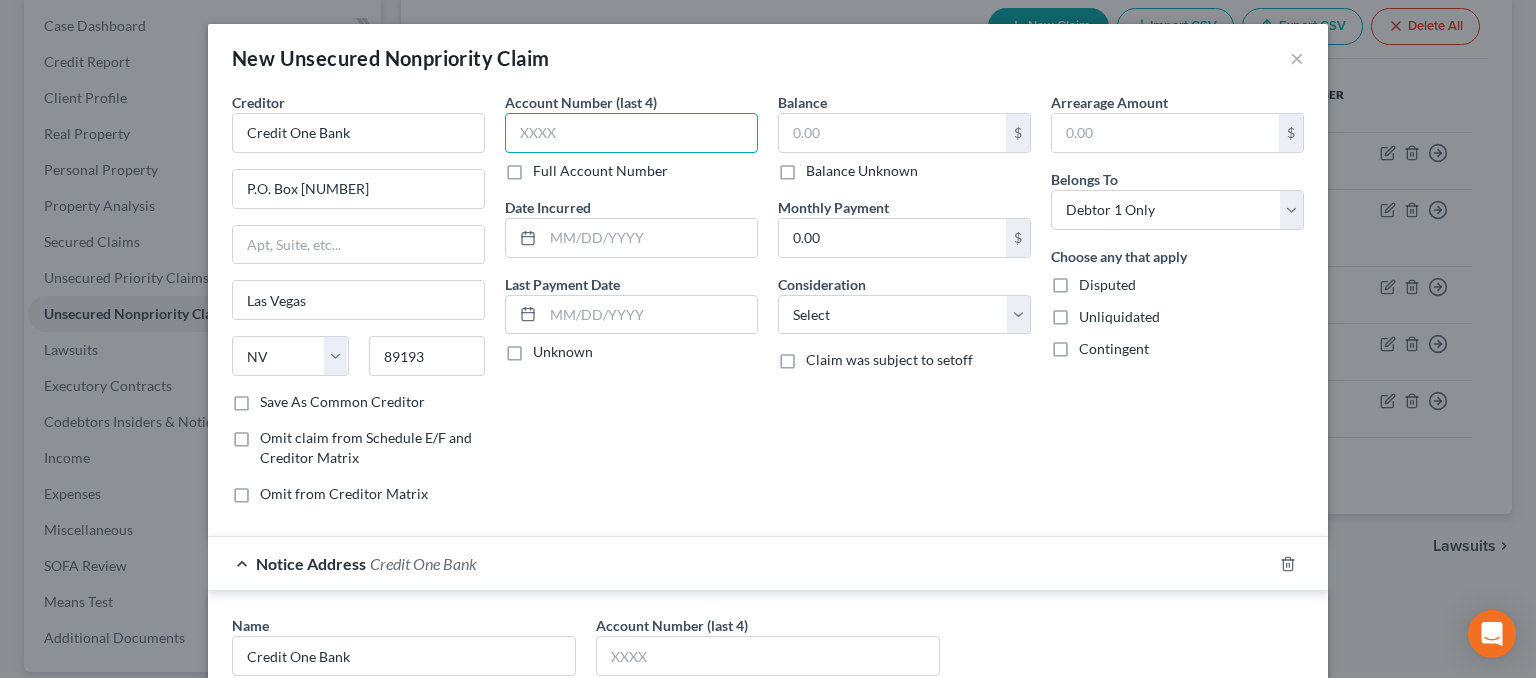 click at bounding box center [631, 133] 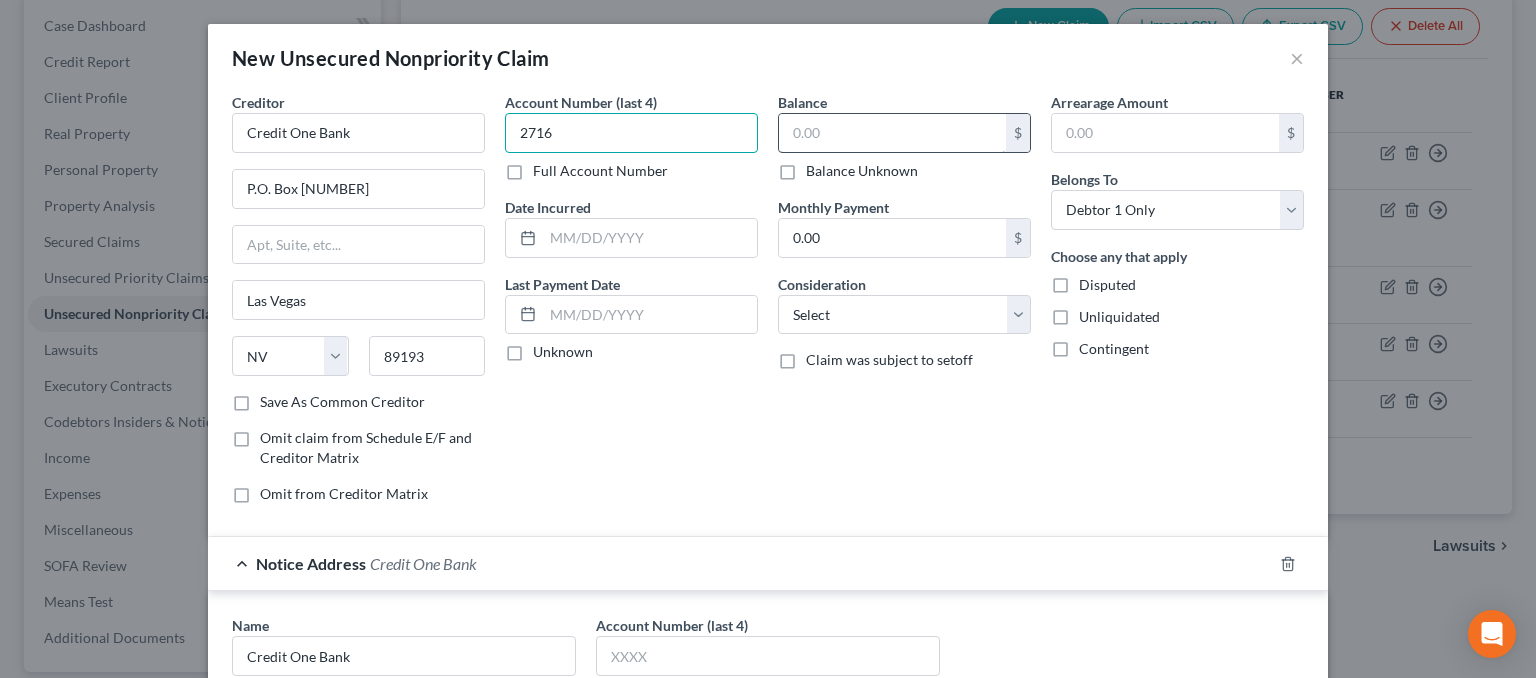 type on "2716" 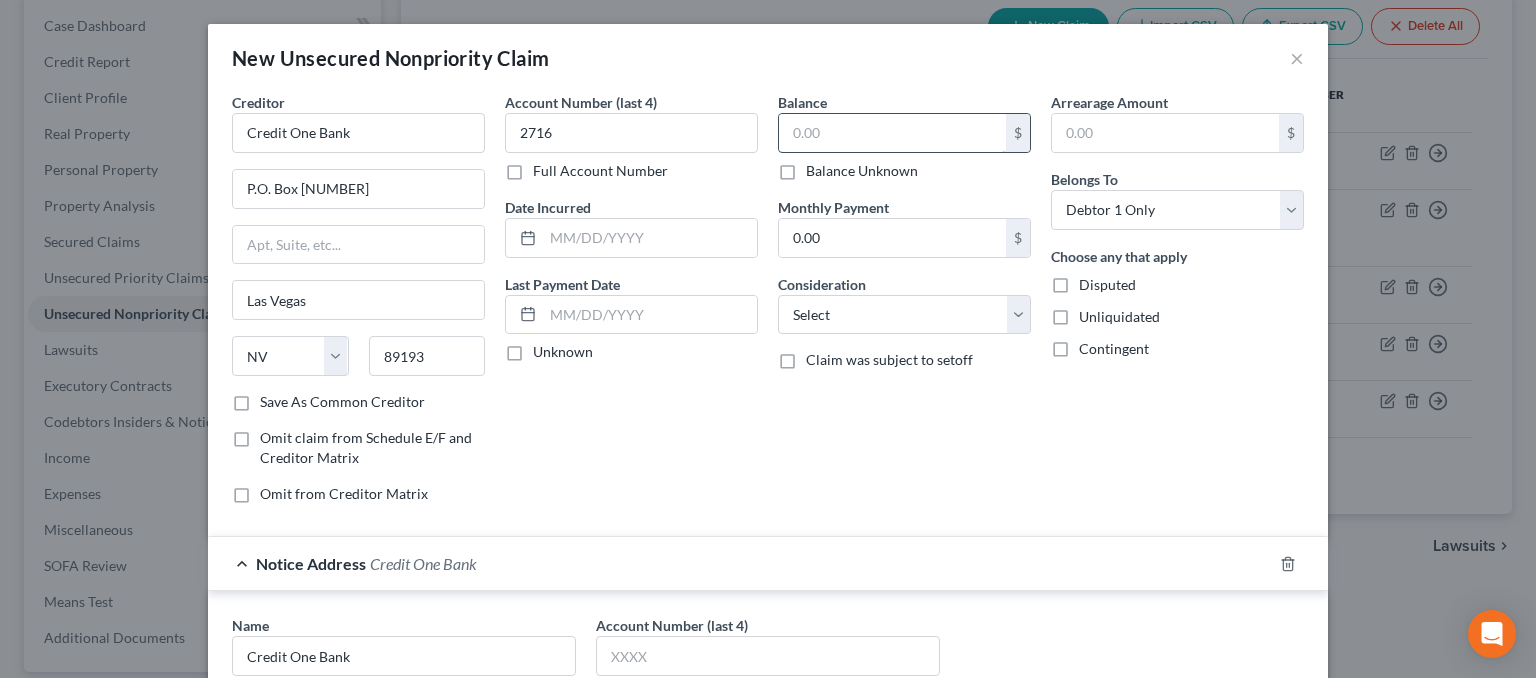 click at bounding box center [892, 133] 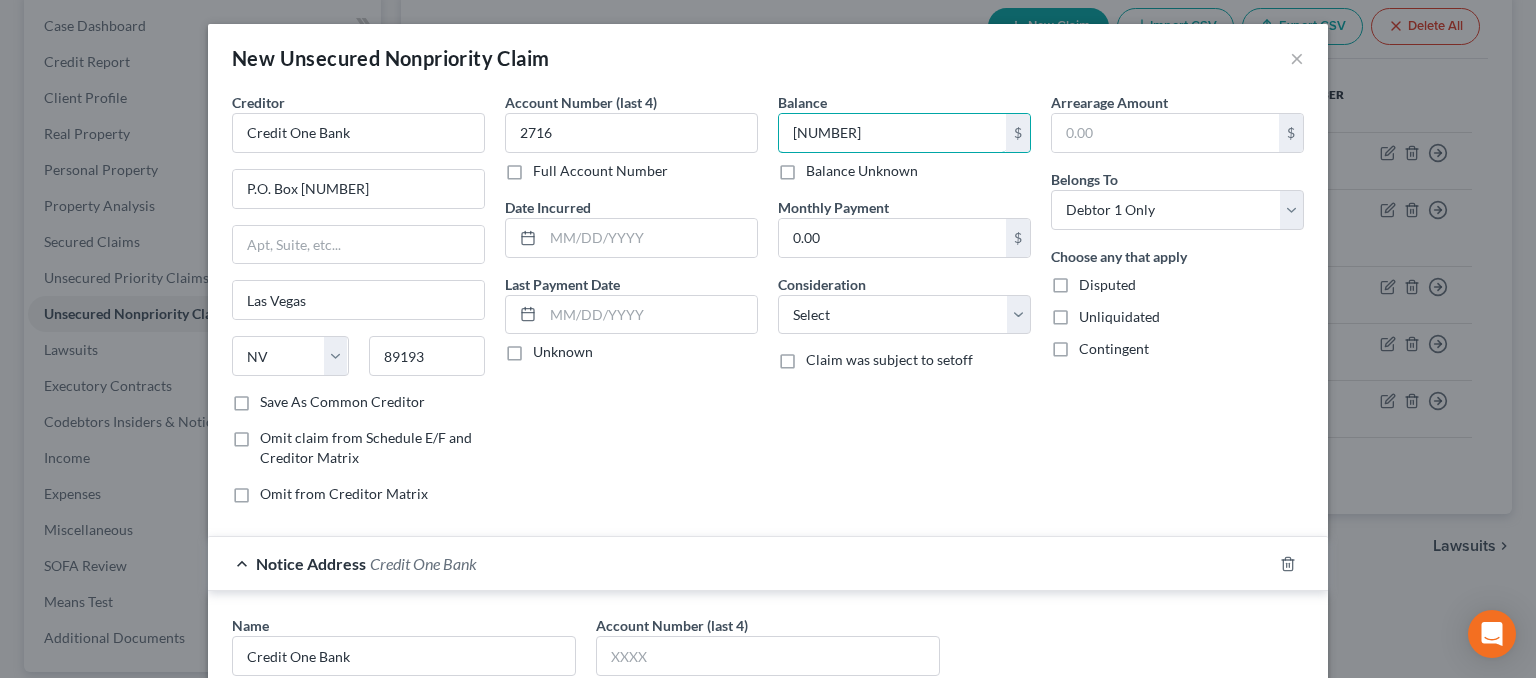 type on "[NUMBER]" 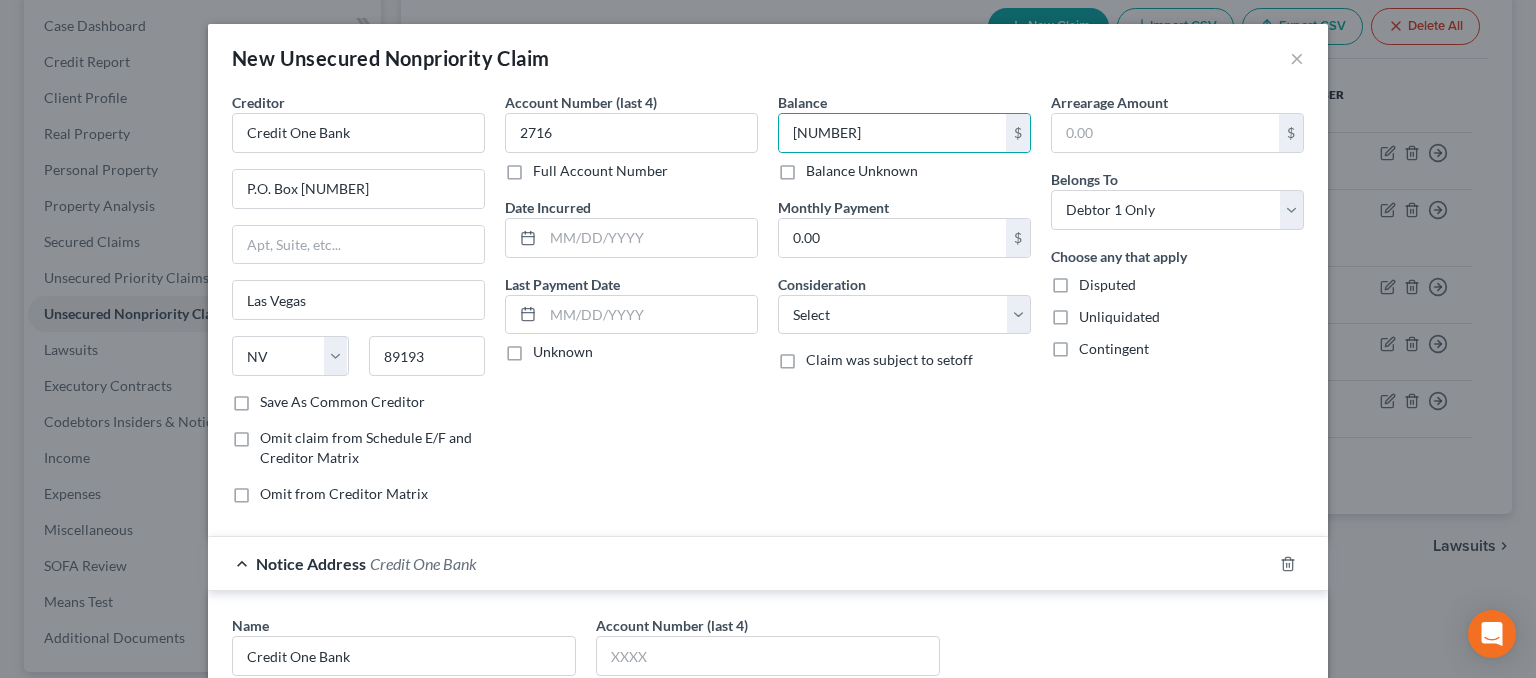 click on "Balance
[AMOUNT] $
Balance Unknown
Balance Undetermined
[AMOUNT] $
Balance Unknown
Monthly Payment 0.00 $ Consideration Select Cable / Satellite Services Collection Agency Credit Card Debt Debt Counseling / Attorneys Deficiency Balance Domestic Support Obligations Home / Car Repairs Income Taxes Judgment Liens Medical Services Monies Loaned / Advanced Mortgage Obligation From Divorce Or Separation Obligation To Pensions Other Overdrawn Bank Account Promised To Help Pay Creditors Student Loans Suppliers And Vendors Telephone / Internet Services Utility Services Claim was subject to setoff" at bounding box center (904, 306) 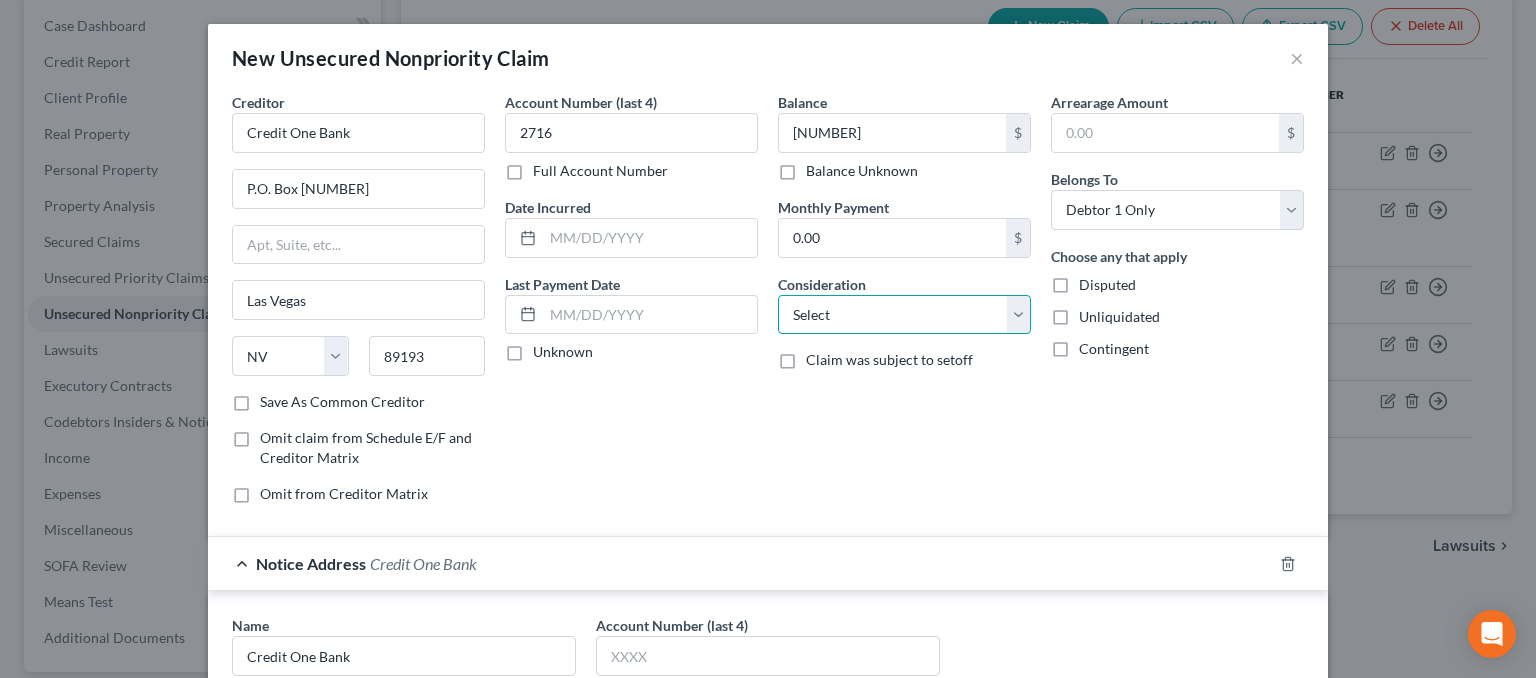 click on "Select Cable / Satellite Services Collection Agency Credit Card Debt Debt Counseling / Attorneys Deficiency Balance Domestic Support Obligations Home / Car Repairs Income Taxes Judgment Liens Medical Services Monies Loaned / Advanced Mortgage Obligation From Divorce Or Separation Obligation To Pensions Other Overdrawn Bank Account Promised To Help Pay Creditors Student Loans Suppliers And Vendors Telephone / Internet Services Utility Services" at bounding box center [904, 315] 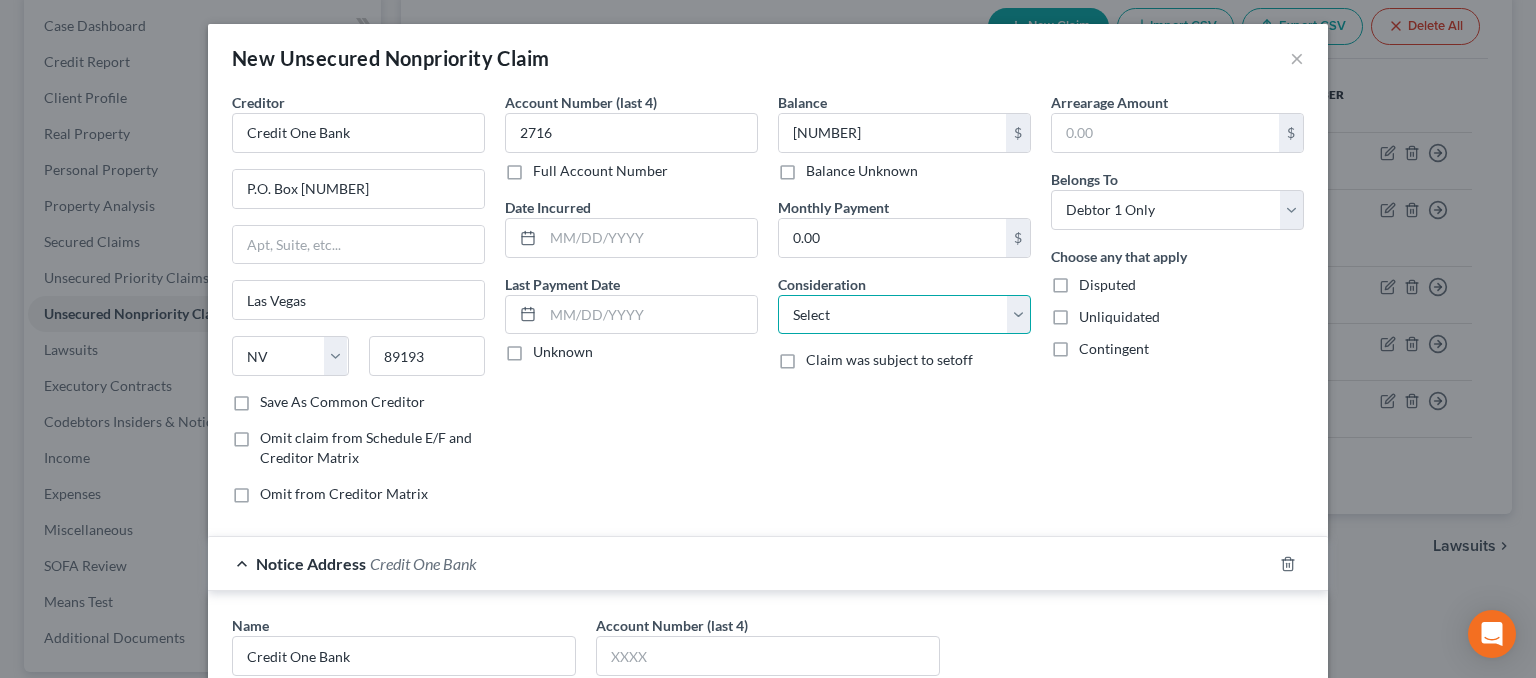 select on "2" 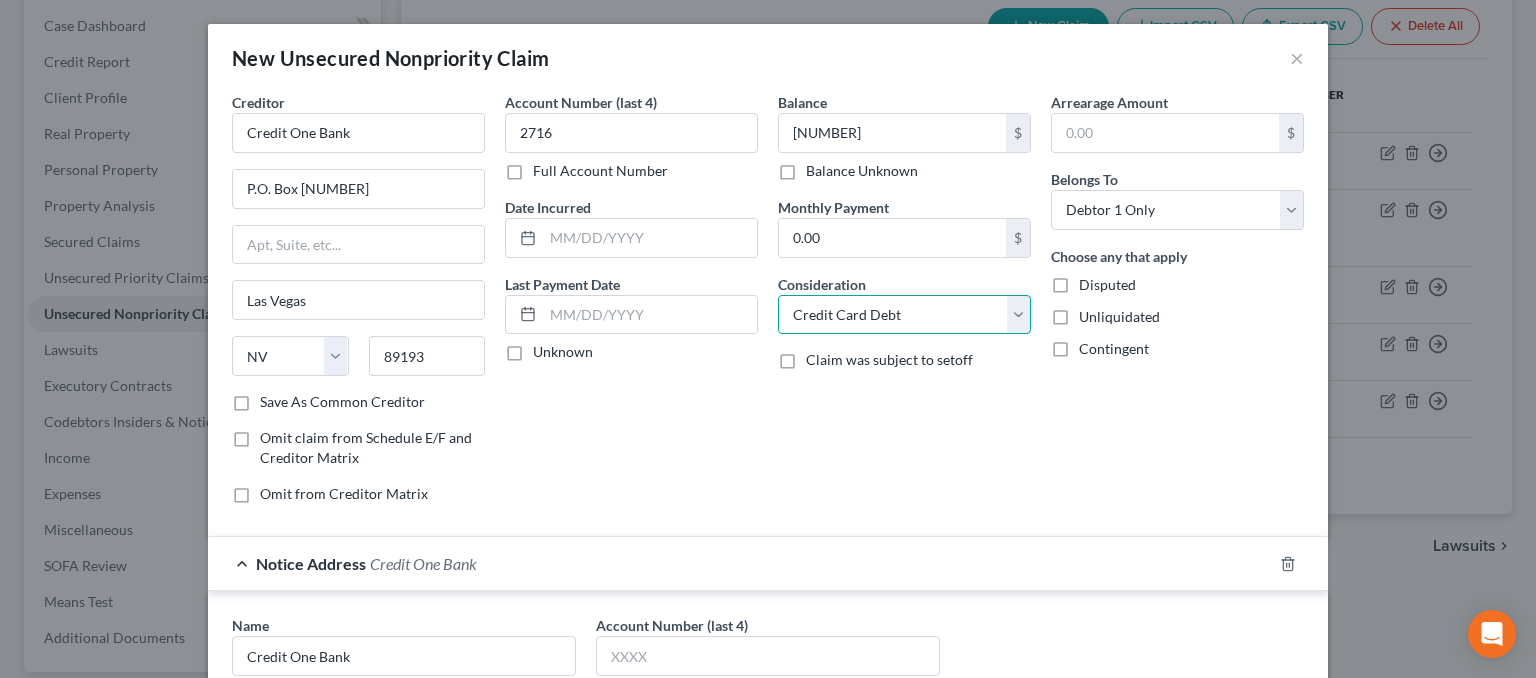 click on "Select Cable / Satellite Services Collection Agency Credit Card Debt Debt Counseling / Attorneys Deficiency Balance Domestic Support Obligations Home / Car Repairs Income Taxes Judgment Liens Medical Services Monies Loaned / Advanced Mortgage Obligation From Divorce Or Separation Obligation To Pensions Other Overdrawn Bank Account Promised To Help Pay Creditors Student Loans Suppliers And Vendors Telephone / Internet Services Utility Services" at bounding box center [904, 315] 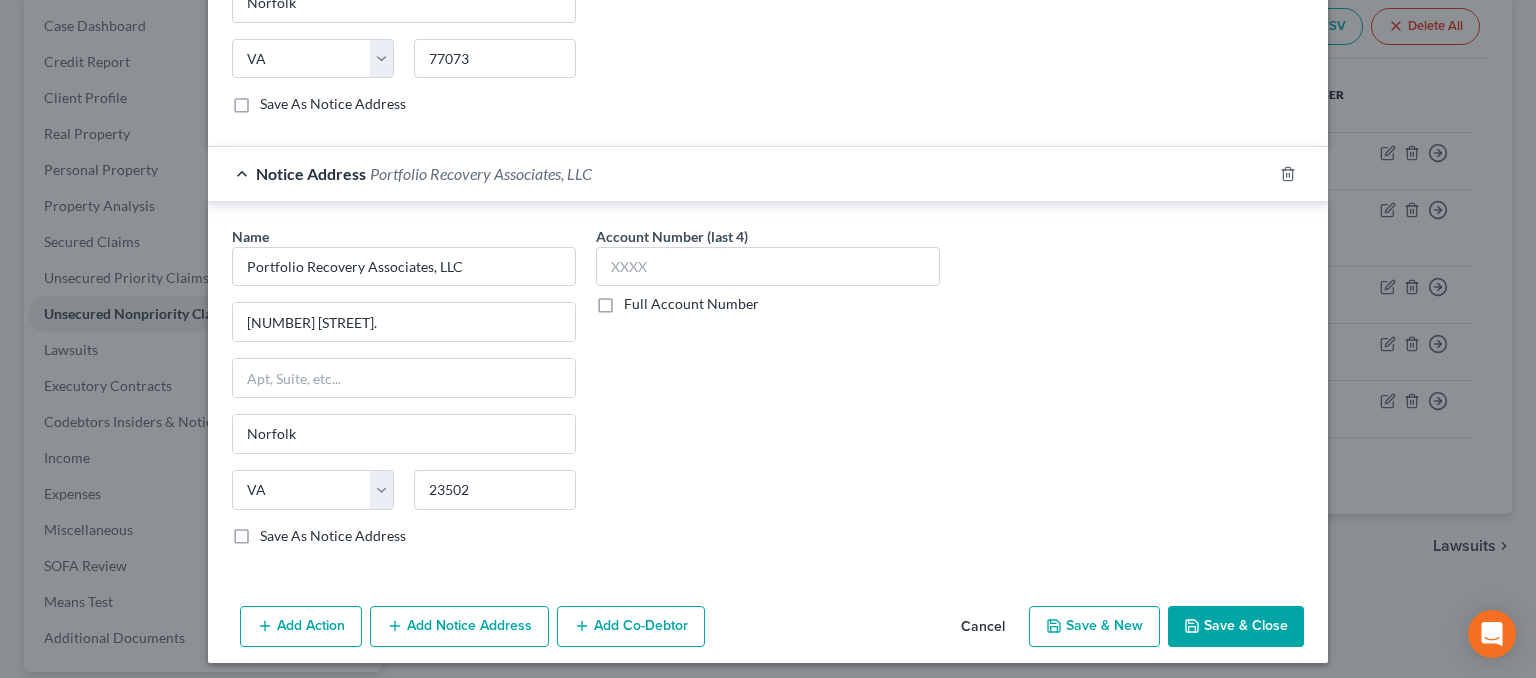 scroll, scrollTop: 1252, scrollLeft: 0, axis: vertical 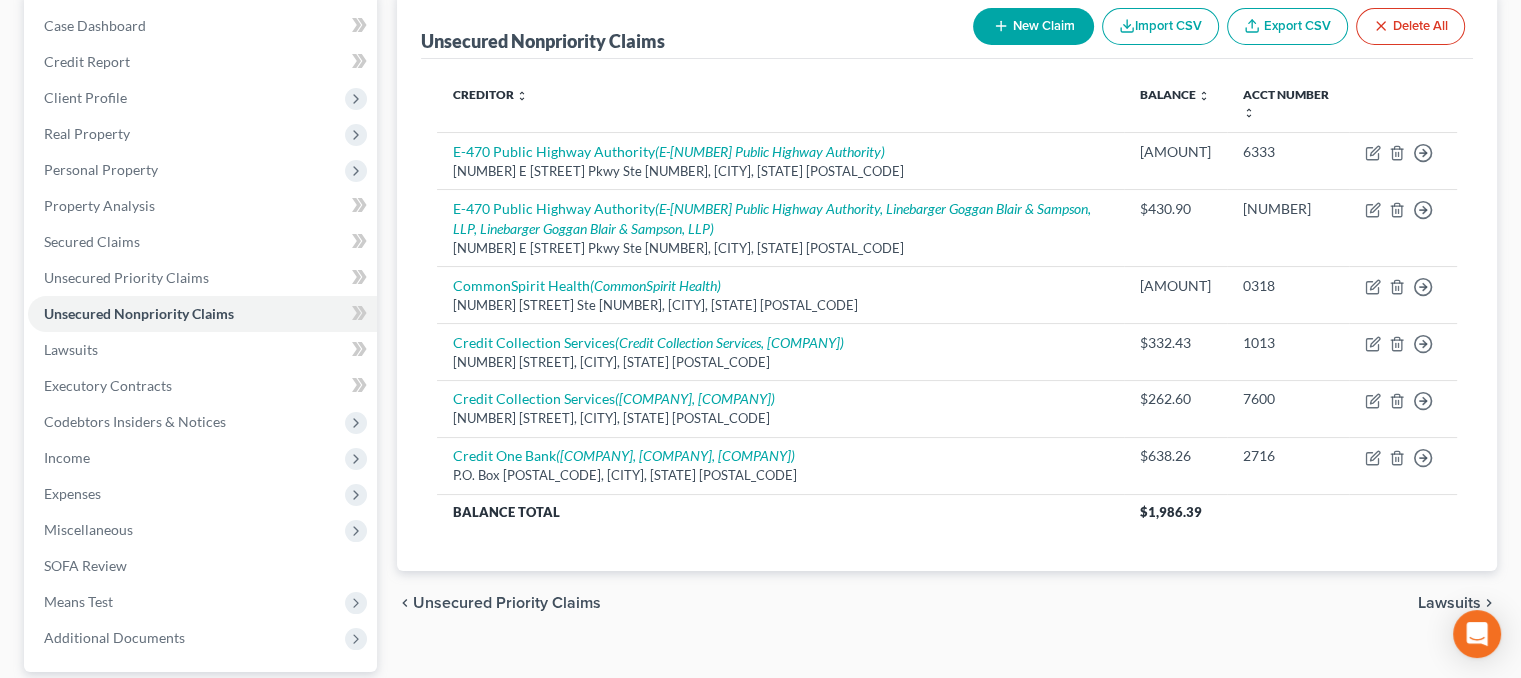 click on "New Claim" at bounding box center (1033, 26) 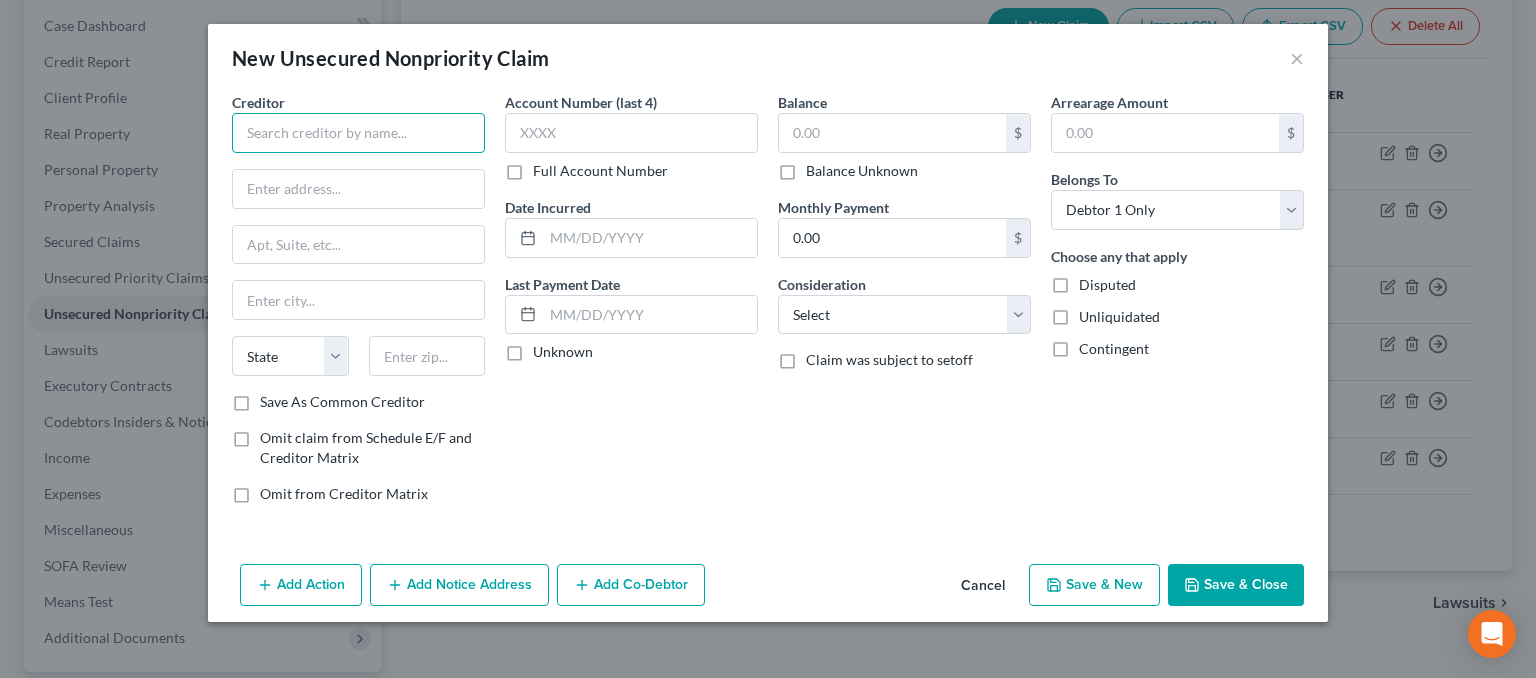 click at bounding box center (358, 133) 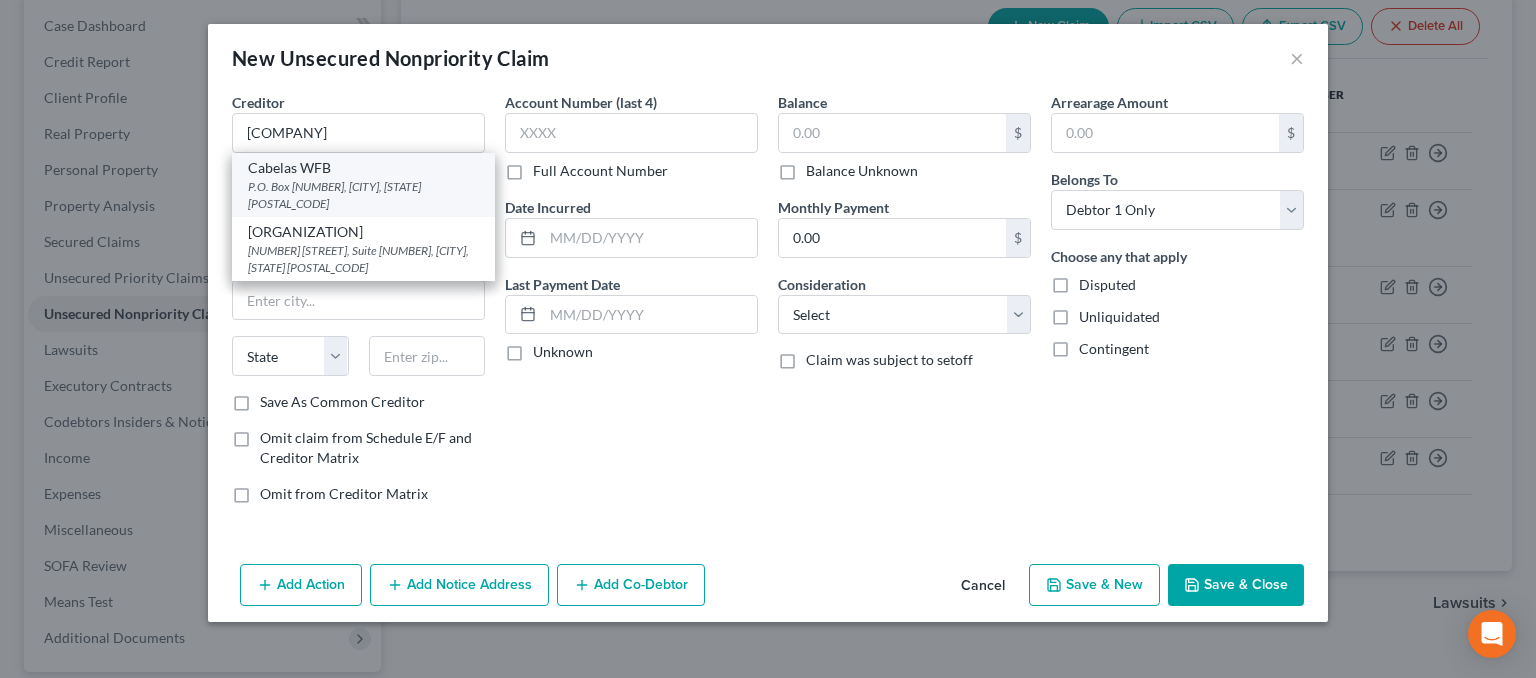 click on "Cabelas WFB" at bounding box center (363, 168) 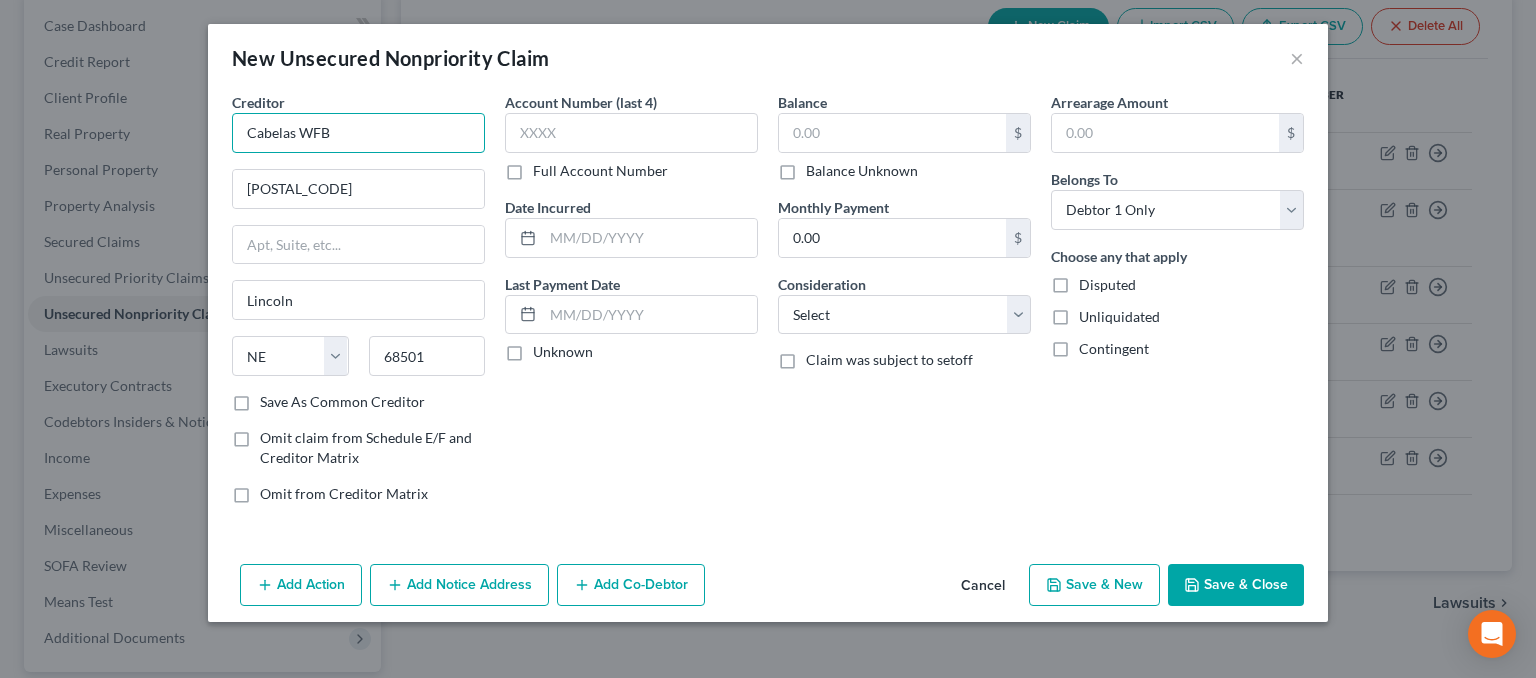 click on "Cabelas WFB" at bounding box center [358, 133] 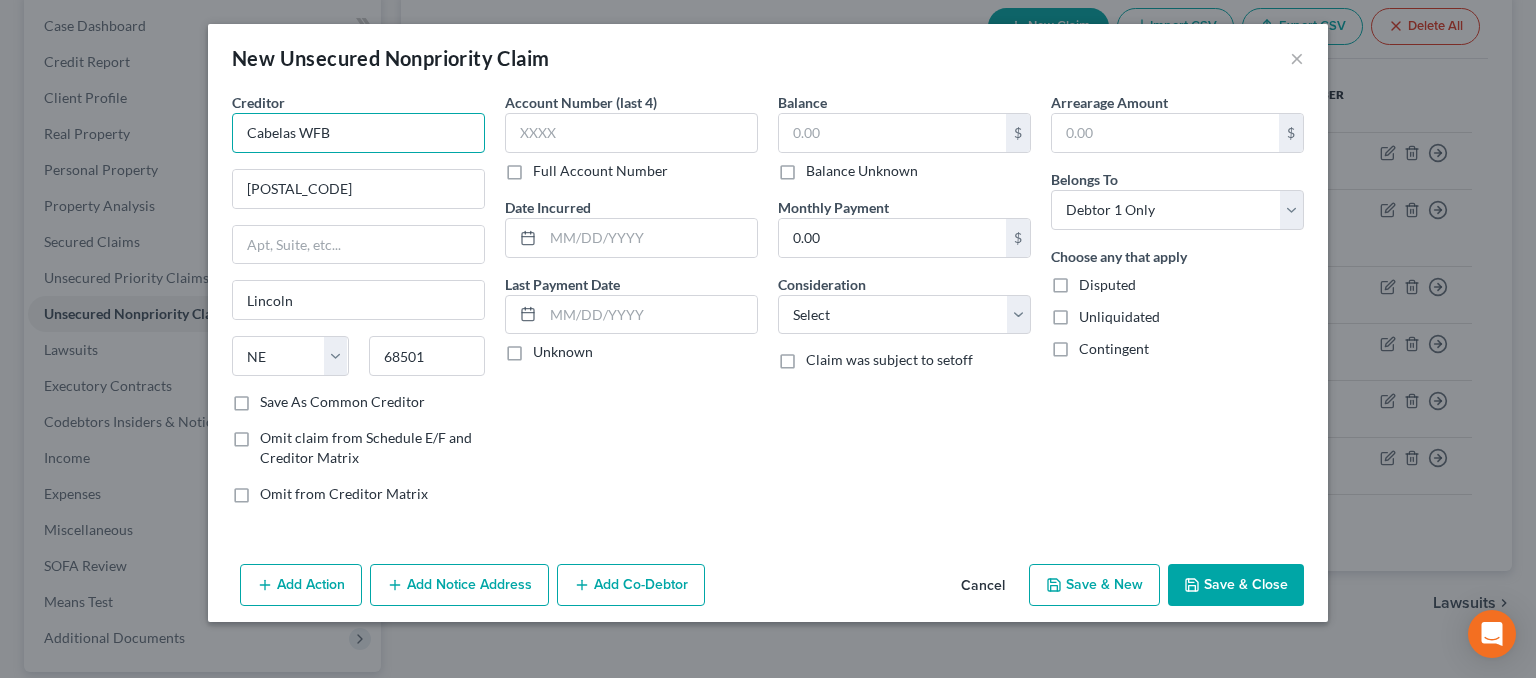 click on "Cabelas WFB" at bounding box center [358, 133] 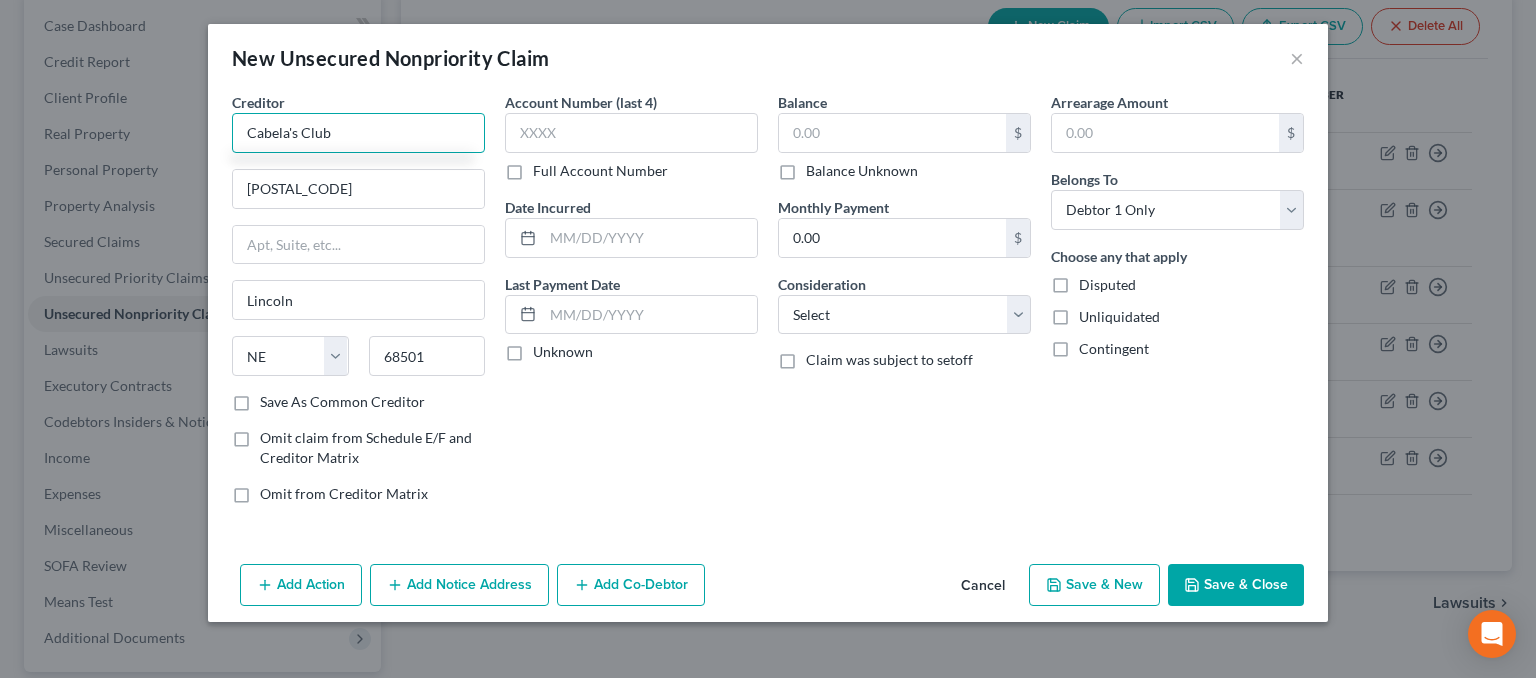 type on "Cabela's Club" 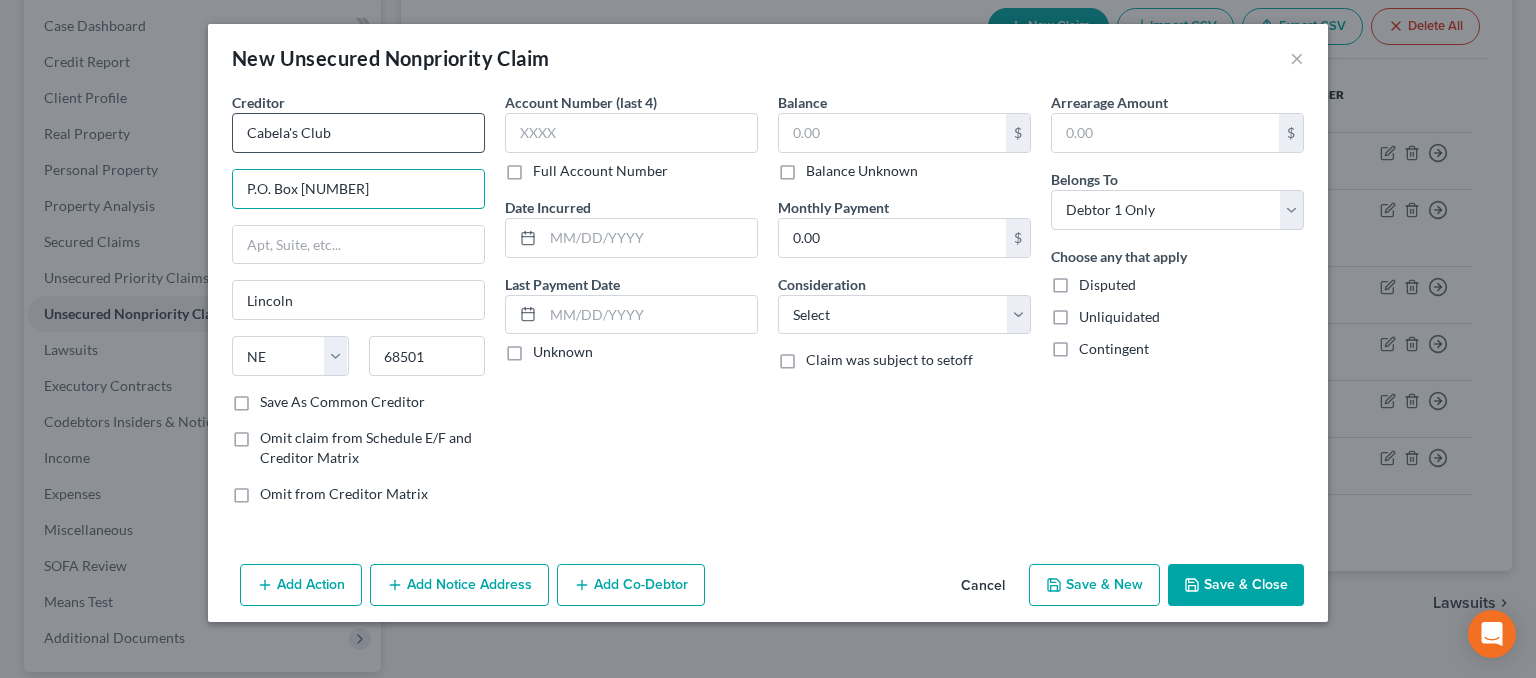 type on "P.O. Box [NUMBER]" 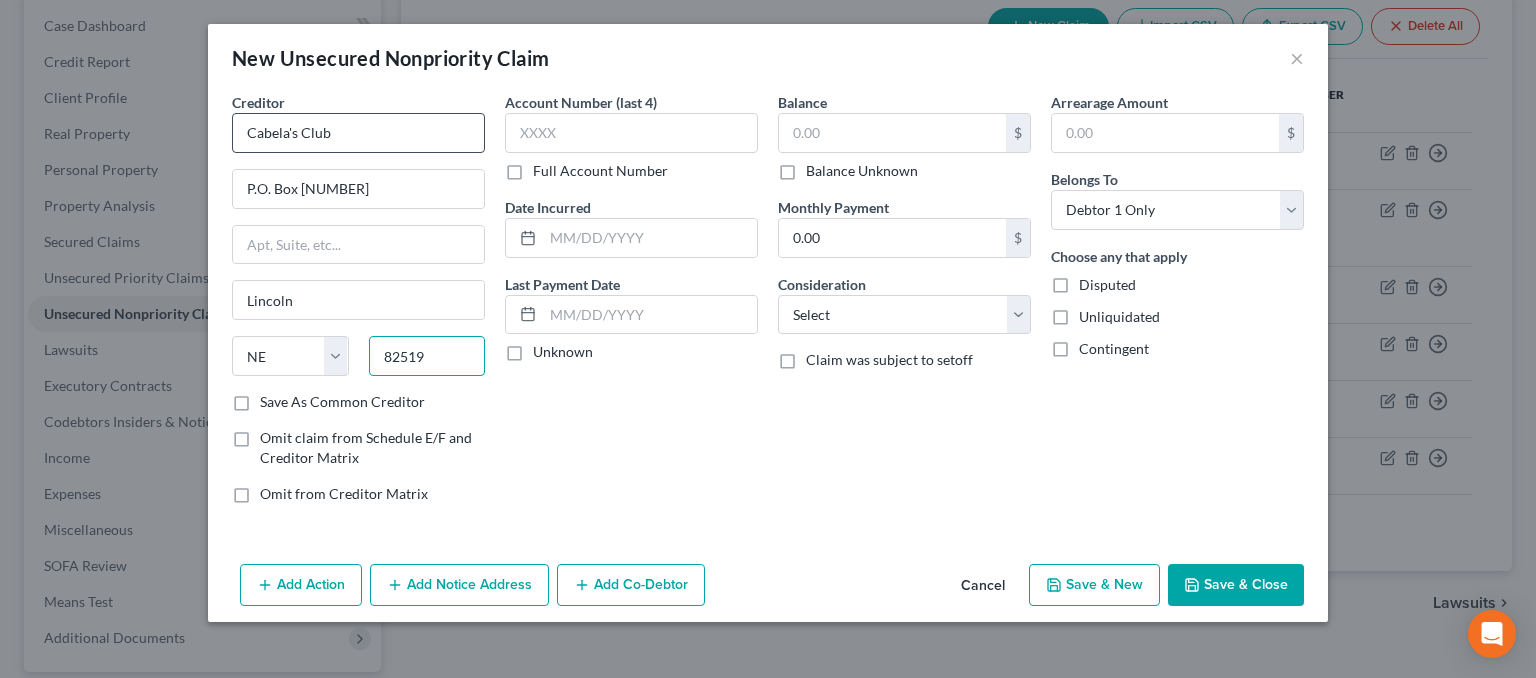 type on "82519" 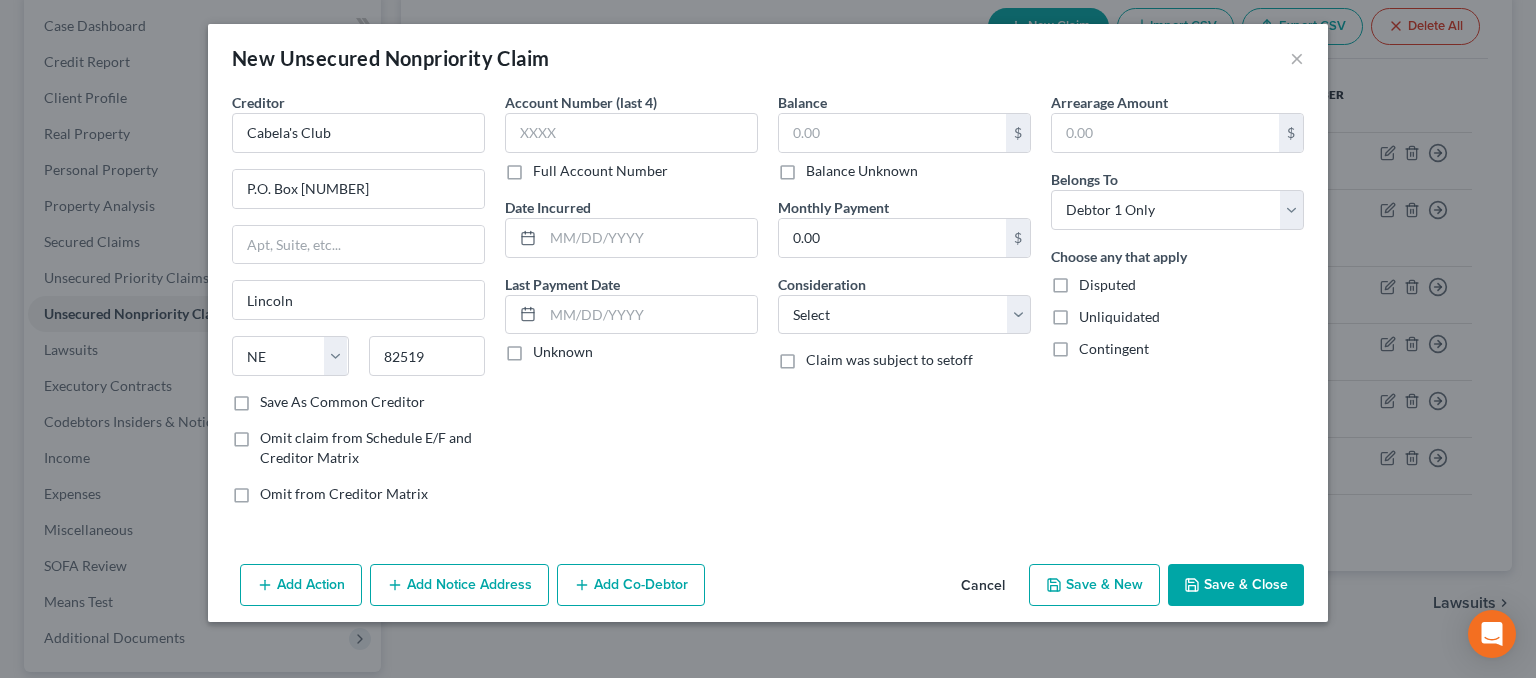 click on "Save As Common Creditor" at bounding box center [342, 402] 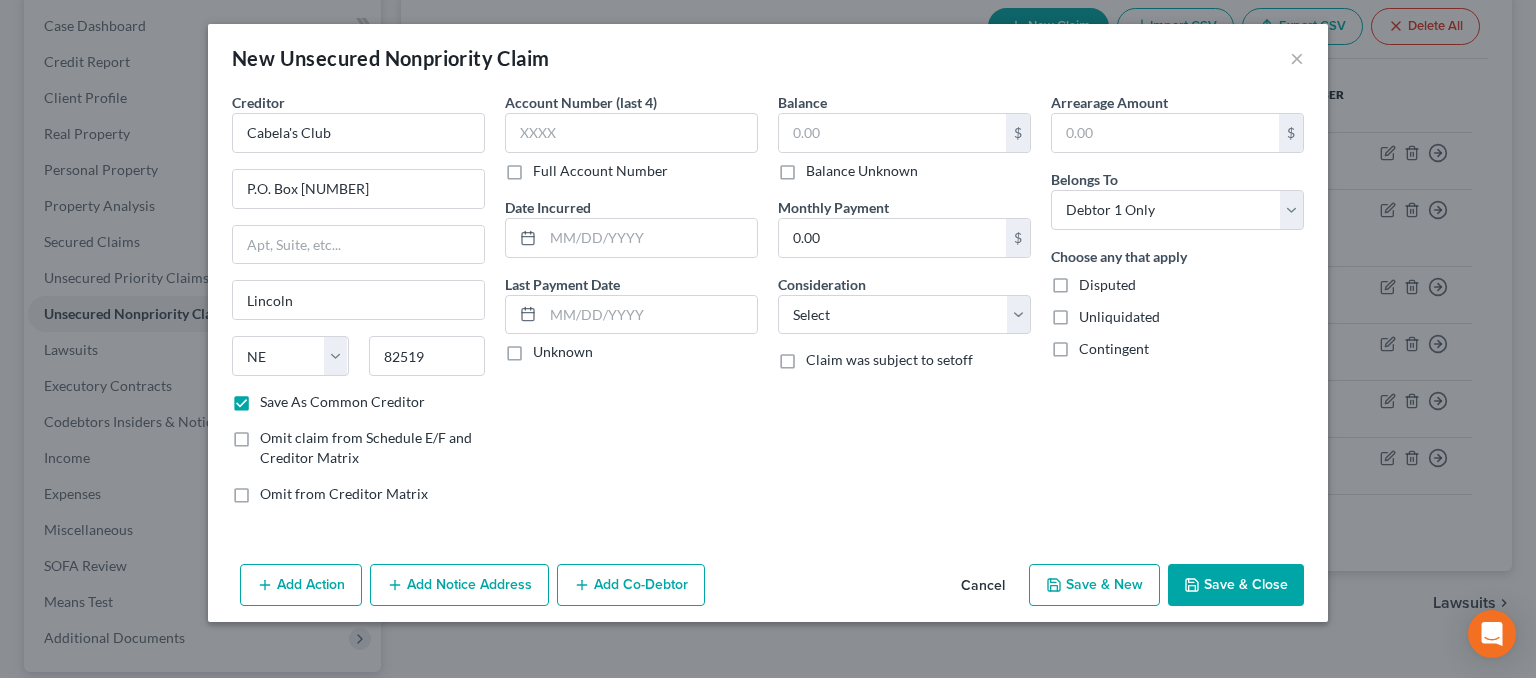 click on "Add Notice Address" at bounding box center (459, 585) 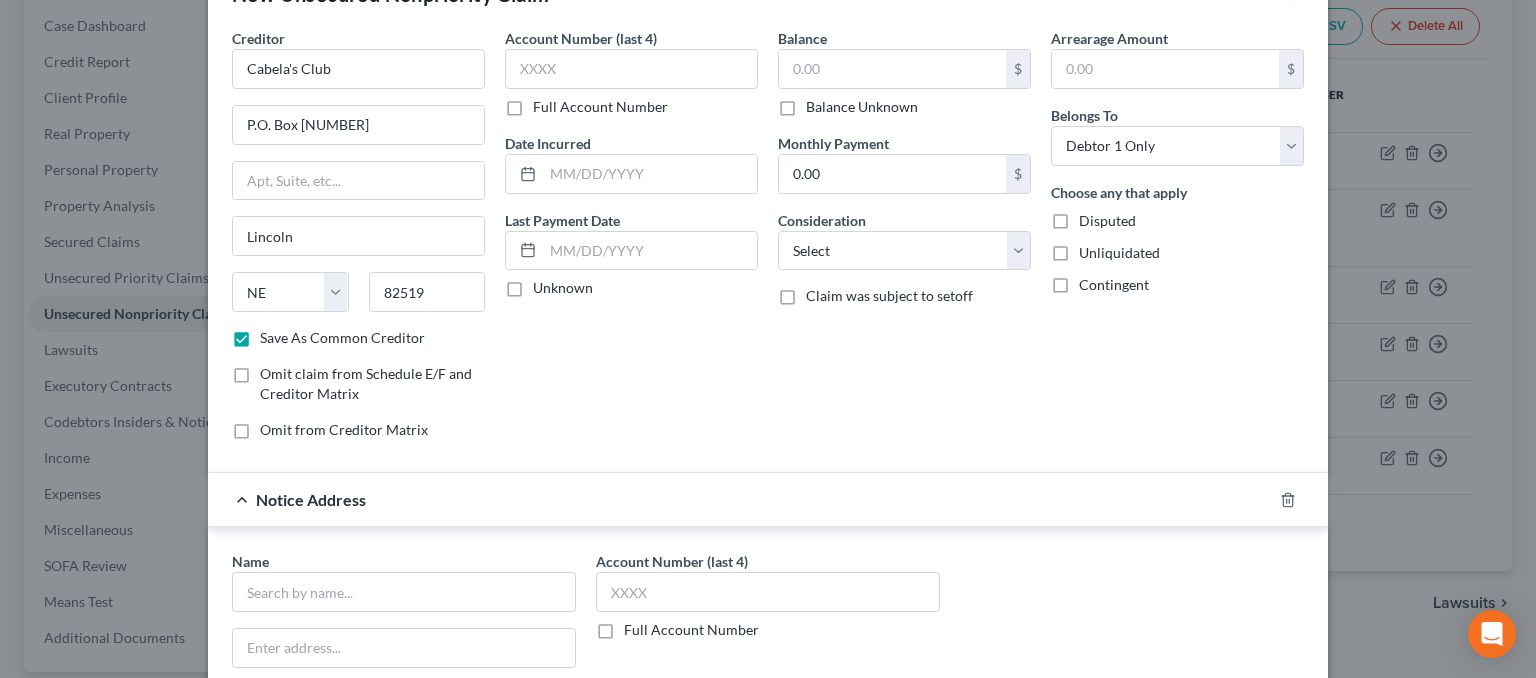 scroll, scrollTop: 100, scrollLeft: 0, axis: vertical 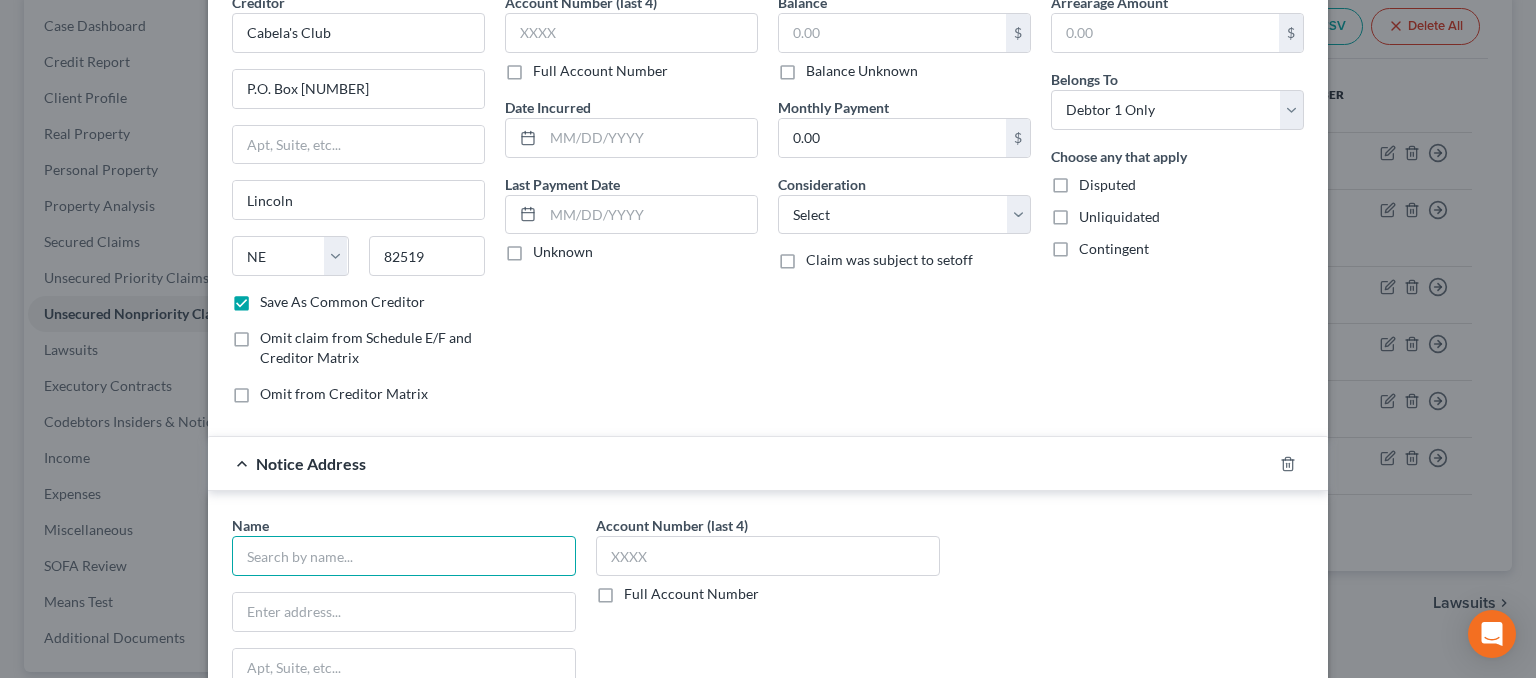 click at bounding box center (404, 556) 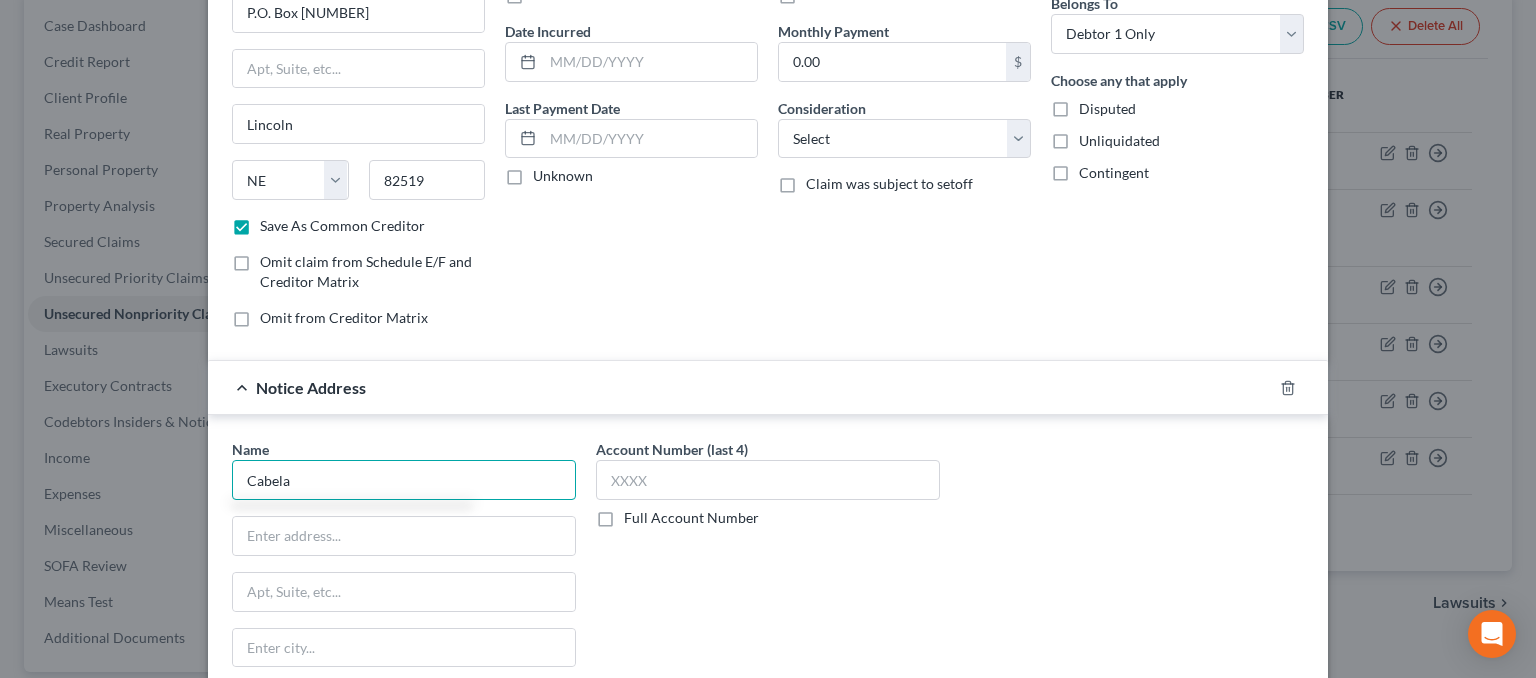 scroll, scrollTop: 395, scrollLeft: 0, axis: vertical 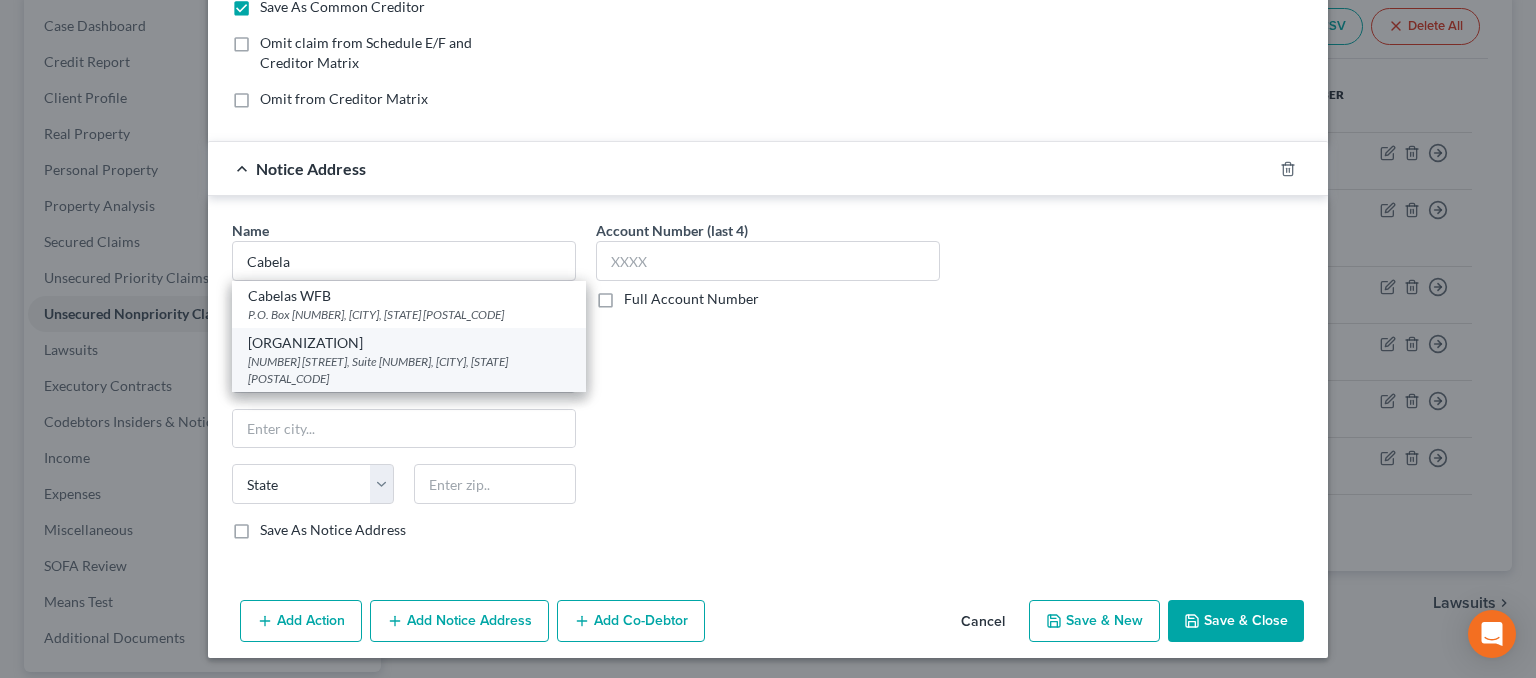 click on "[NUMBER] [STREET], Suite [NUMBER], [CITY], [STATE] [POSTAL_CODE]" at bounding box center [409, 370] 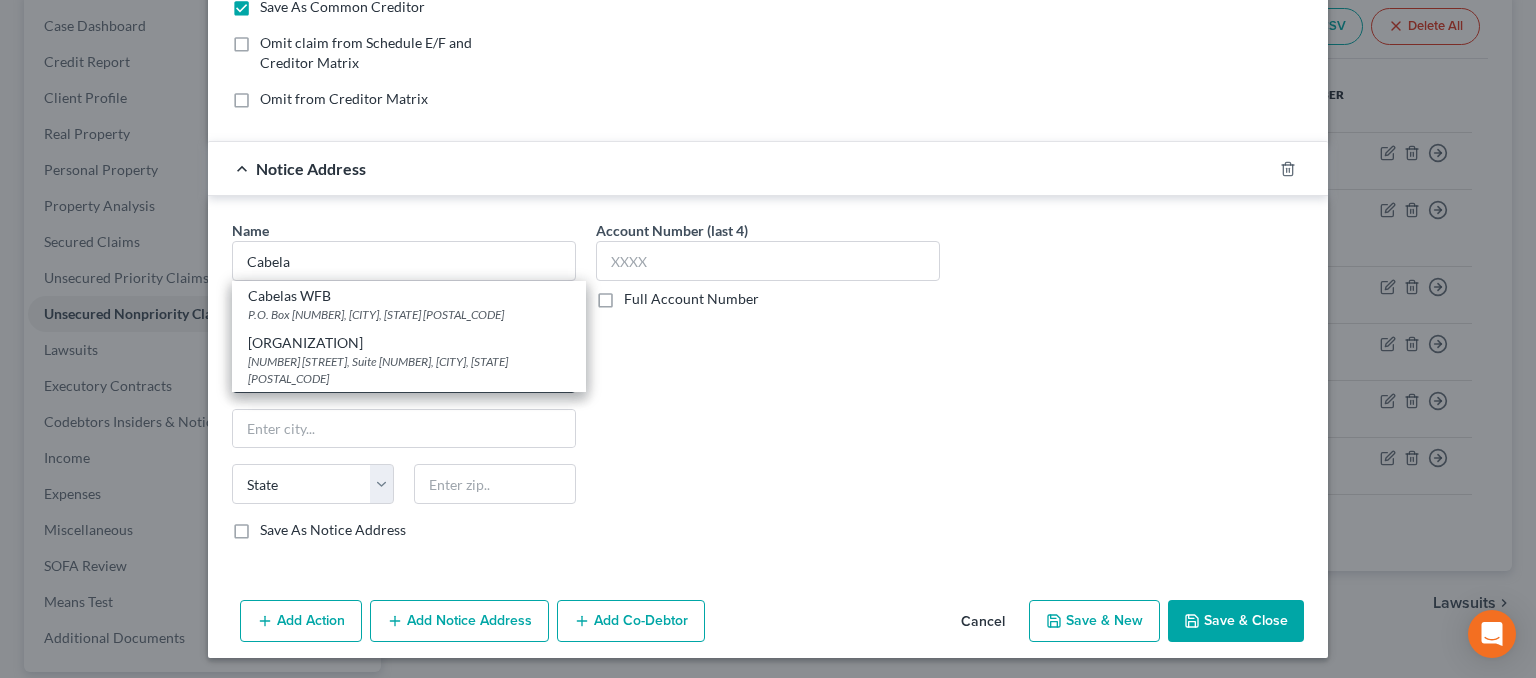 type on "[ORGANIZATION]" 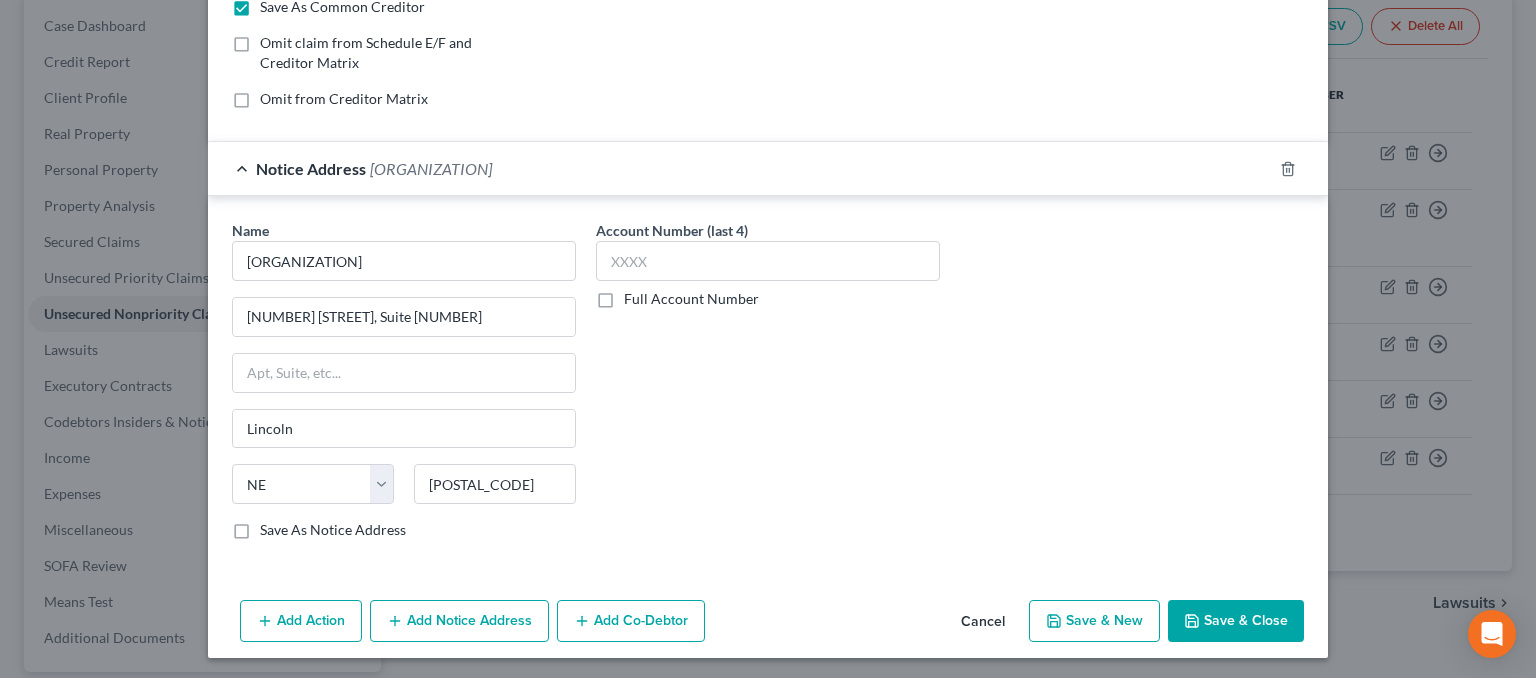 click on "Add Notice Address" at bounding box center (459, 621) 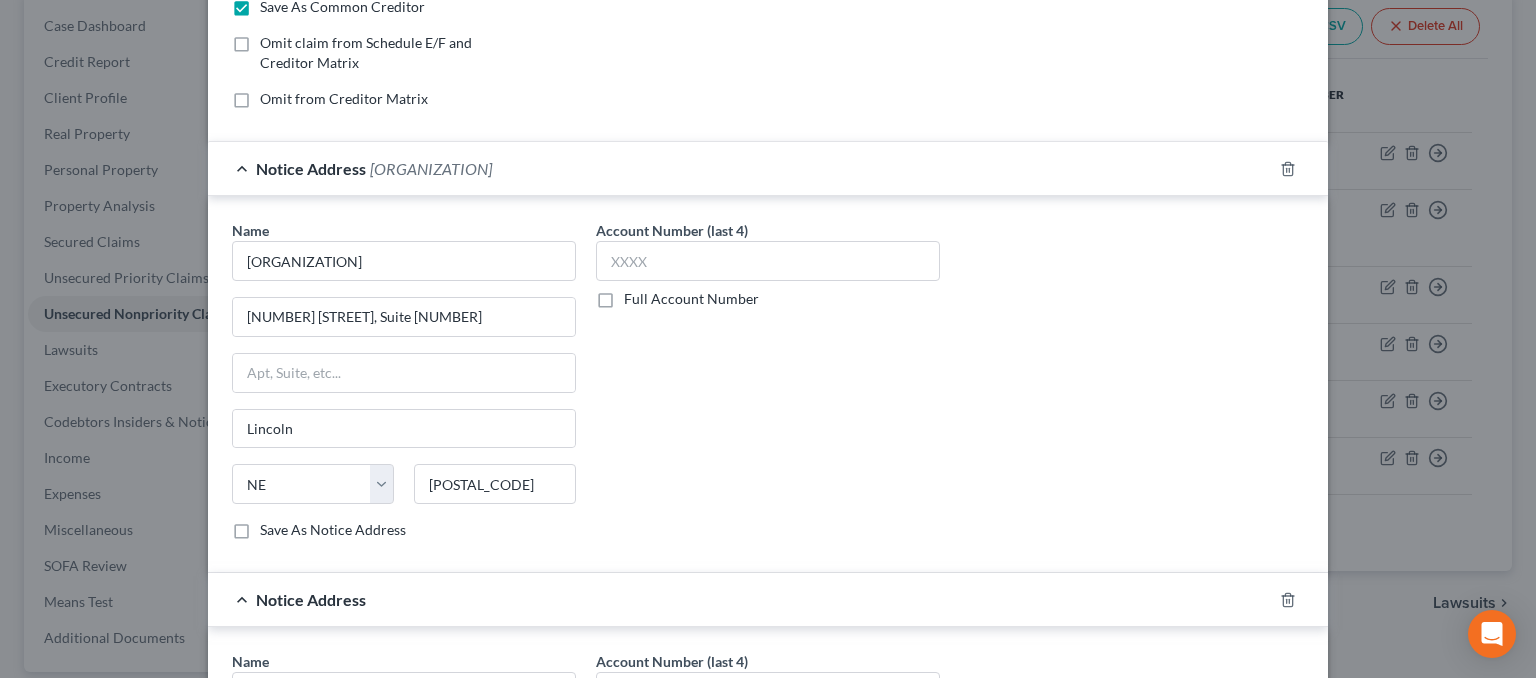scroll, scrollTop: 795, scrollLeft: 0, axis: vertical 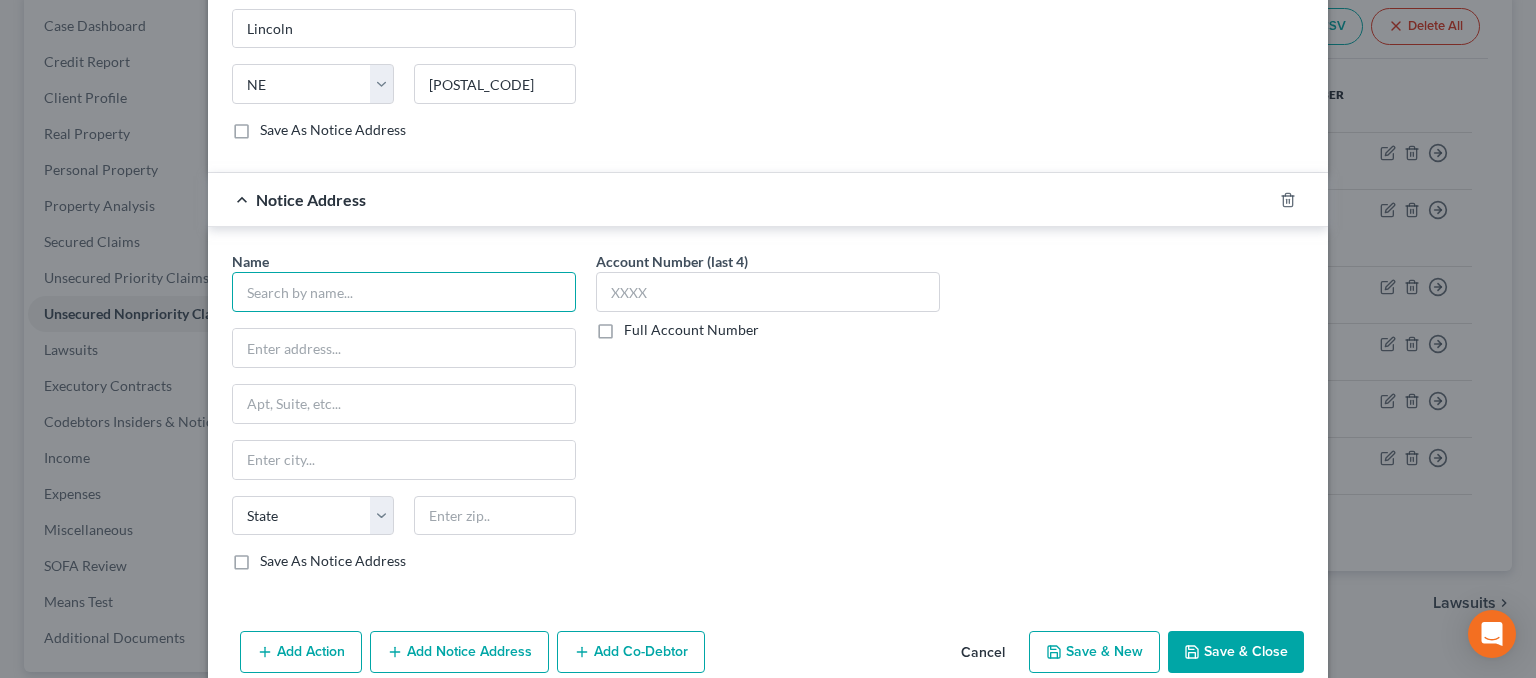 click at bounding box center [404, 292] 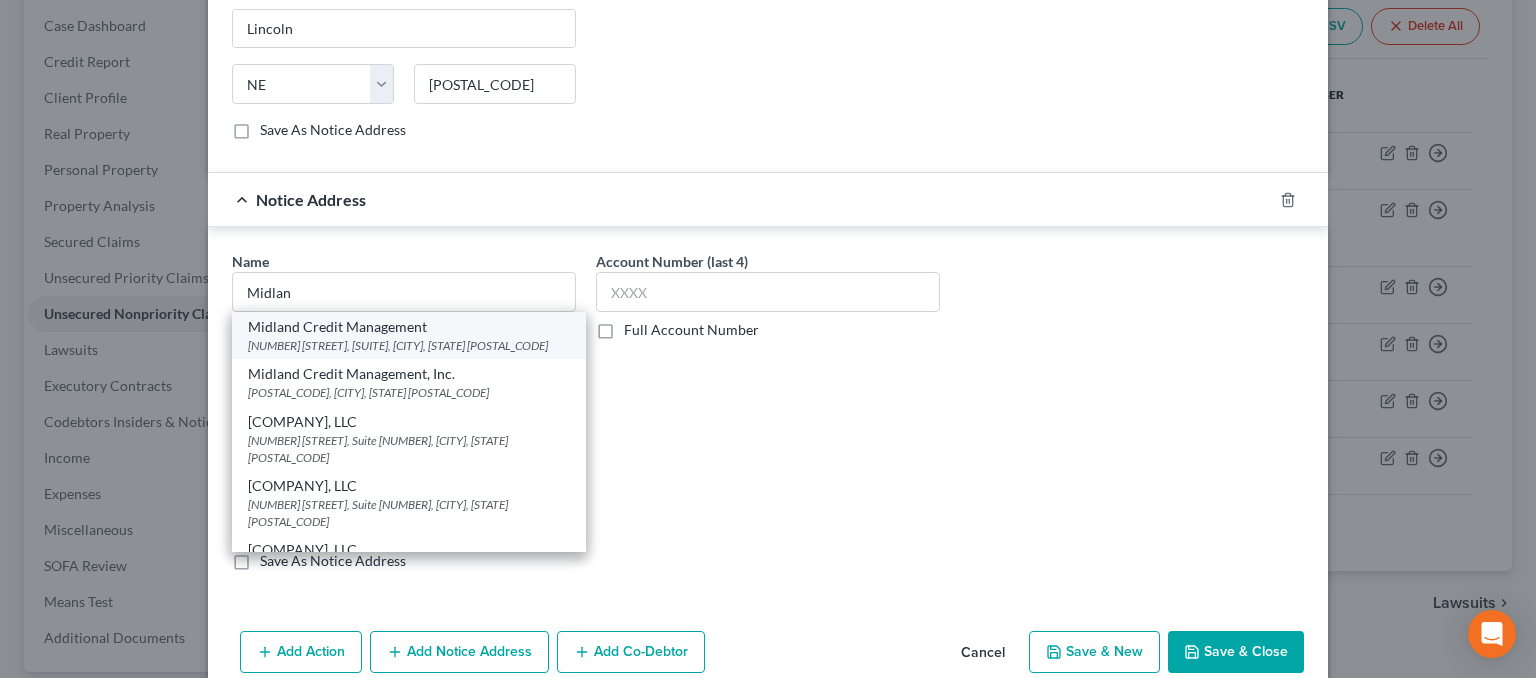 click on "Midland Credit Management" at bounding box center (409, 327) 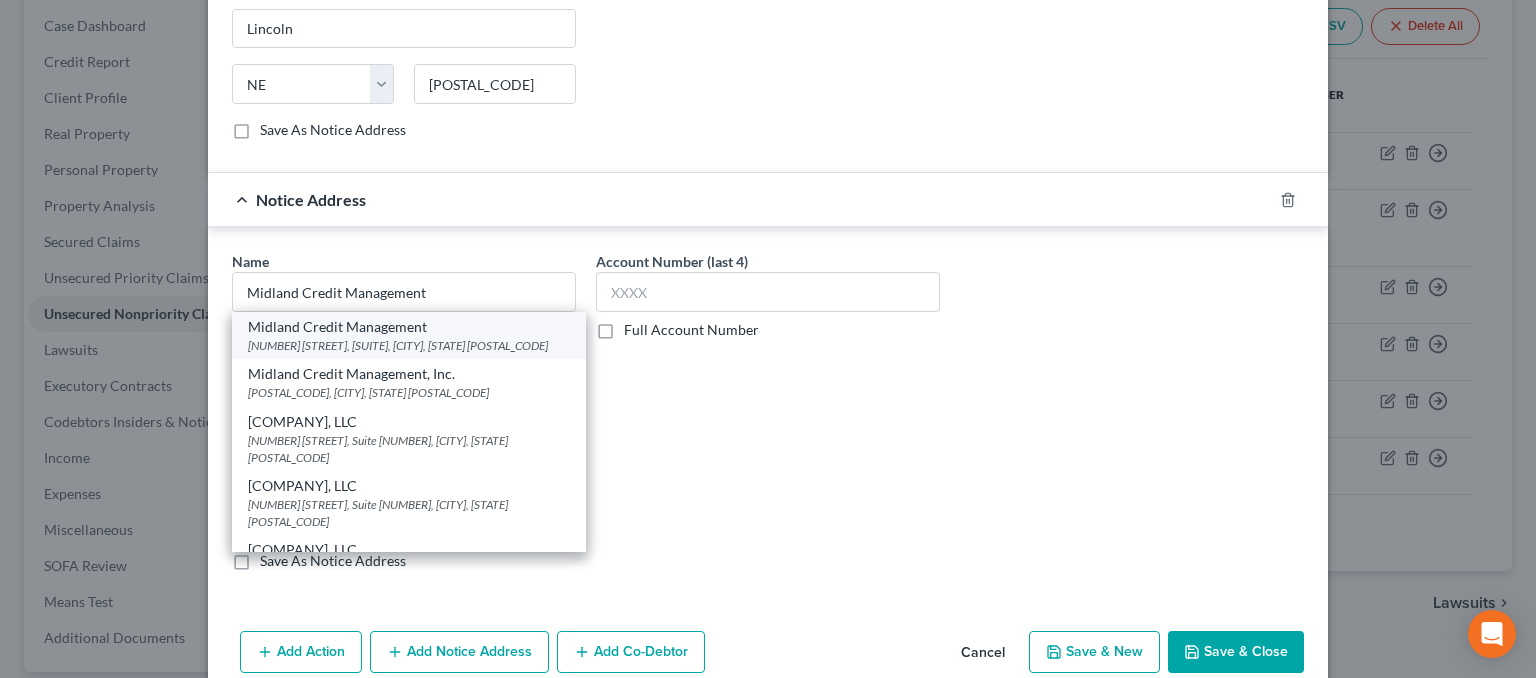 type on "[NUMBER] [STREET_NAME], [SUITE_NUMBER]" 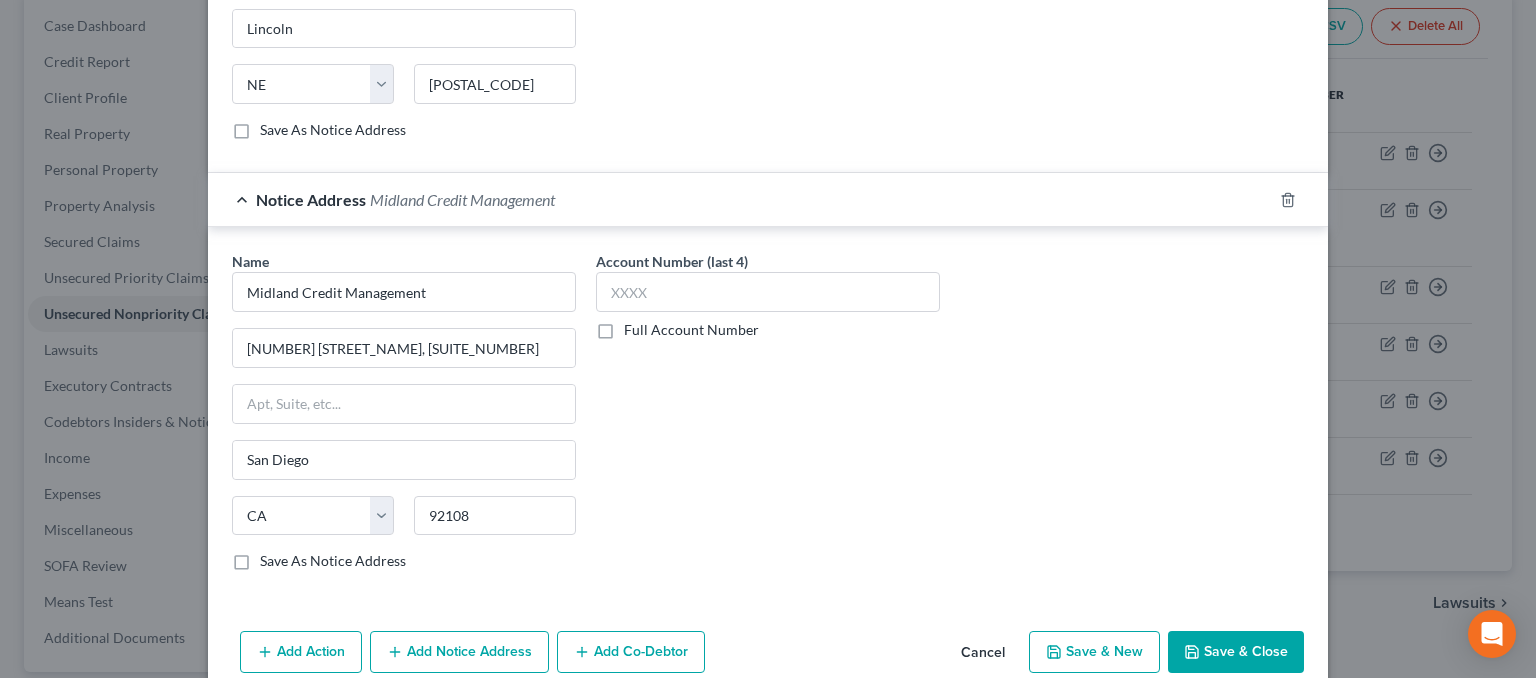 click on "Add Notice Address" at bounding box center [459, 652] 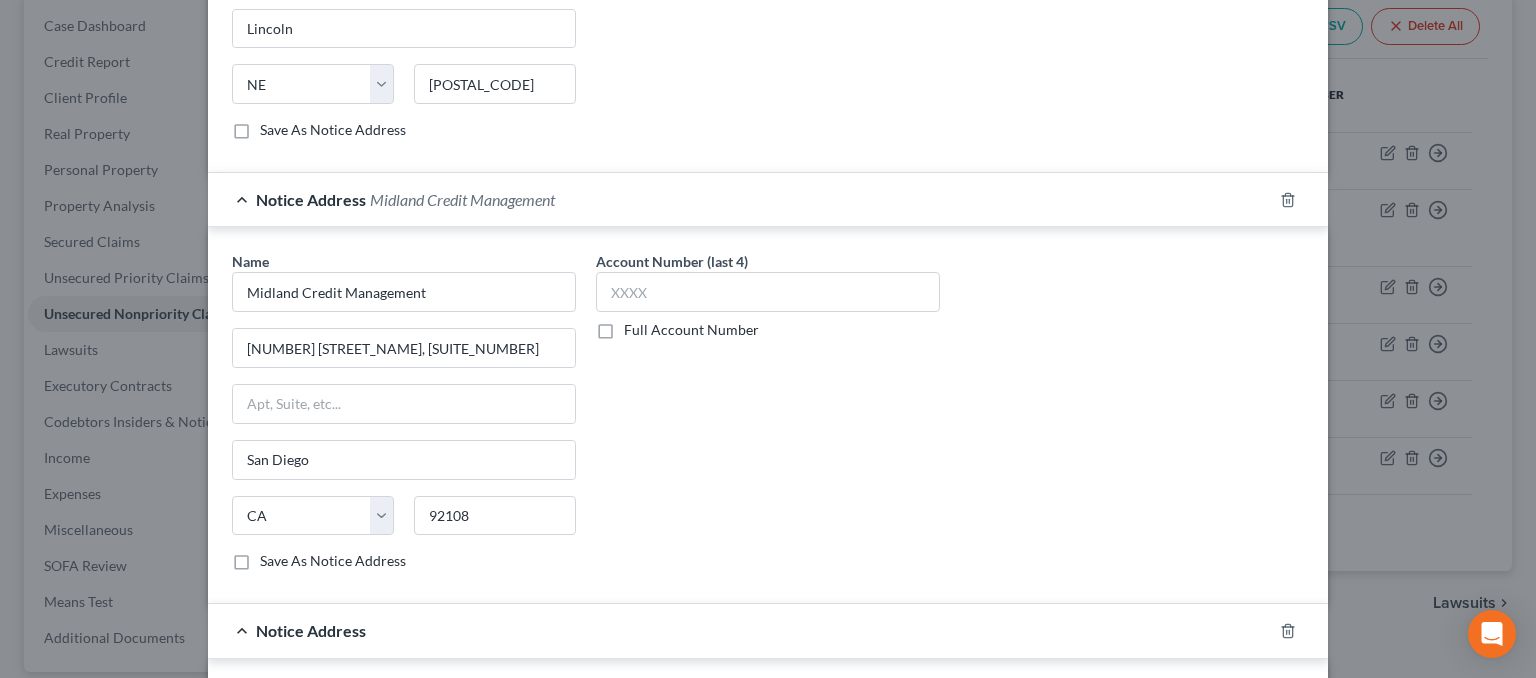 scroll, scrollTop: 1195, scrollLeft: 0, axis: vertical 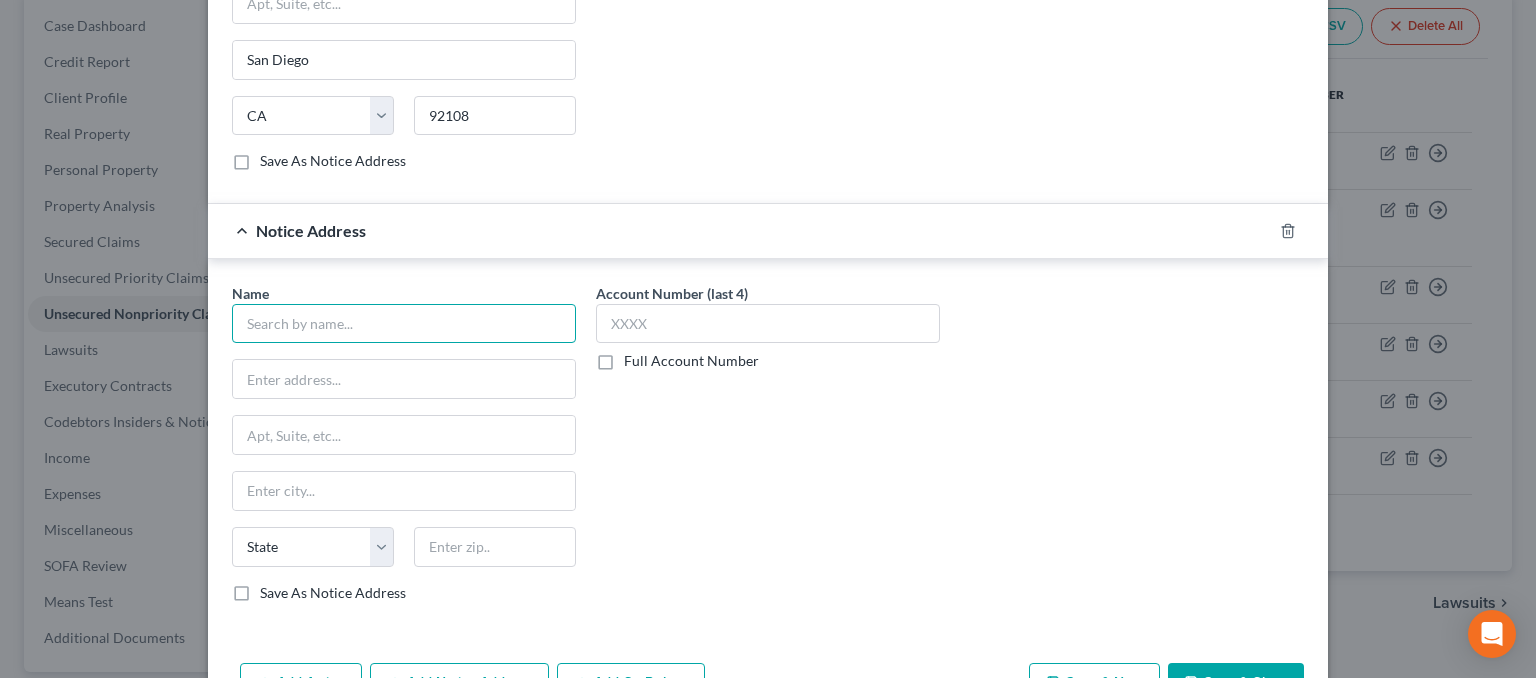 click at bounding box center (404, 324) 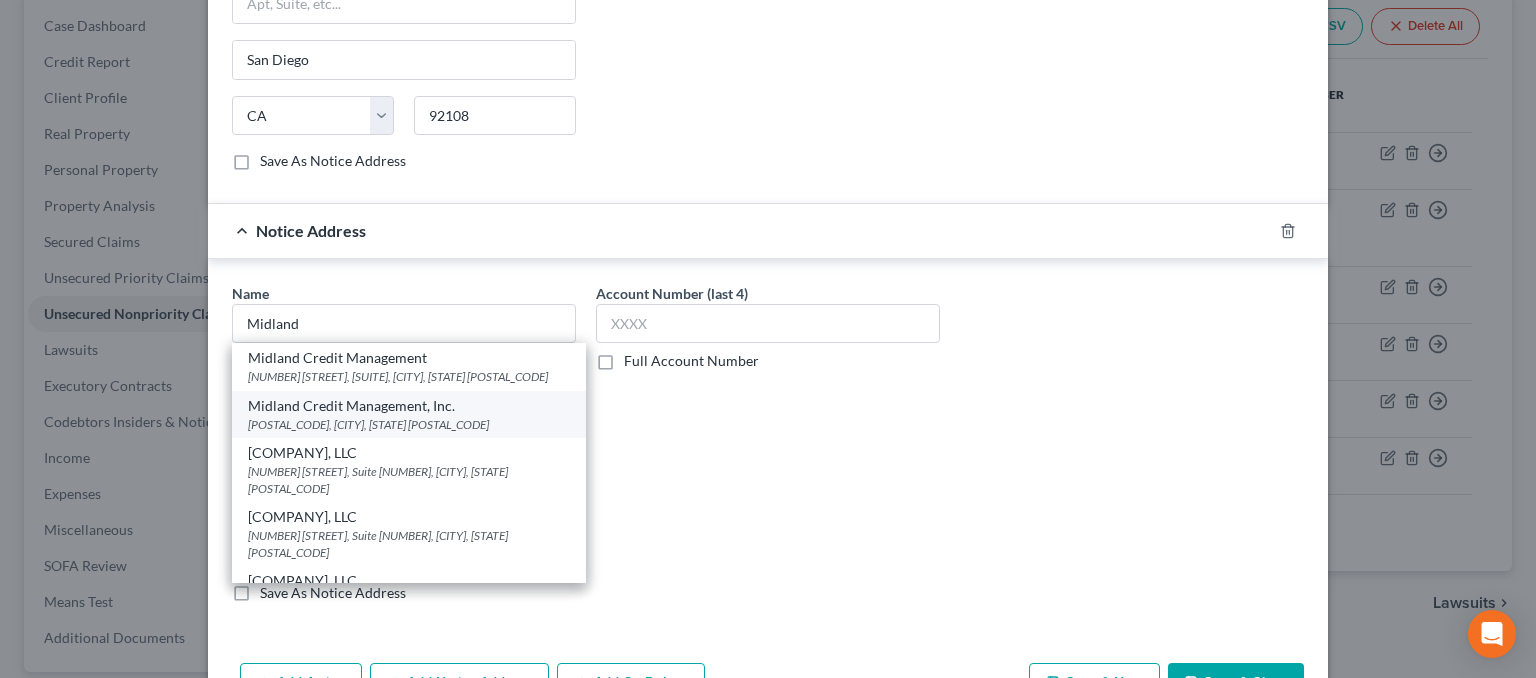 click on "[POSTAL_CODE], [CITY], [STATE] [POSTAL_CODE]" at bounding box center (409, 424) 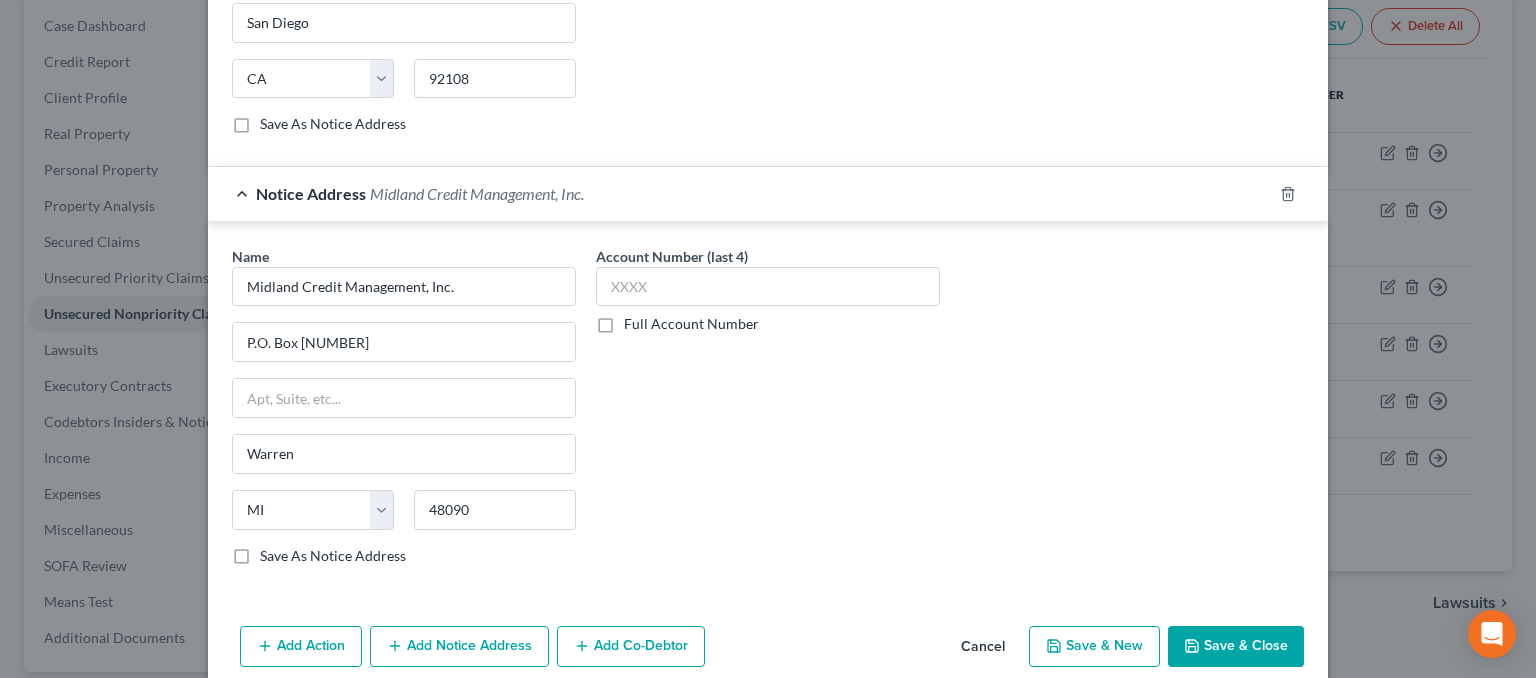 scroll, scrollTop: 1252, scrollLeft: 0, axis: vertical 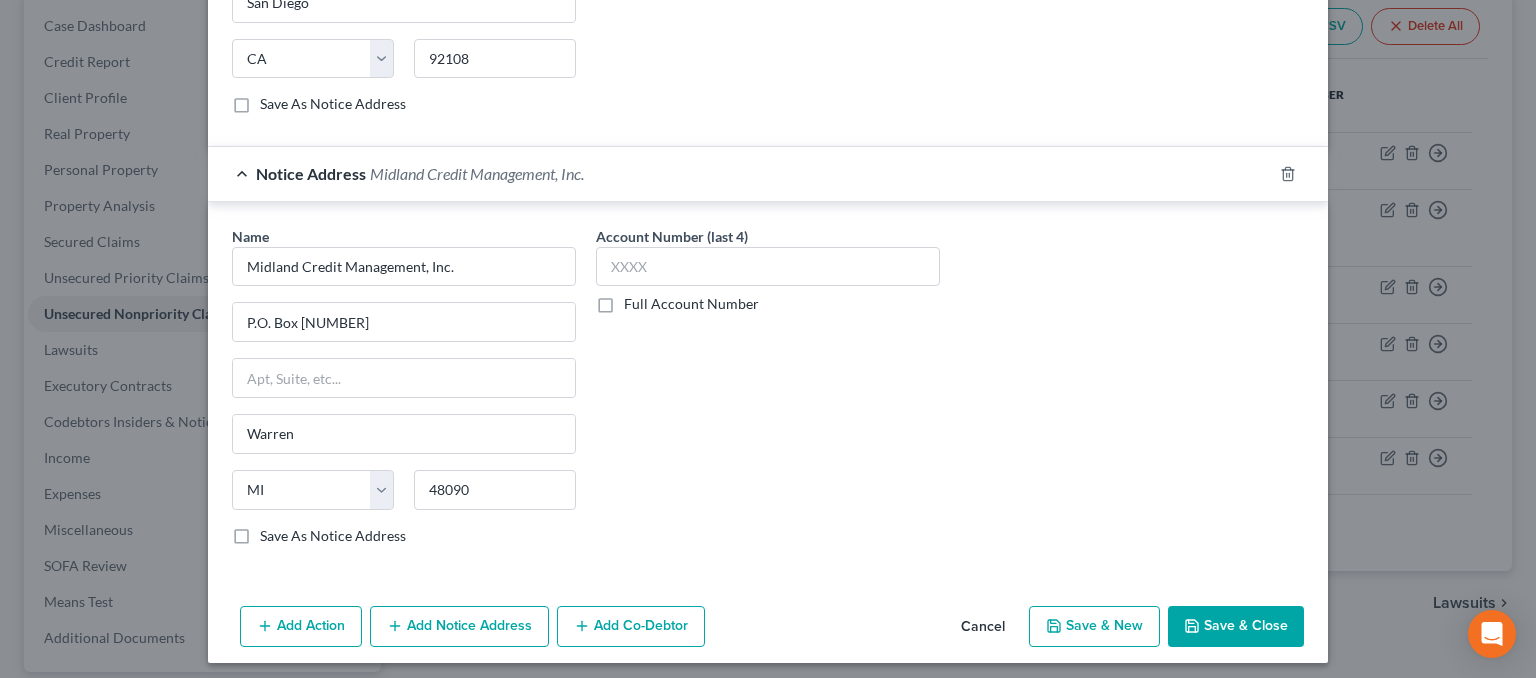 click on "Add Notice Address" at bounding box center (459, 627) 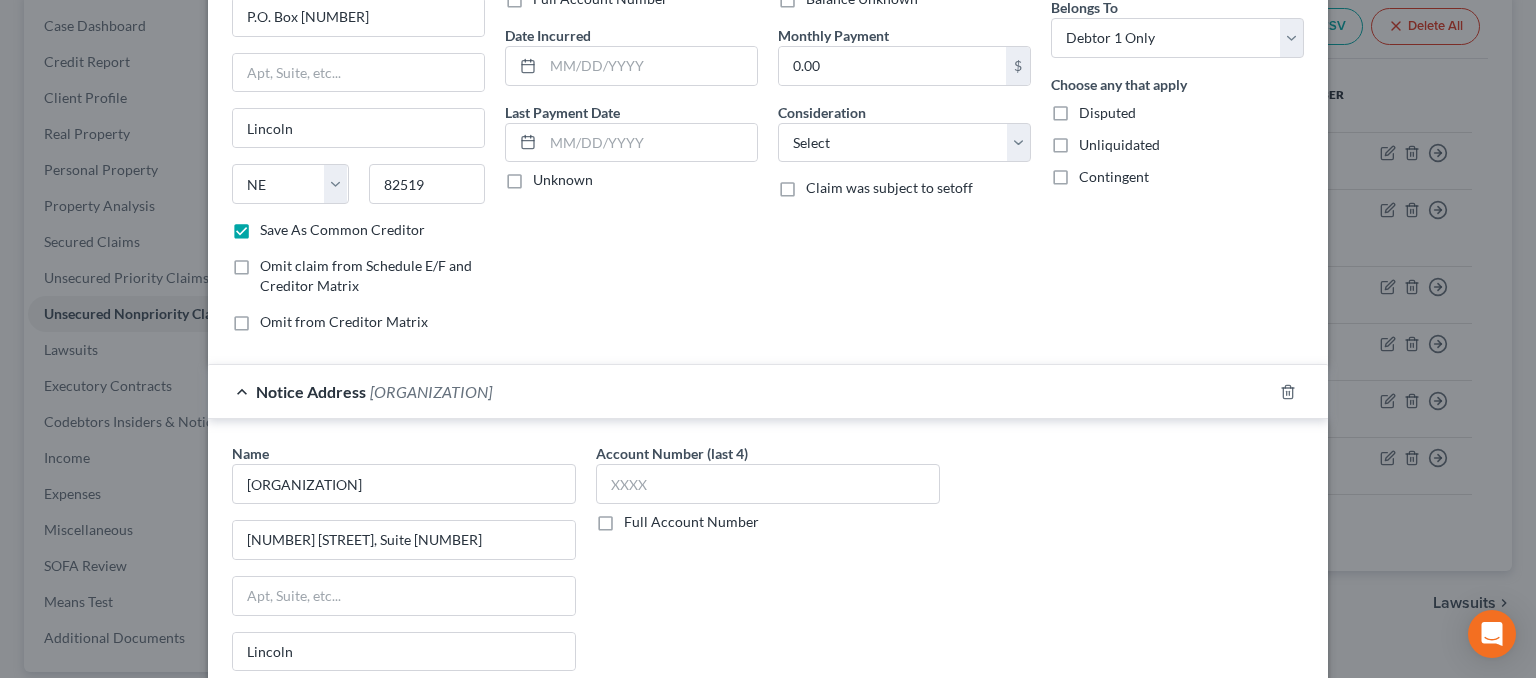 scroll, scrollTop: 0, scrollLeft: 0, axis: both 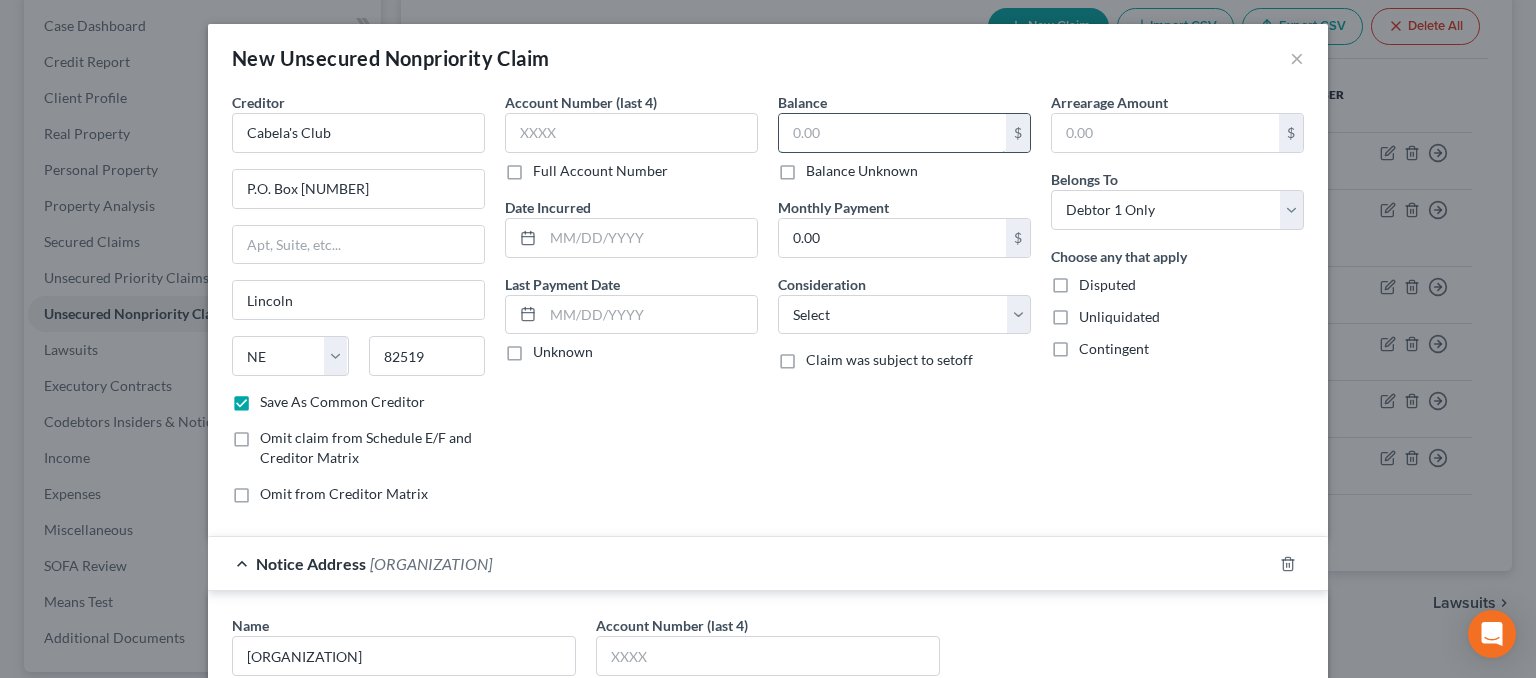 click at bounding box center (892, 133) 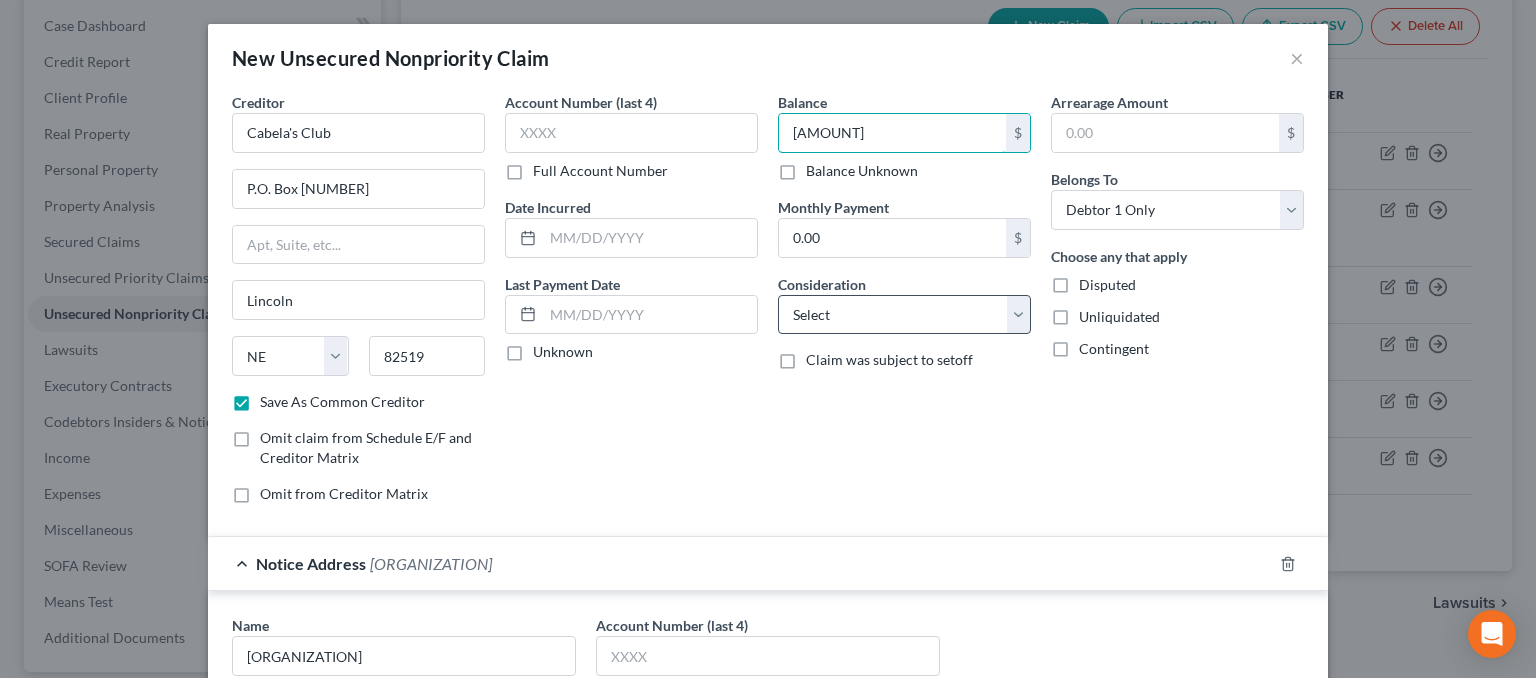 type on "[AMOUNT]" 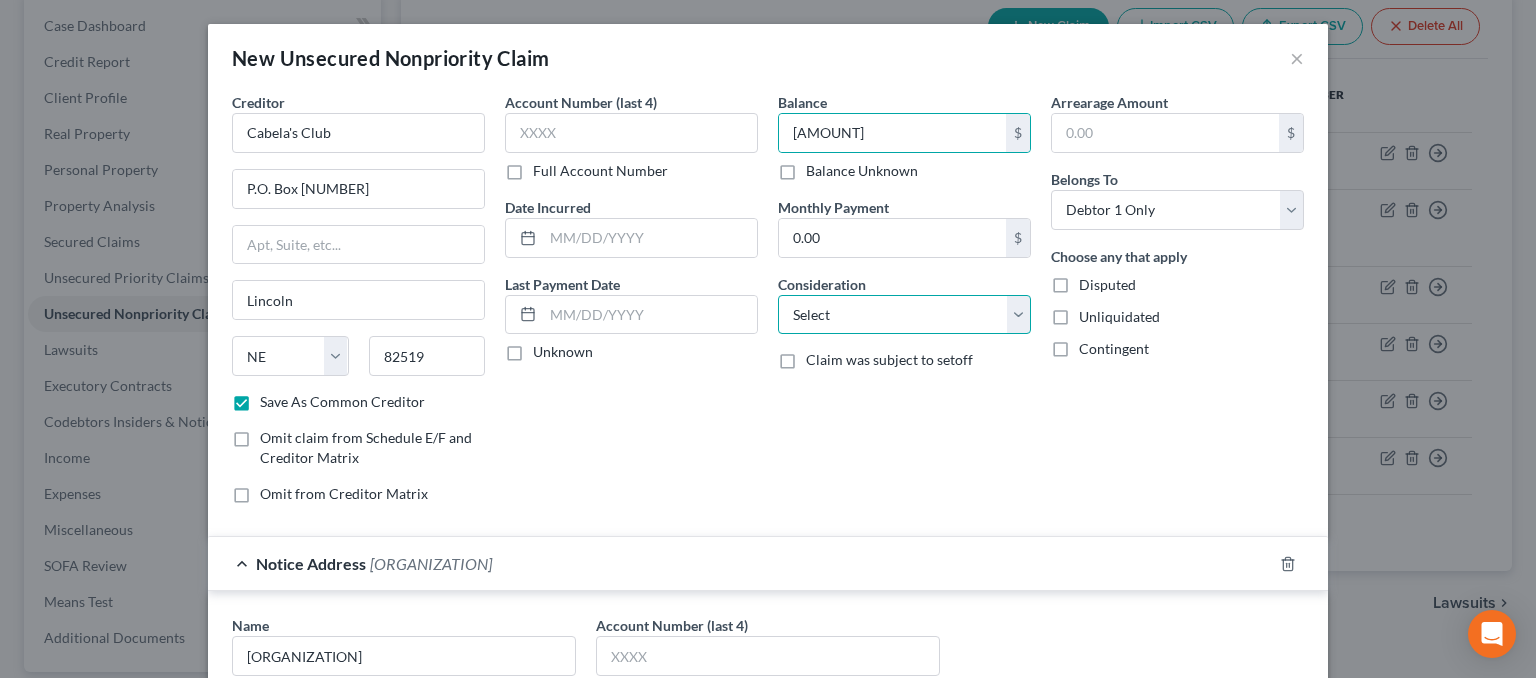 click on "Select Cable / Satellite Services Collection Agency Credit Card Debt Debt Counseling / Attorneys Deficiency Balance Domestic Support Obligations Home / Car Repairs Income Taxes Judgment Liens Medical Services Monies Loaned / Advanced Mortgage Obligation From Divorce Or Separation Obligation To Pensions Other Overdrawn Bank Account Promised To Help Pay Creditors Student Loans Suppliers And Vendors Telephone / Internet Services Utility Services" at bounding box center (904, 315) 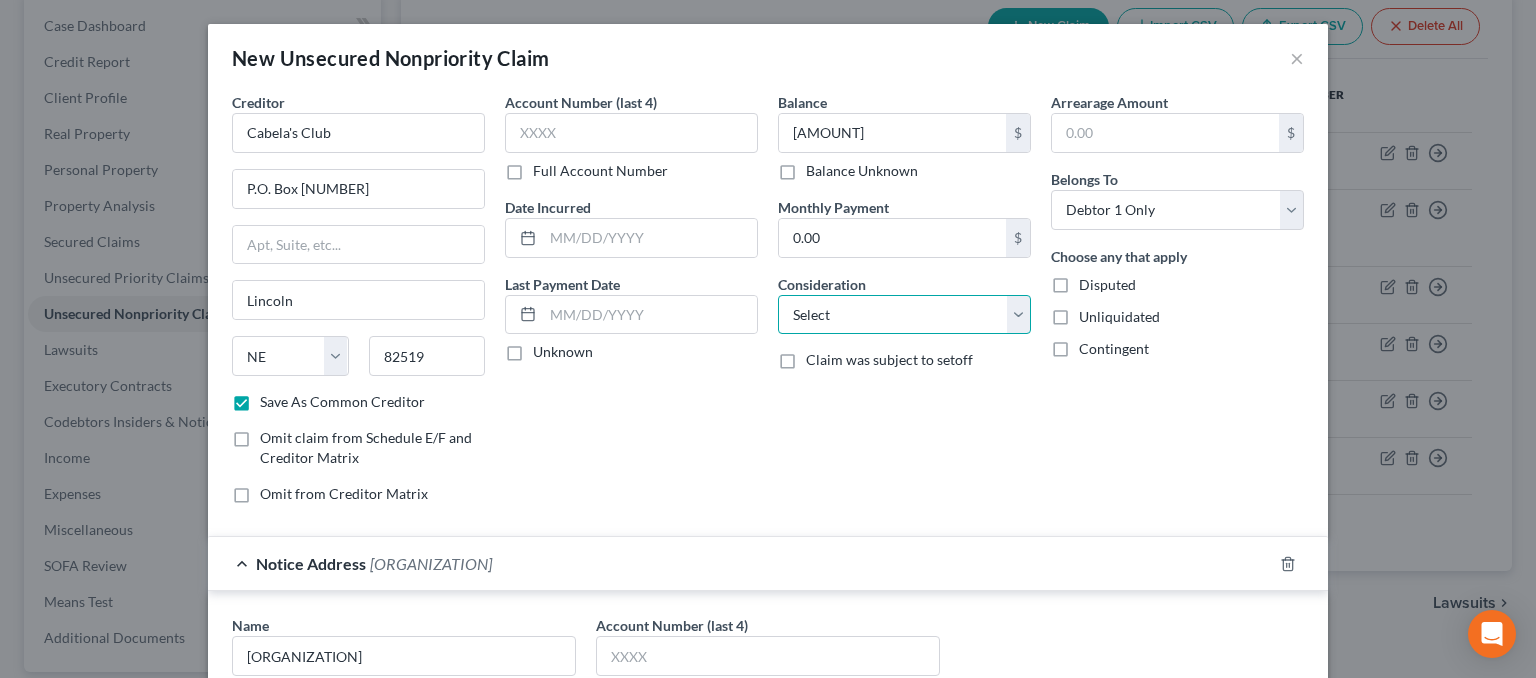 select on "2" 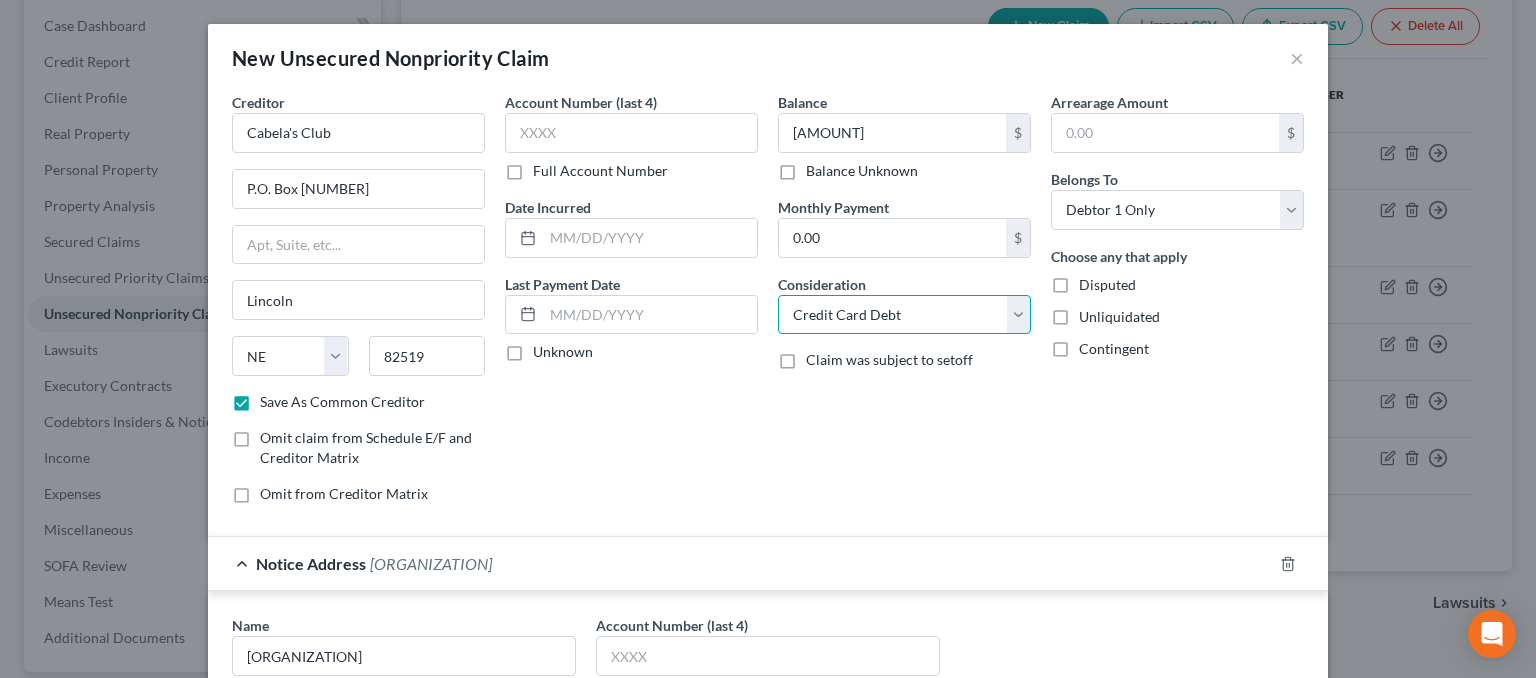 click on "Select Cable / Satellite Services Collection Agency Credit Card Debt Debt Counseling / Attorneys Deficiency Balance Domestic Support Obligations Home / Car Repairs Income Taxes Judgment Liens Medical Services Monies Loaned / Advanced Mortgage Obligation From Divorce Or Separation Obligation To Pensions Other Overdrawn Bank Account Promised To Help Pay Creditors Student Loans Suppliers And Vendors Telephone / Internet Services Utility Services" at bounding box center [904, 315] 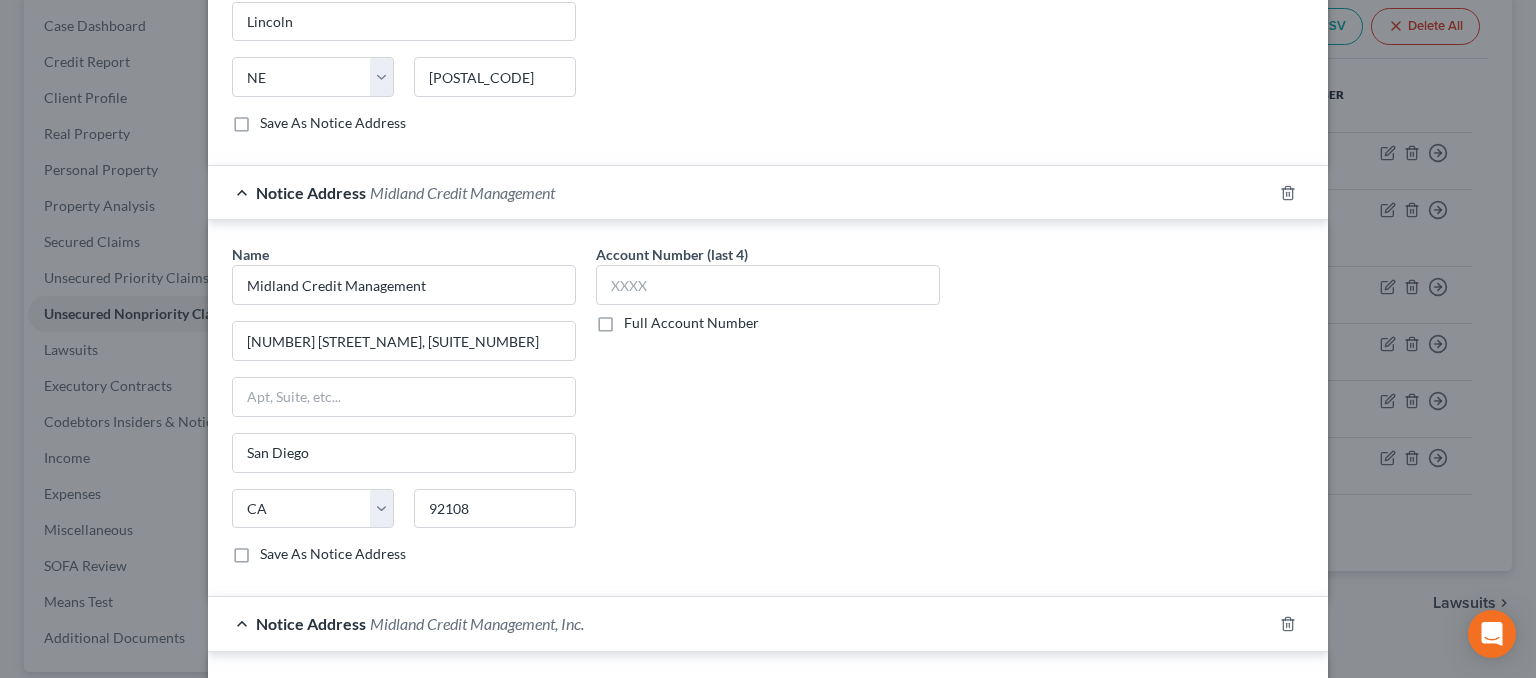 scroll, scrollTop: 1681, scrollLeft: 0, axis: vertical 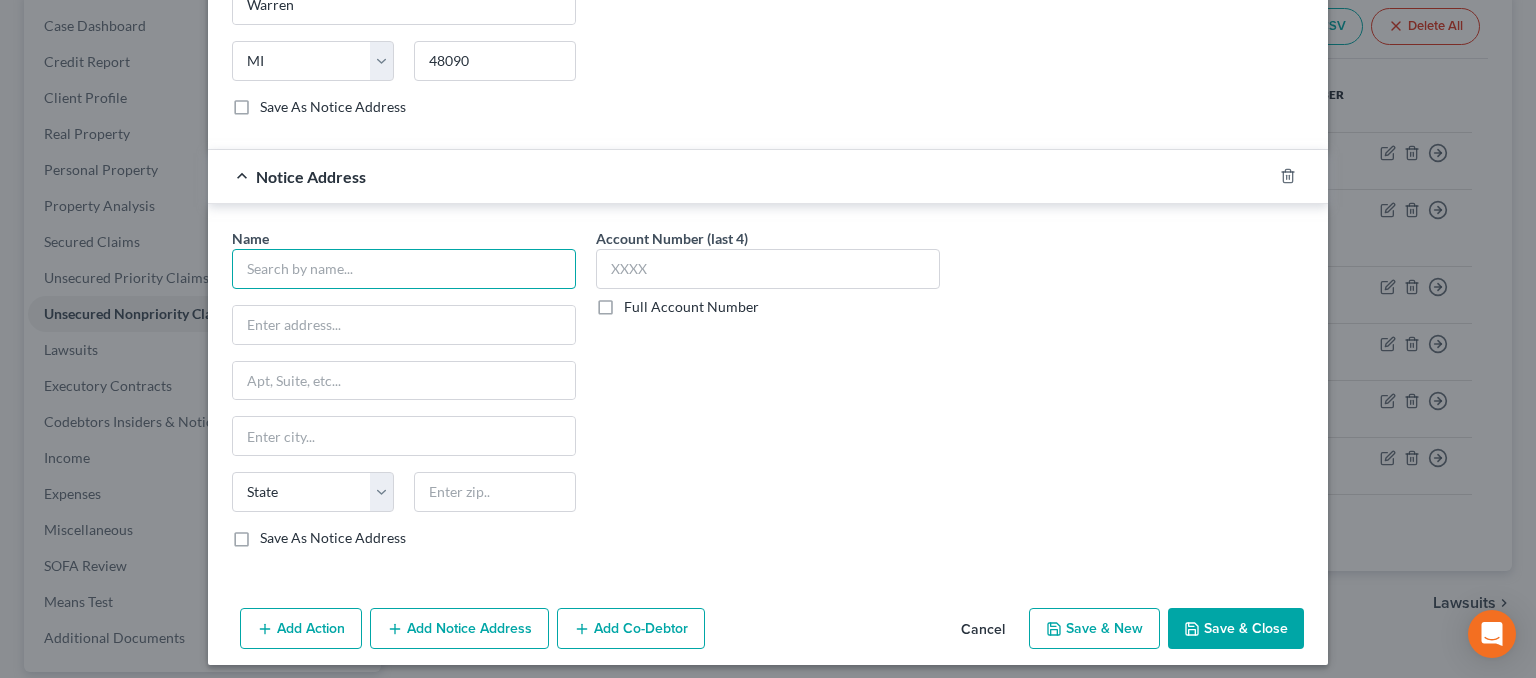 click at bounding box center (404, 269) 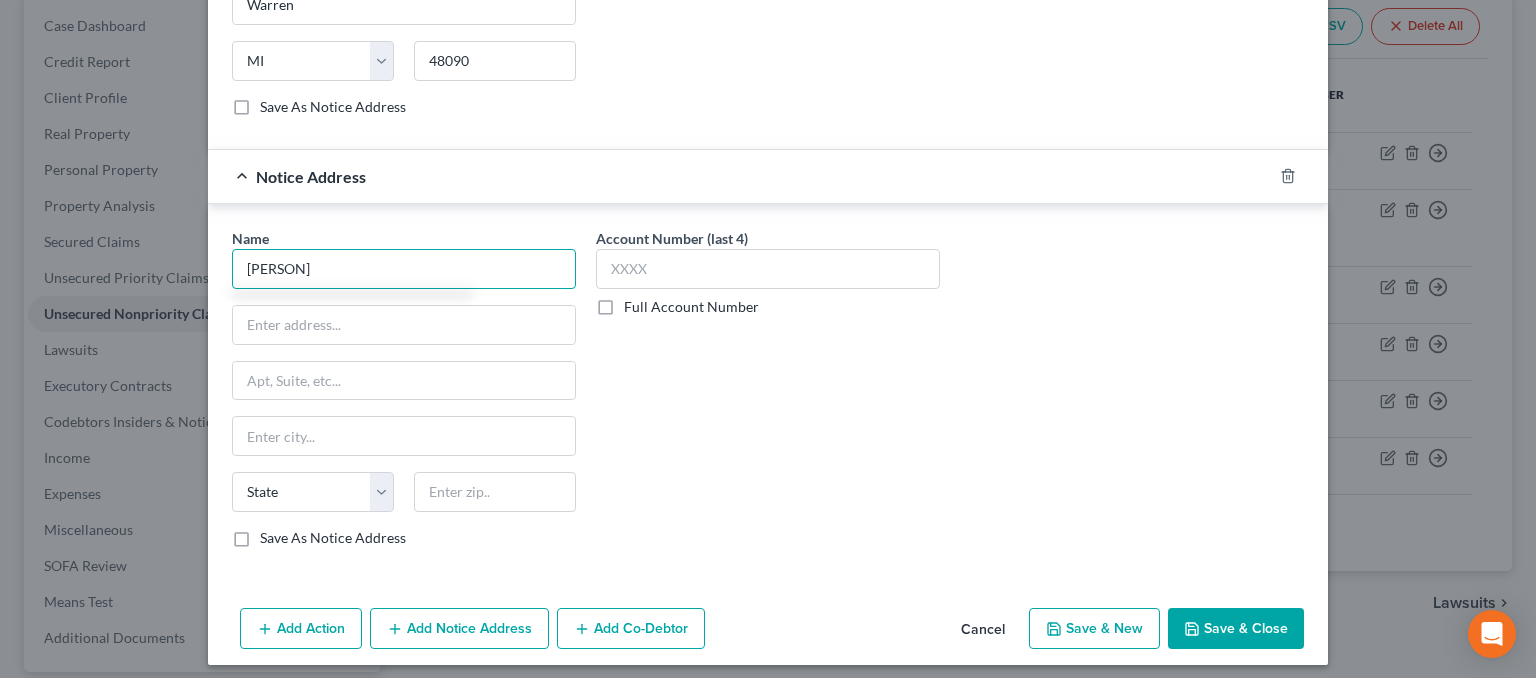 type on "[PERSON]" 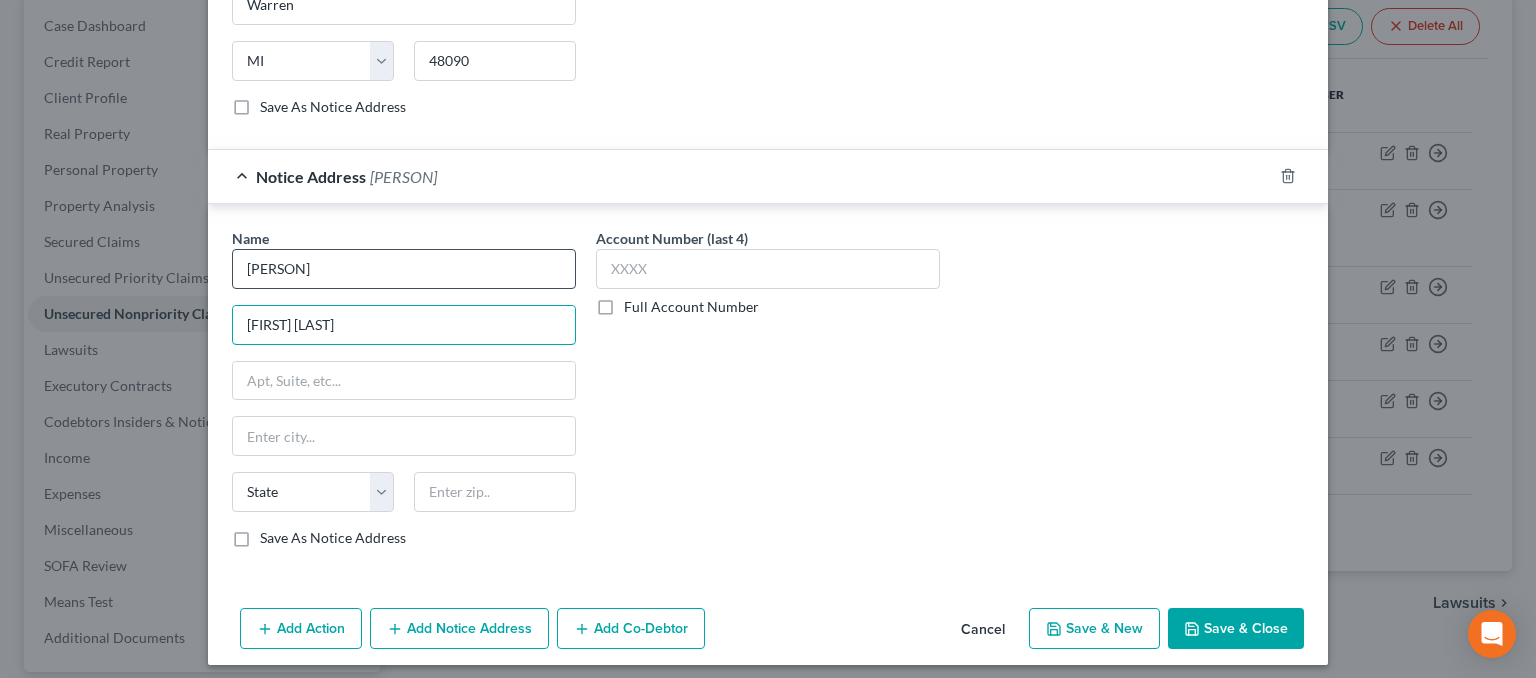 type on "[FIRST] [LAST]" 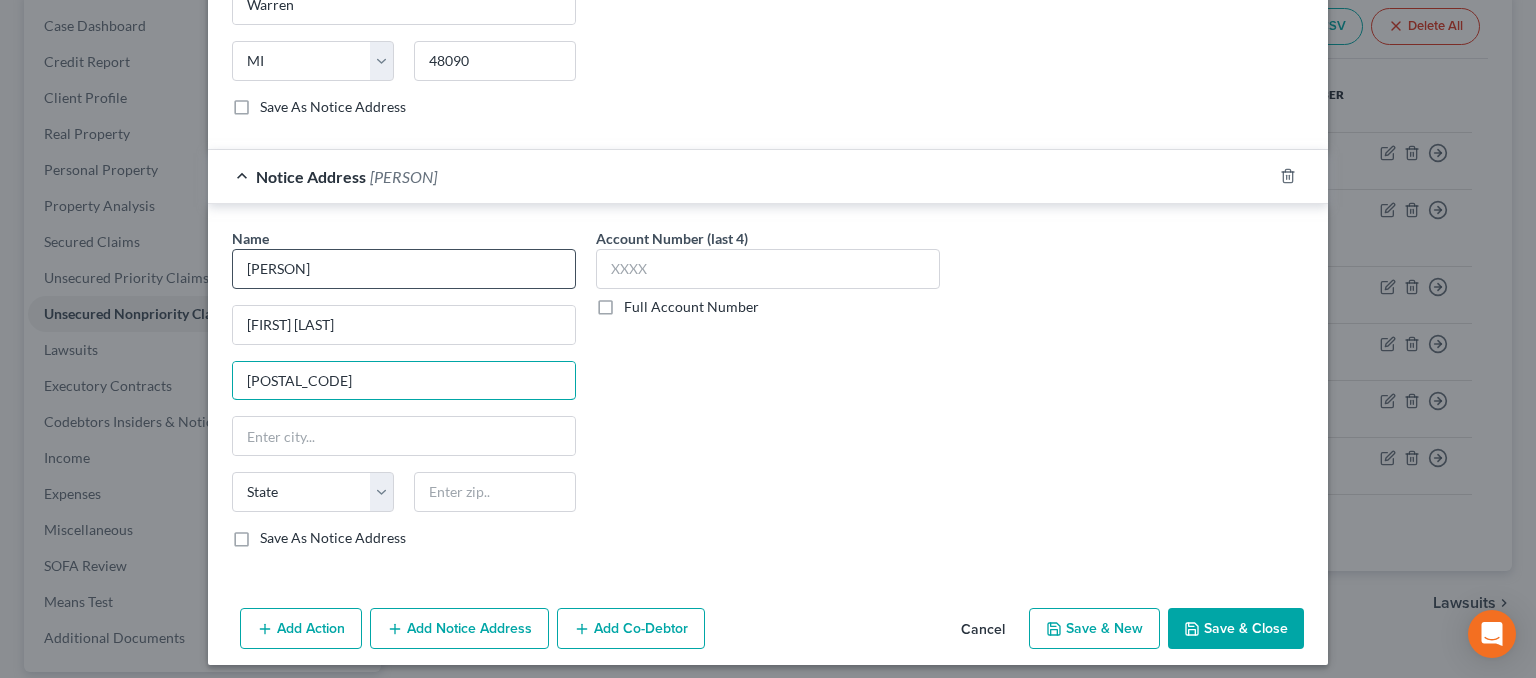 type on "[POSTAL_CODE]" 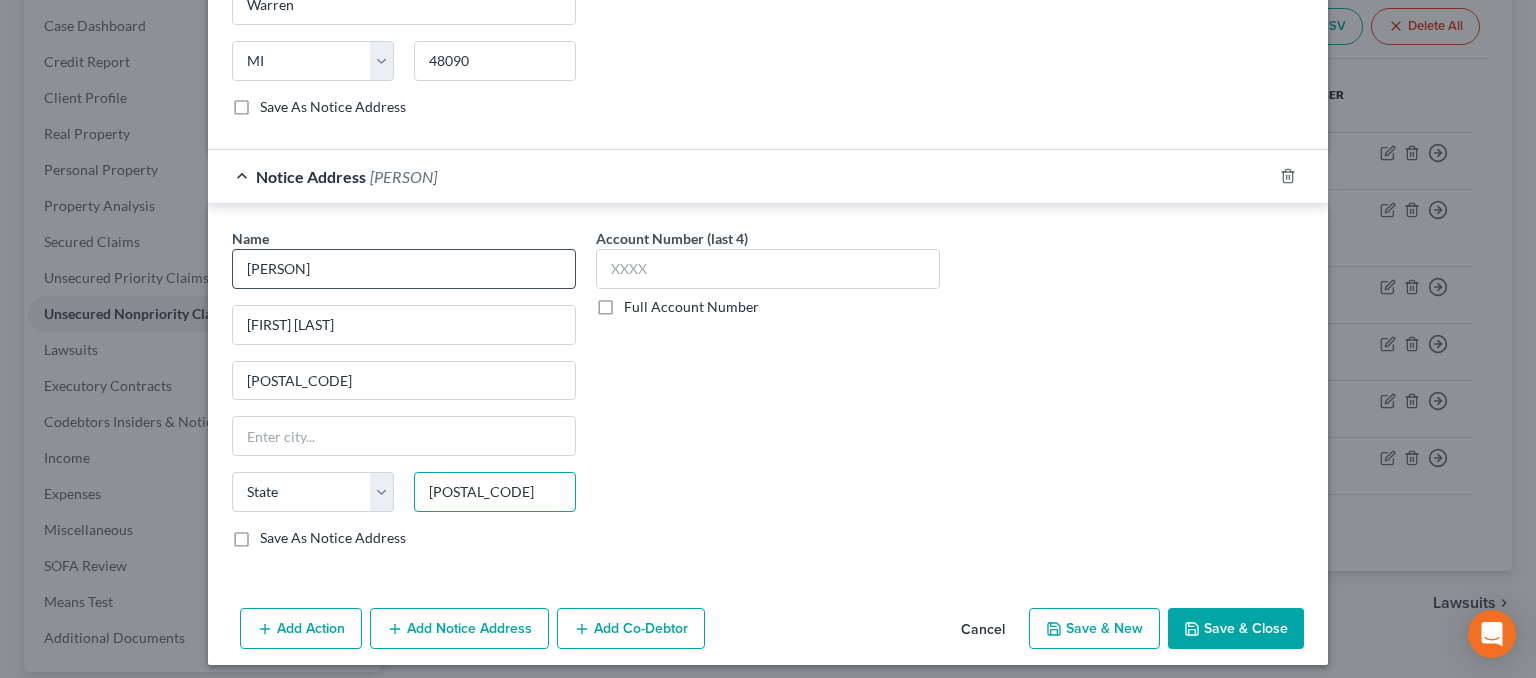 type on "[POSTAL_CODE]" 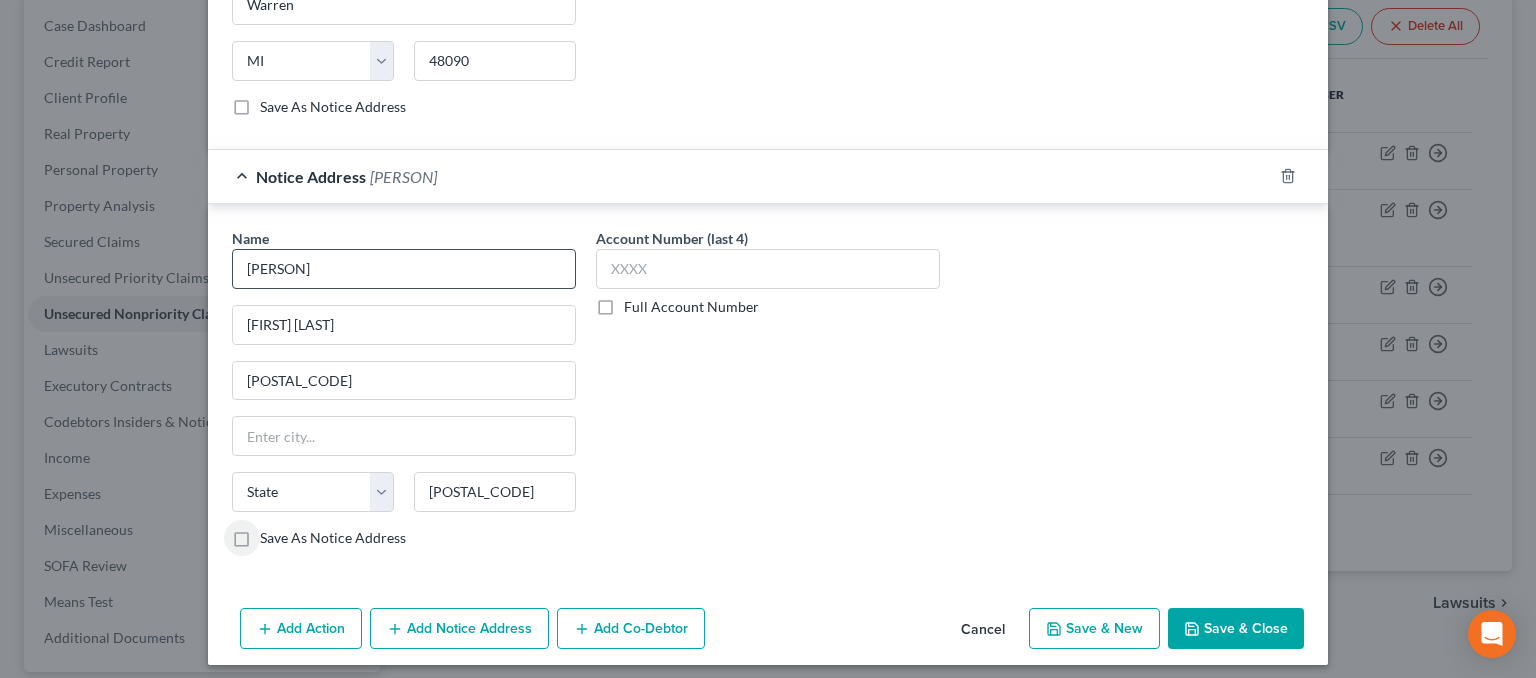 type on "Houston" 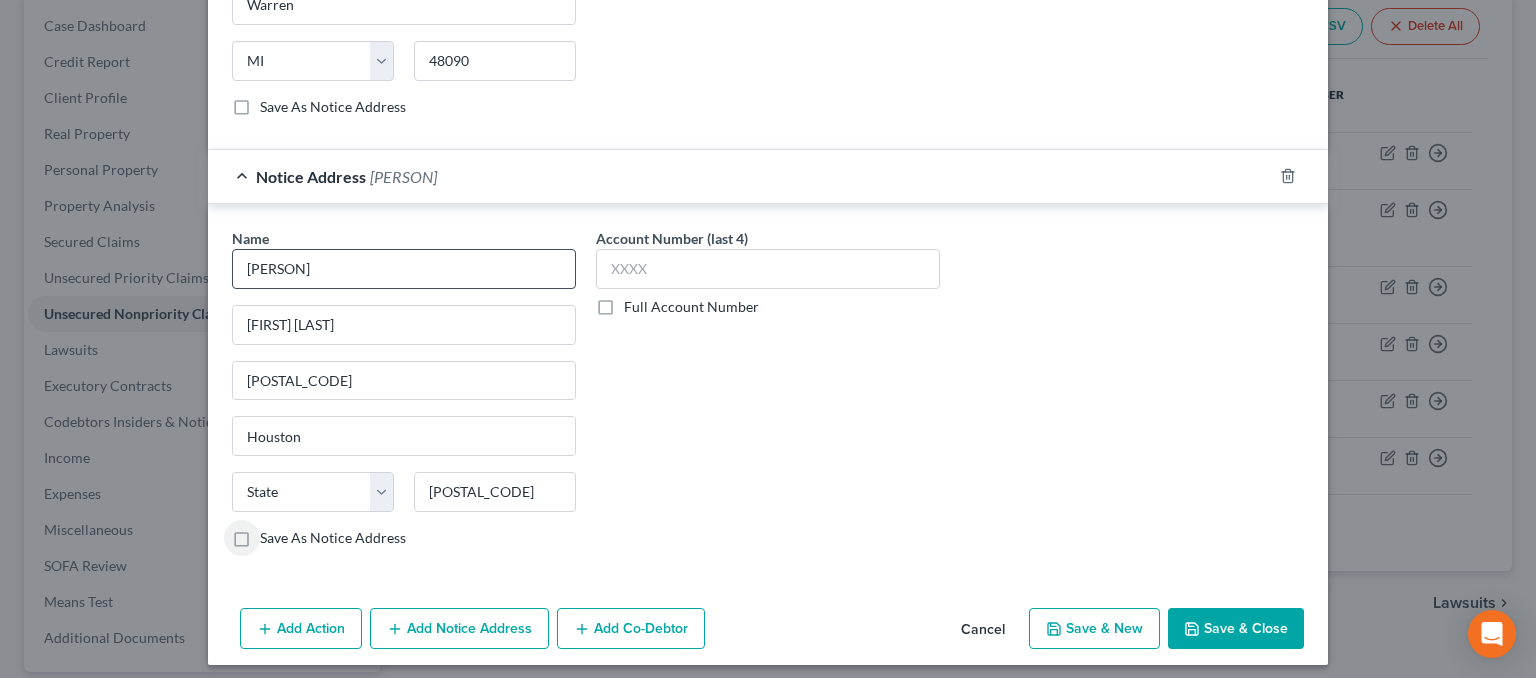 select on "45" 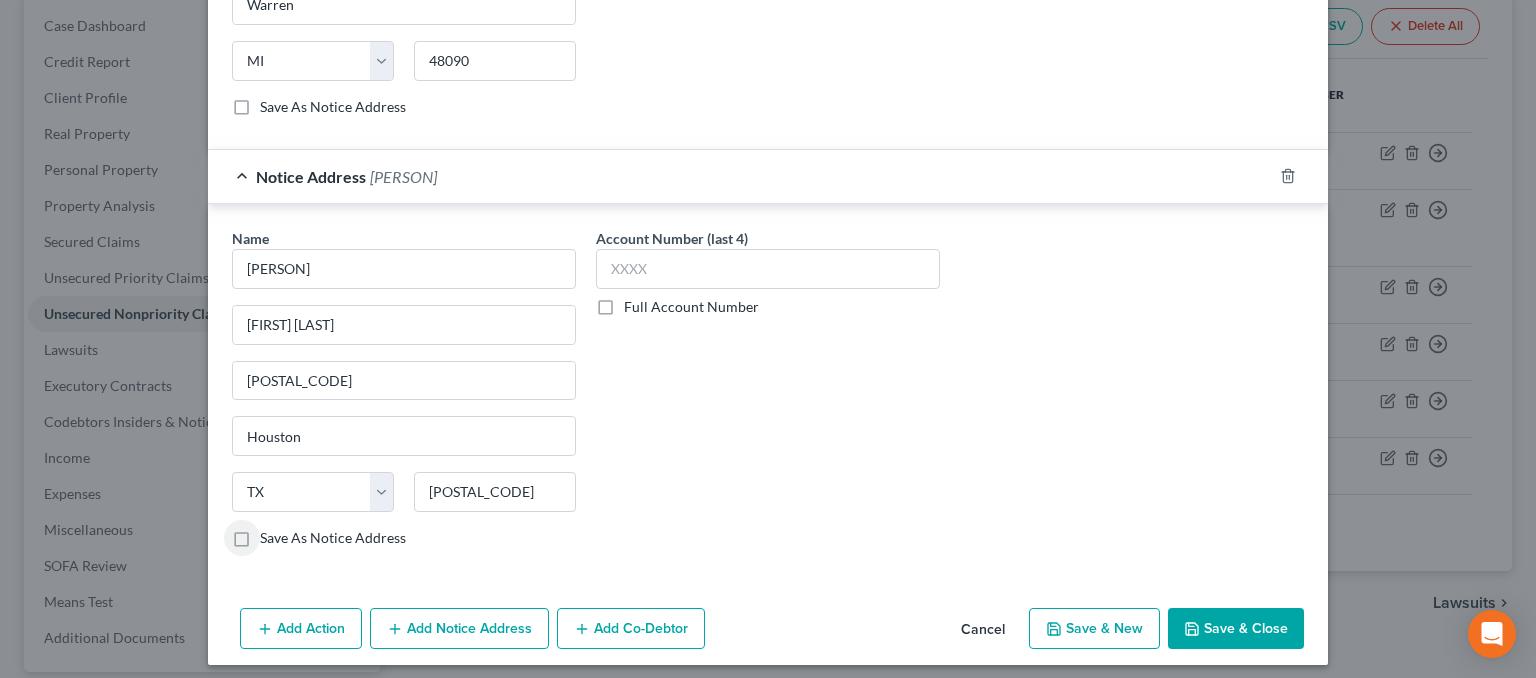 click on "Save As Notice Address" at bounding box center [333, 538] 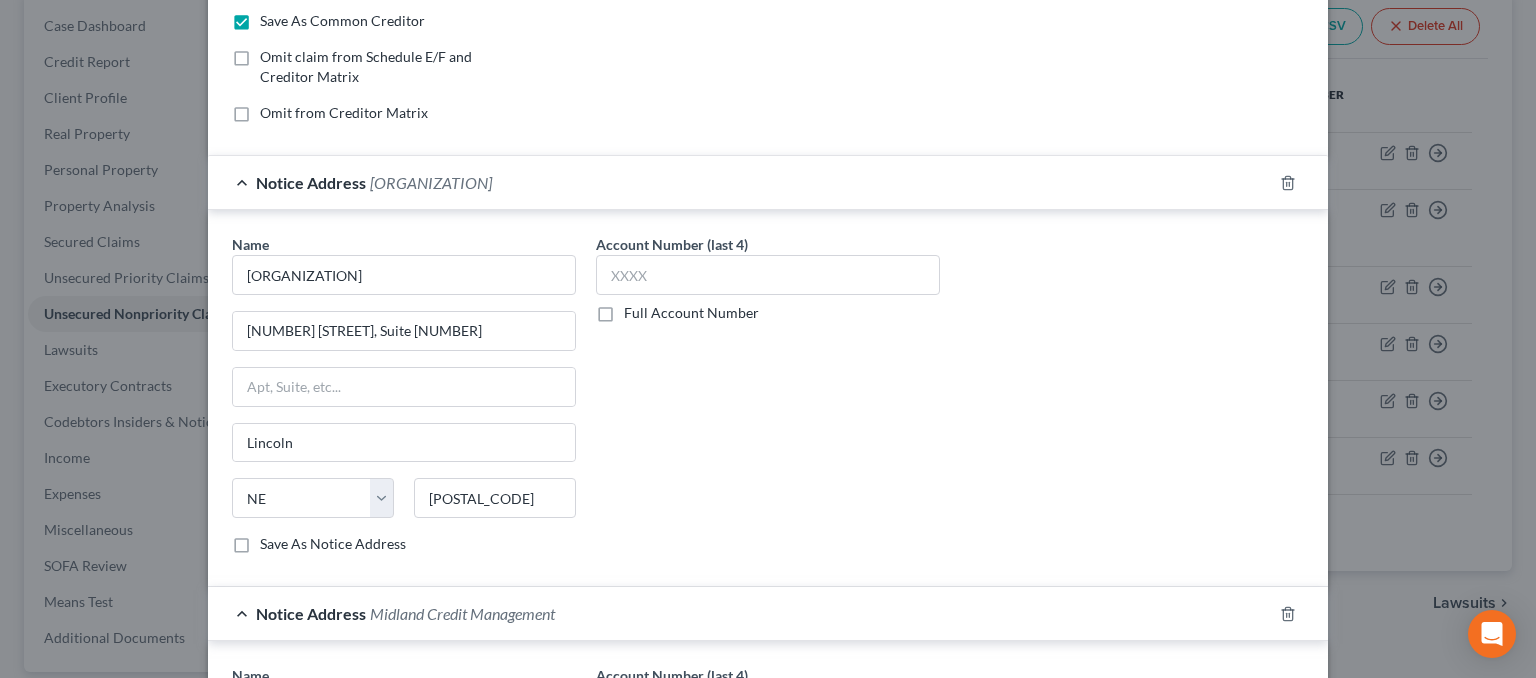 scroll, scrollTop: 0, scrollLeft: 0, axis: both 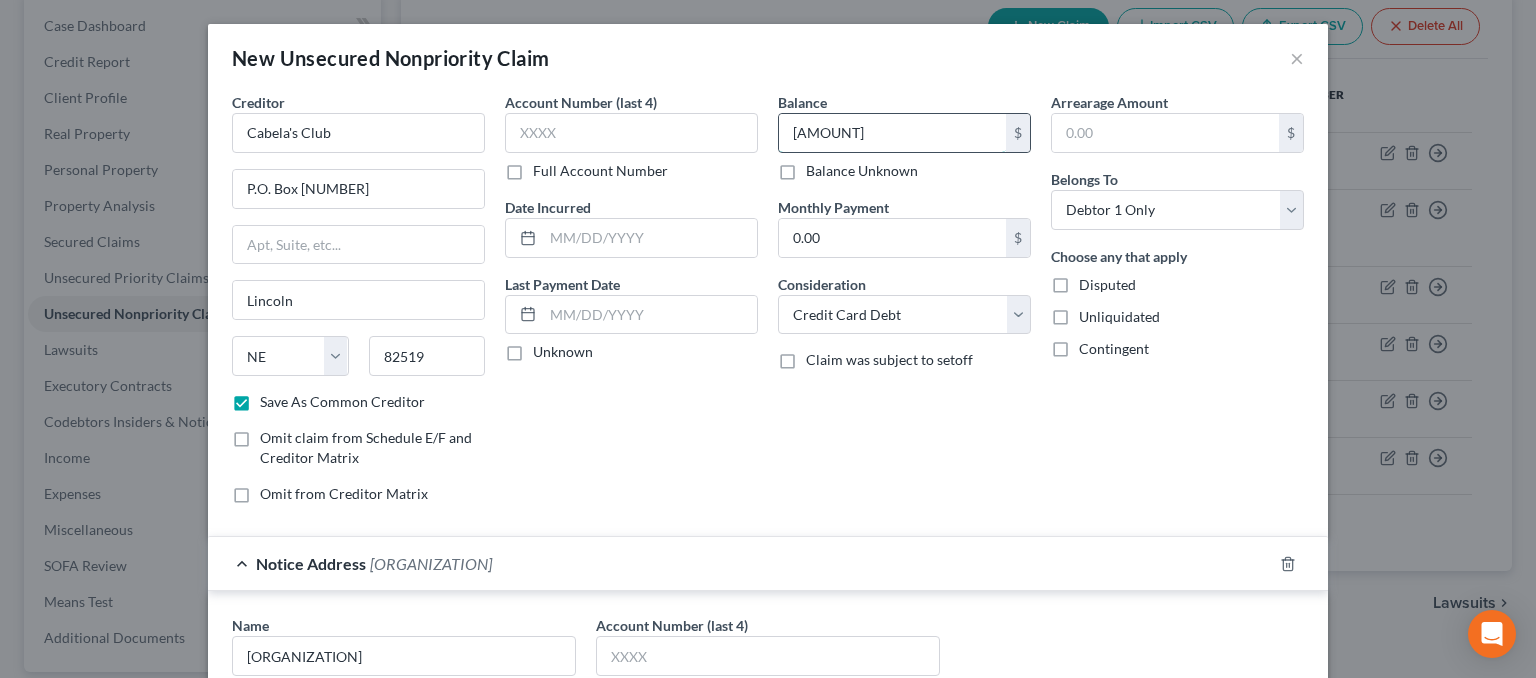click on "[AMOUNT]" at bounding box center [892, 133] 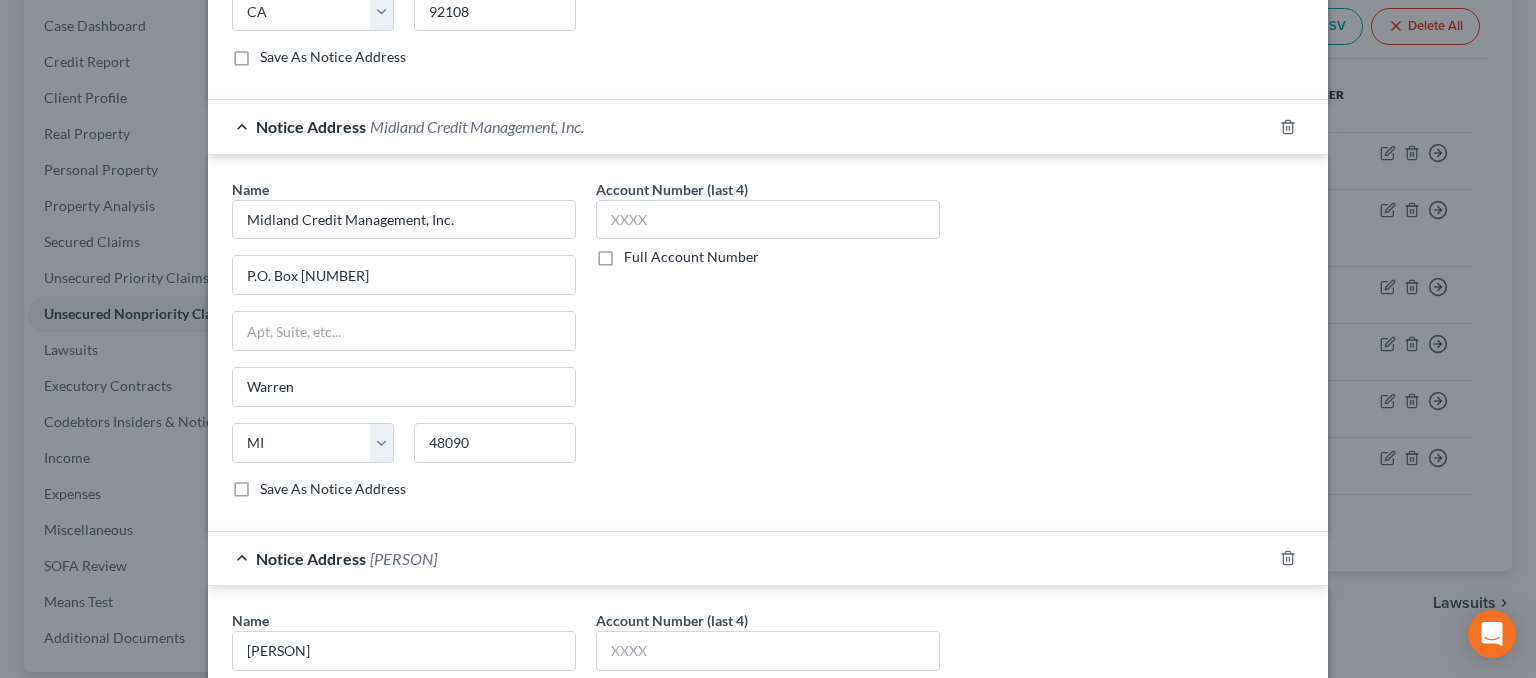 scroll, scrollTop: 1681, scrollLeft: 0, axis: vertical 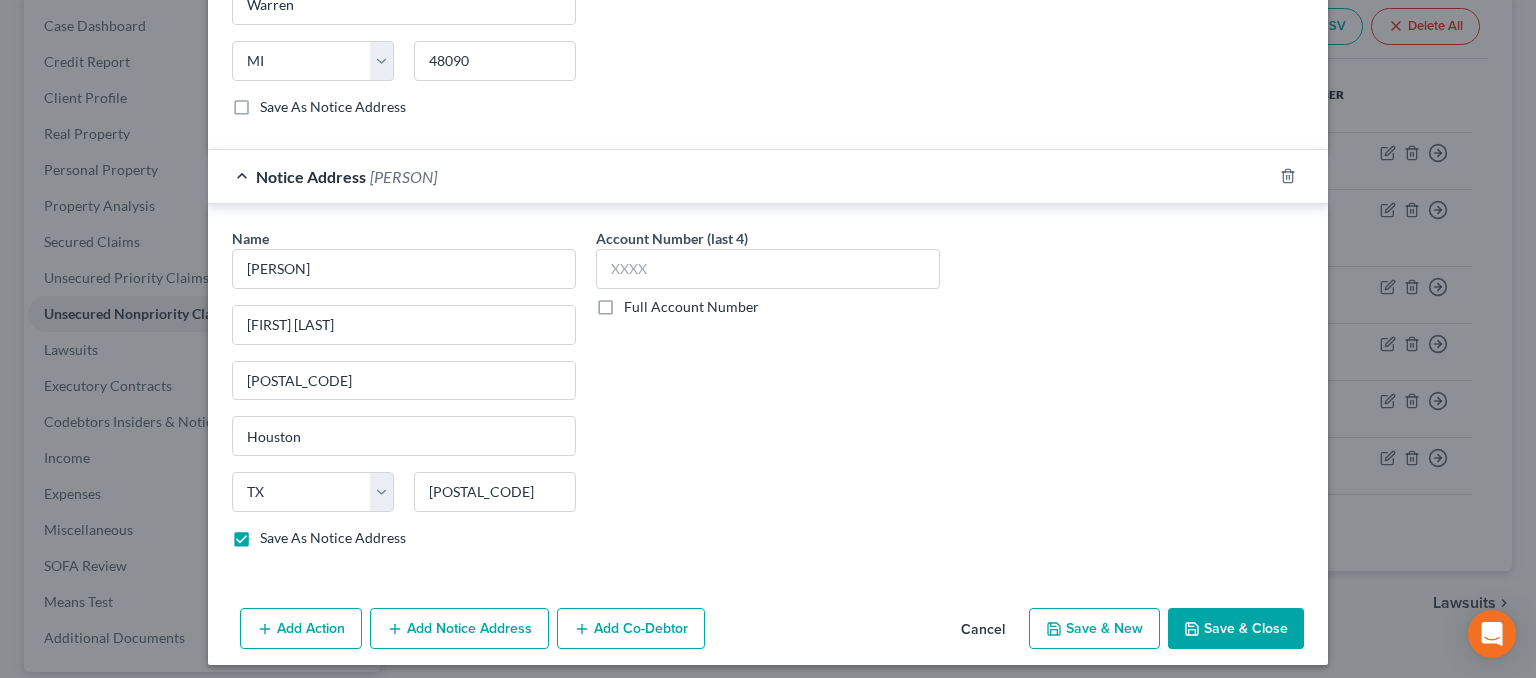 type on "5,639.76" 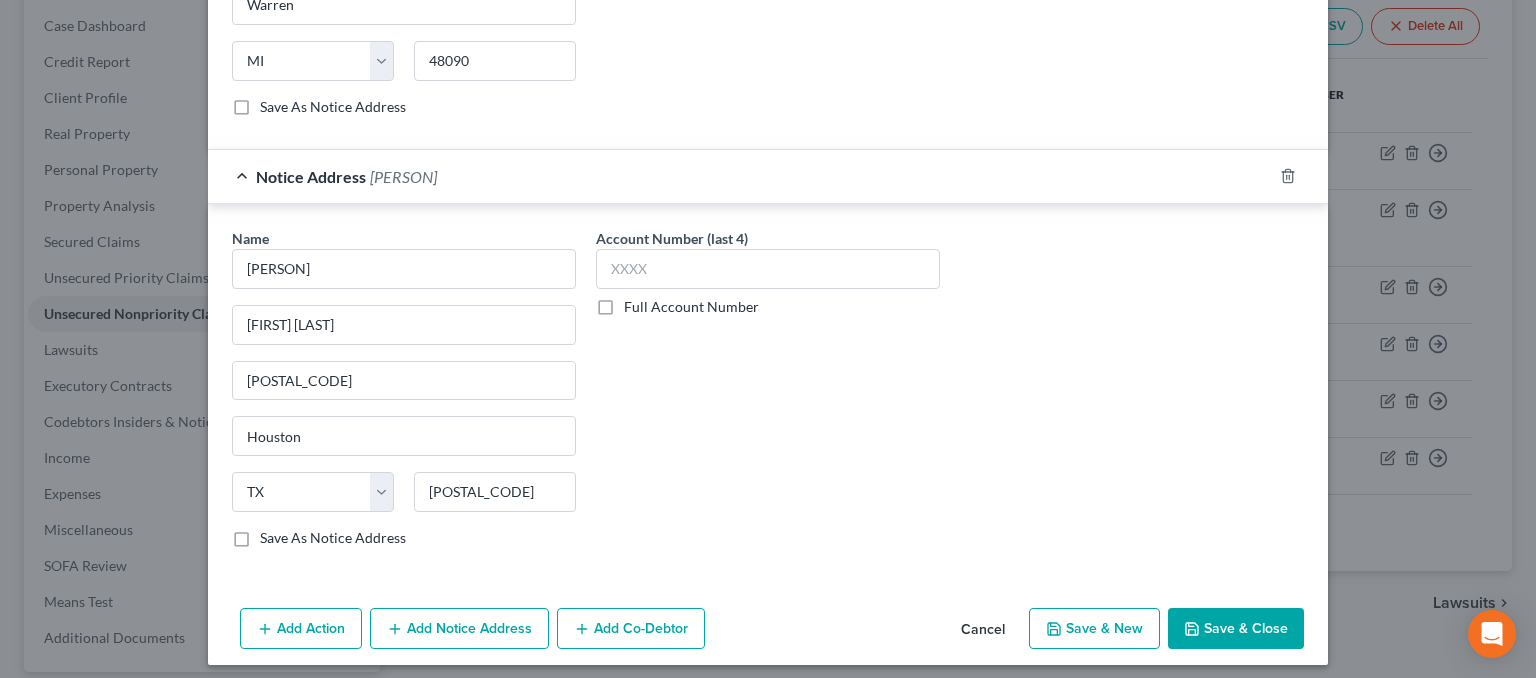 select on "0" 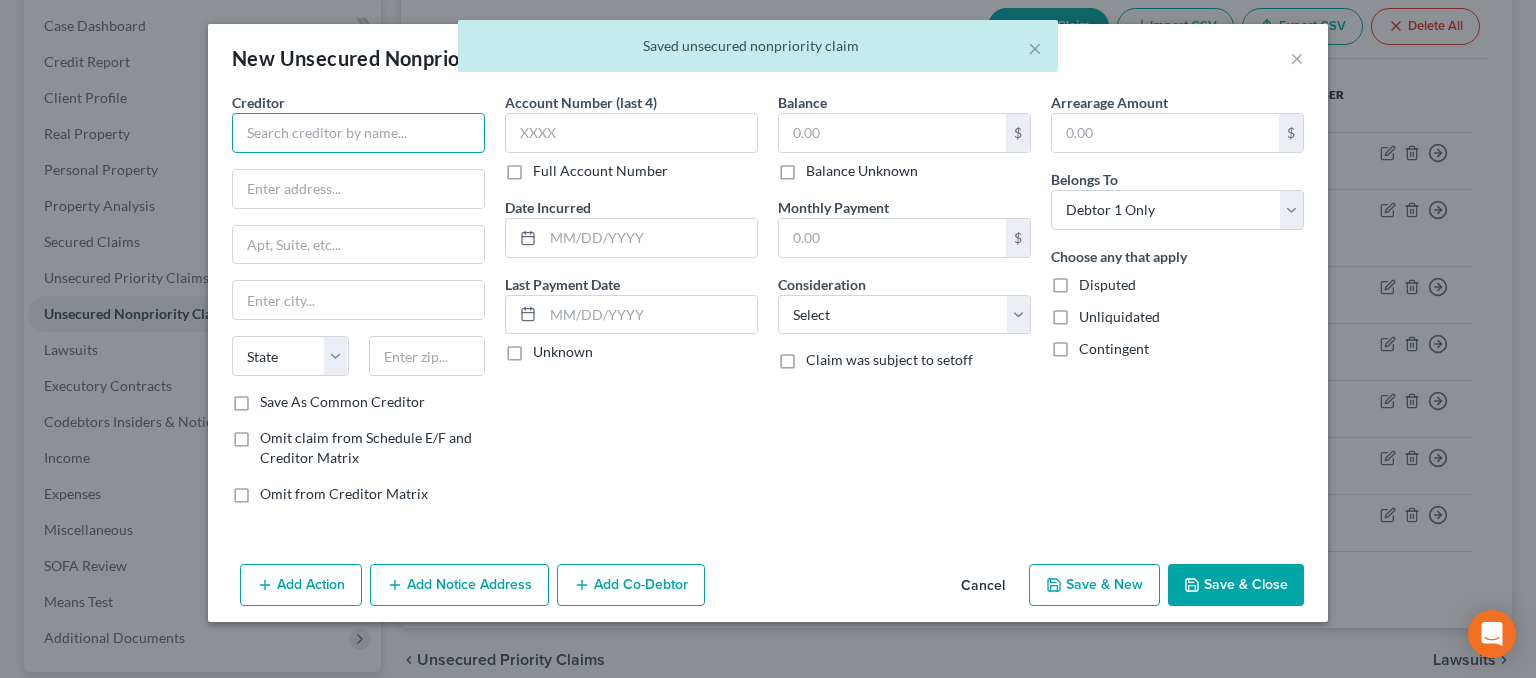 click at bounding box center [358, 133] 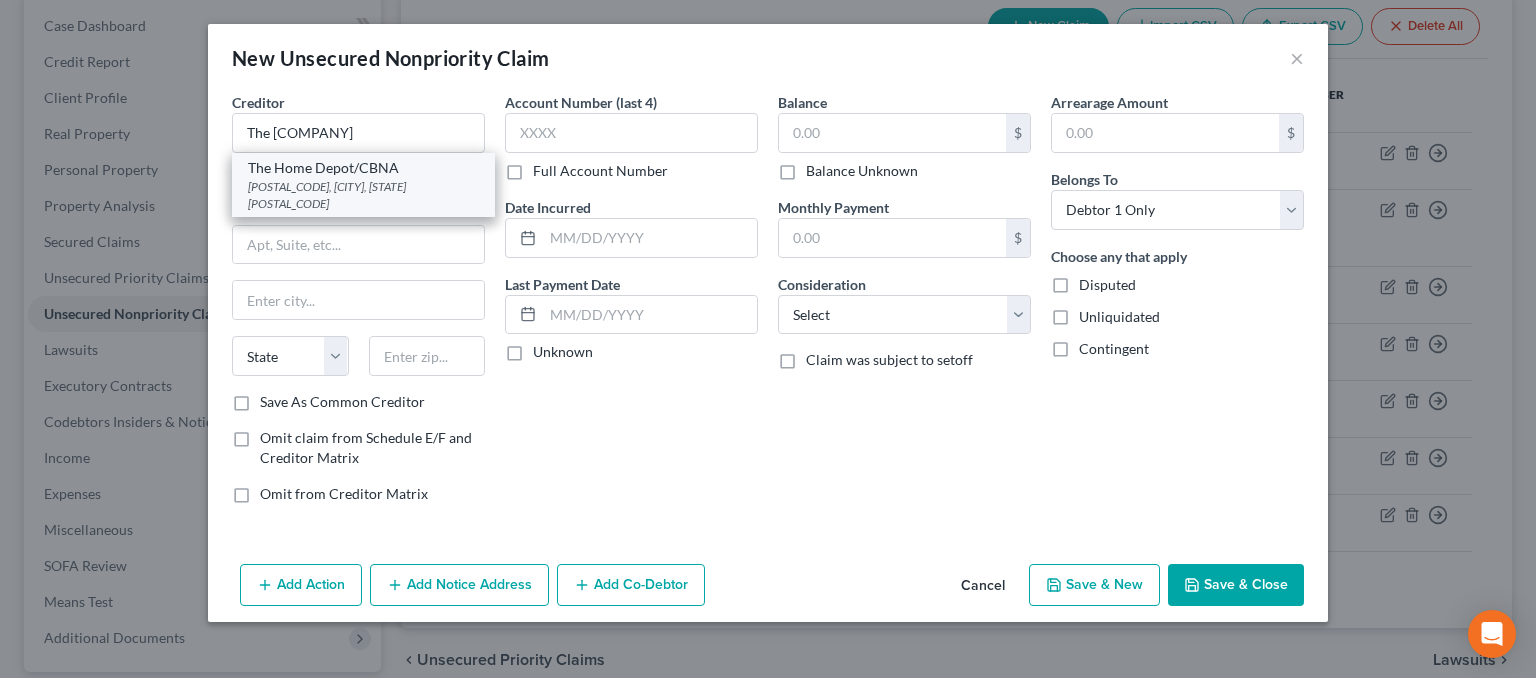 click on "The Home Depot/CBNA" at bounding box center (363, 168) 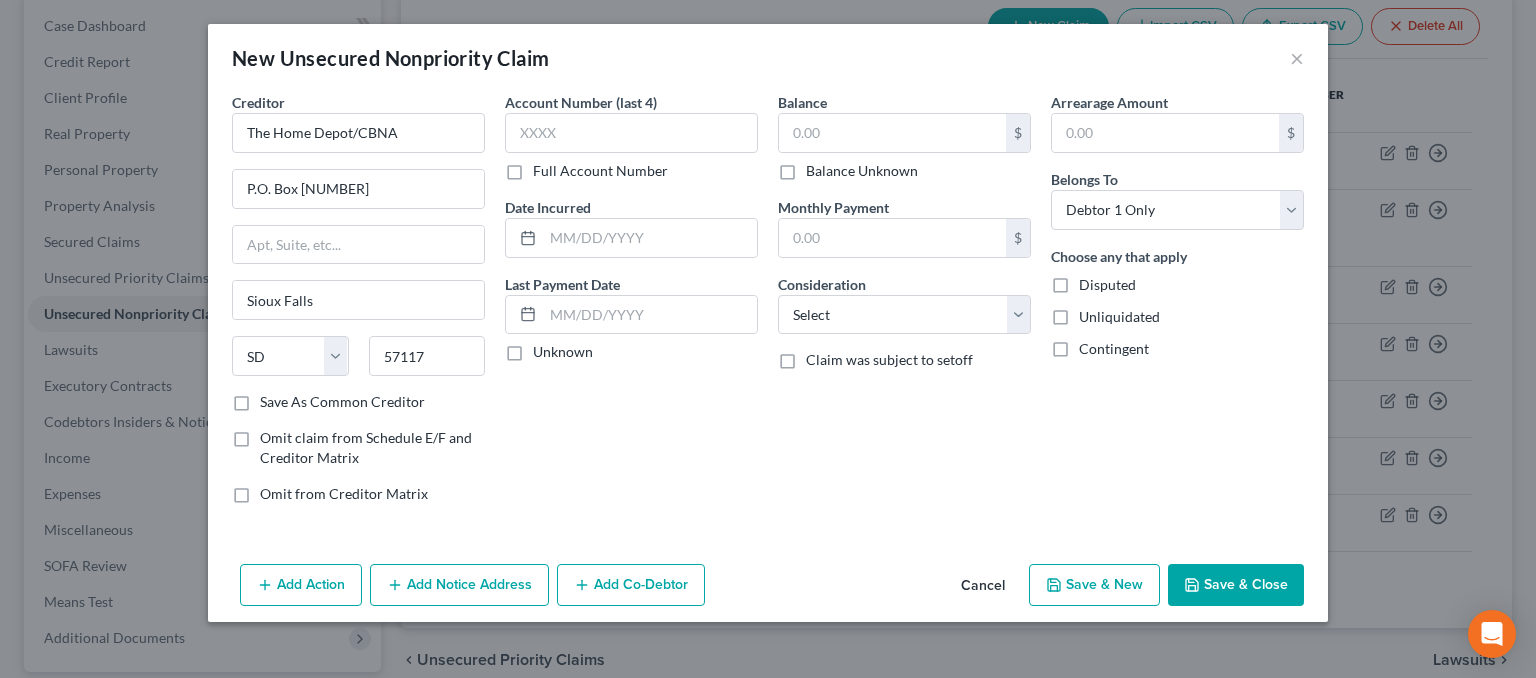 click on "Add Notice Address" at bounding box center [459, 585] 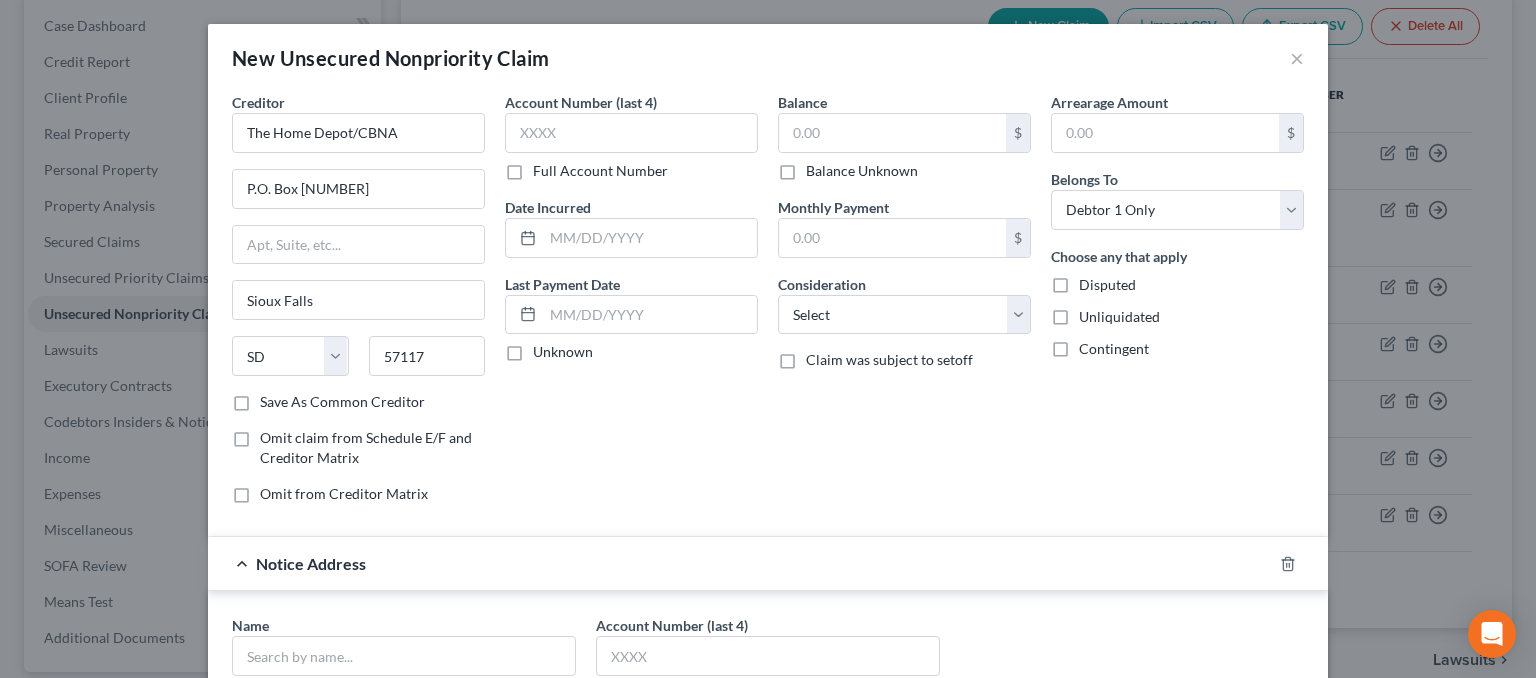 scroll, scrollTop: 200, scrollLeft: 0, axis: vertical 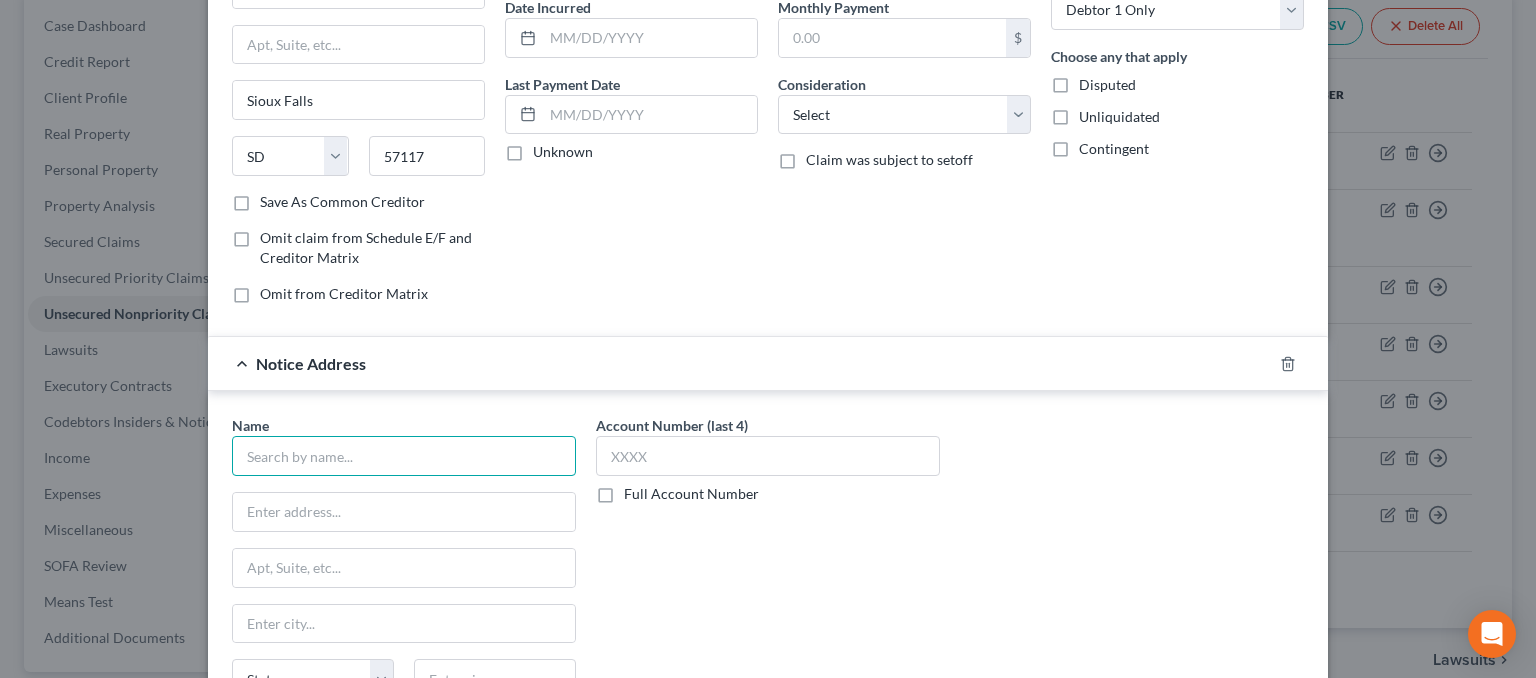 click at bounding box center [404, 456] 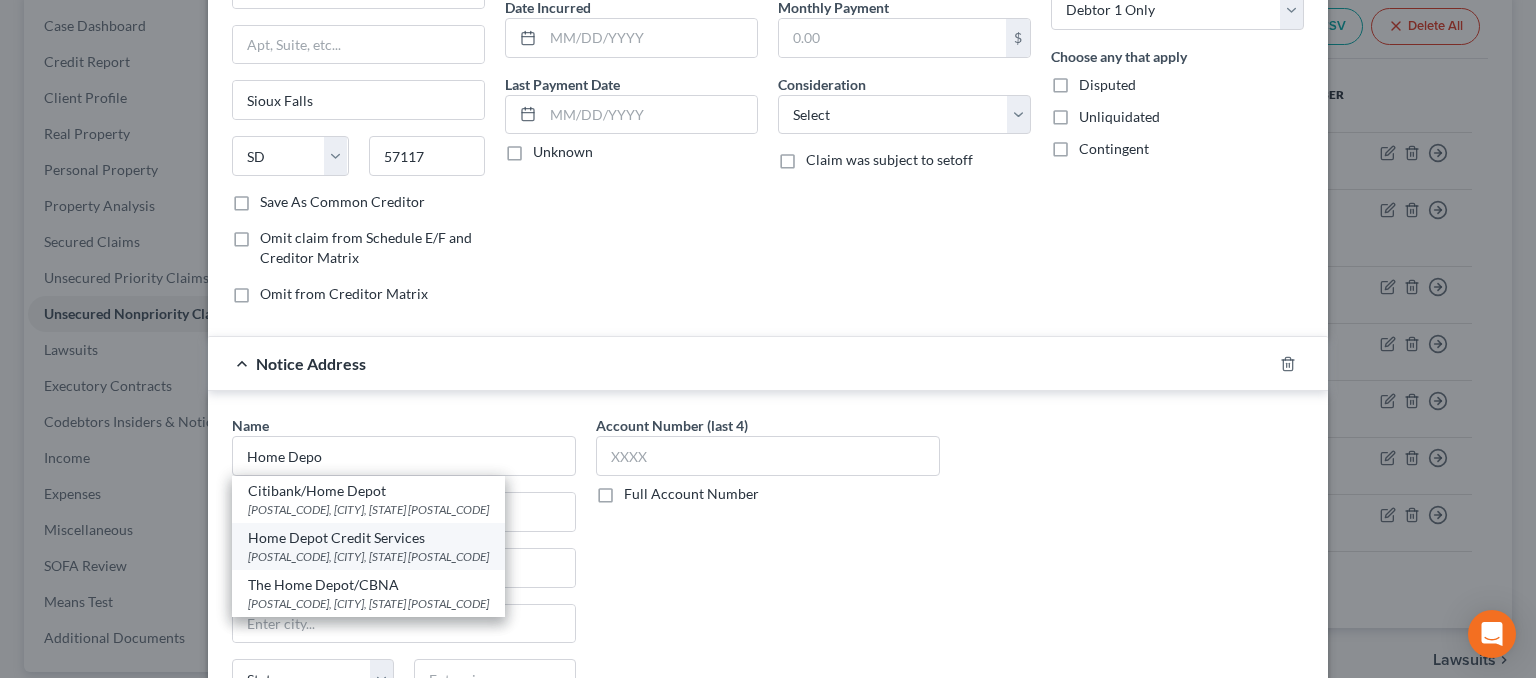 click on "Home Depot Credit Services" at bounding box center [368, 538] 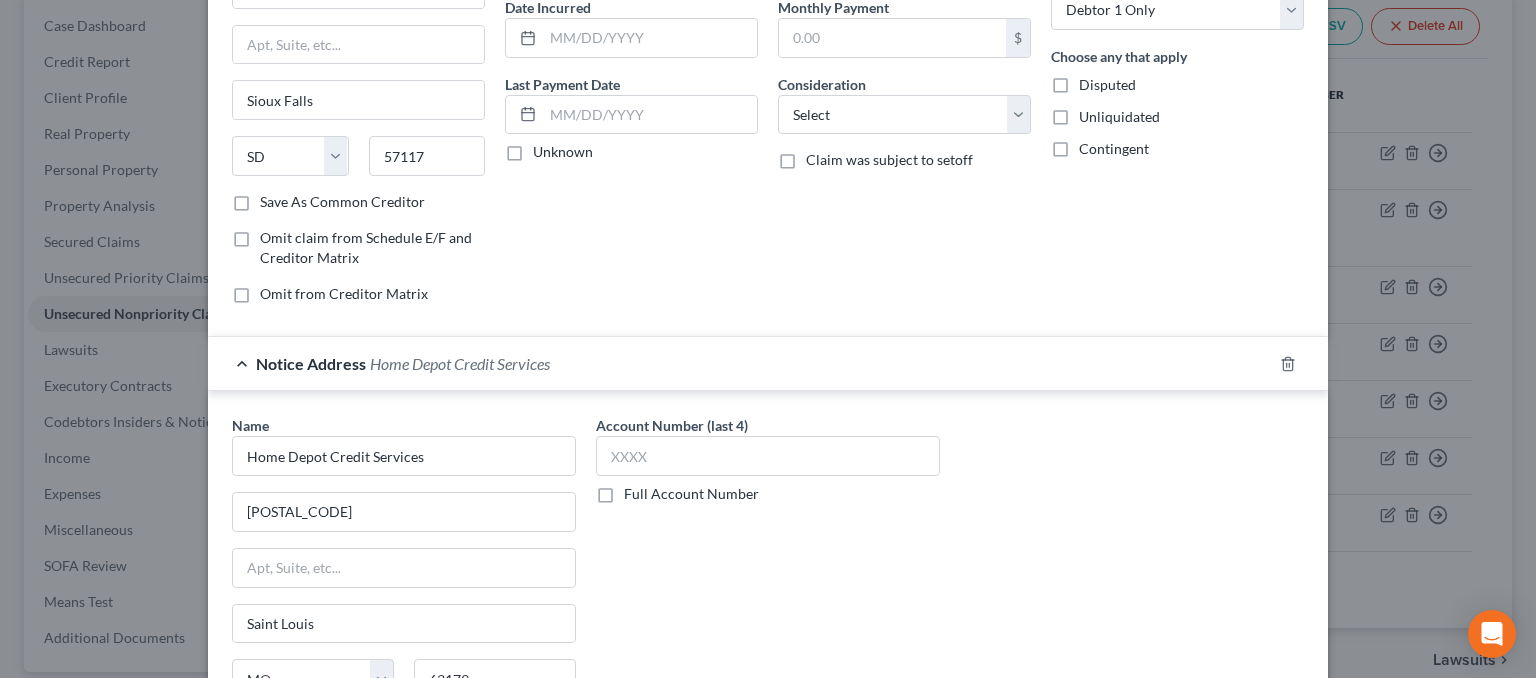 scroll, scrollTop: 0, scrollLeft: 0, axis: both 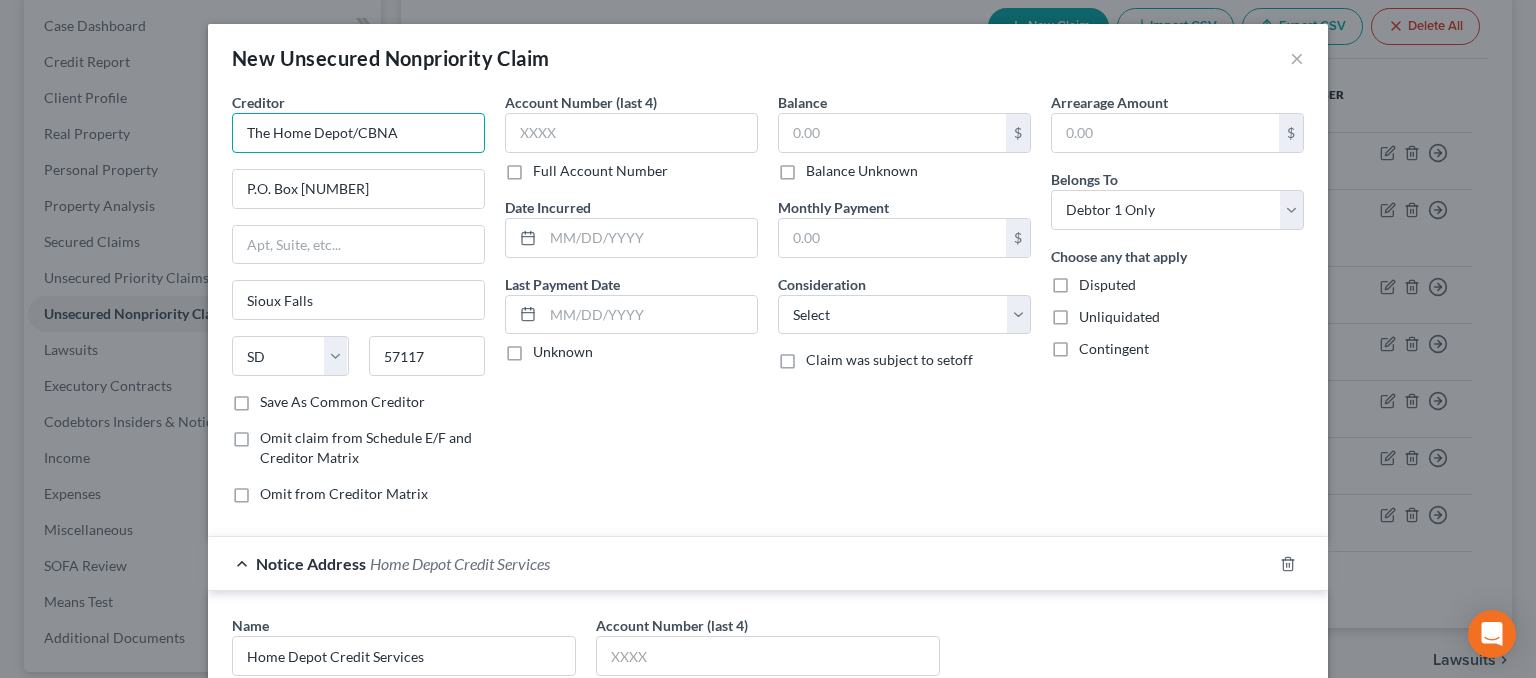 click on "The Home Depot/CBNA" at bounding box center [358, 133] 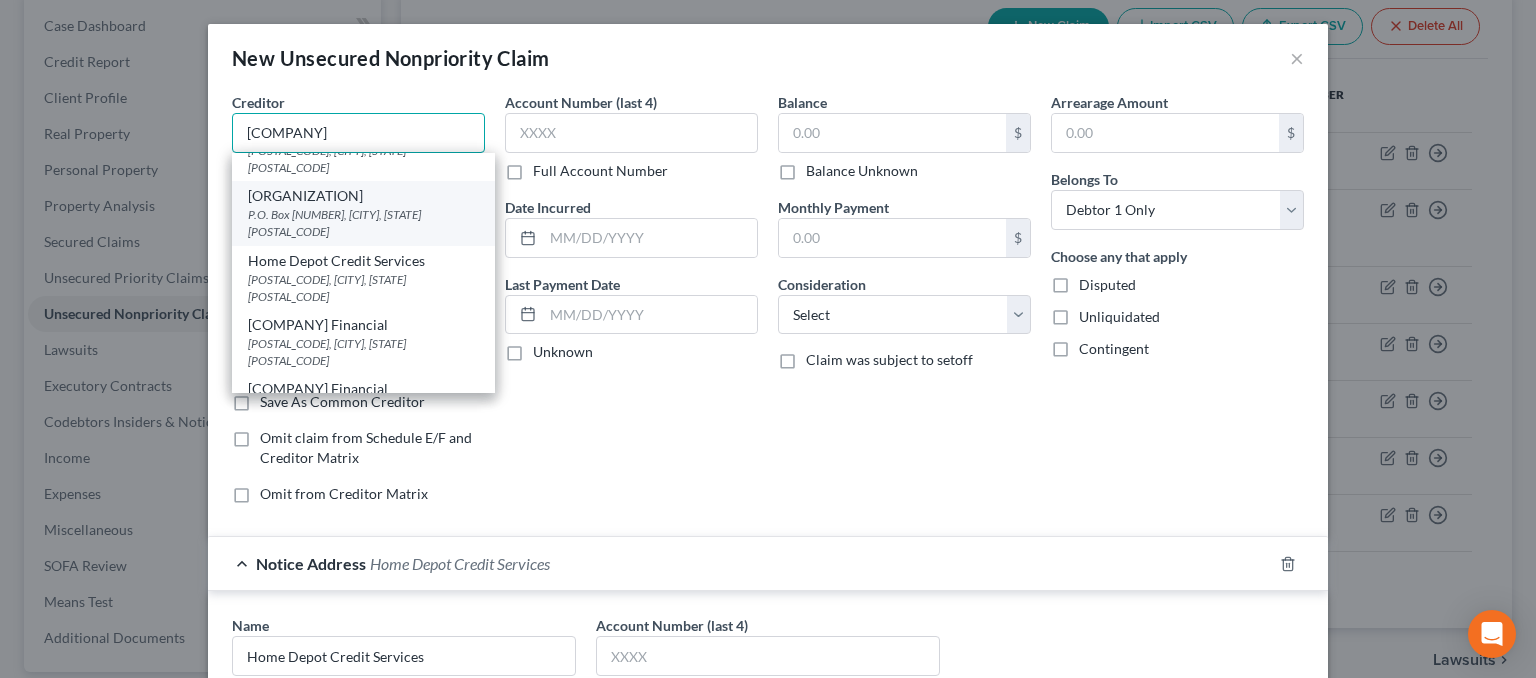 scroll, scrollTop: 0, scrollLeft: 0, axis: both 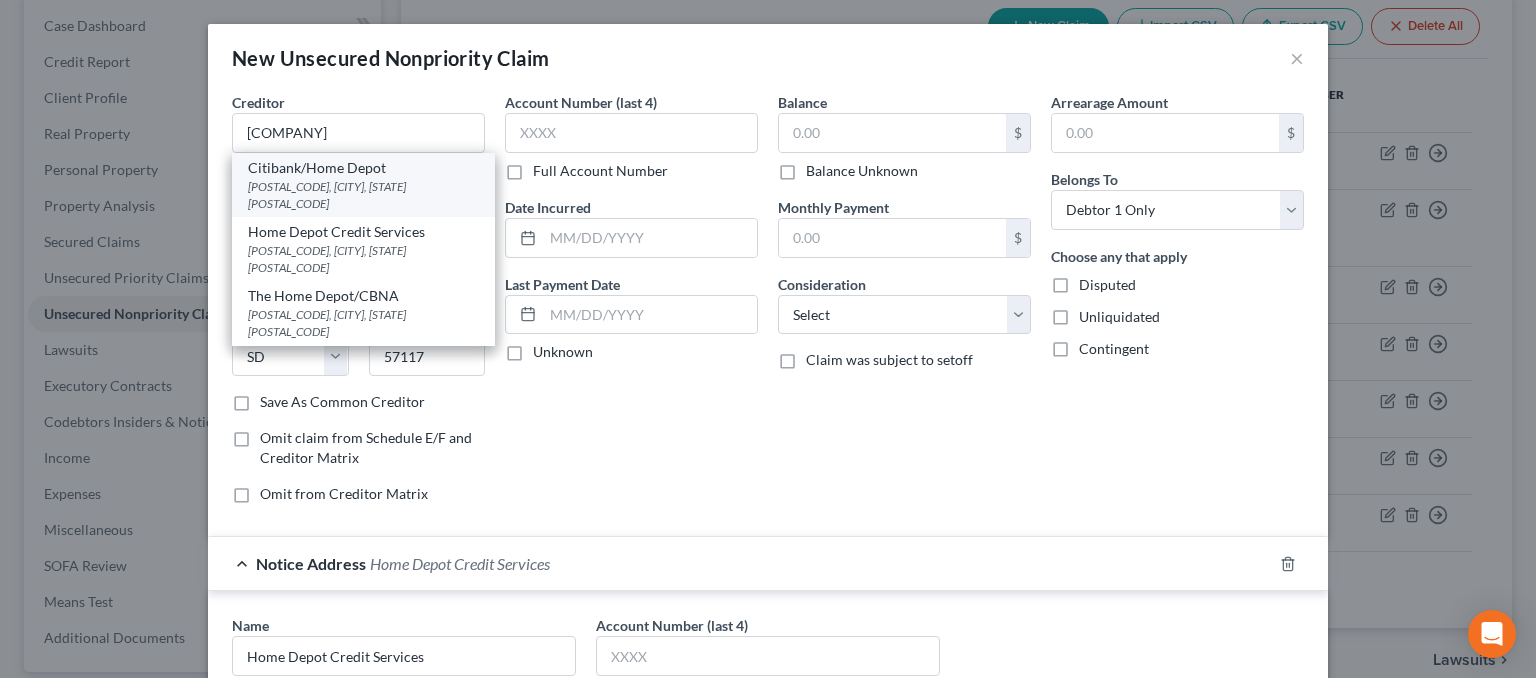 click on "[POSTAL_CODE], [CITY], [STATE] [POSTAL_CODE]" at bounding box center (363, 195) 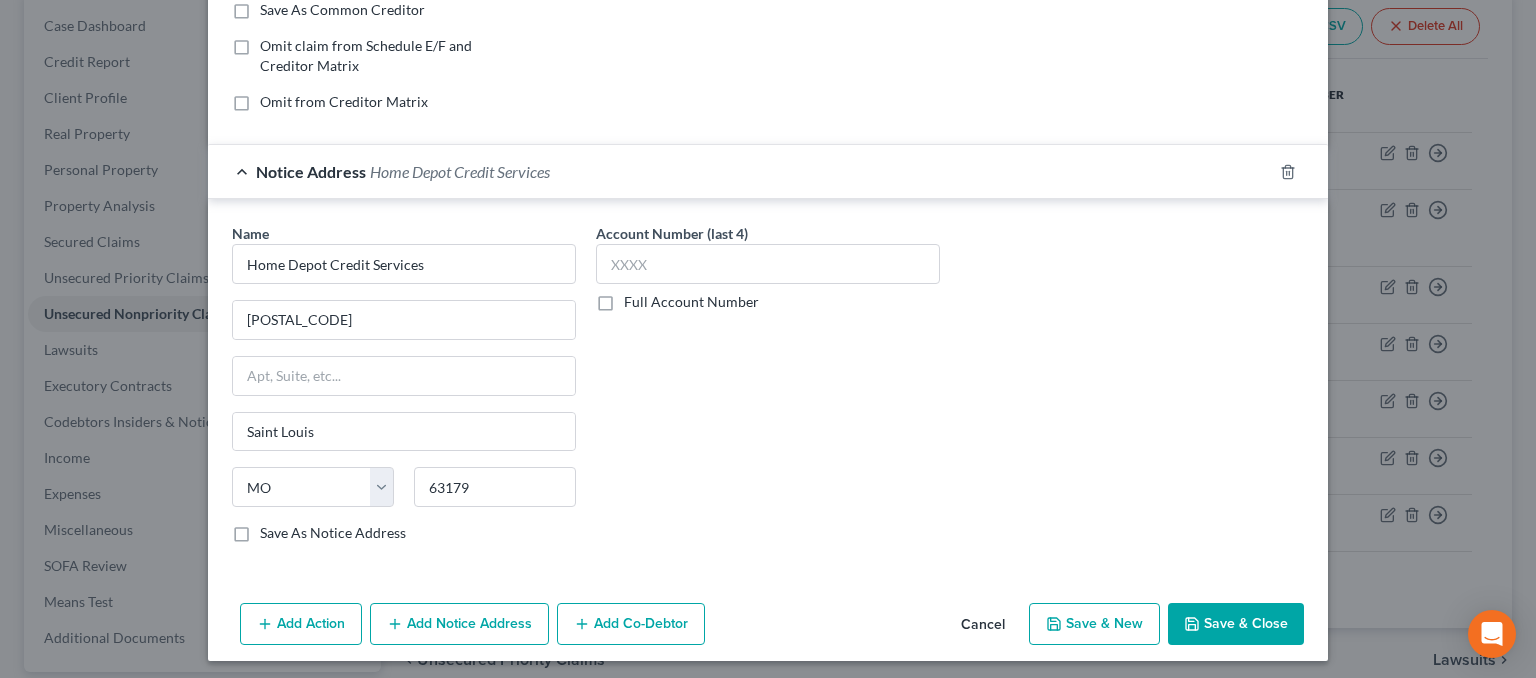 scroll, scrollTop: 395, scrollLeft: 0, axis: vertical 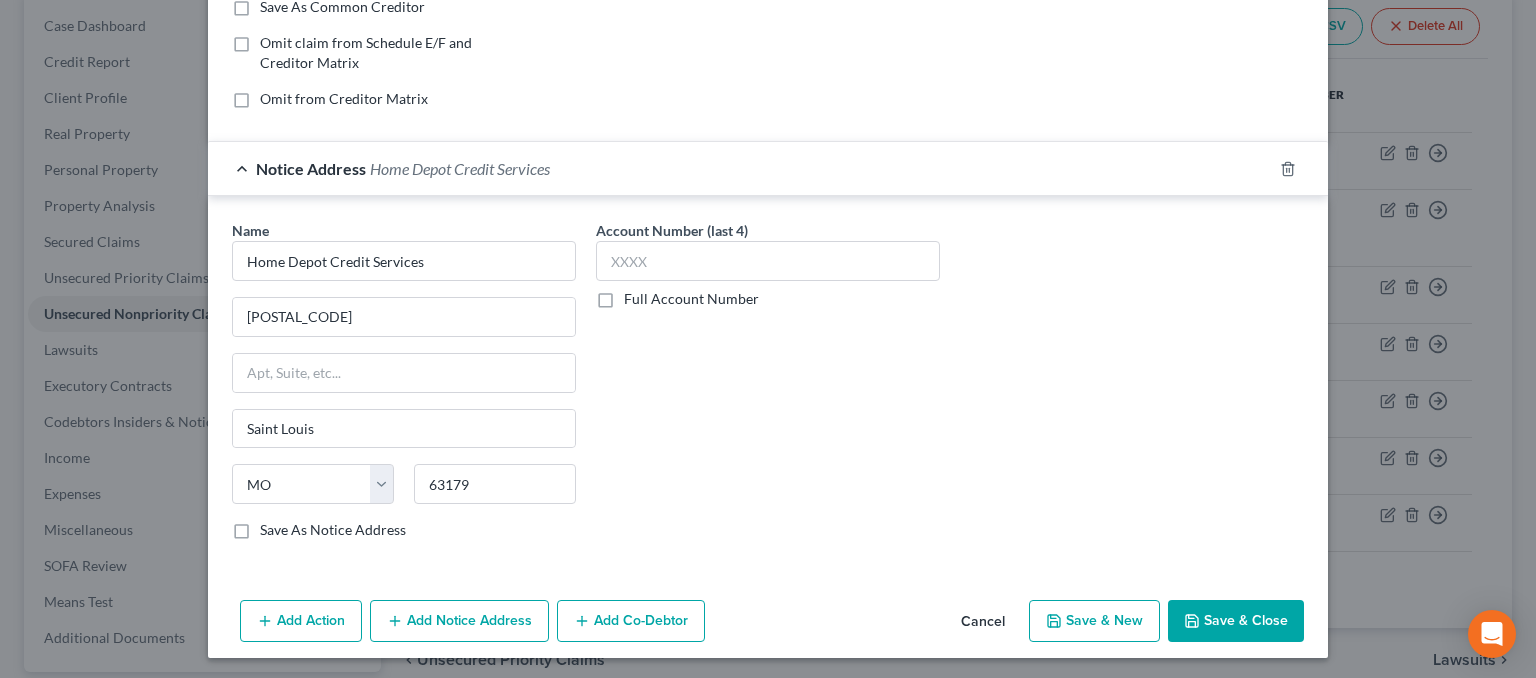click on "Add Notice Address" at bounding box center [459, 621] 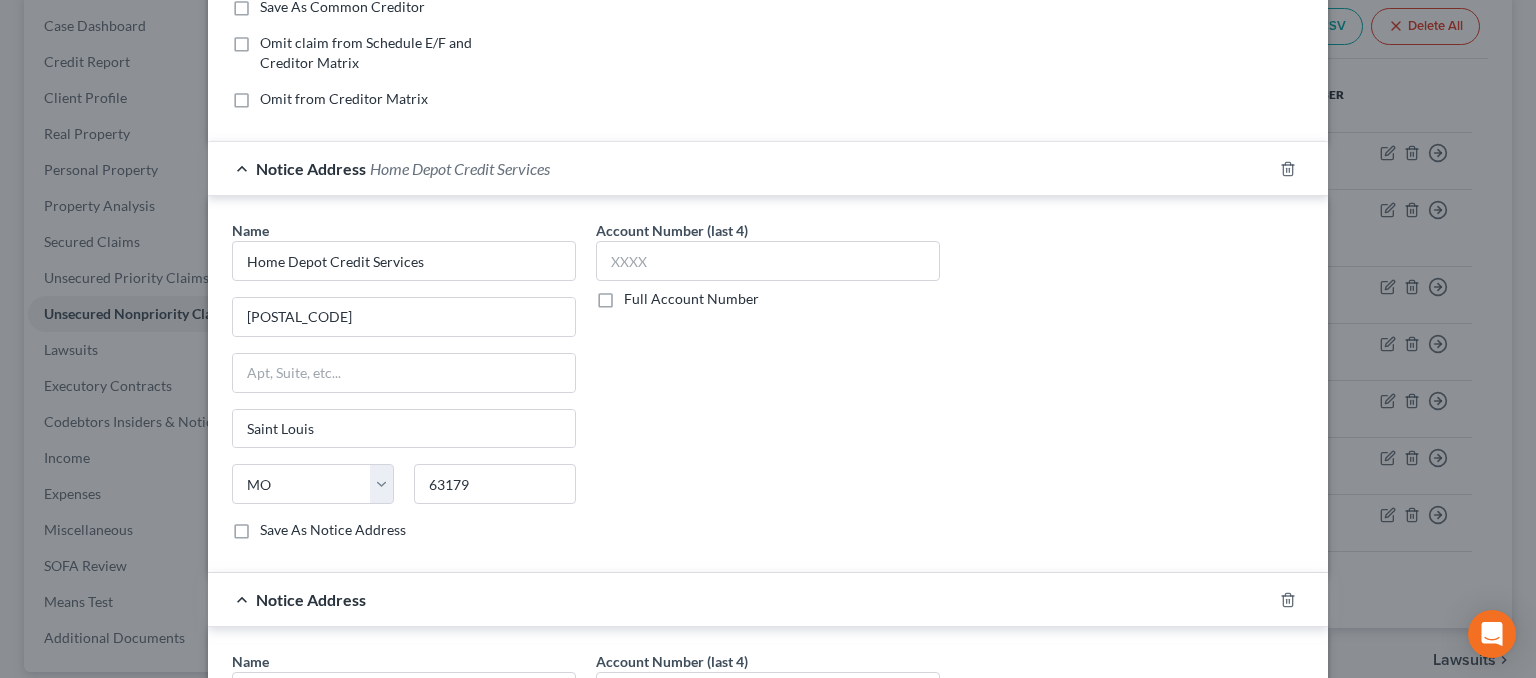 type 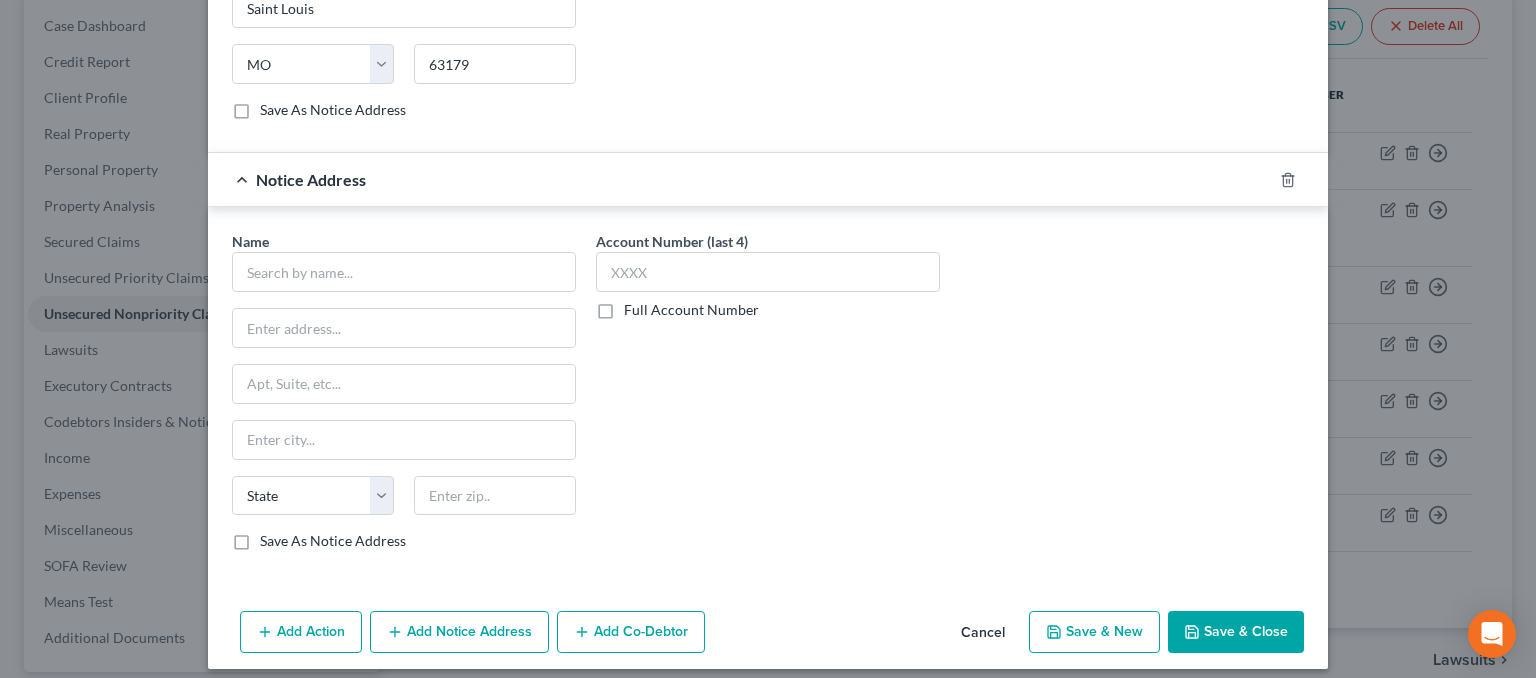 scroll, scrollTop: 824, scrollLeft: 0, axis: vertical 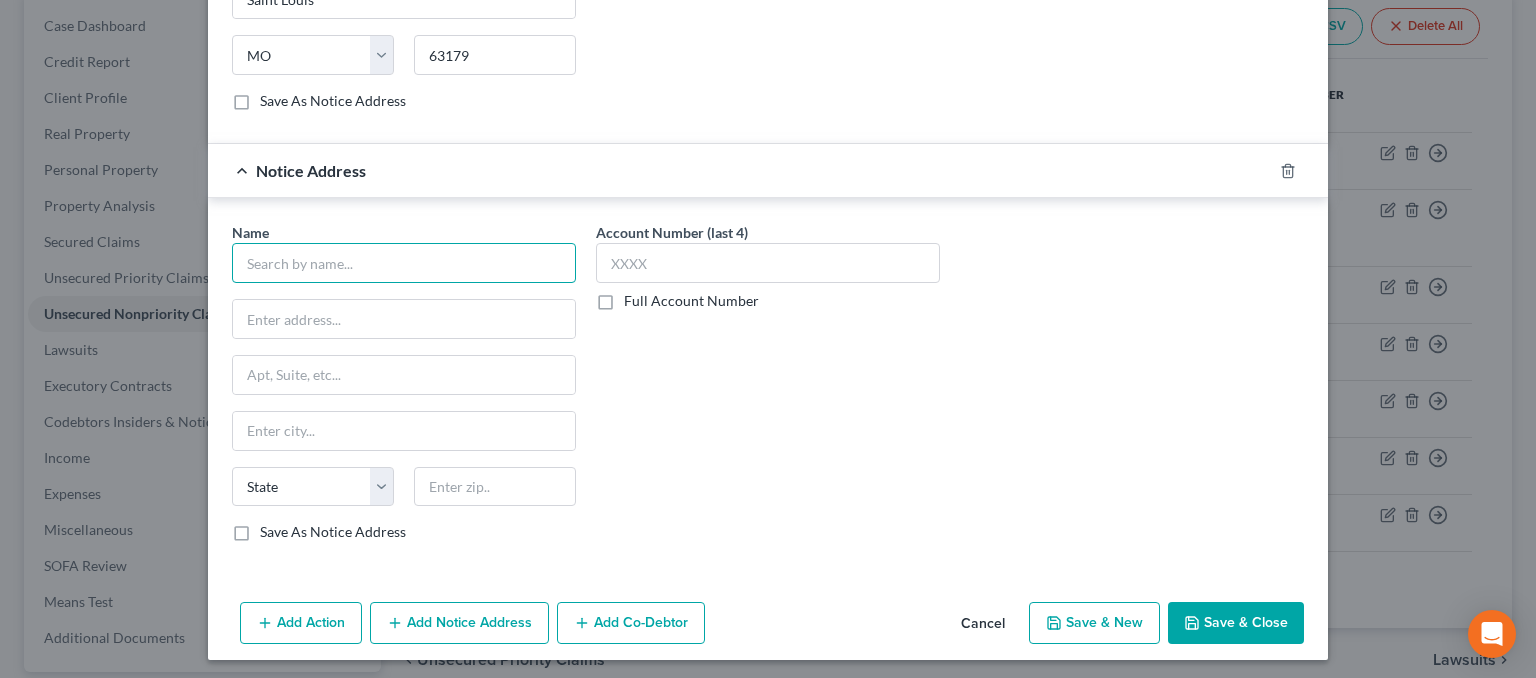 click at bounding box center (404, 263) 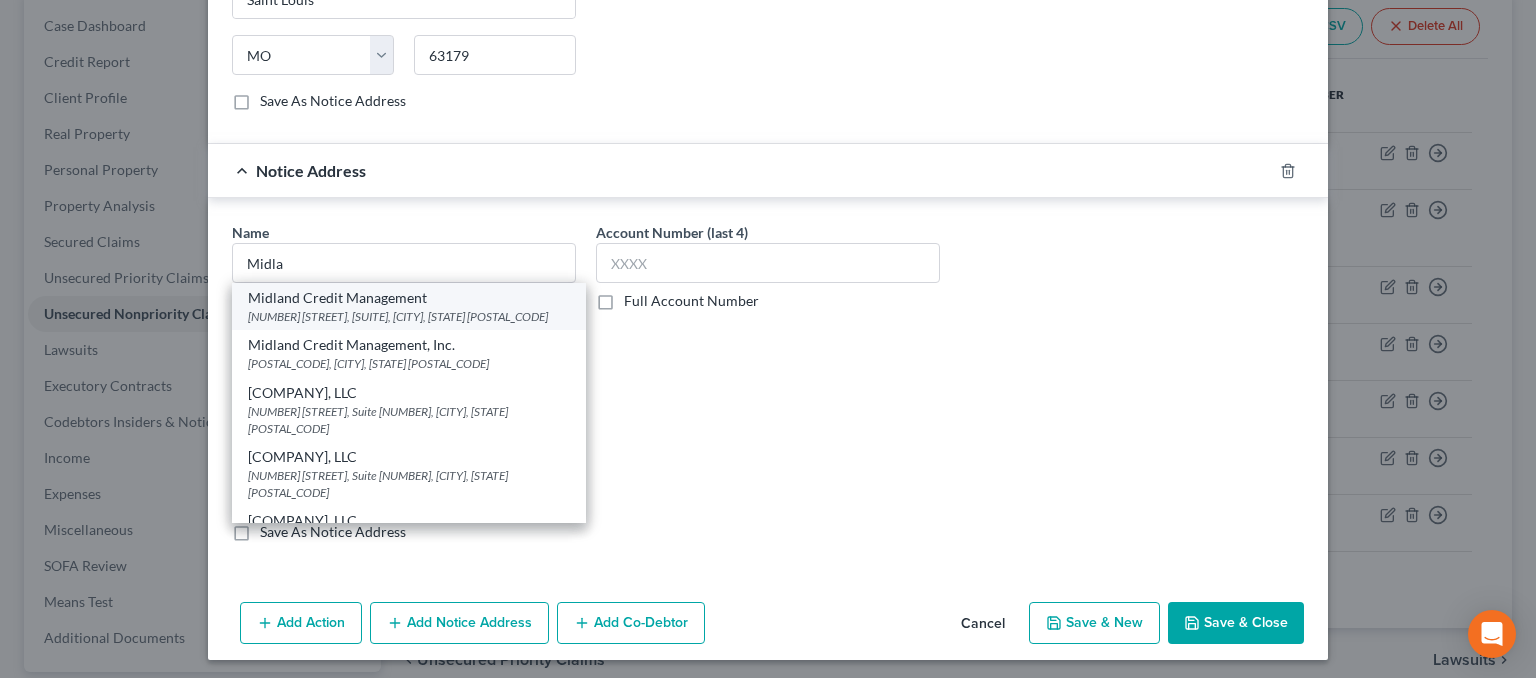 click on "[NUMBER] [STREET], [SUITE], [CITY], [STATE] [POSTAL_CODE]" at bounding box center [409, 316] 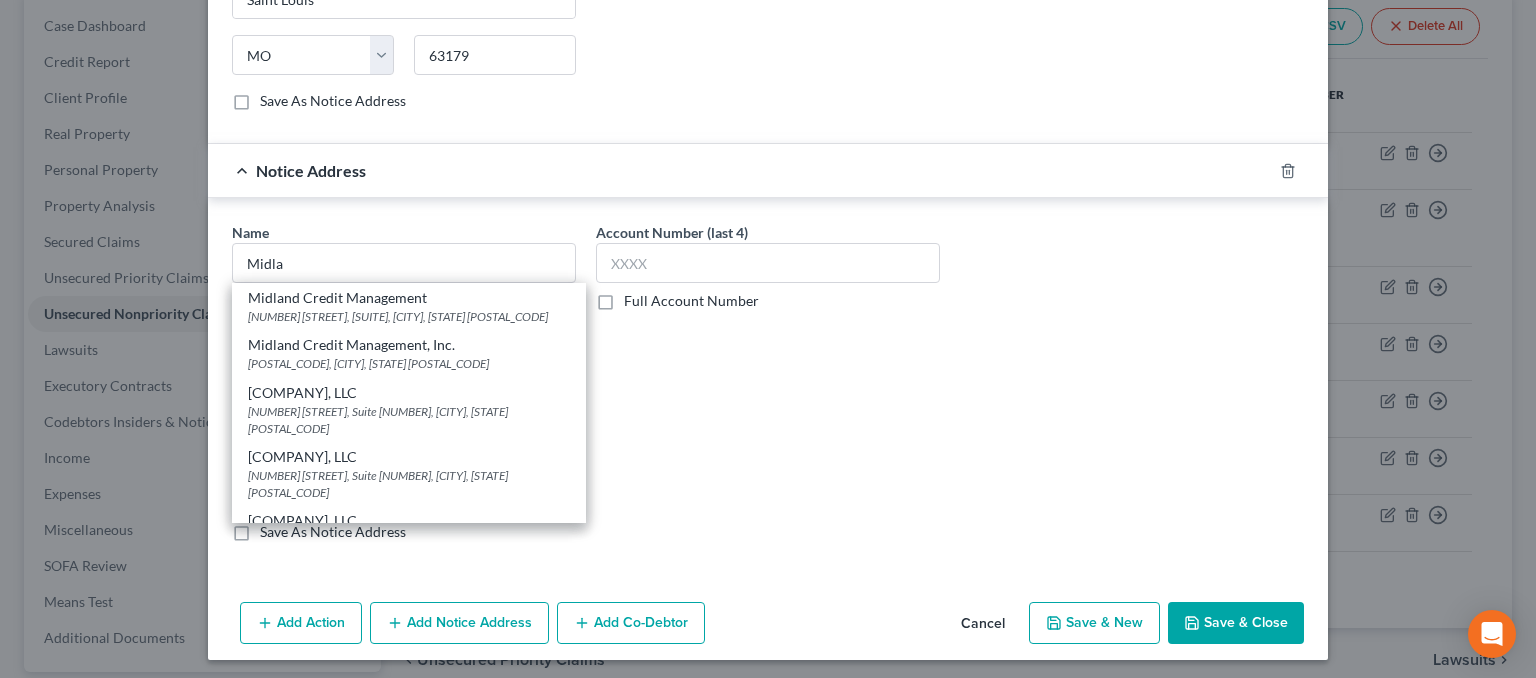 type on "Midland Credit Management" 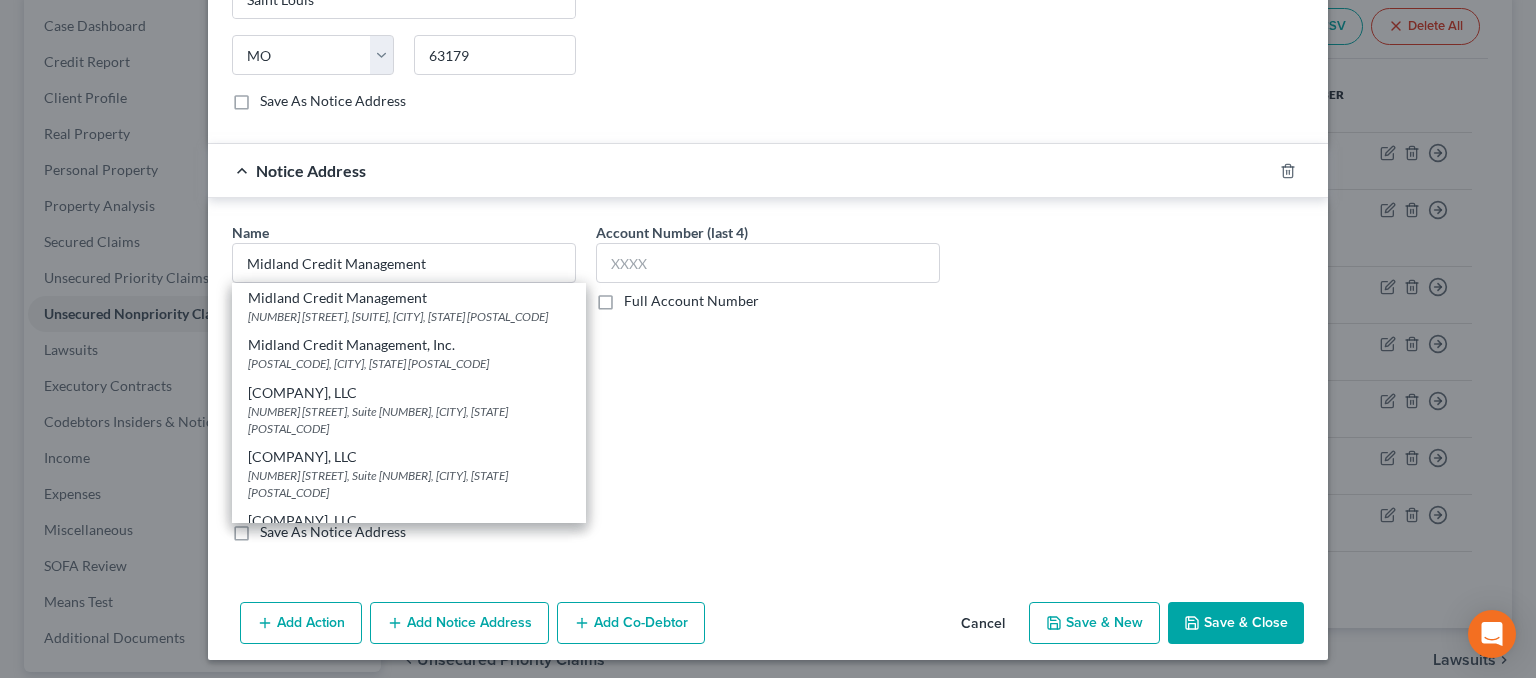 select on "4" 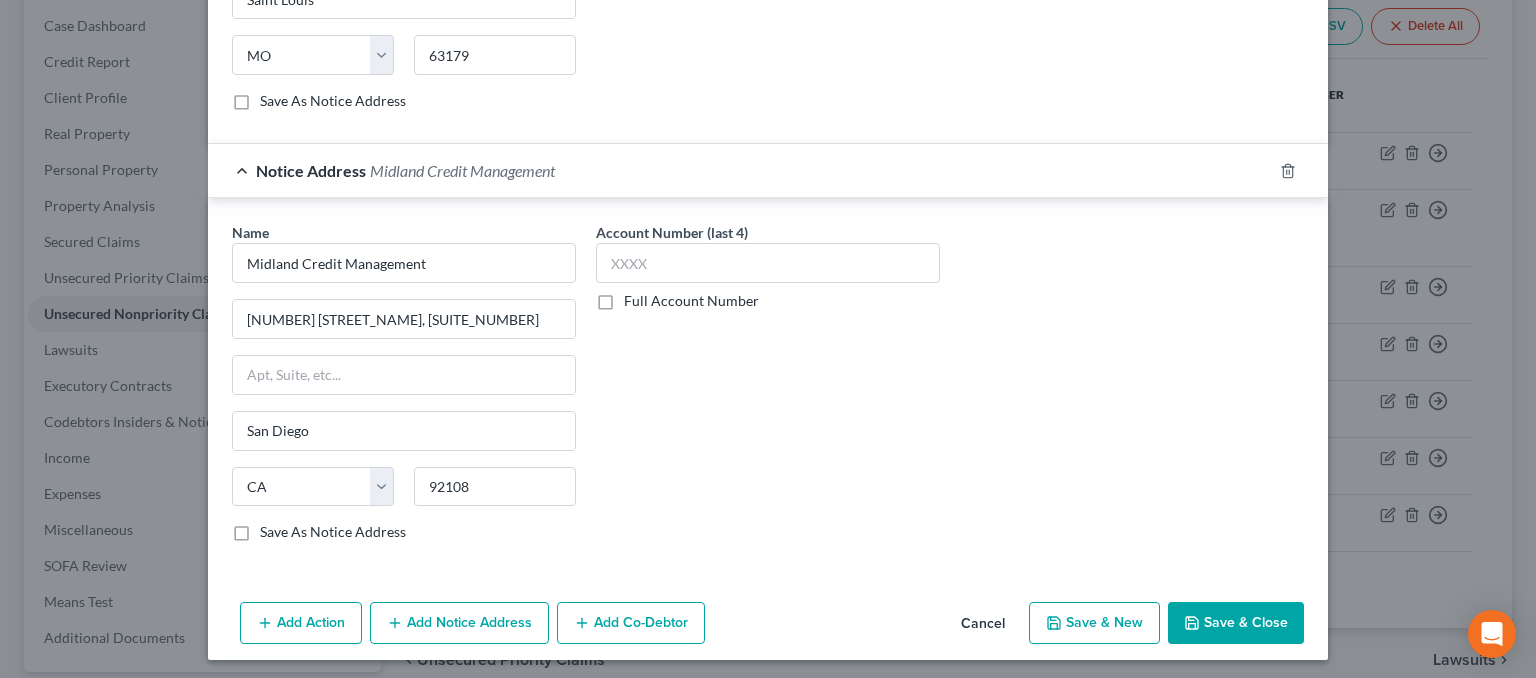click on "Add Notice Address" at bounding box center (459, 623) 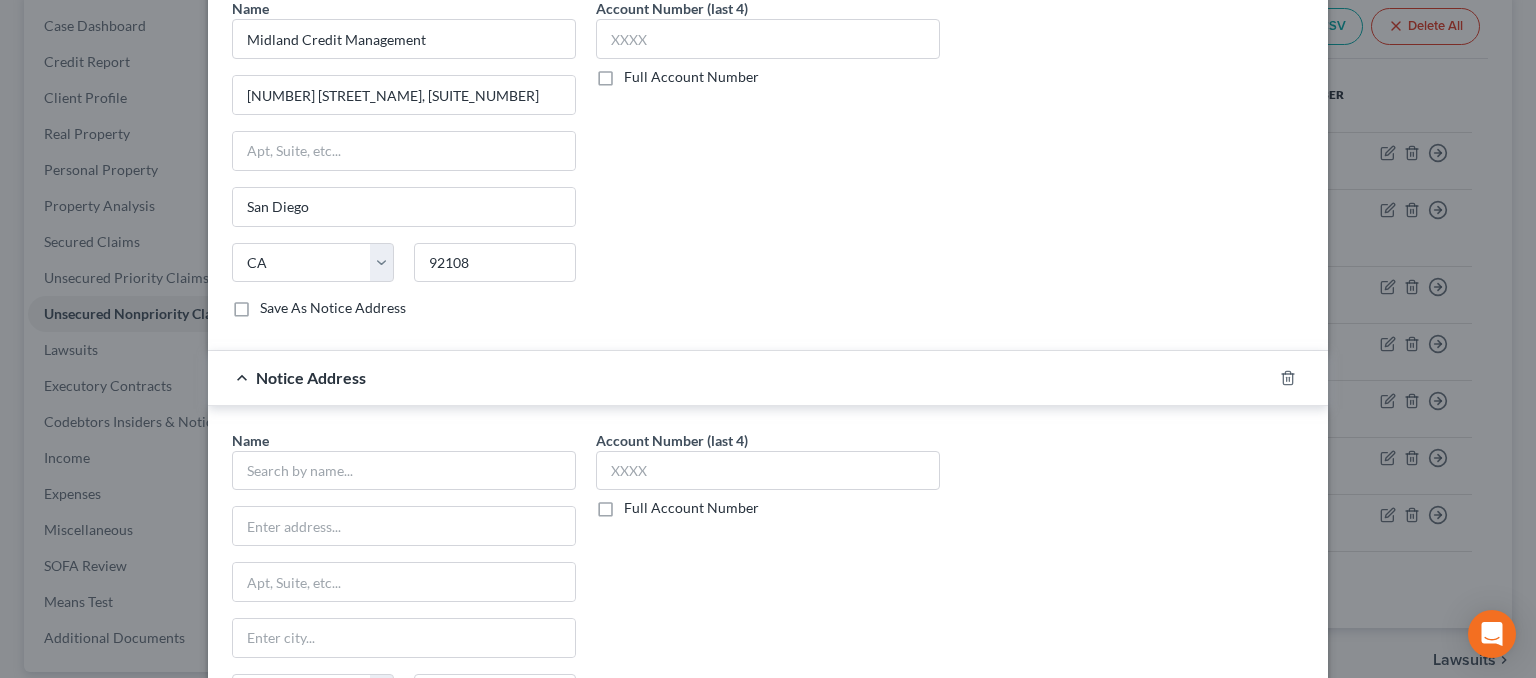 scroll, scrollTop: 1252, scrollLeft: 0, axis: vertical 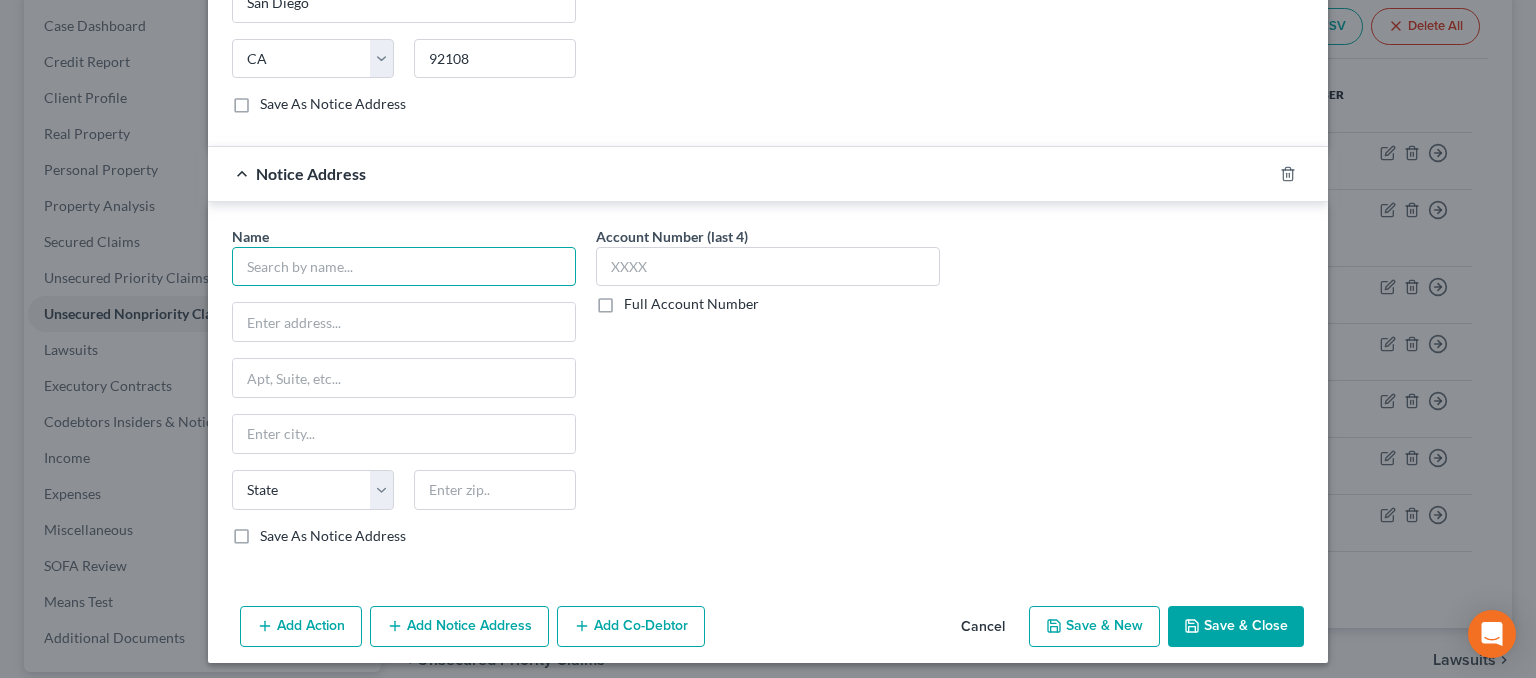 click at bounding box center (404, 267) 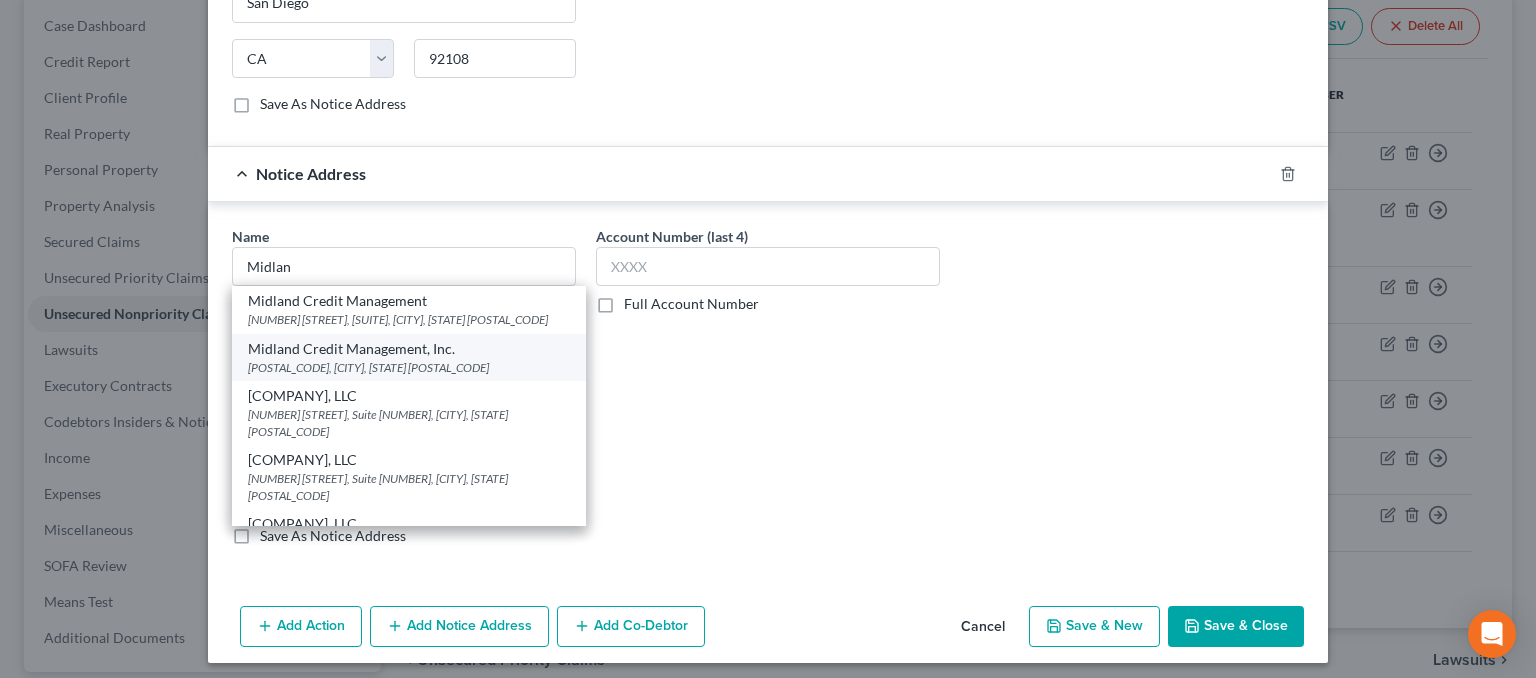 click on "Midland Credit Management, Inc." at bounding box center [409, 349] 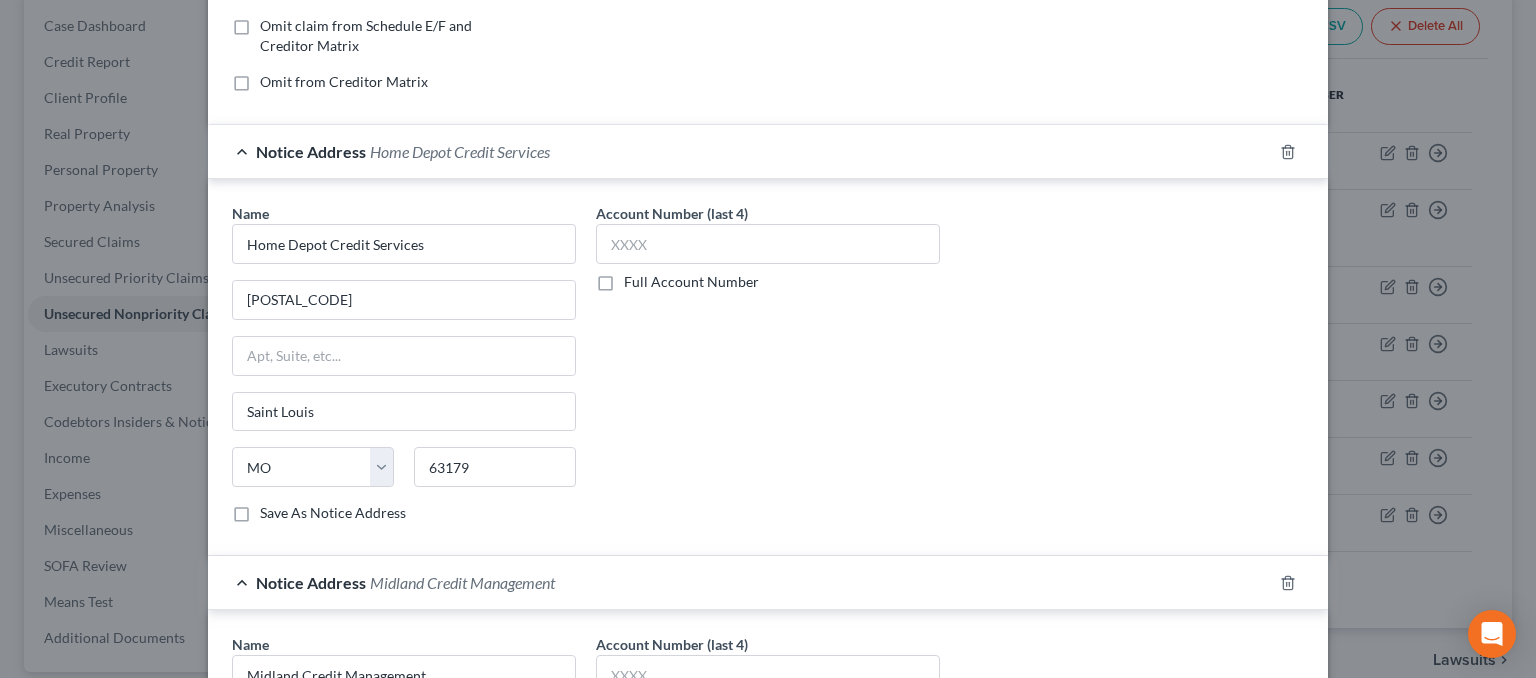 scroll, scrollTop: 1252, scrollLeft: 0, axis: vertical 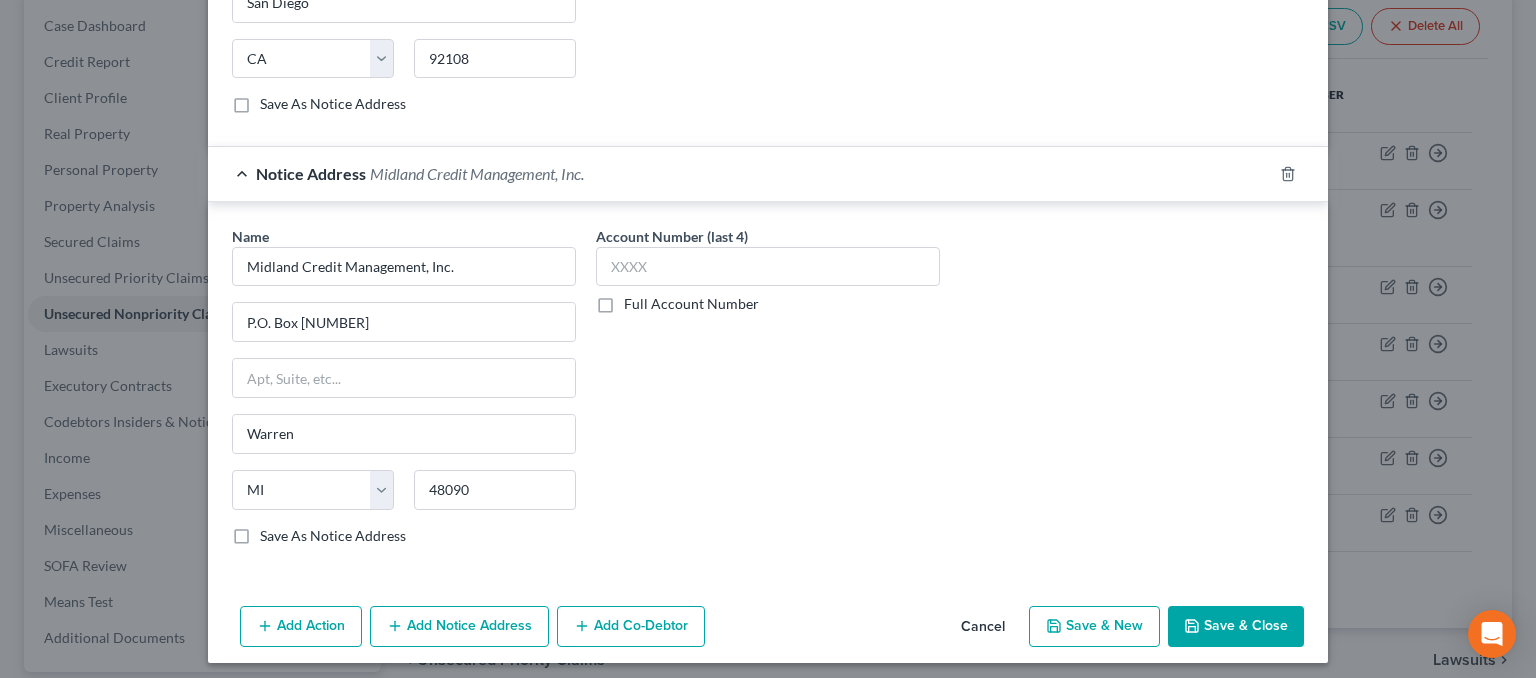 click on "Add Notice Address" at bounding box center [459, 627] 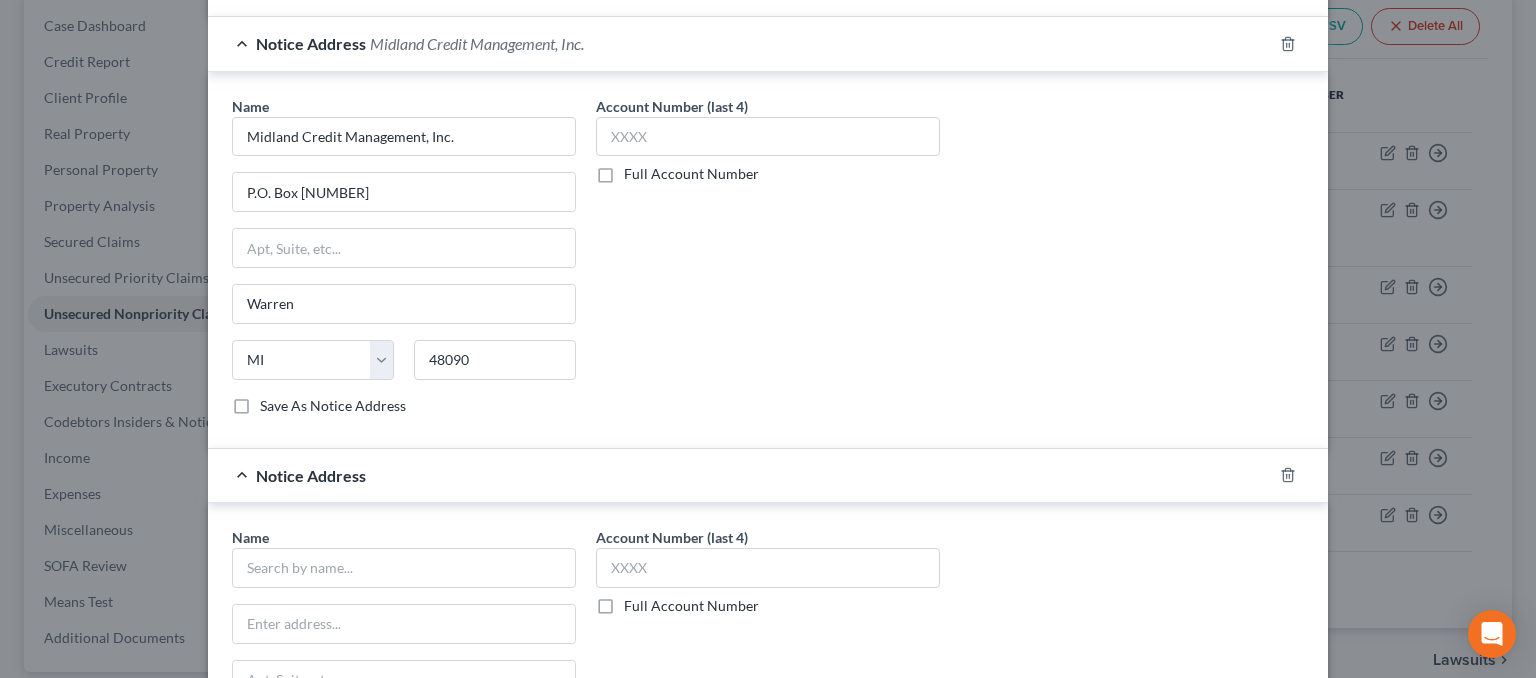 scroll, scrollTop: 1681, scrollLeft: 0, axis: vertical 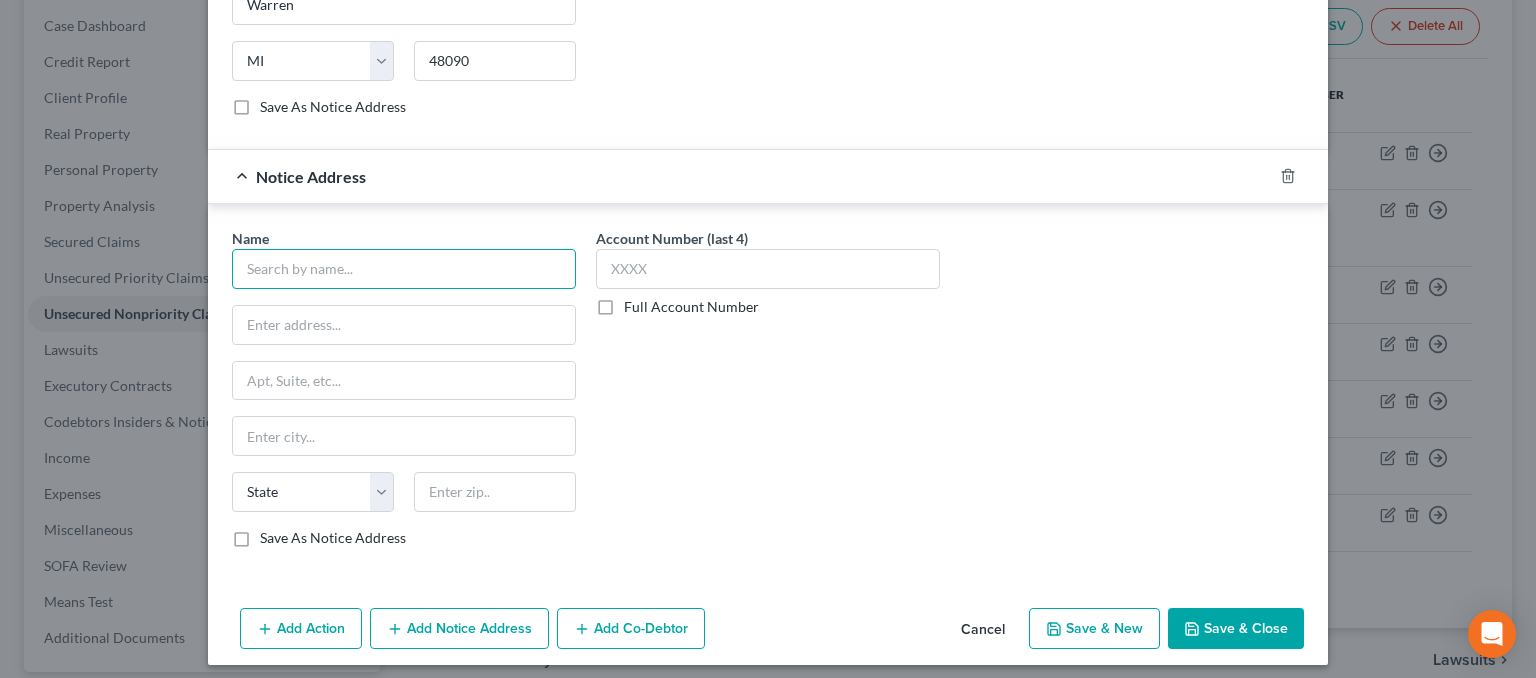 click at bounding box center [404, 269] 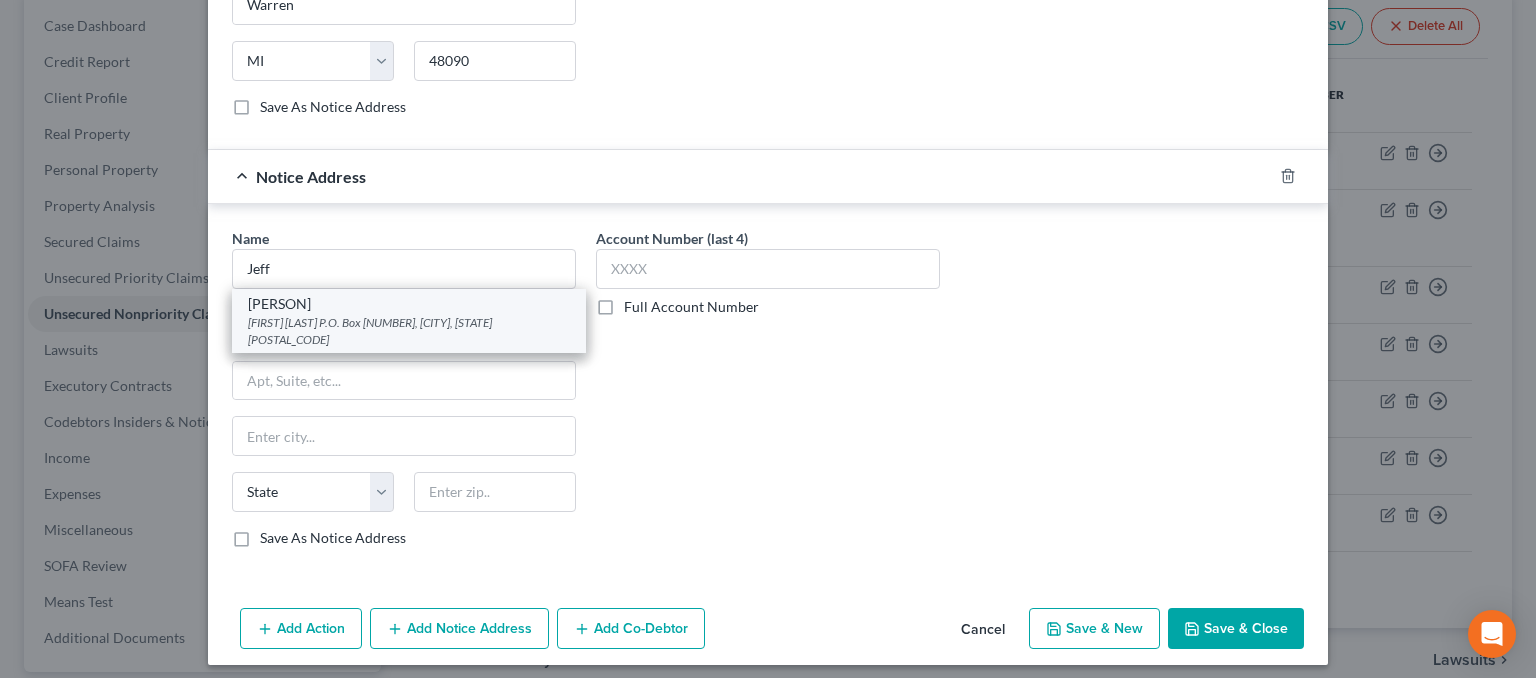 click on "[FIRST] [LAST] P.O. Box [NUMBER], [CITY], [STATE] [POSTAL_CODE]" at bounding box center (409, 331) 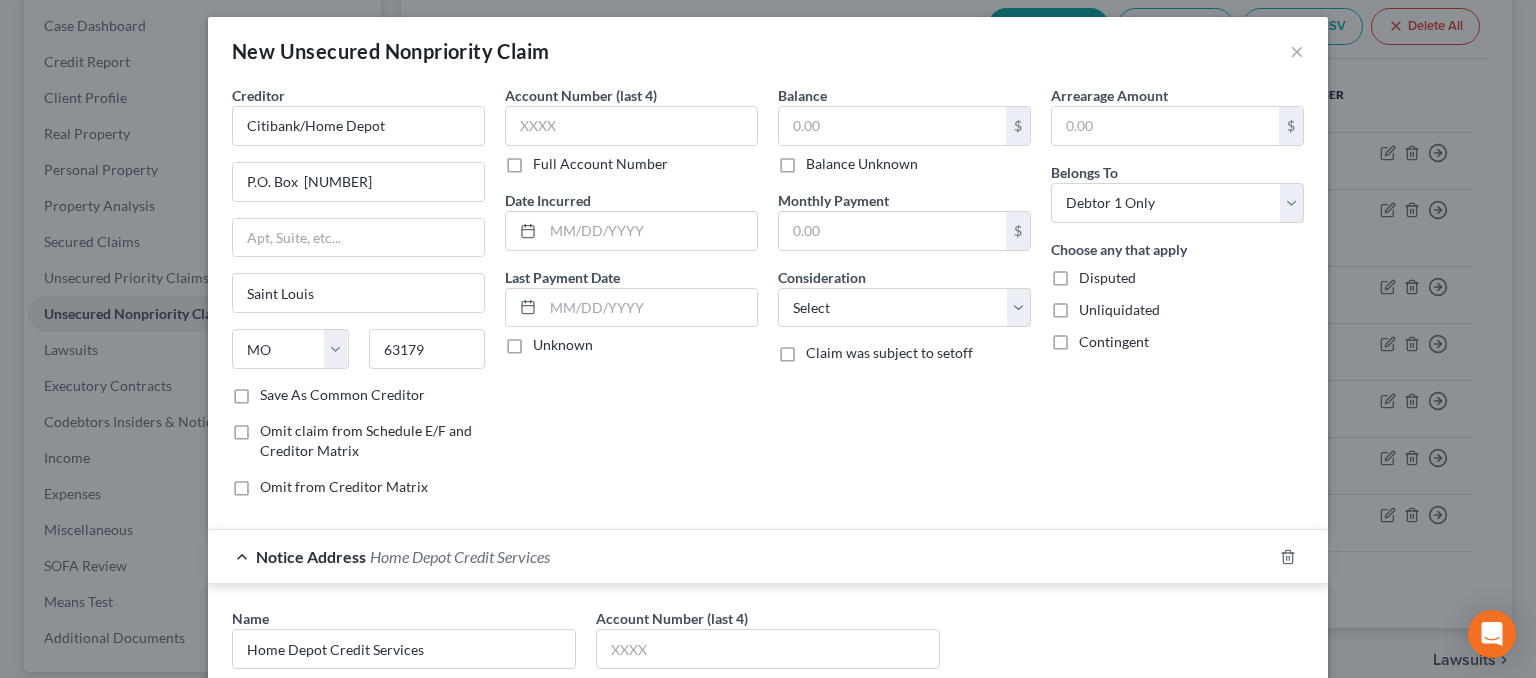 scroll, scrollTop: 0, scrollLeft: 0, axis: both 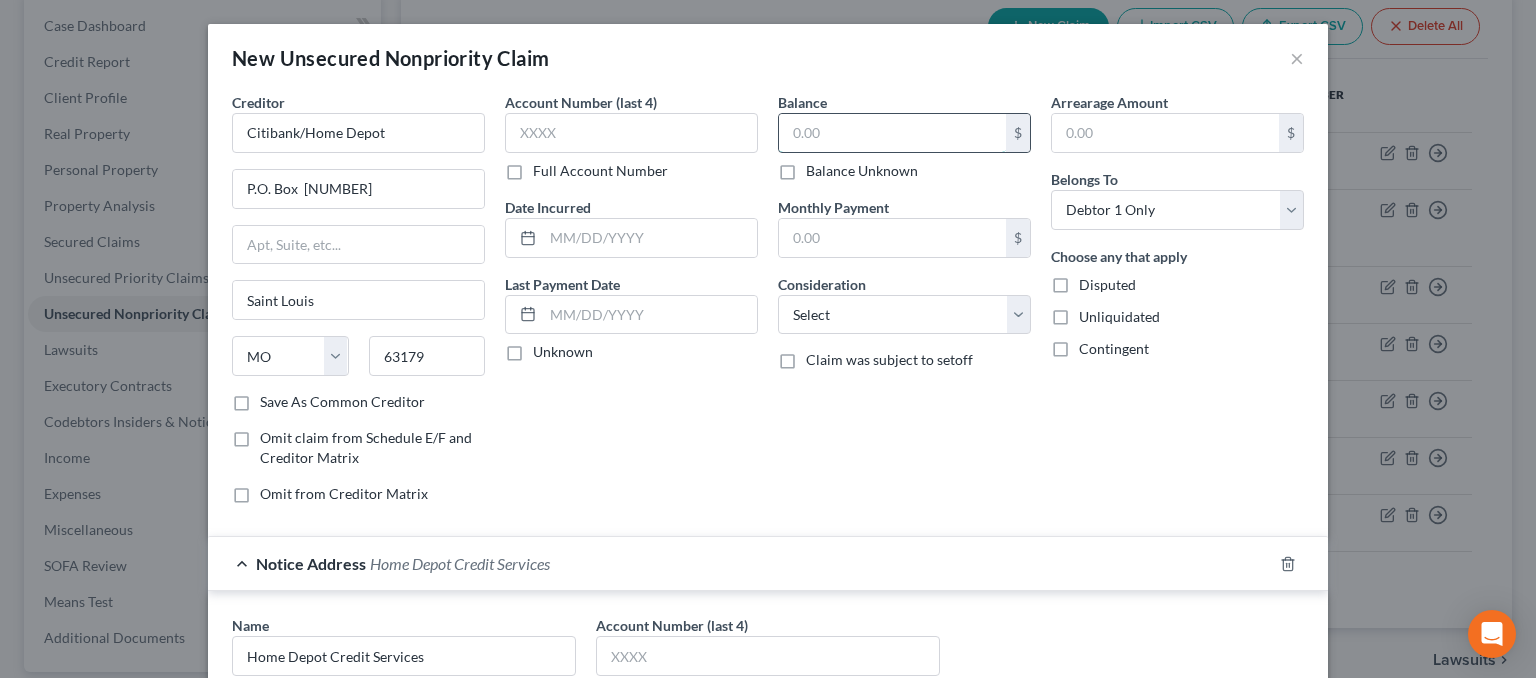 click at bounding box center [892, 133] 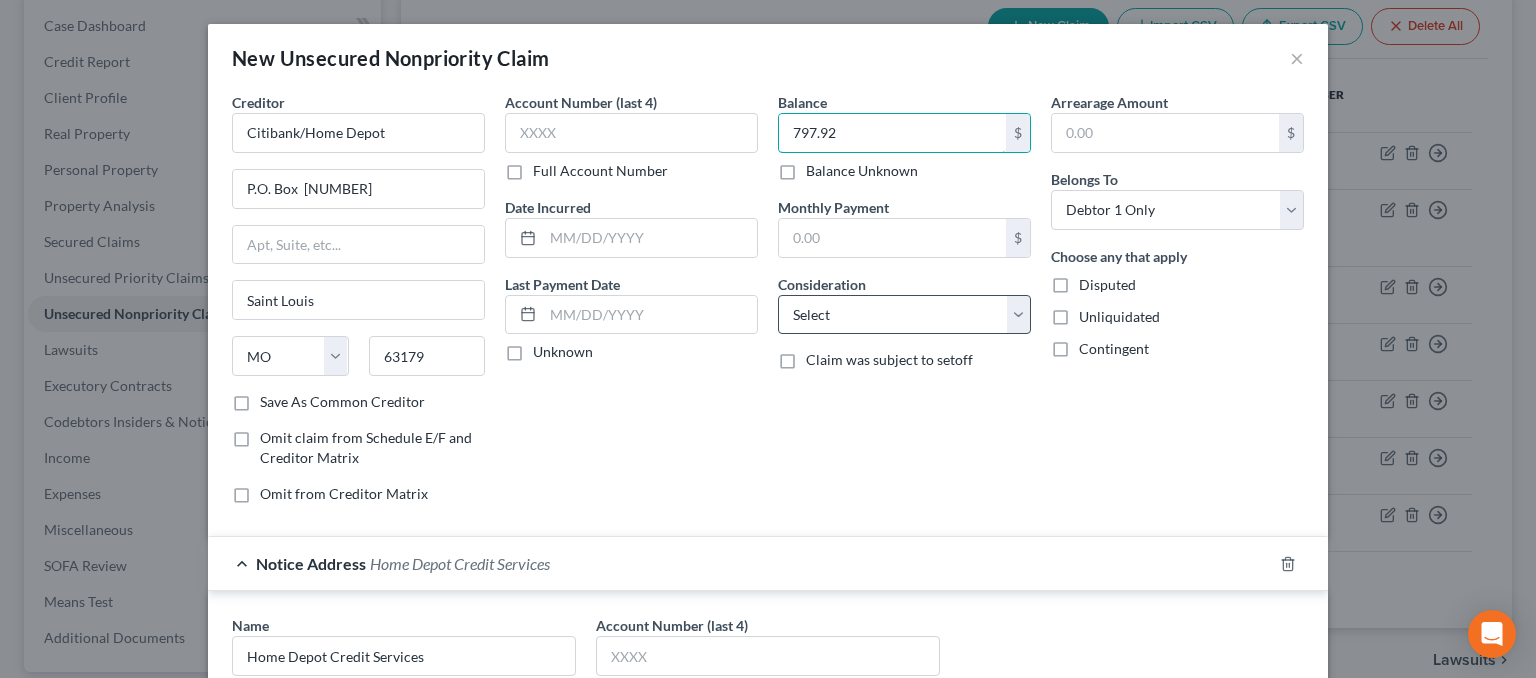 type on "797.92" 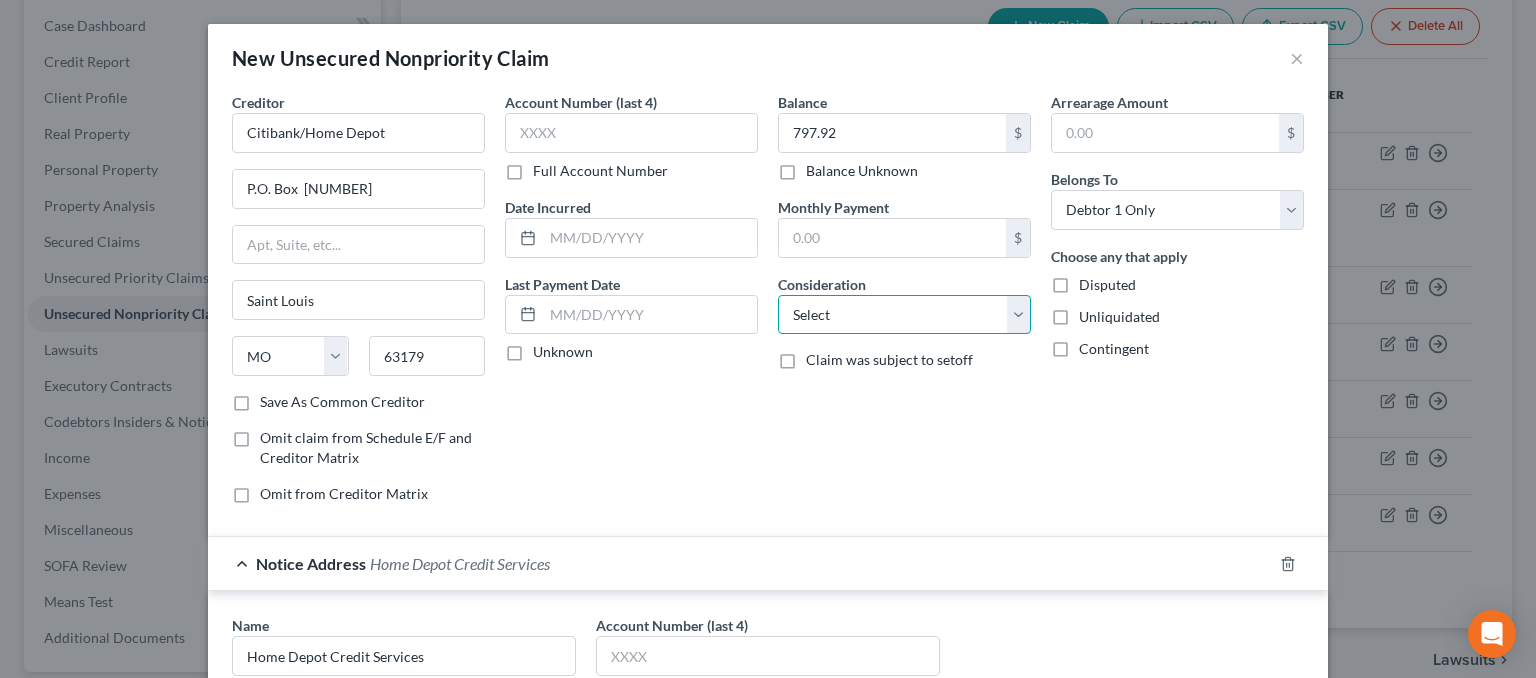 click on "Select Cable / Satellite Services Collection Agency Credit Card Debt Debt Counseling / Attorneys Deficiency Balance Domestic Support Obligations Home / Car Repairs Income Taxes Judgment Liens Medical Services Monies Loaned / Advanced Mortgage Obligation From Divorce Or Separation Obligation To Pensions Other Overdrawn Bank Account Promised To Help Pay Creditors Student Loans Suppliers And Vendors Telephone / Internet Services Utility Services" at bounding box center (904, 315) 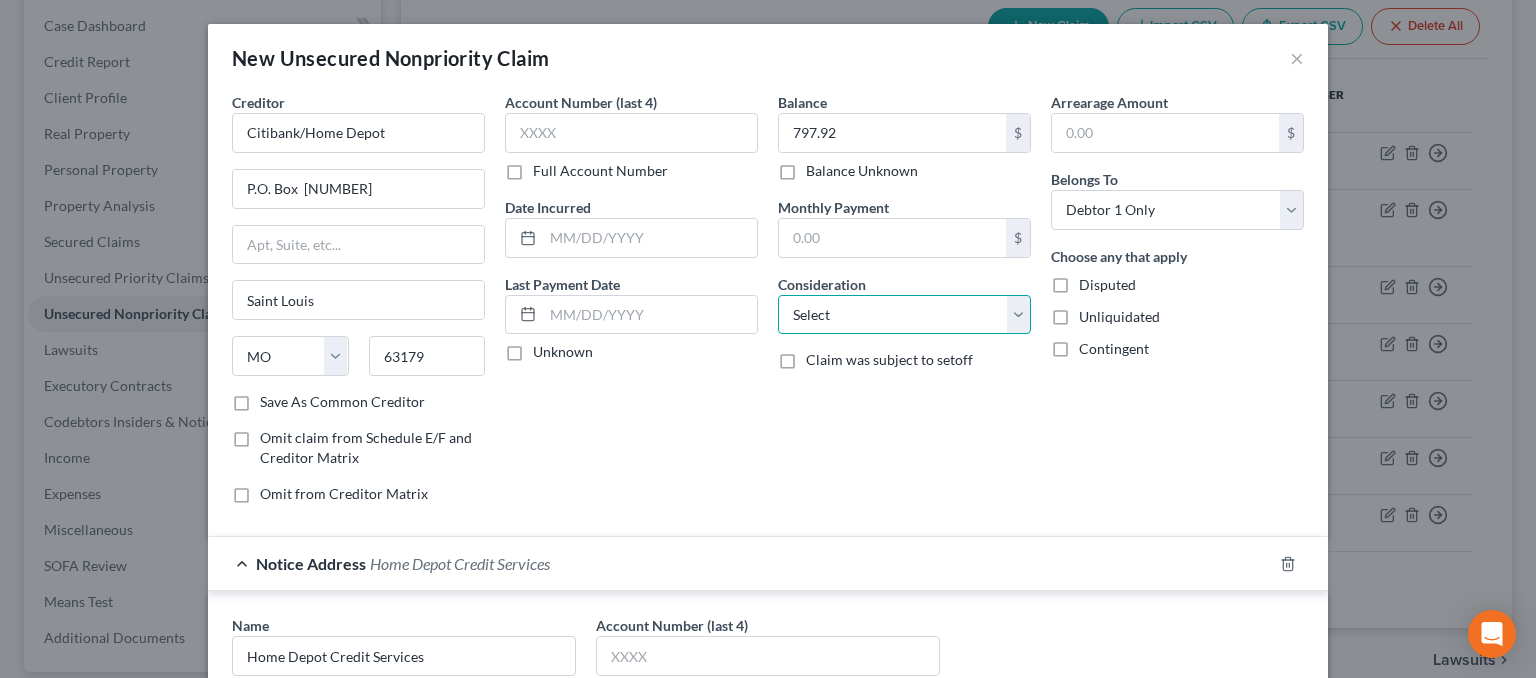 select on "2" 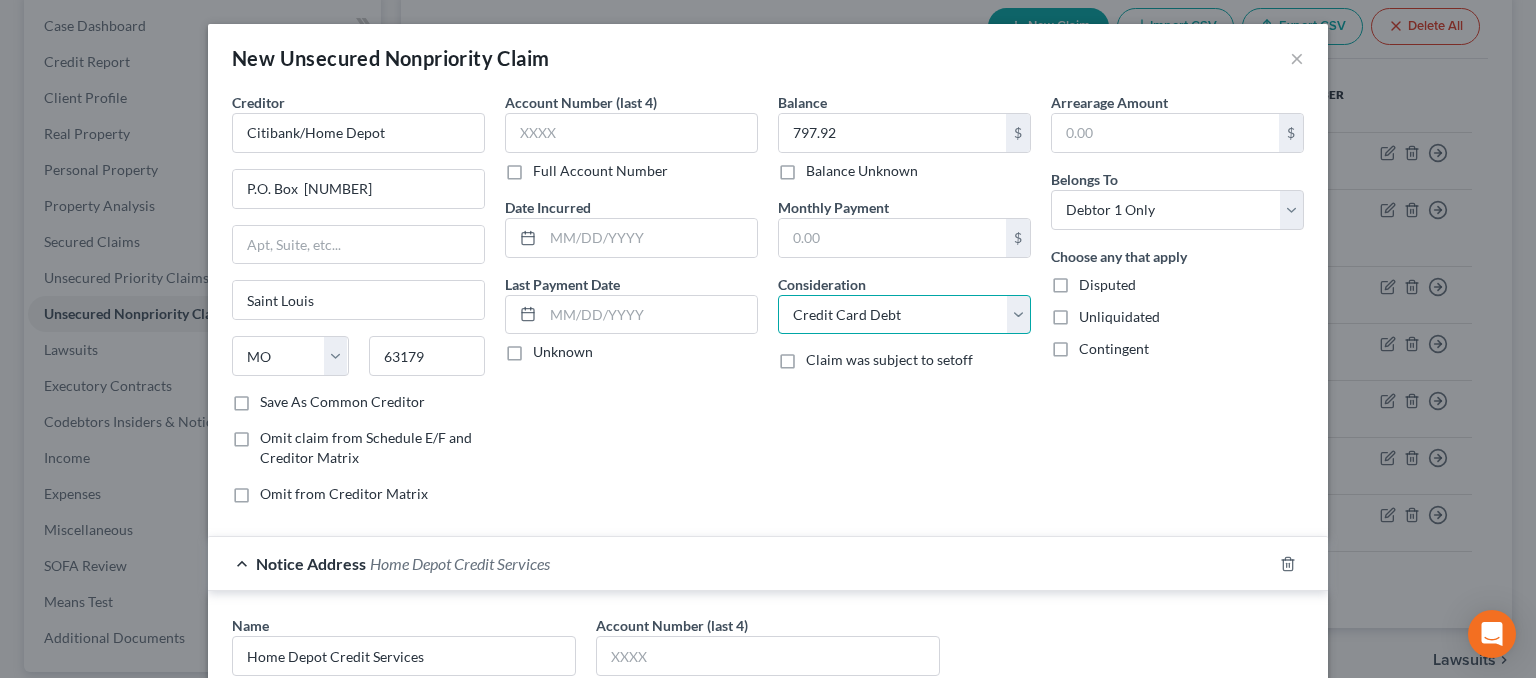 click on "Select Cable / Satellite Services Collection Agency Credit Card Debt Debt Counseling / Attorneys Deficiency Balance Domestic Support Obligations Home / Car Repairs Income Taxes Judgment Liens Medical Services Monies Loaned / Advanced Mortgage Obligation From Divorce Or Separation Obligation To Pensions Other Overdrawn Bank Account Promised To Help Pay Creditors Student Loans Suppliers And Vendors Telephone / Internet Services Utility Services" at bounding box center [904, 315] 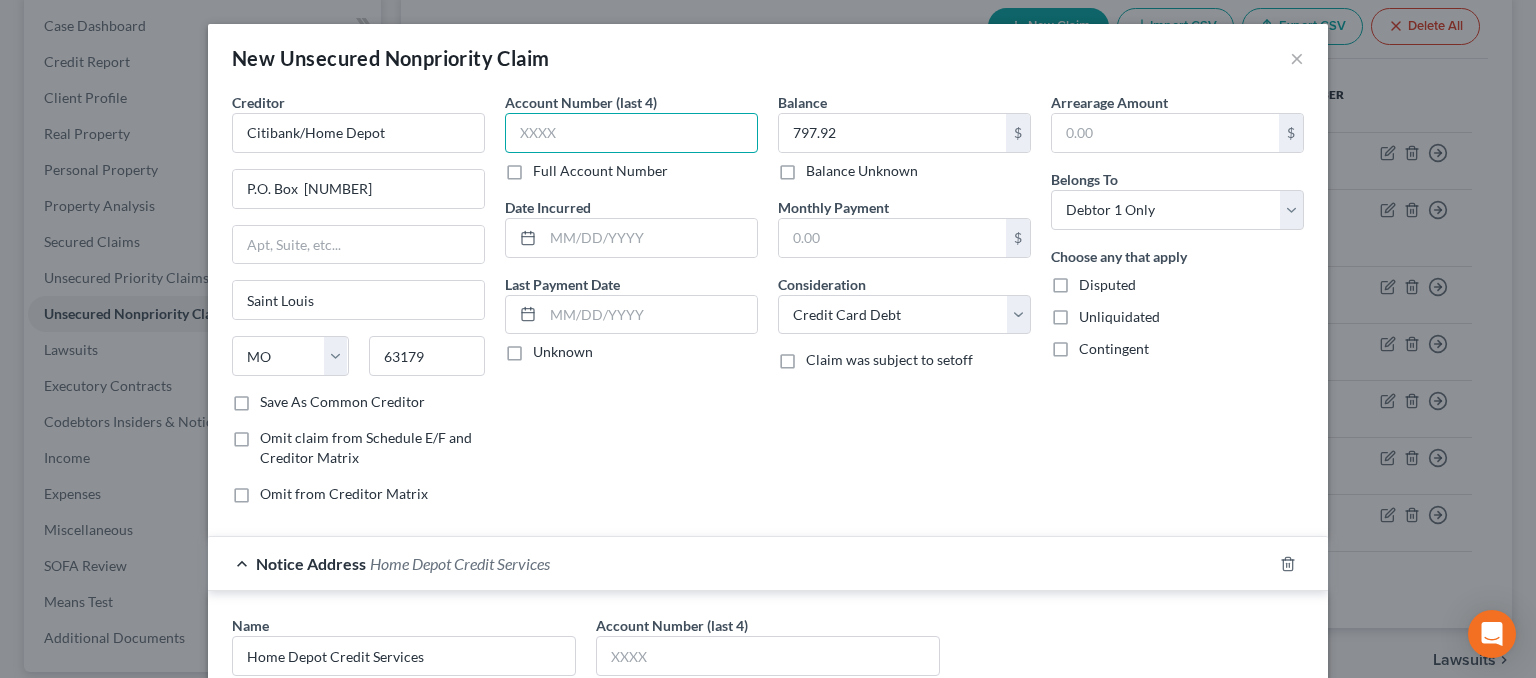 click at bounding box center (631, 133) 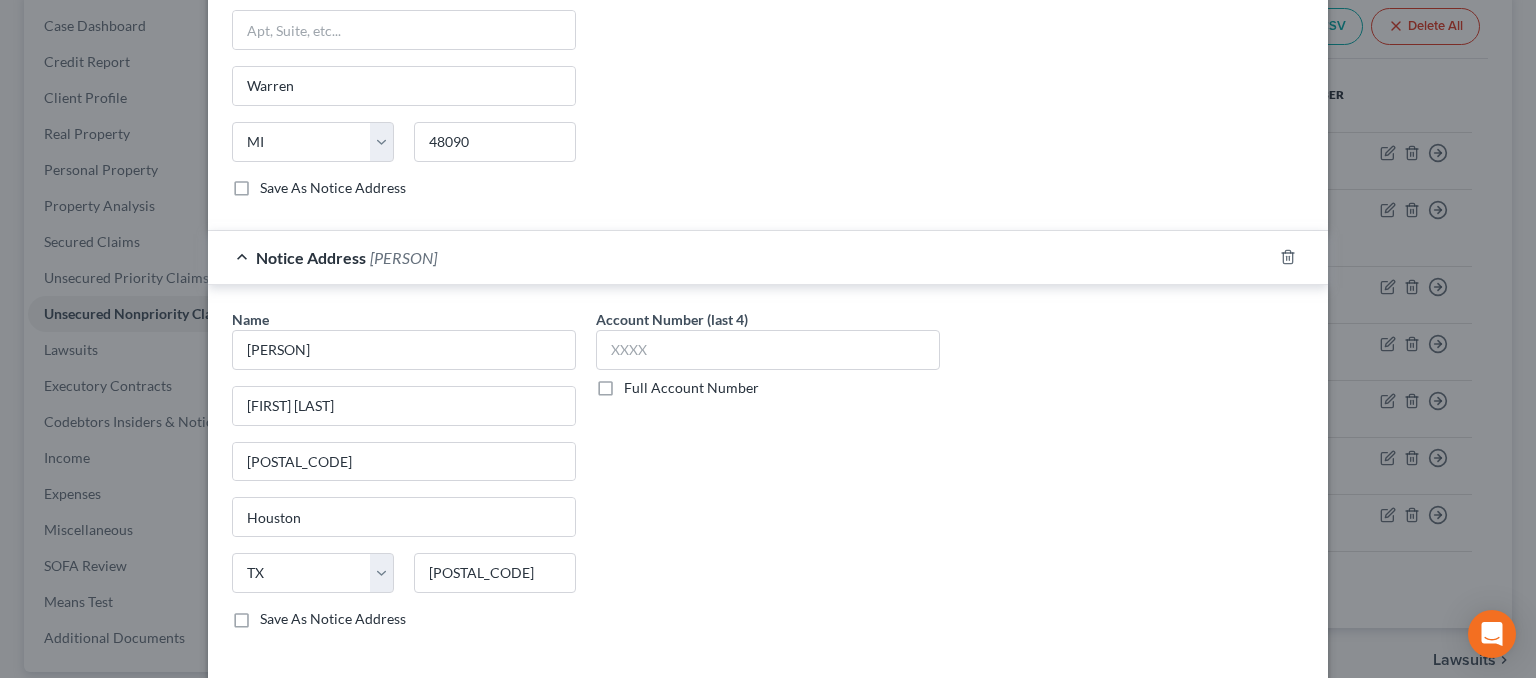 scroll, scrollTop: 1681, scrollLeft: 0, axis: vertical 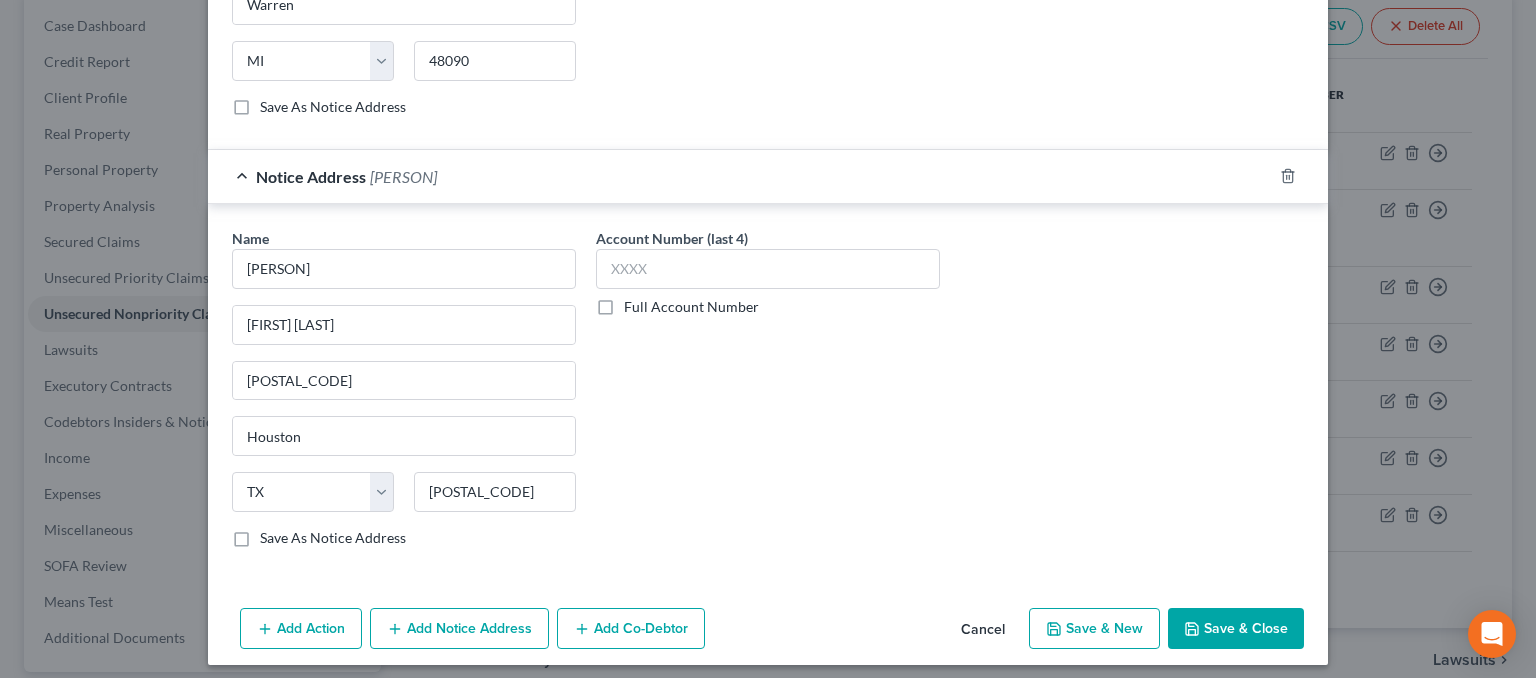 type on "[NUMBER]" 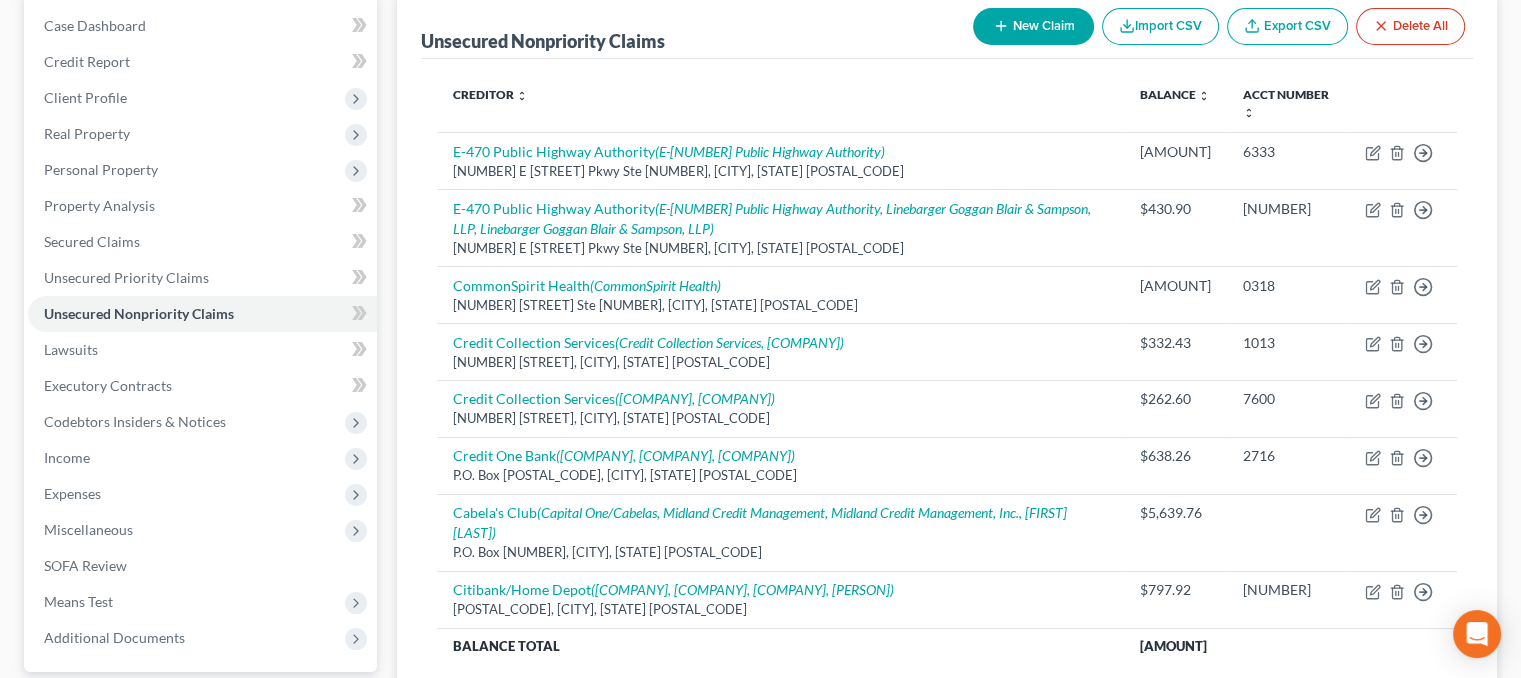 click on "New Claim" at bounding box center [1033, 26] 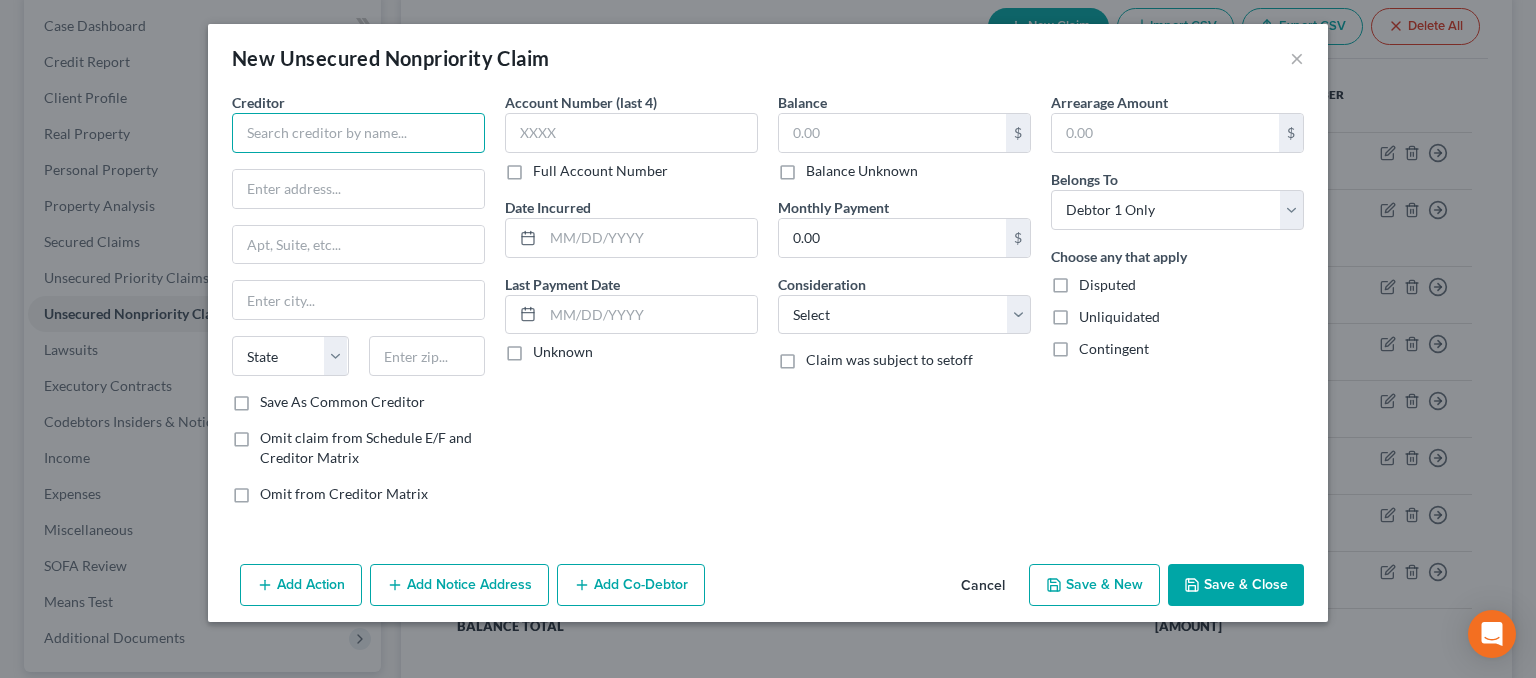 click at bounding box center (358, 133) 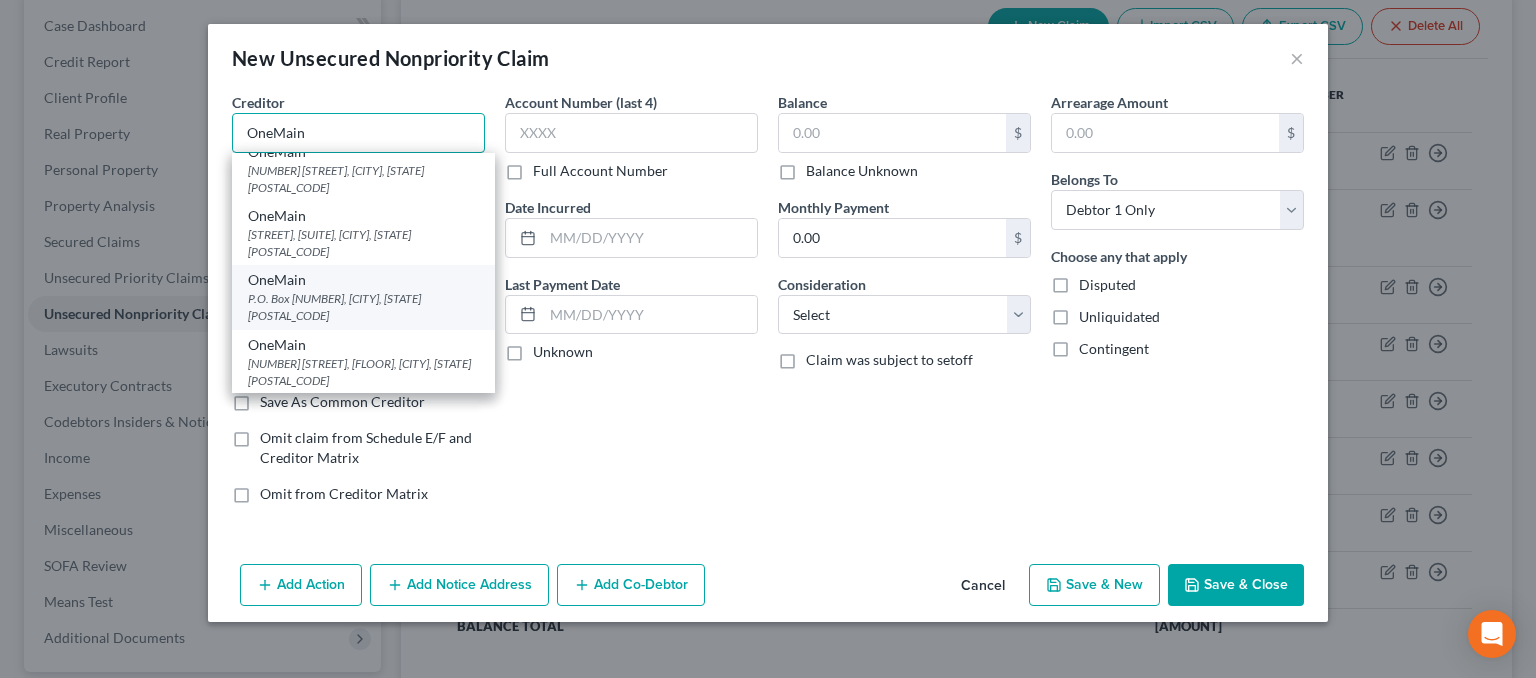 scroll, scrollTop: 29, scrollLeft: 0, axis: vertical 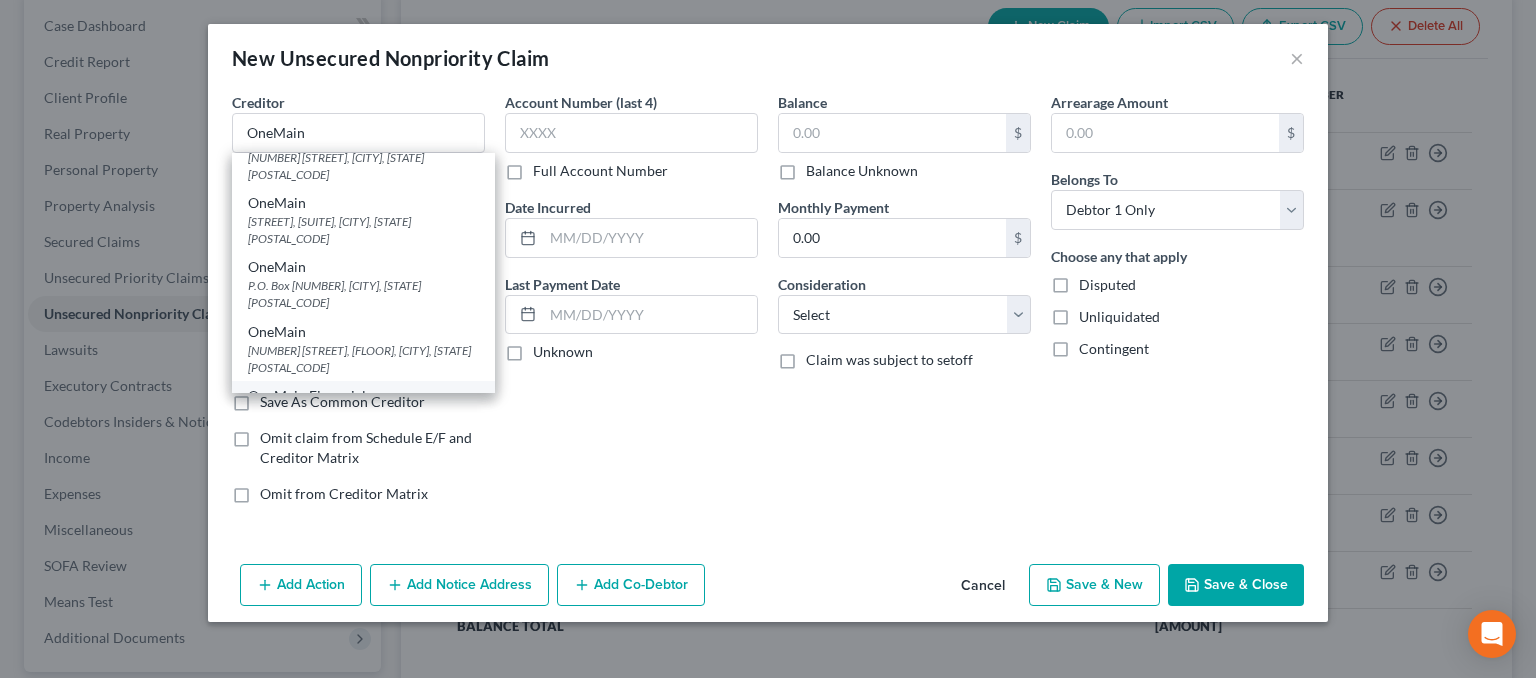 click on "[NUMBER] [STREET], [CITY], [STATE] [POSTAL_CODE]" at bounding box center [363, 423] 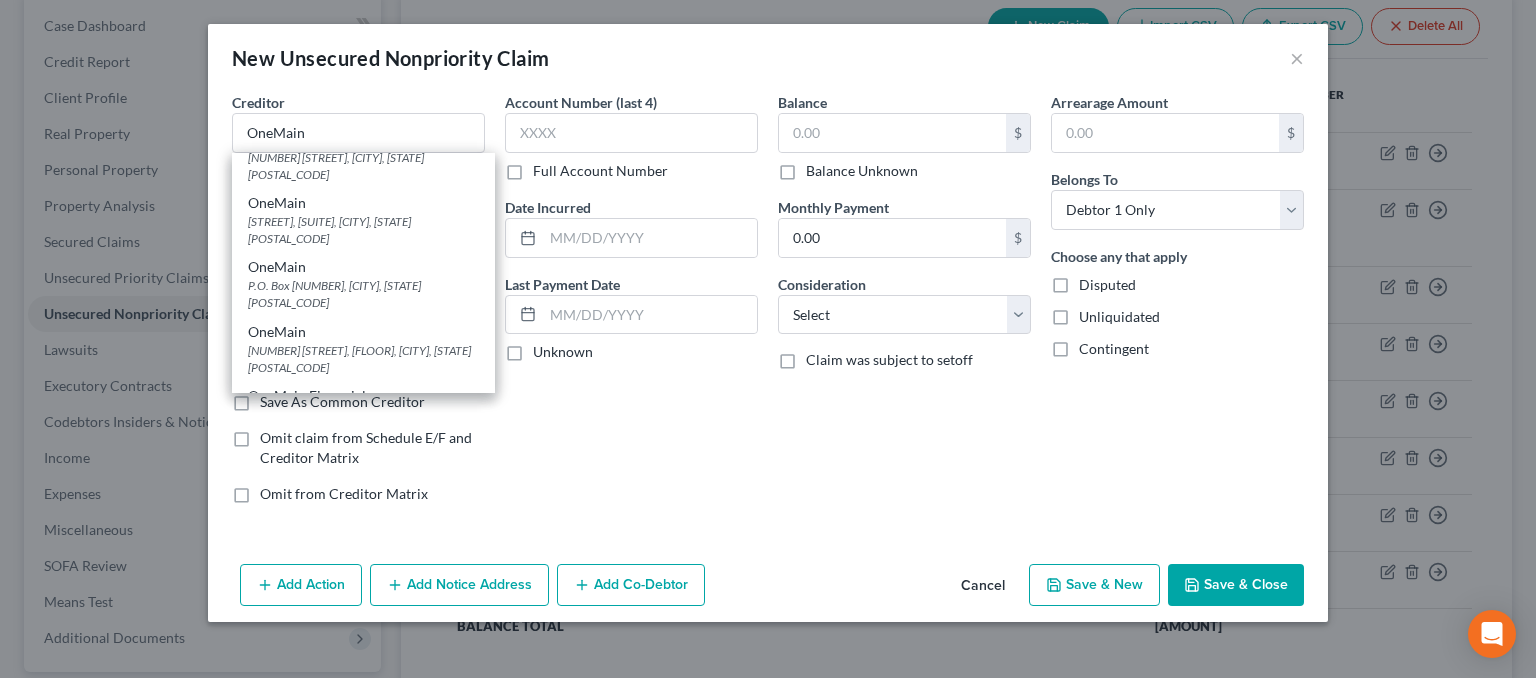 type on "OneMain Financial" 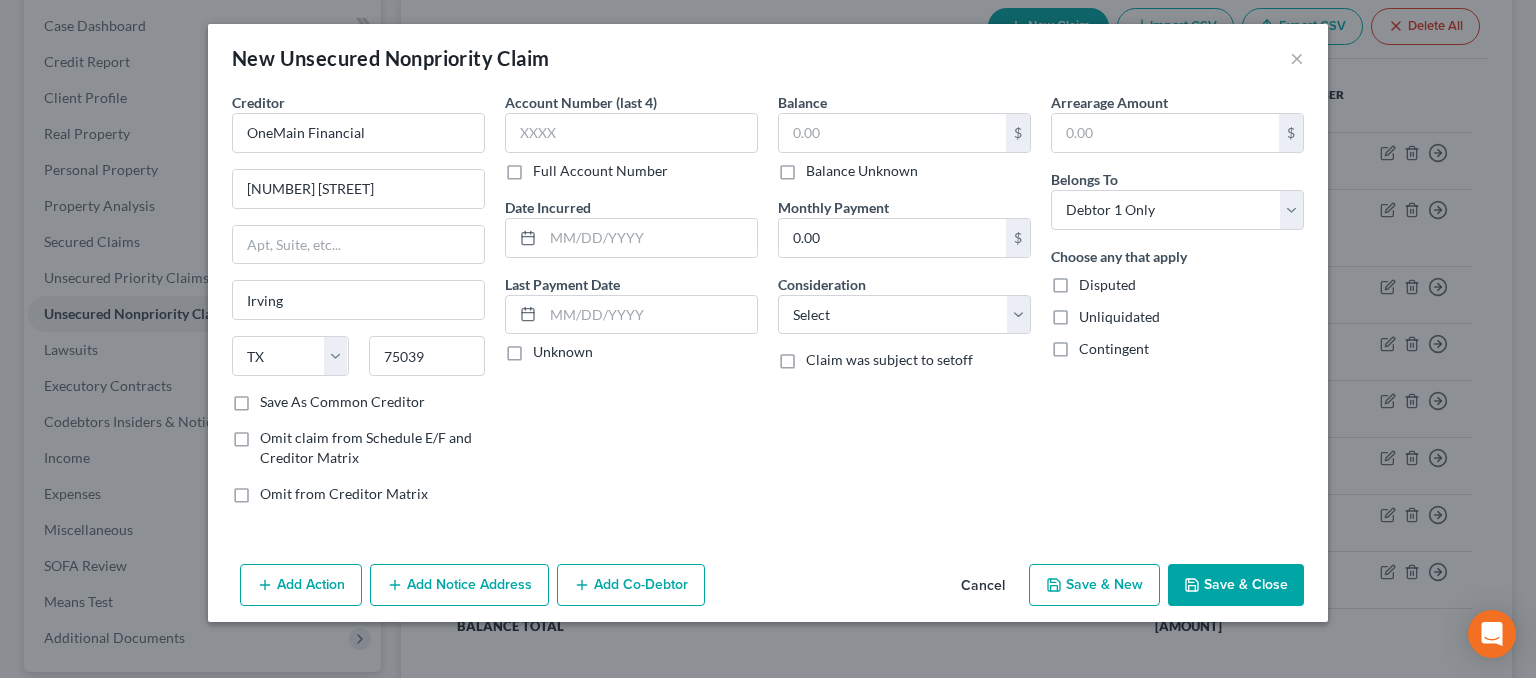 scroll, scrollTop: 0, scrollLeft: 0, axis: both 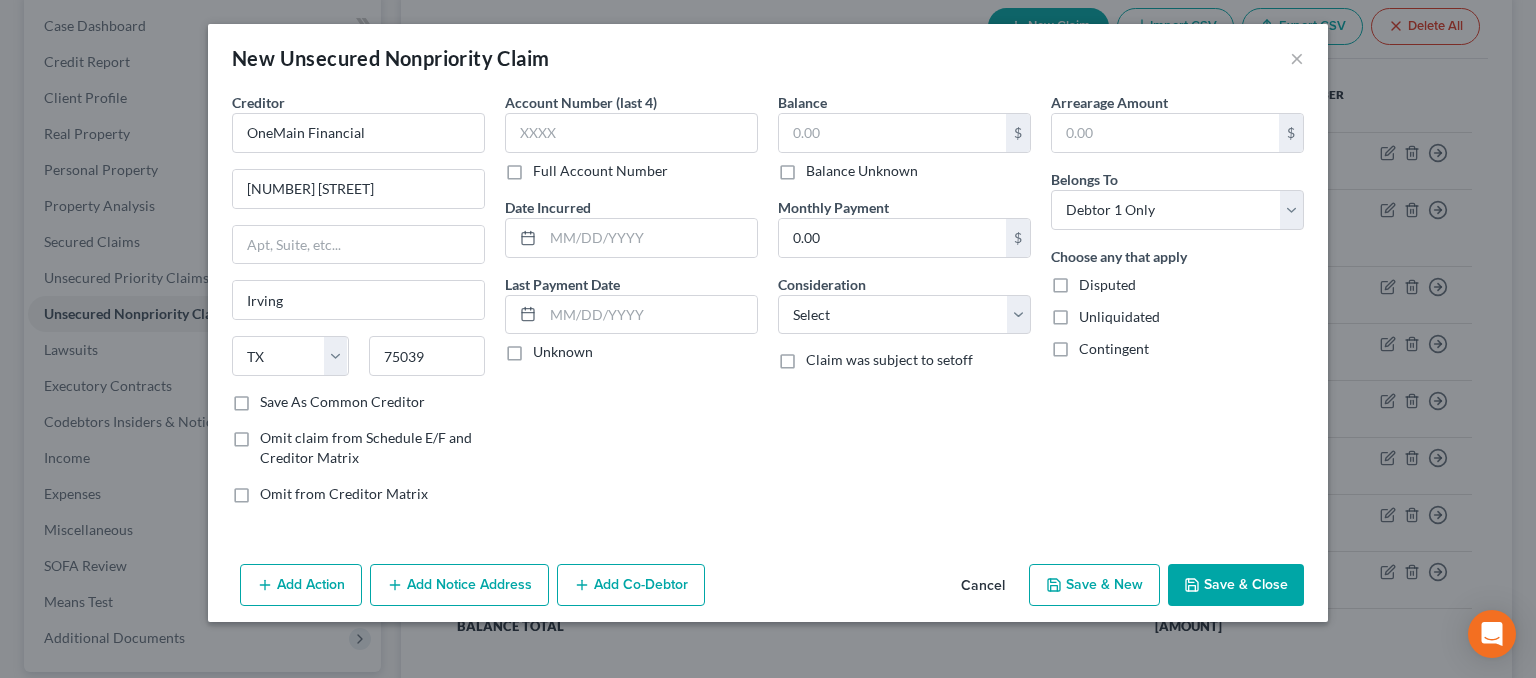 click on "Add Notice Address" at bounding box center (459, 585) 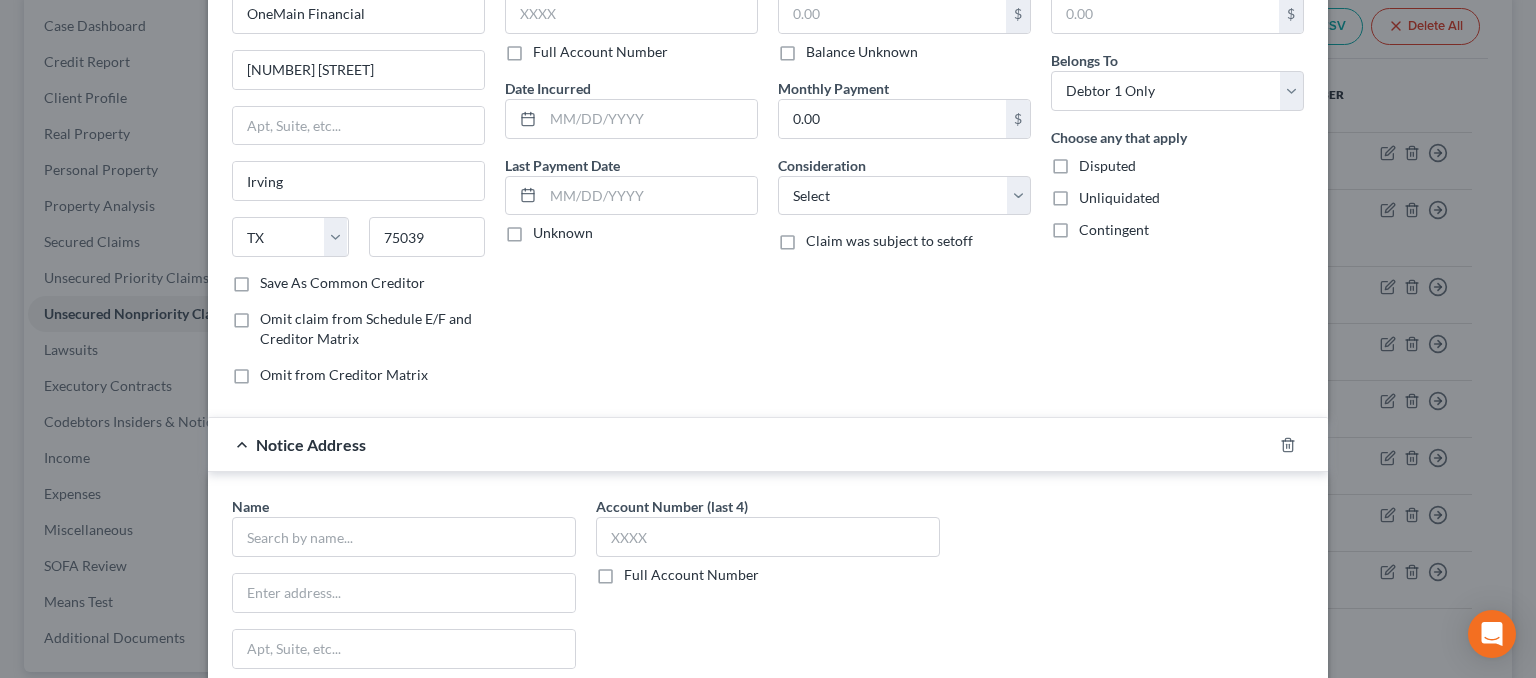 scroll, scrollTop: 300, scrollLeft: 0, axis: vertical 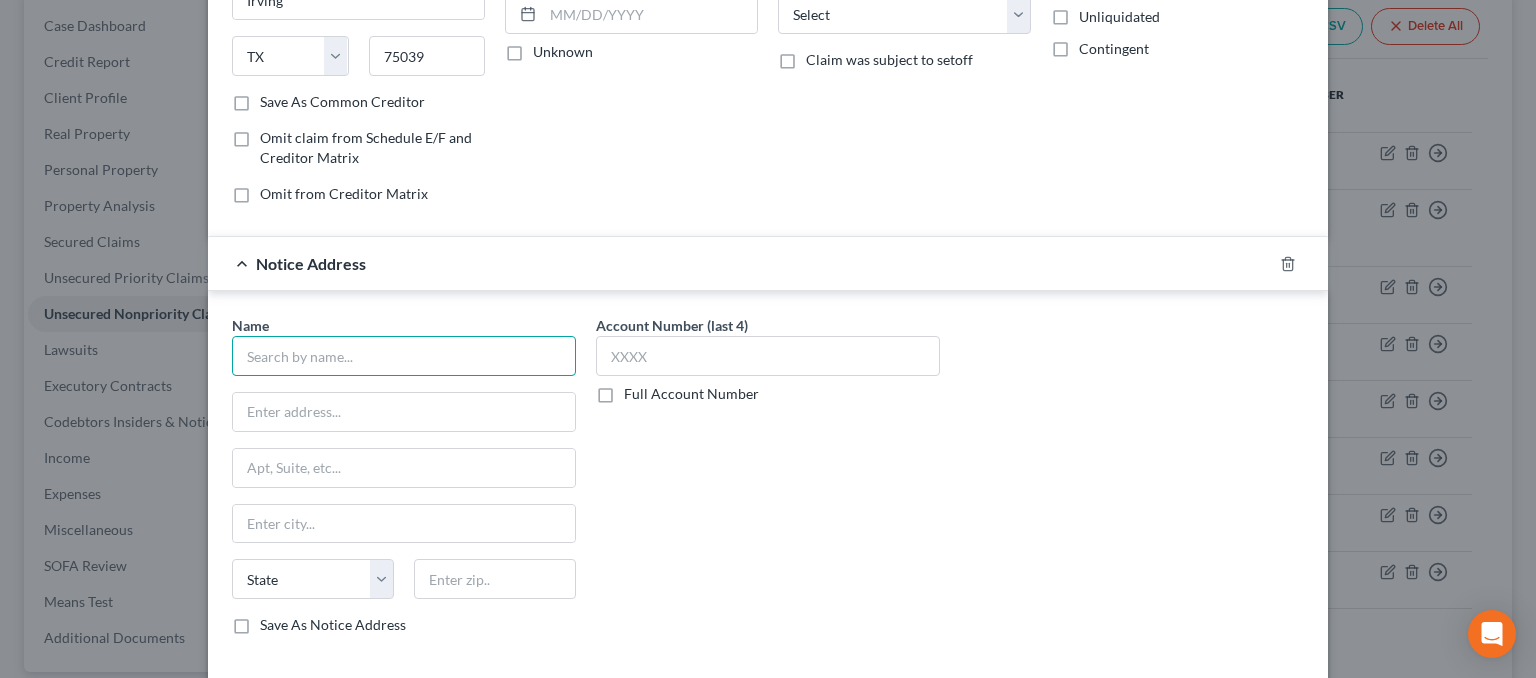 click at bounding box center [404, 356] 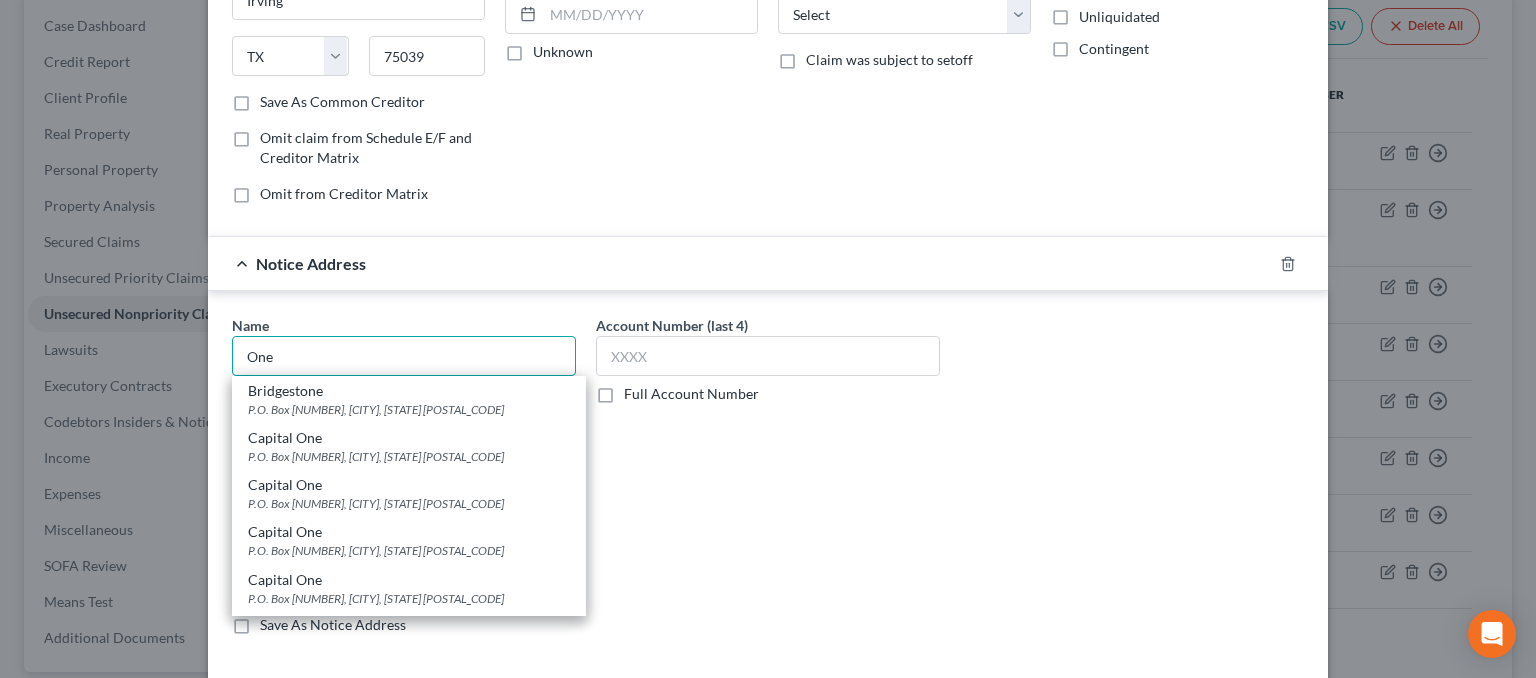 type on "One" 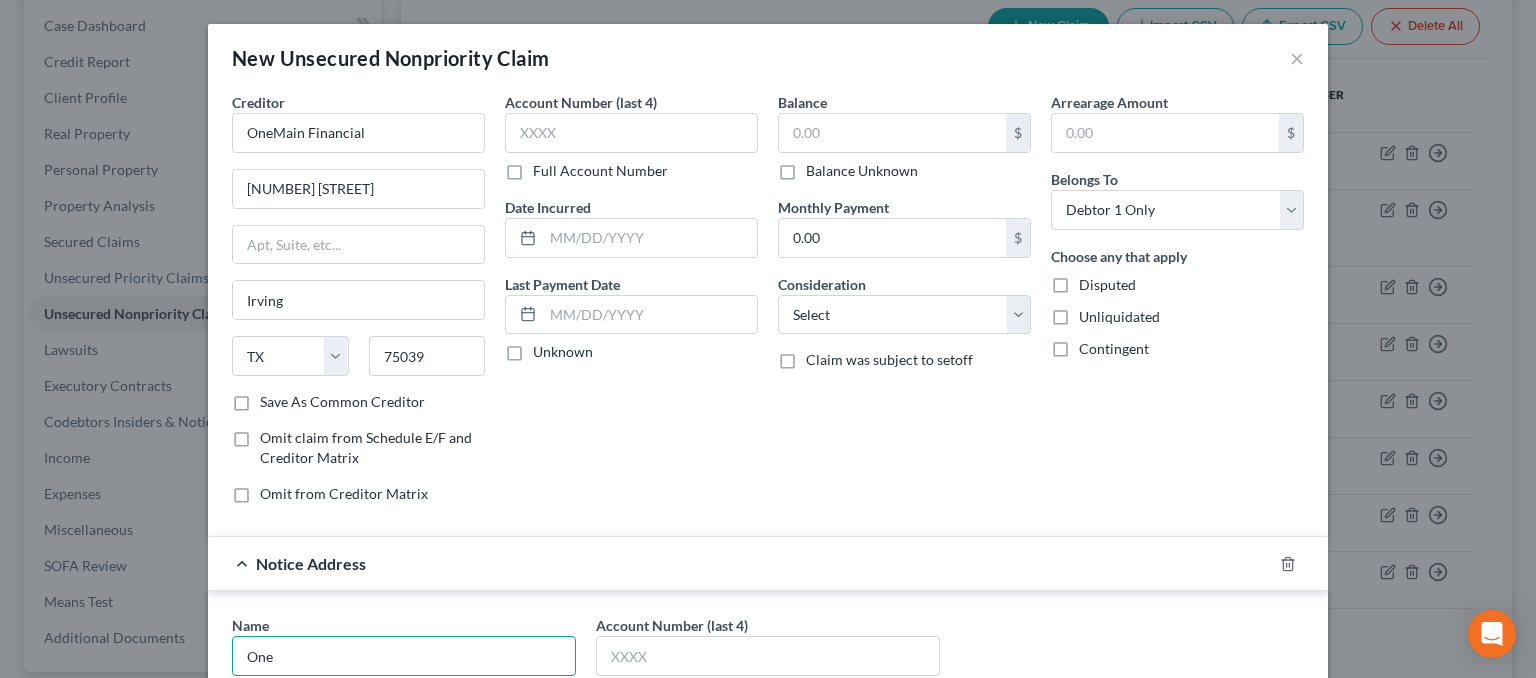 scroll, scrollTop: 395, scrollLeft: 0, axis: vertical 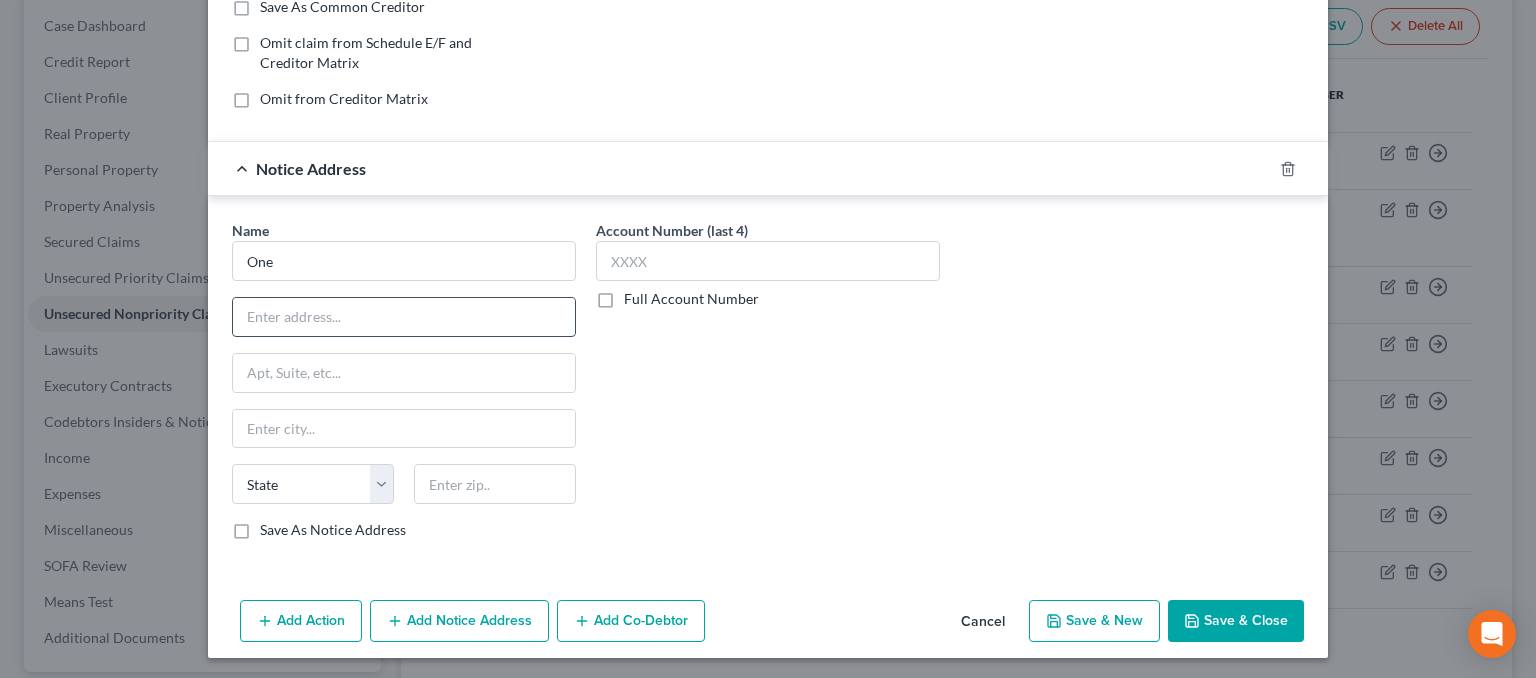 click at bounding box center (404, 317) 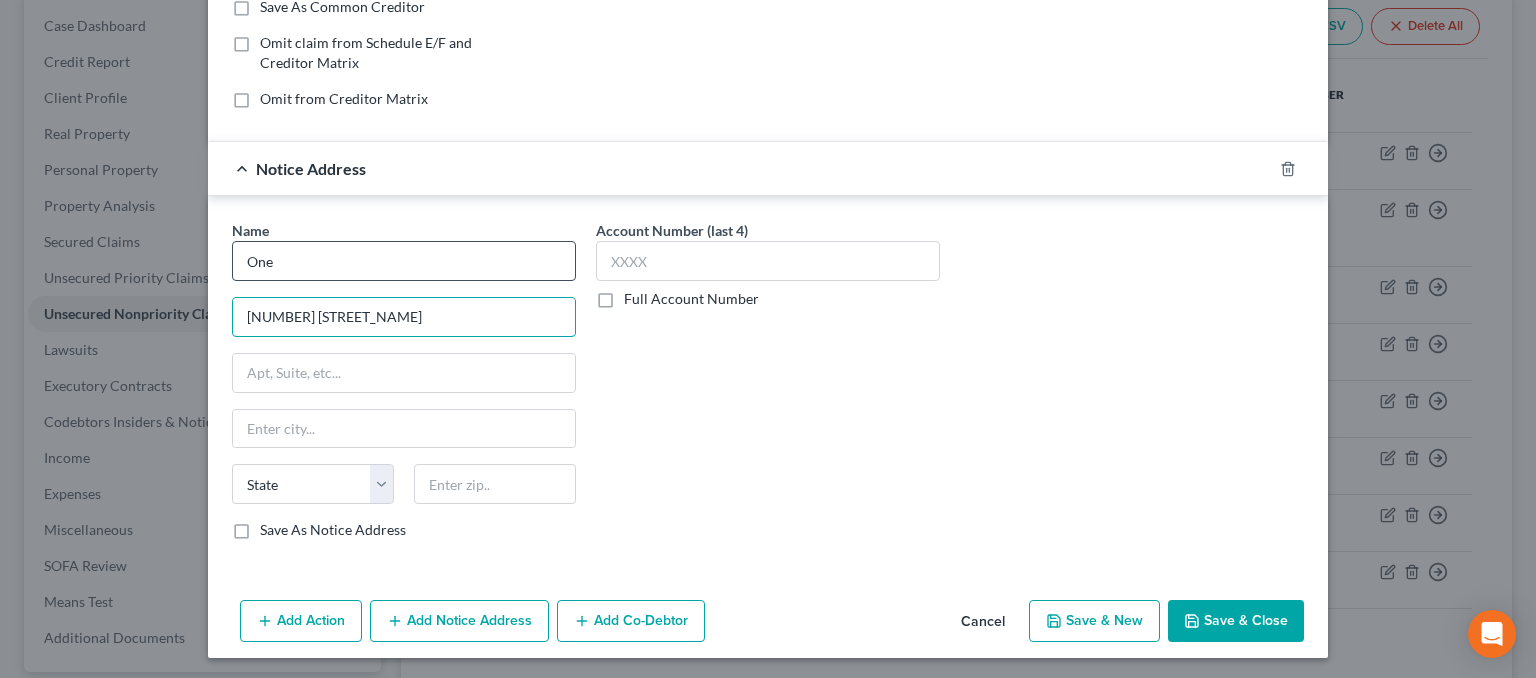 type on "[NUMBER] [STREET_NAME]" 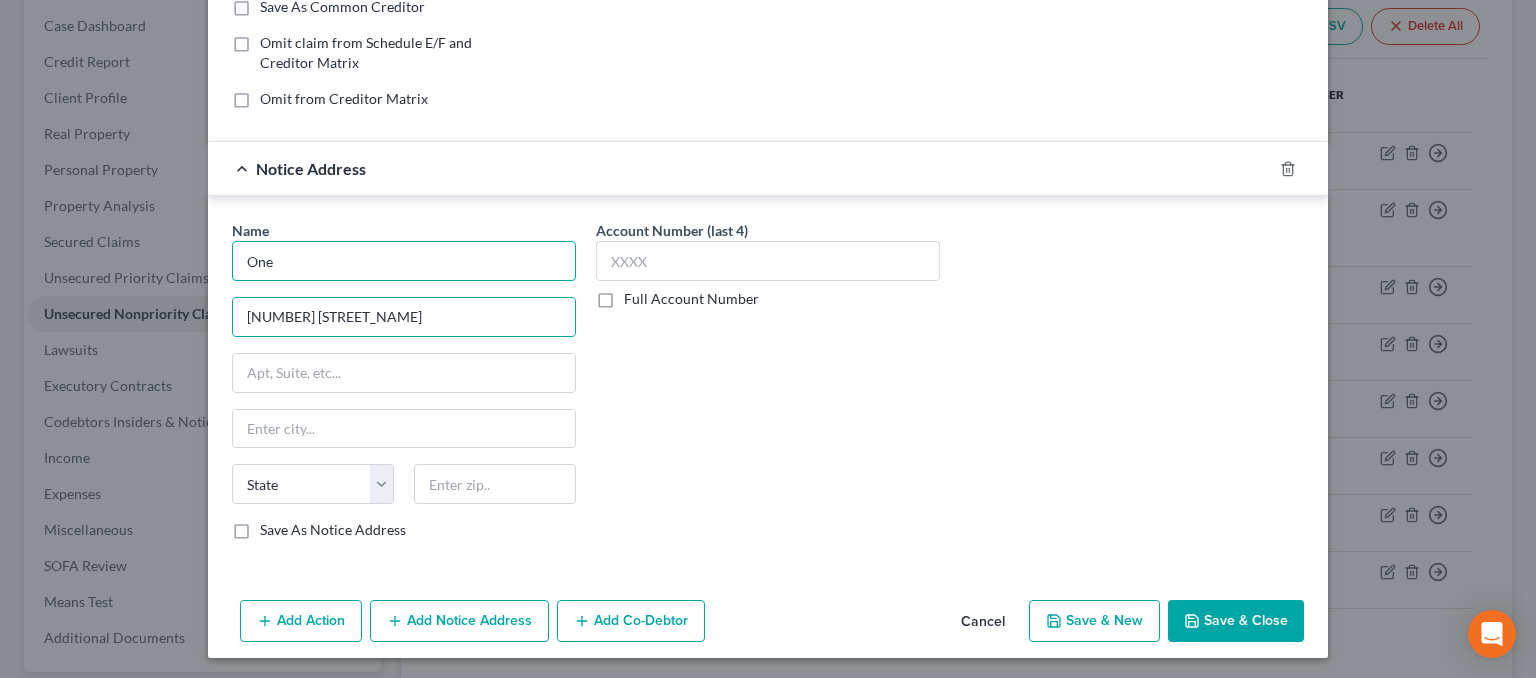 click on "One" at bounding box center [404, 261] 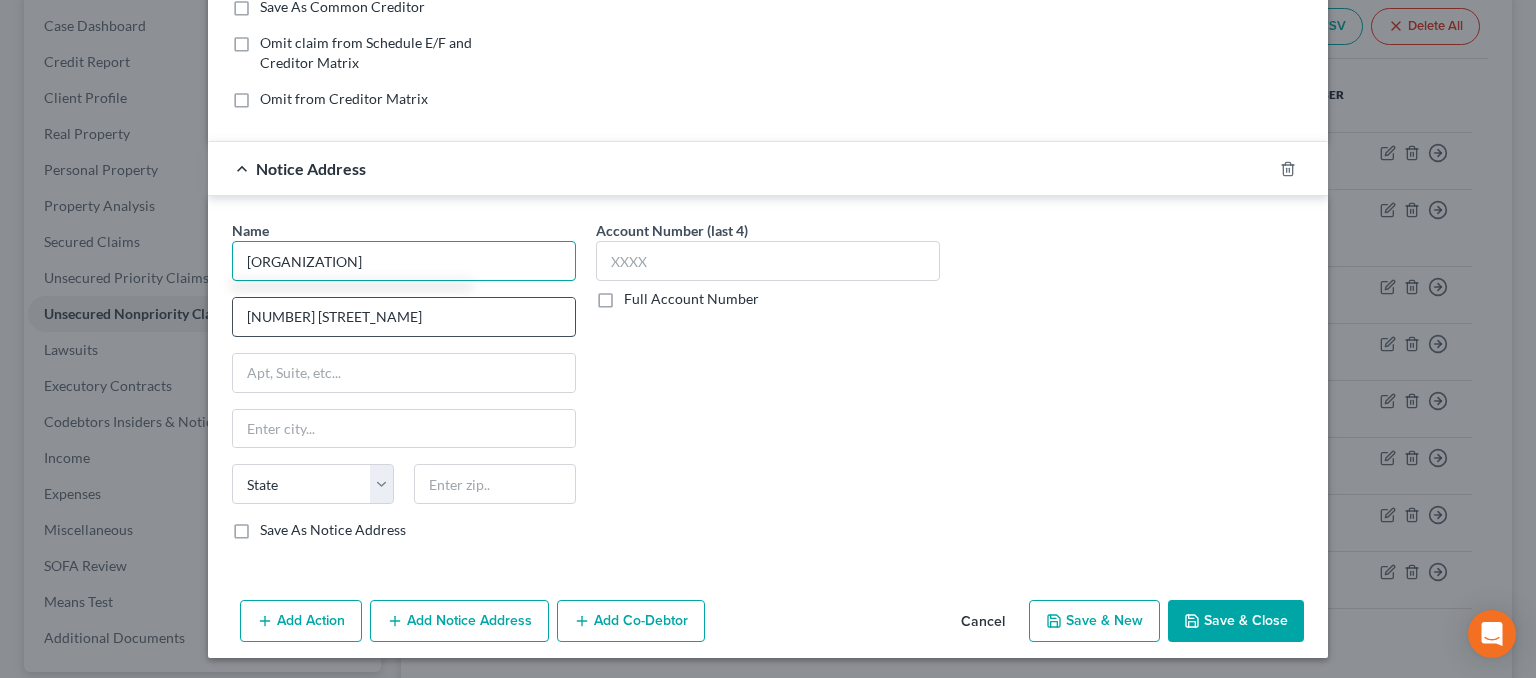type 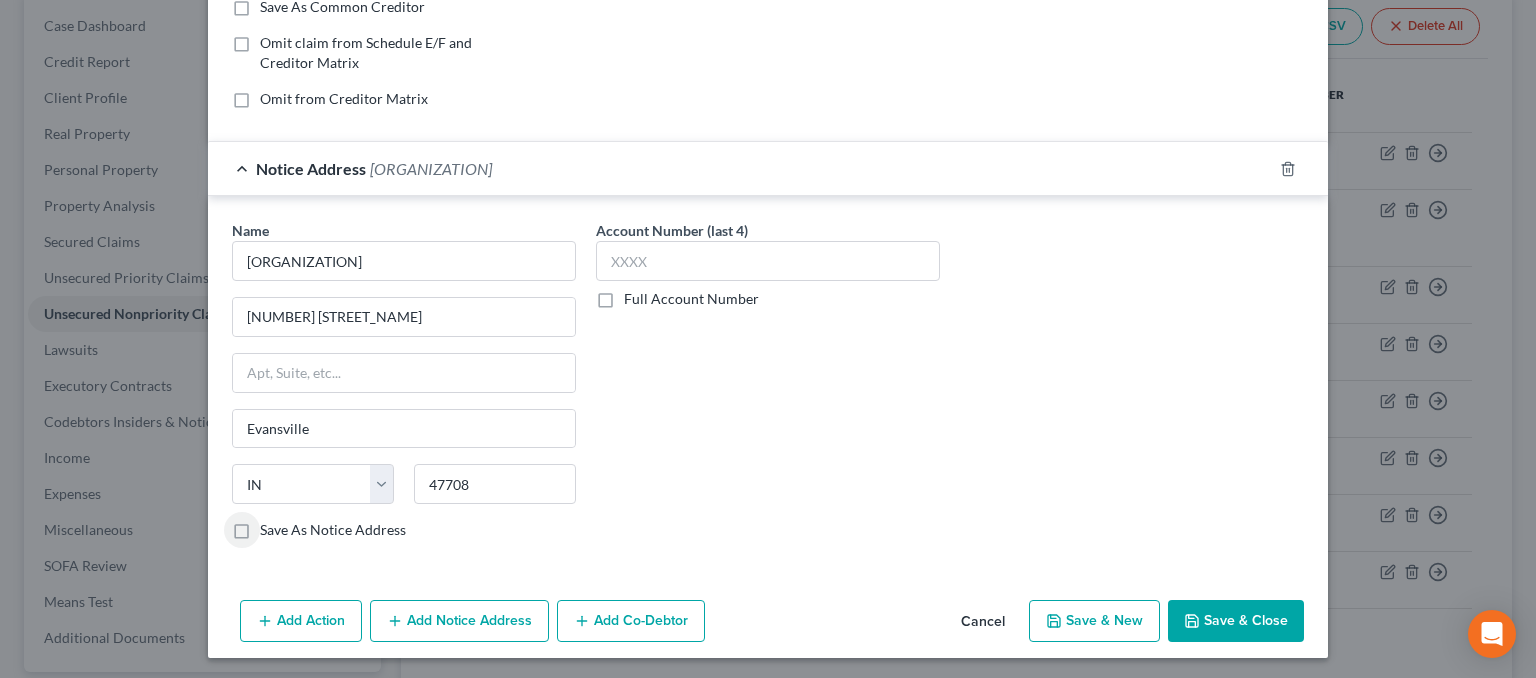 click on "Add Notice Address" at bounding box center [459, 621] 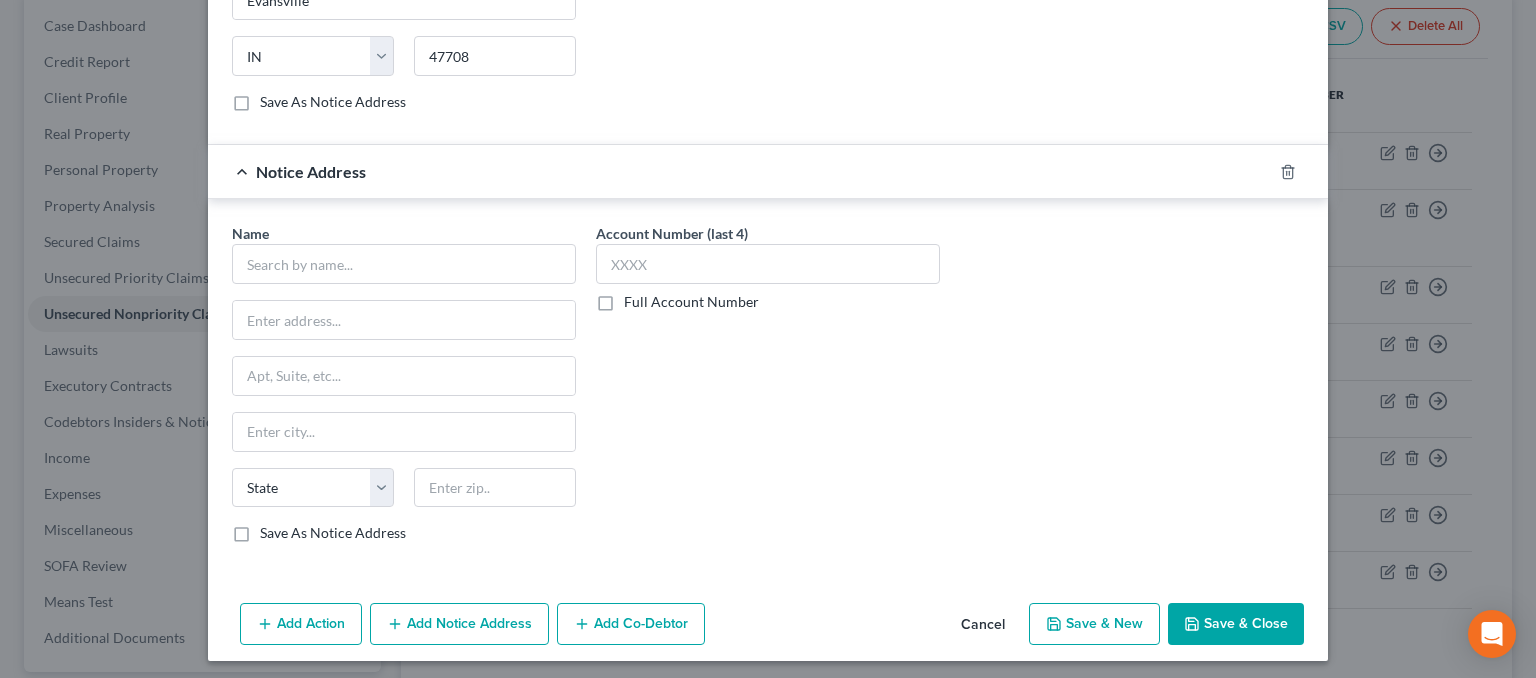 scroll, scrollTop: 824, scrollLeft: 0, axis: vertical 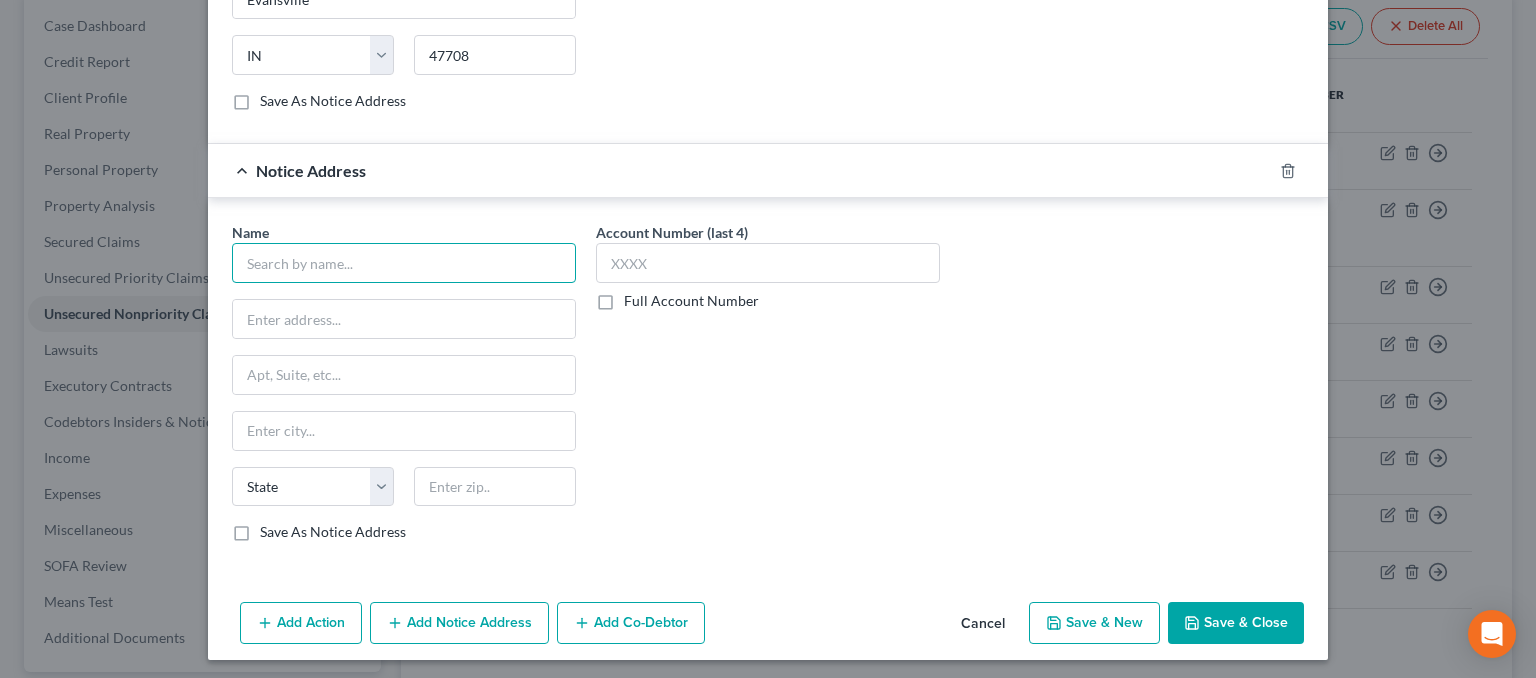 click at bounding box center (404, 263) 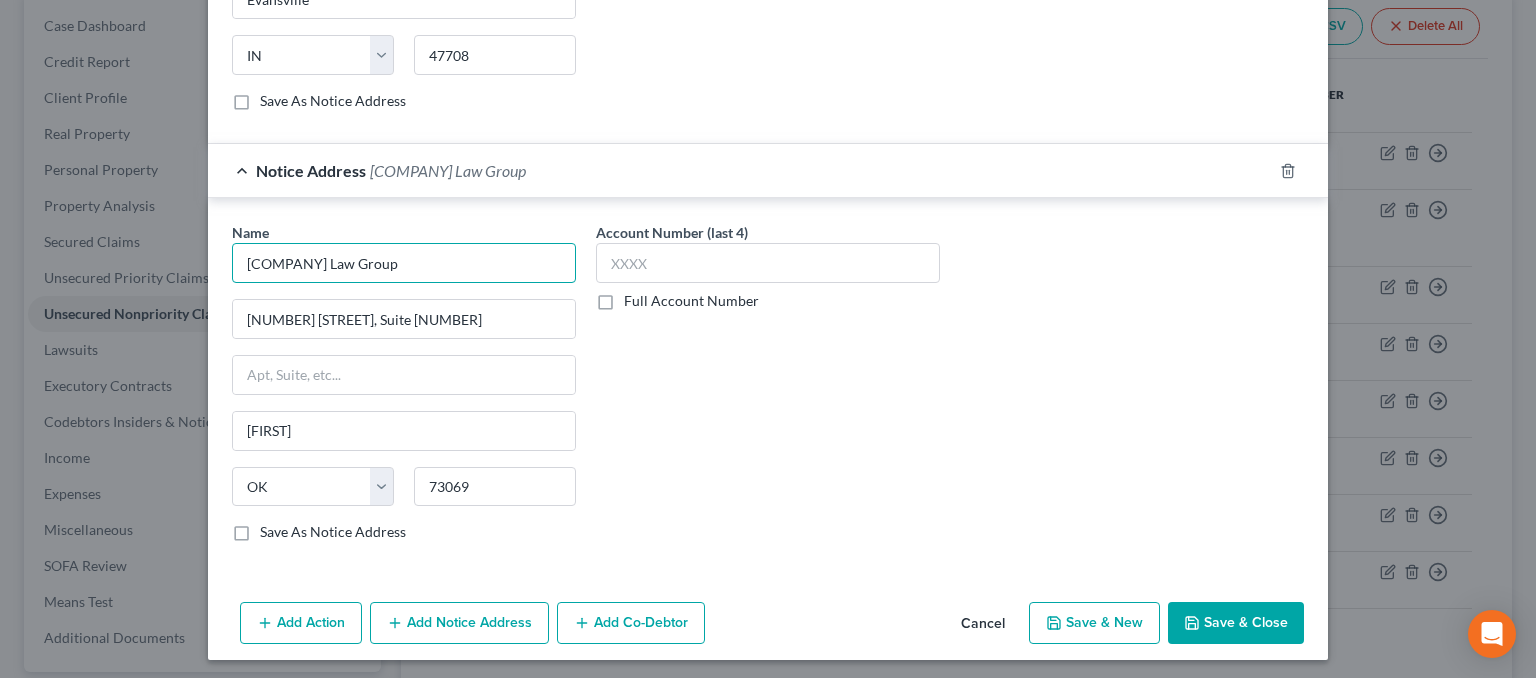 click on "[COMPANY] Law Group" at bounding box center (404, -168) 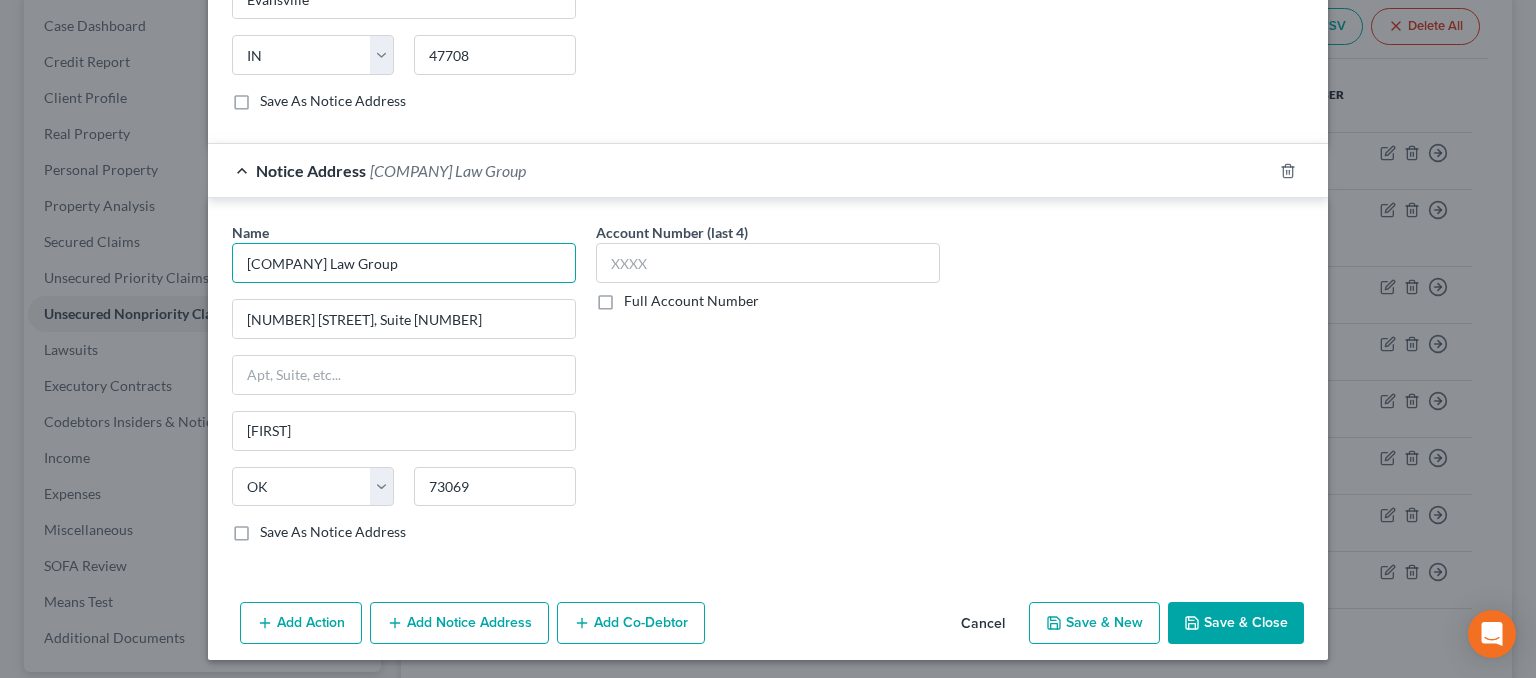 drag, startPoint x: 241, startPoint y: 228, endPoint x: 209, endPoint y: 221, distance: 32.75668 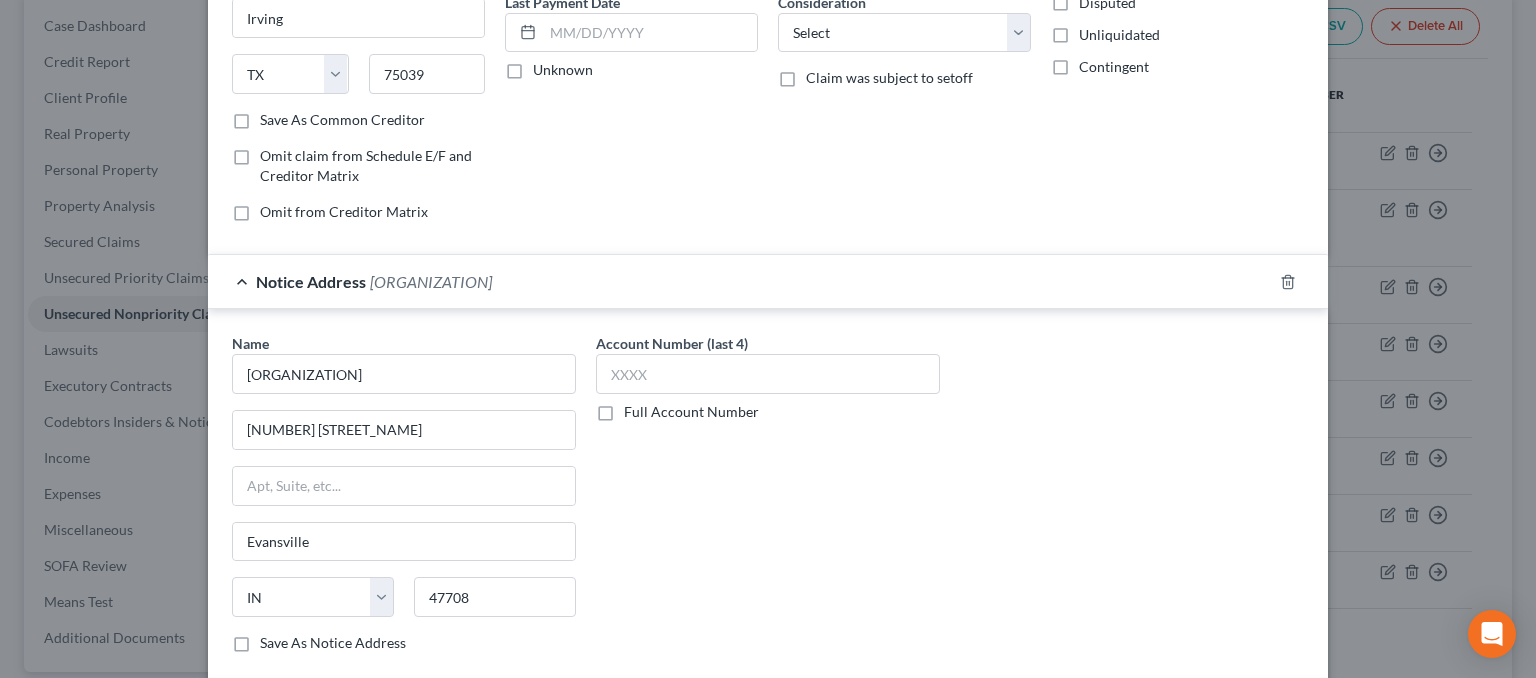 scroll, scrollTop: 0, scrollLeft: 0, axis: both 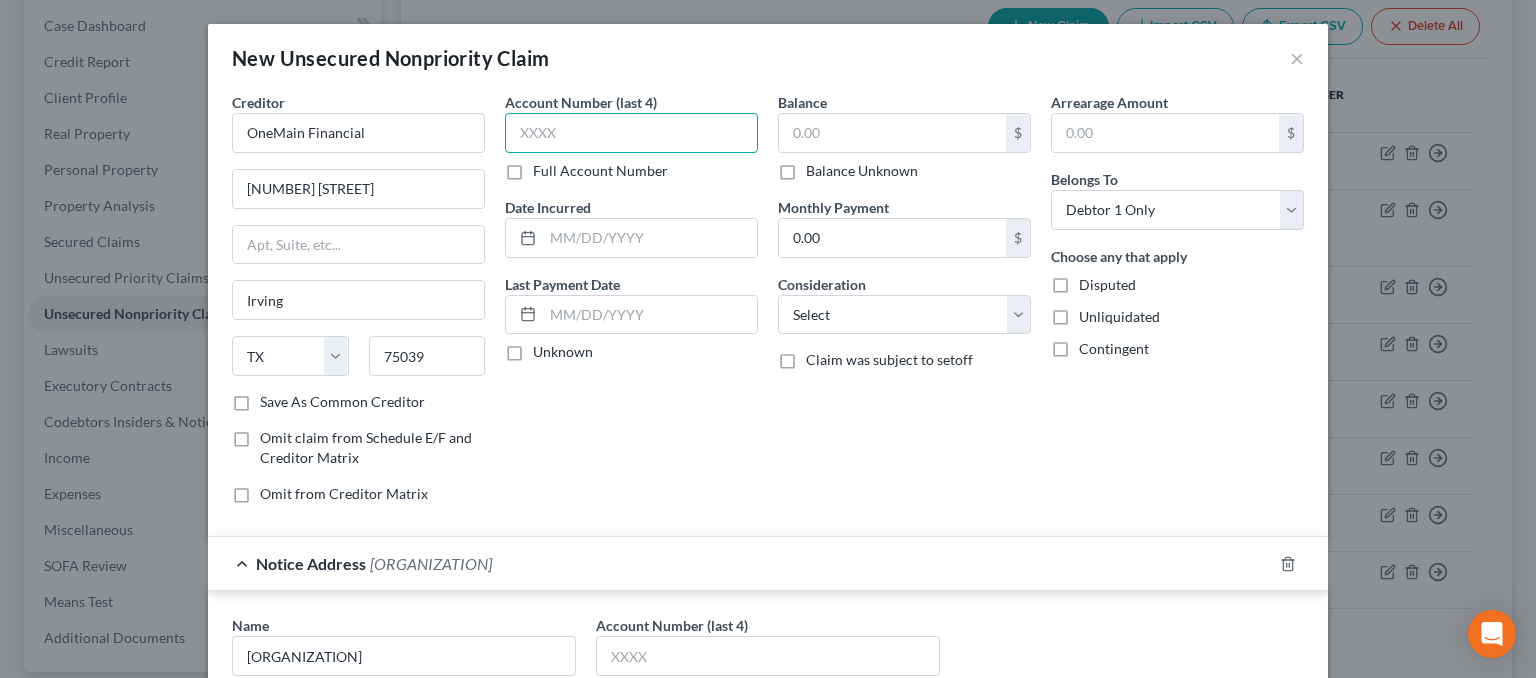 click at bounding box center [631, 133] 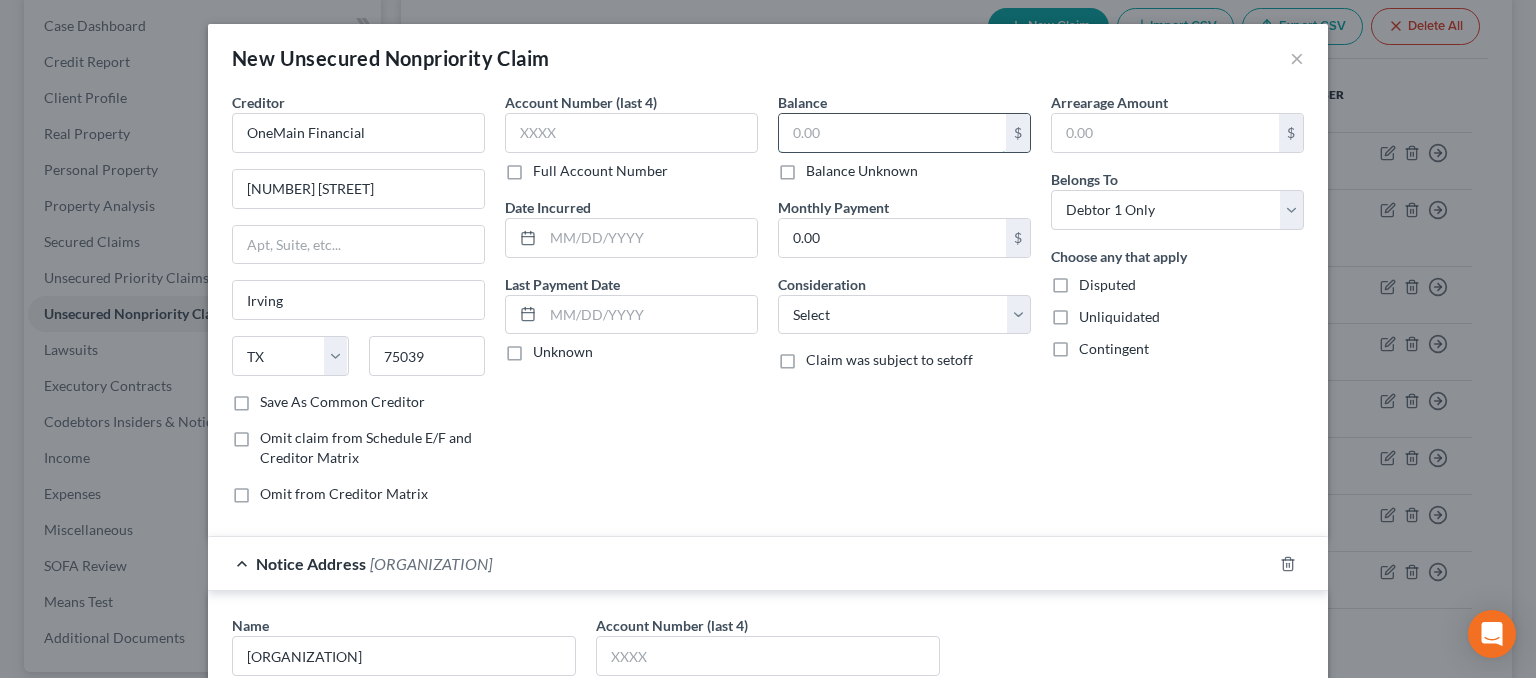 click at bounding box center [892, 133] 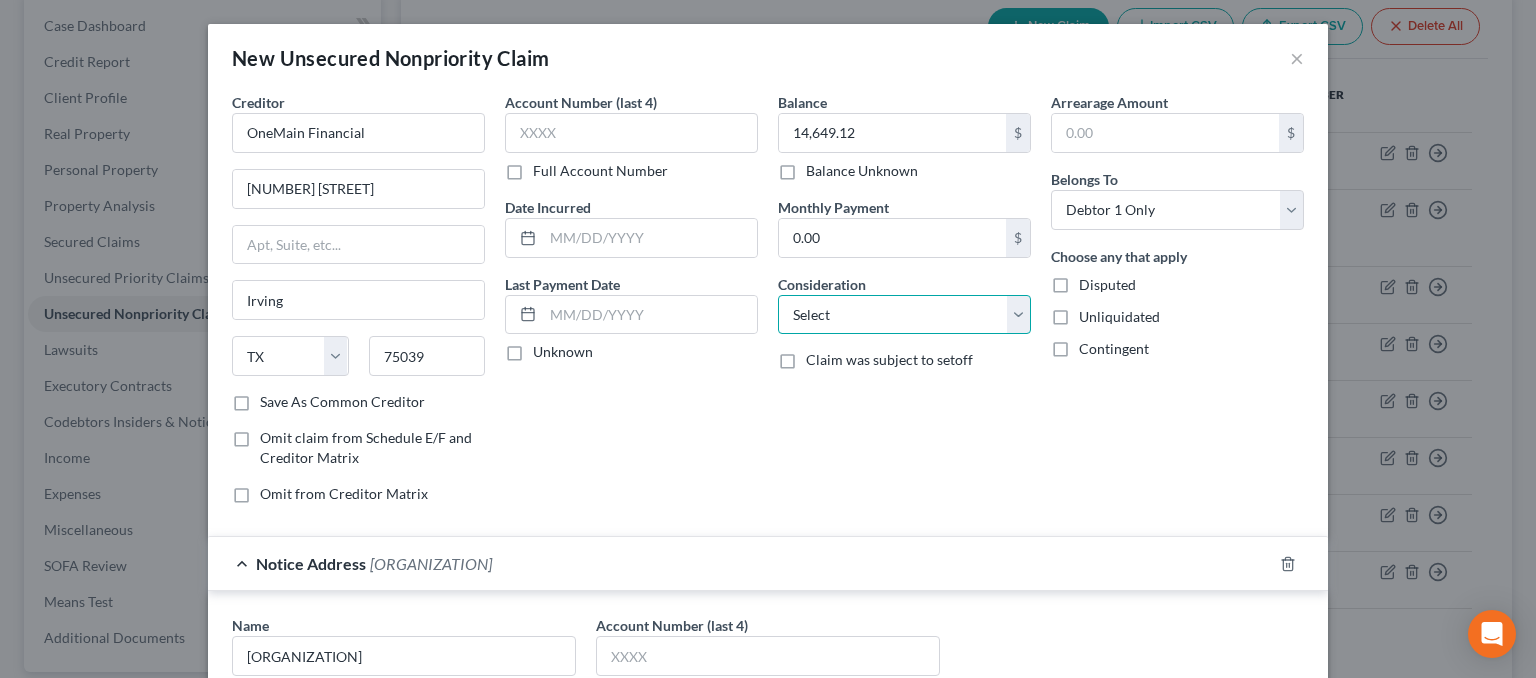click on "Select Cable / Satellite Services Collection Agency Credit Card Debt Debt Counseling / Attorneys Deficiency Balance Domestic Support Obligations Home / Car Repairs Income Taxes Judgment Liens Medical Services Monies Loaned / Advanced Mortgage Obligation From Divorce Or Separation Obligation To Pensions Other Overdrawn Bank Account Promised To Help Pay Creditors Student Loans Suppliers And Vendors Telephone / Internet Services Utility Services" at bounding box center [904, 315] 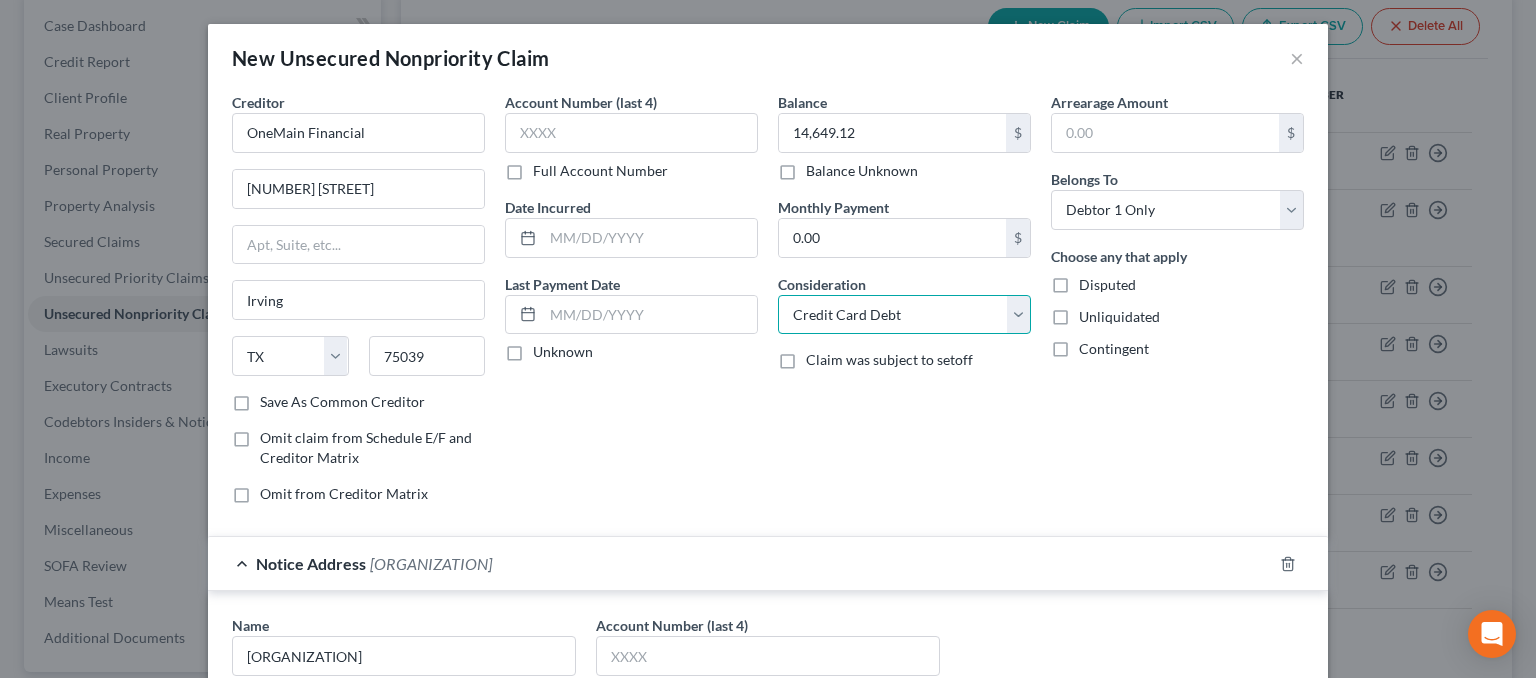 click on "Select Cable / Satellite Services Collection Agency Credit Card Debt Debt Counseling / Attorneys Deficiency Balance Domestic Support Obligations Home / Car Repairs Income Taxes Judgment Liens Medical Services Monies Loaned / Advanced Mortgage Obligation From Divorce Or Separation Obligation To Pensions Other Overdrawn Bank Account Promised To Help Pay Creditors Student Loans Suppliers And Vendors Telephone / Internet Services Utility Services" at bounding box center (904, 315) 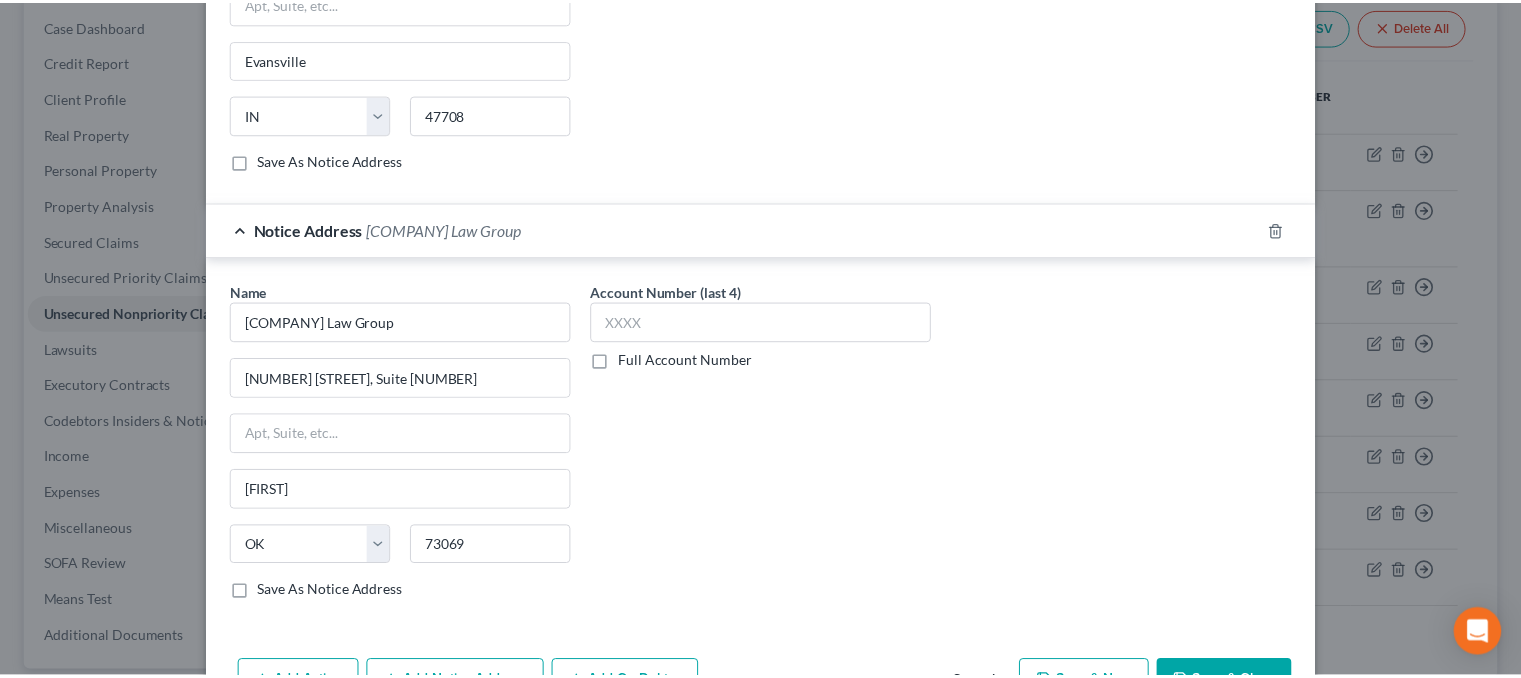 scroll, scrollTop: 824, scrollLeft: 0, axis: vertical 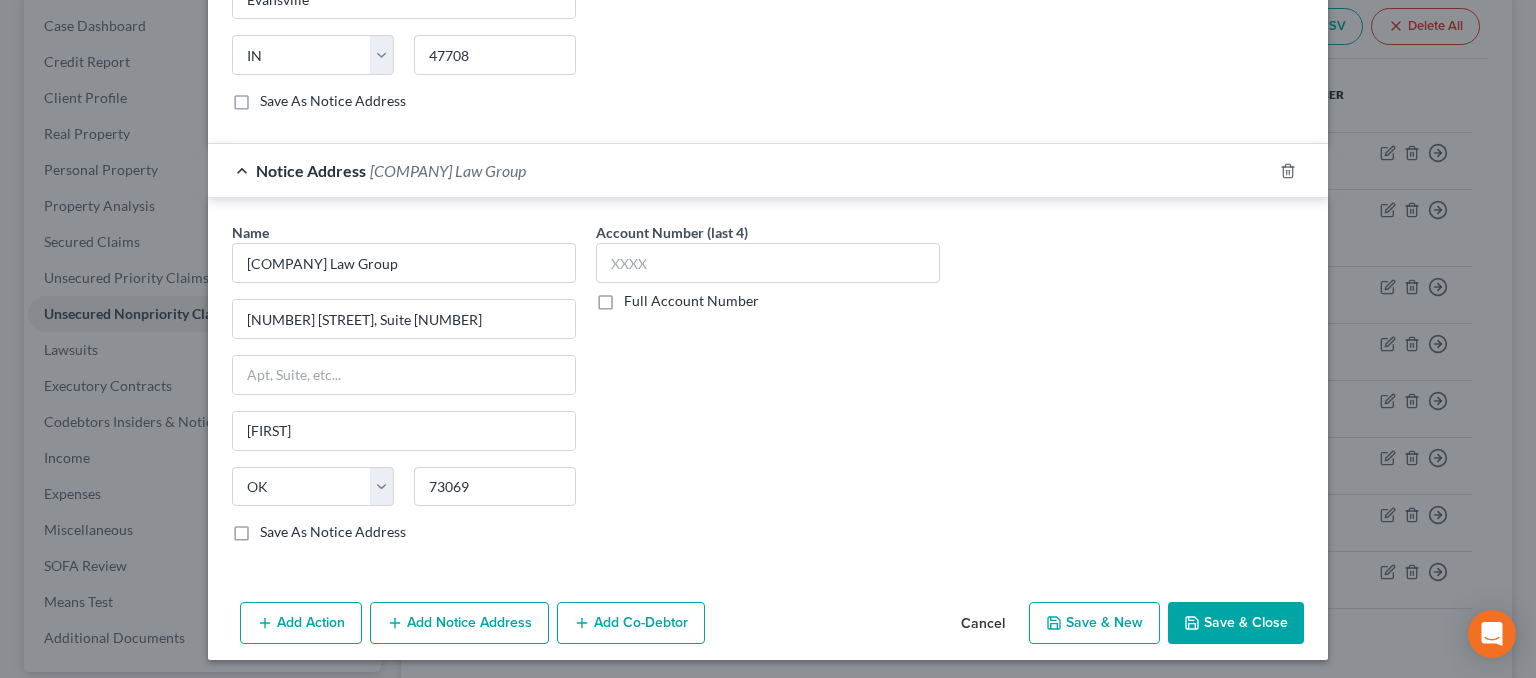 click on "Save & Close" at bounding box center (1236, 623) 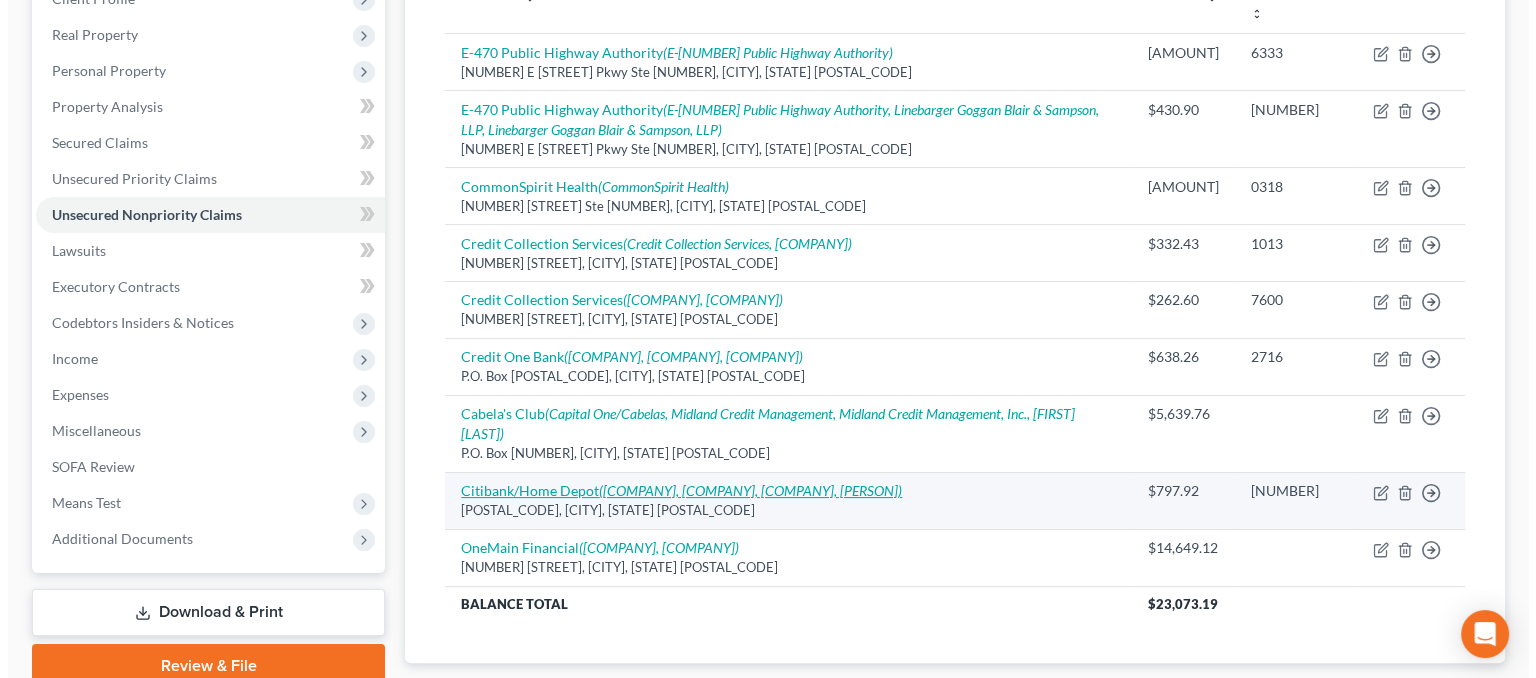 scroll, scrollTop: 300, scrollLeft: 0, axis: vertical 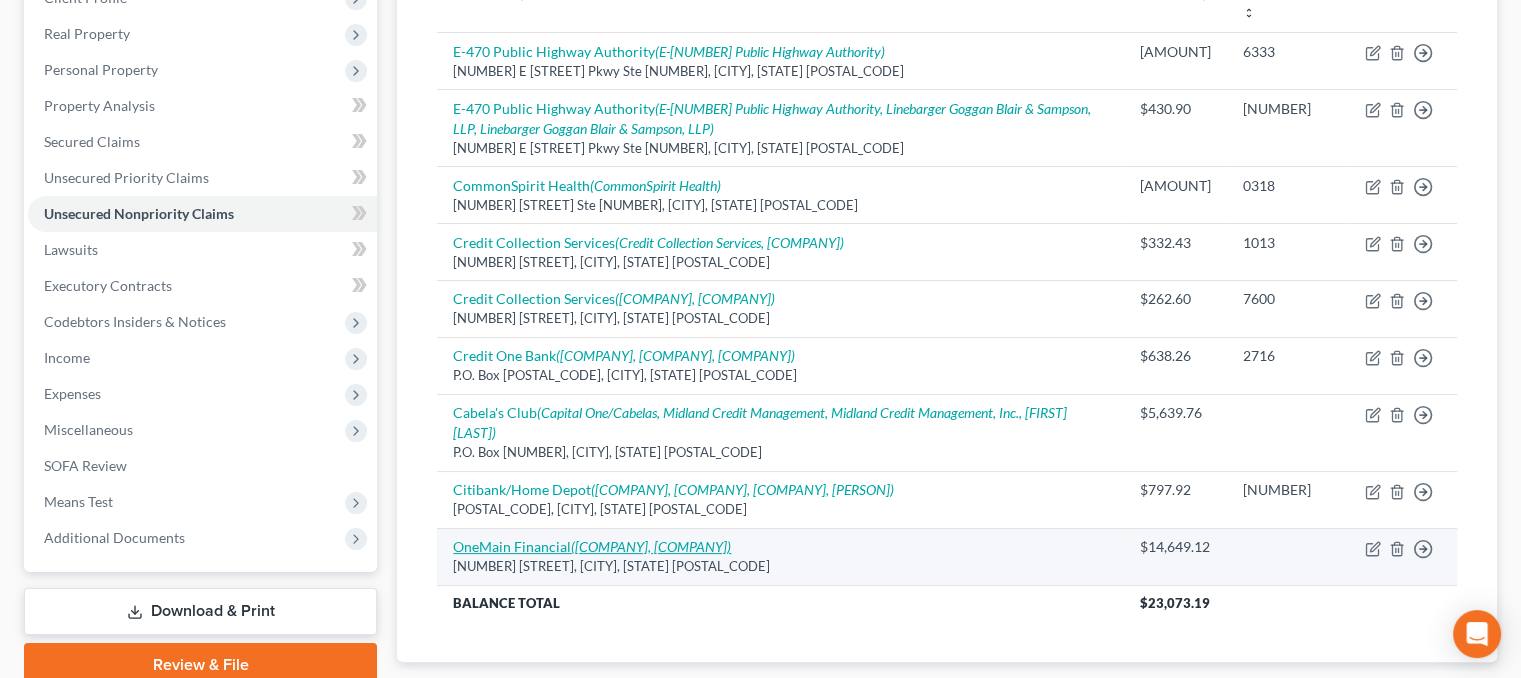 click on "([COMPANY], [COMPANY])" at bounding box center [651, 546] 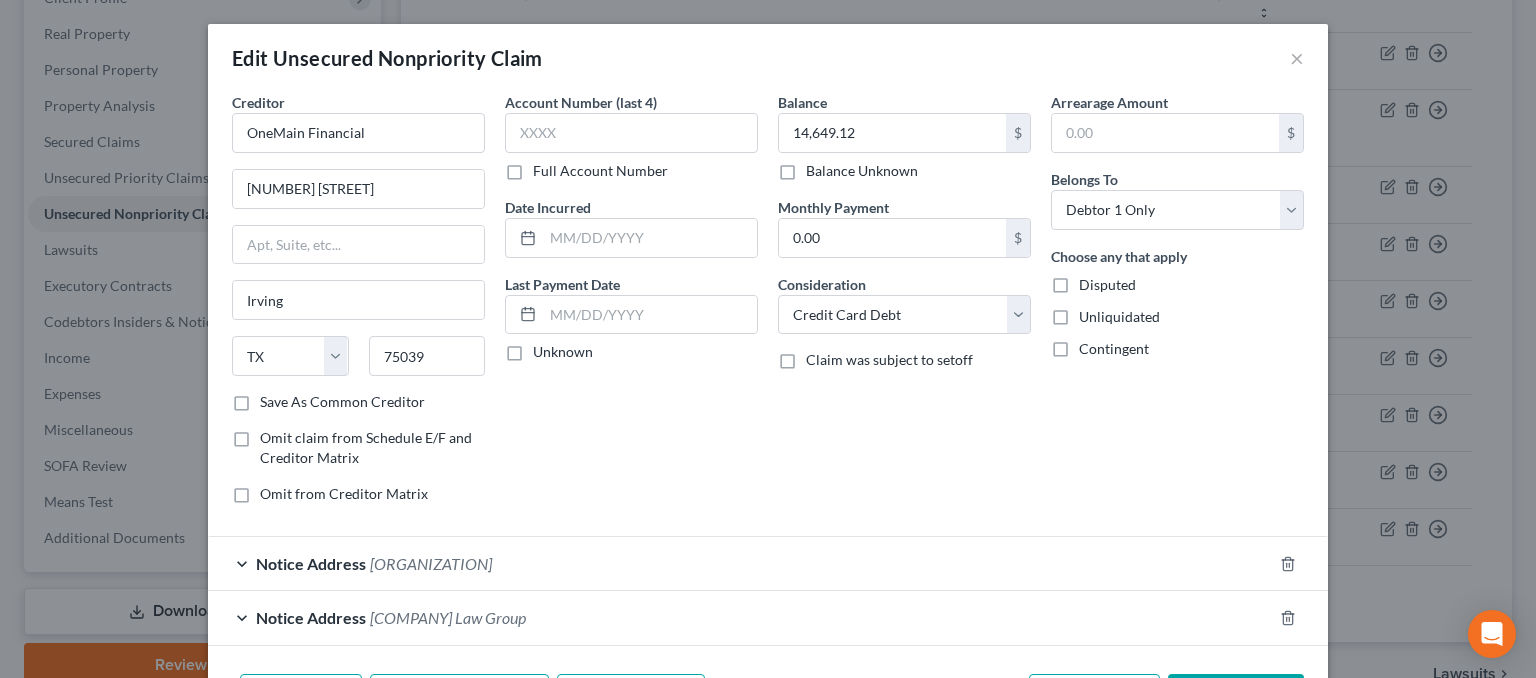 scroll, scrollTop: 132, scrollLeft: 0, axis: vertical 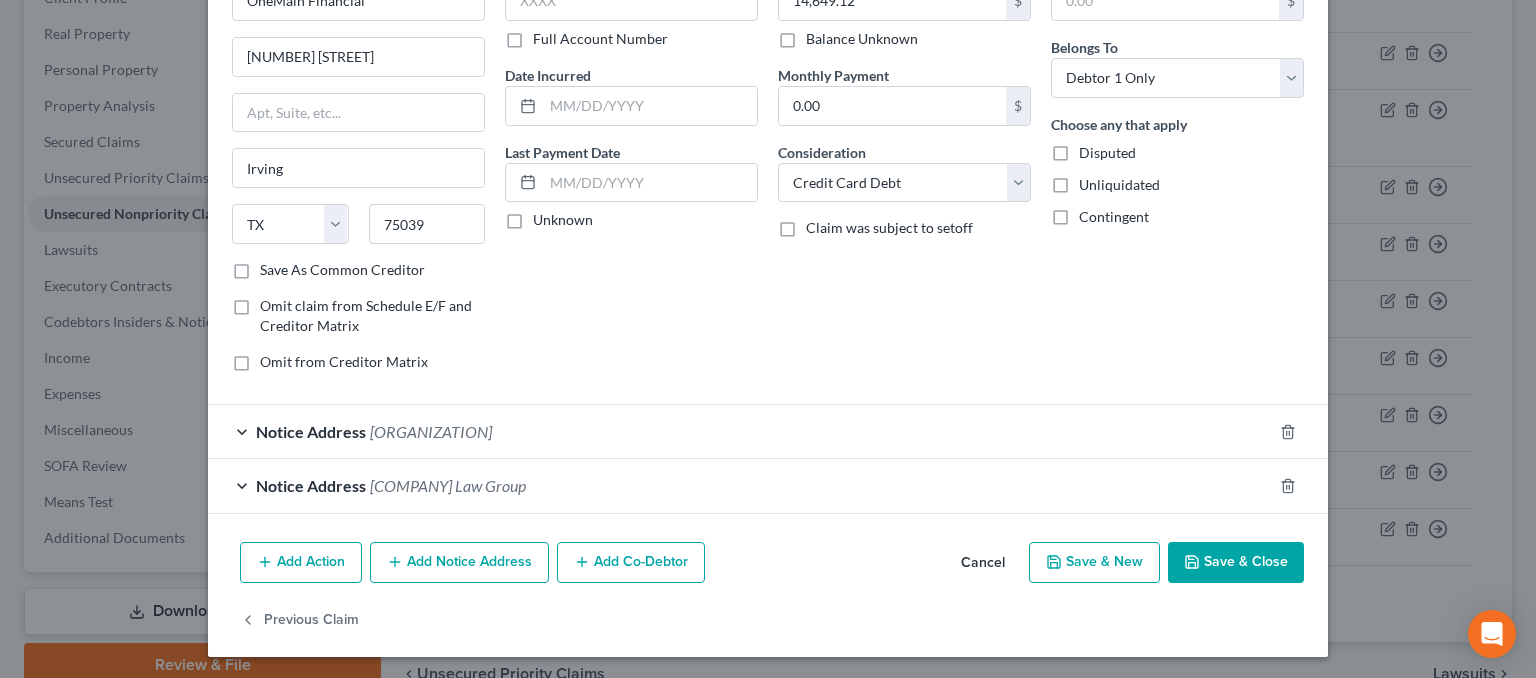 click on "Add Notice Address" at bounding box center (459, 563) 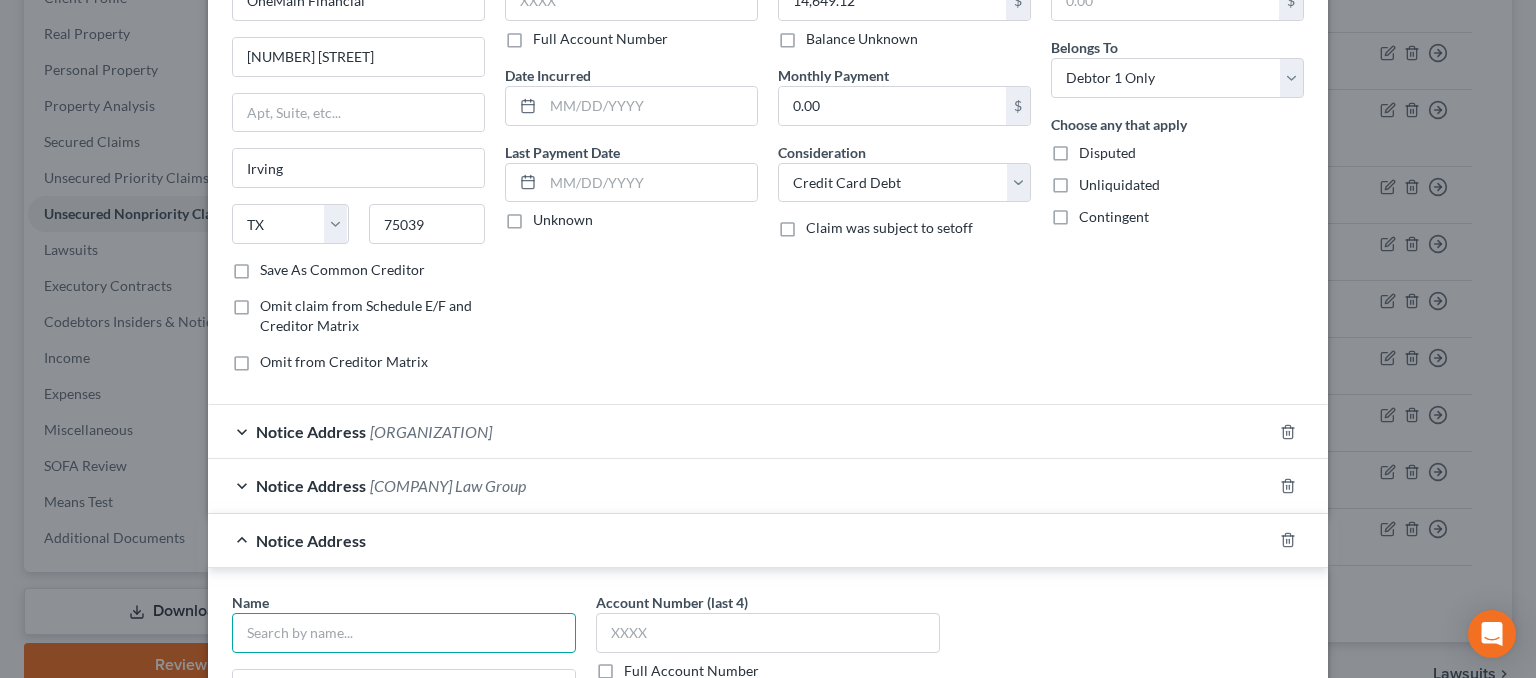 click at bounding box center [404, 633] 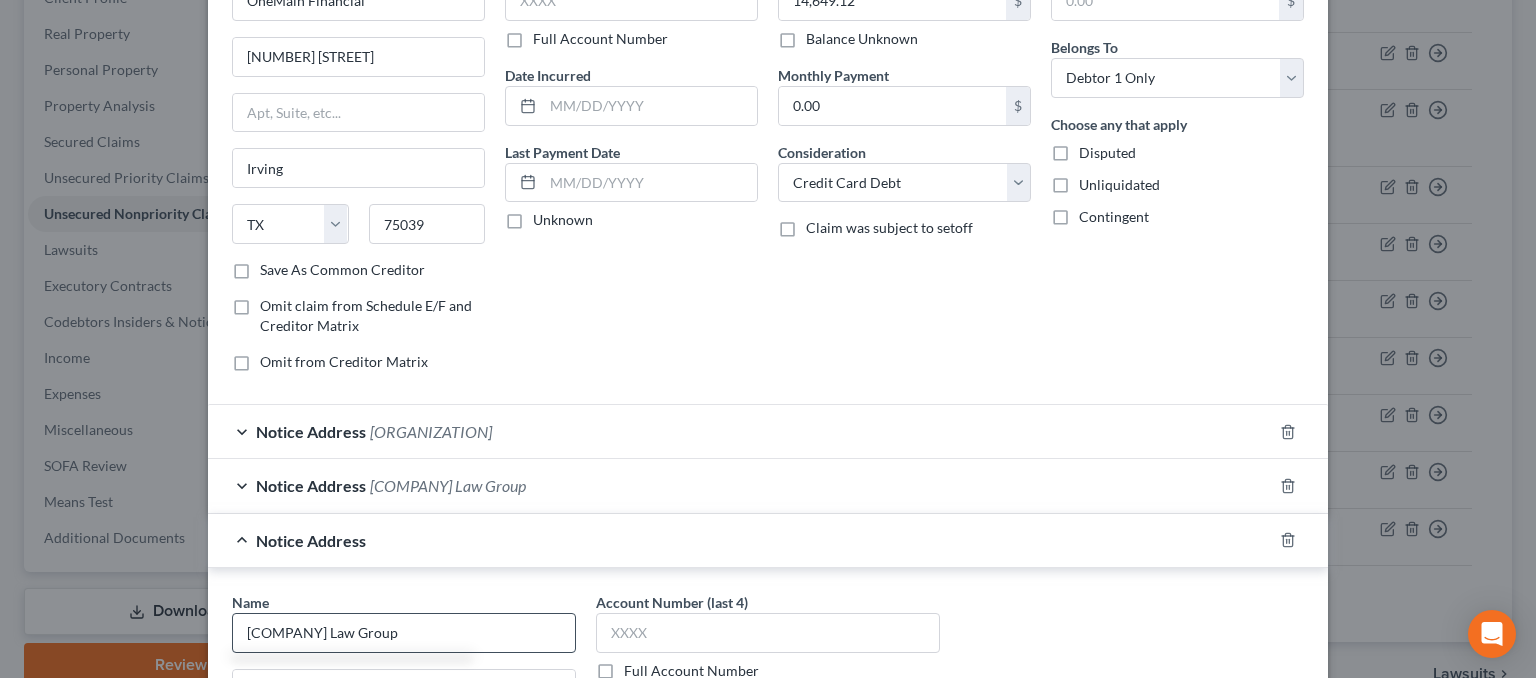 scroll, scrollTop: 158, scrollLeft: 0, axis: vertical 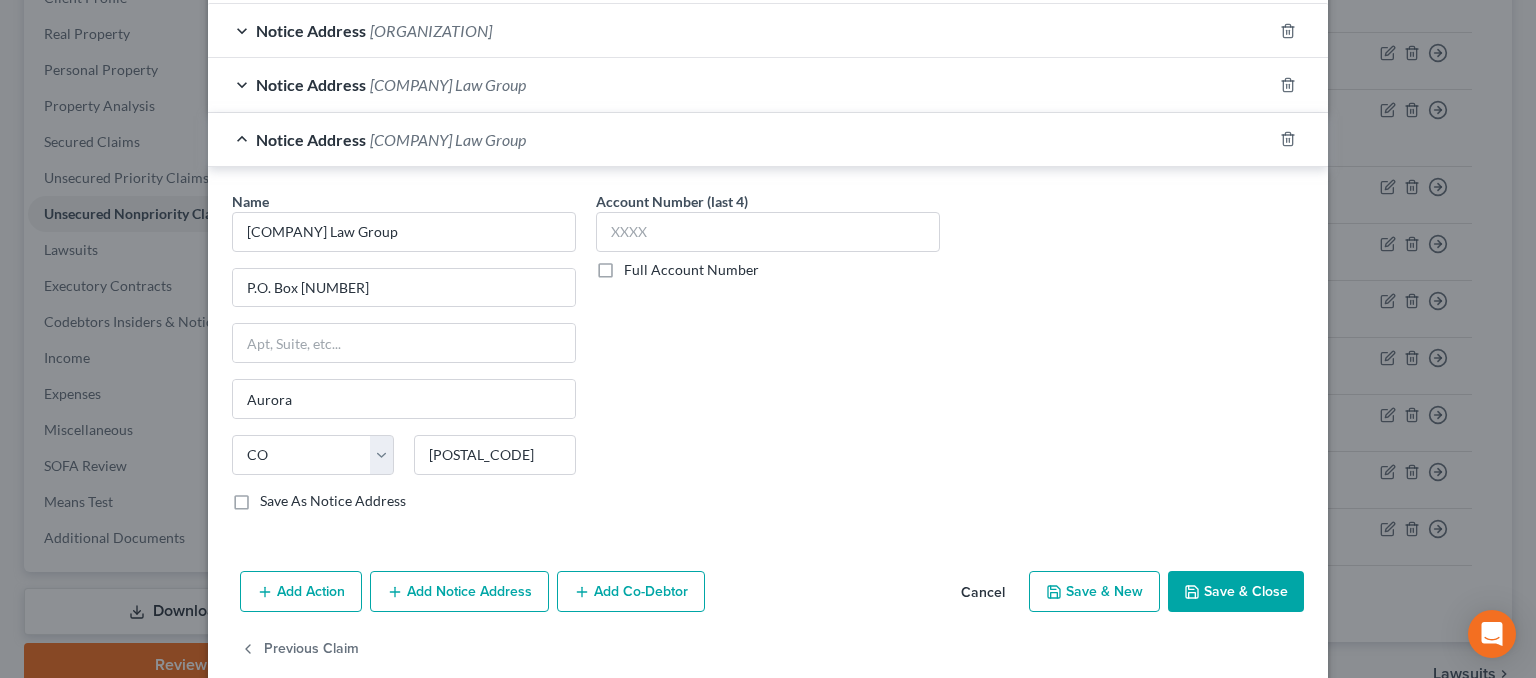 click on "Save As Notice Address" at bounding box center (333, 501) 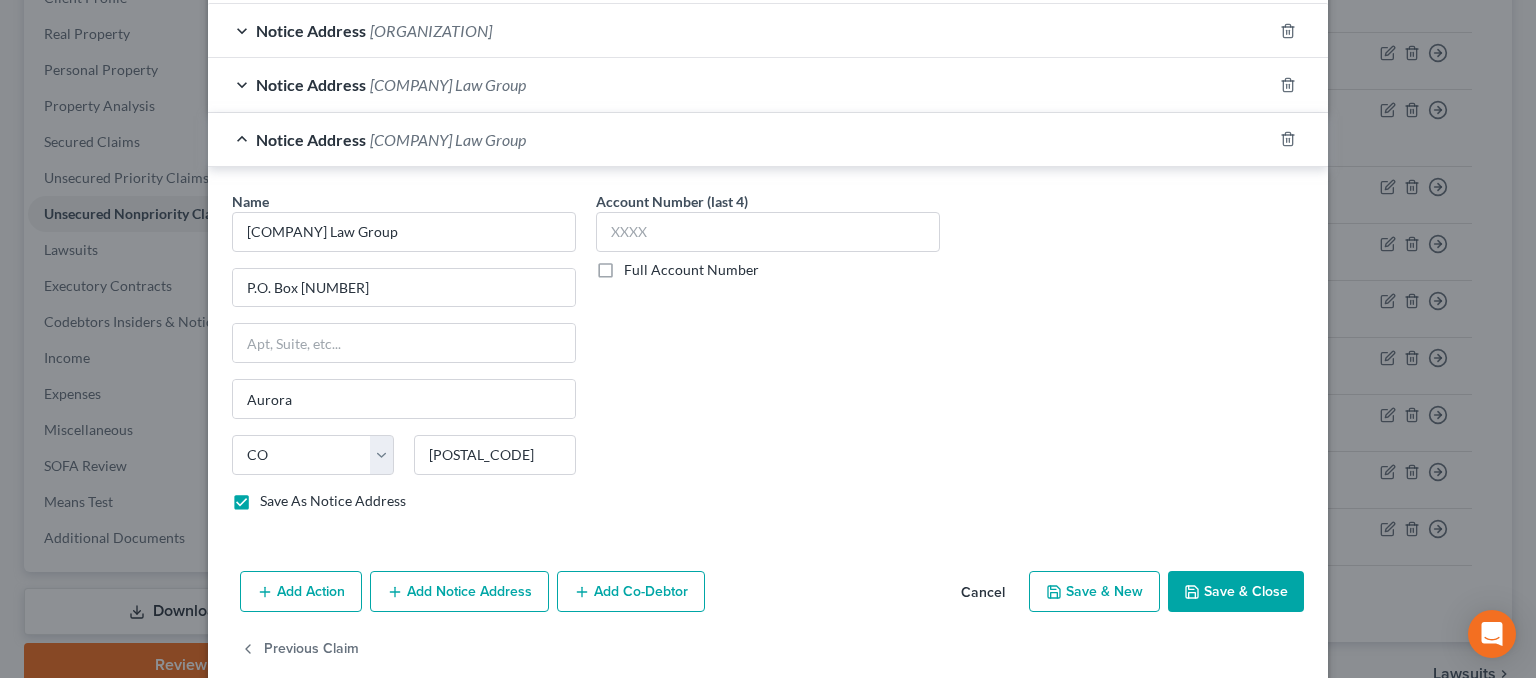 click on "[COMPANY] Law Group" at bounding box center [448, 139] 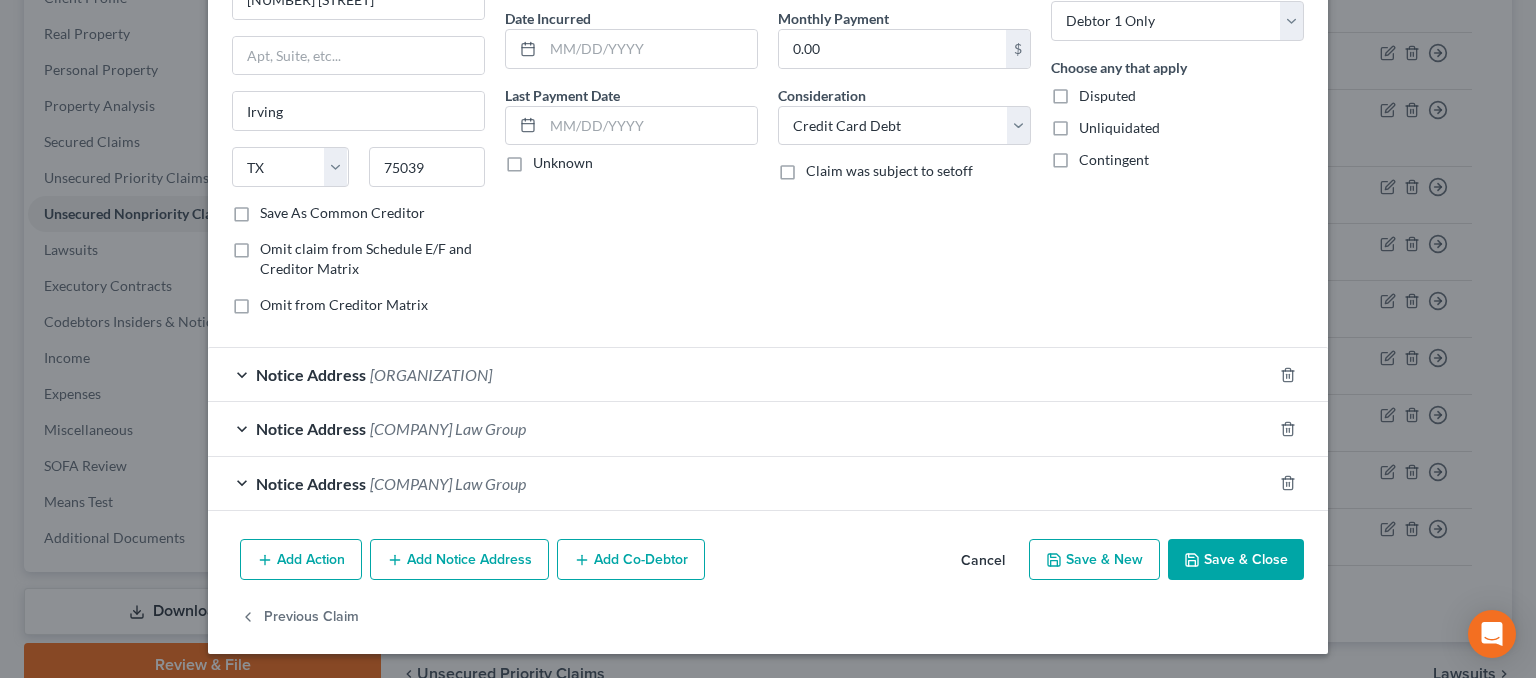 scroll, scrollTop: 186, scrollLeft: 0, axis: vertical 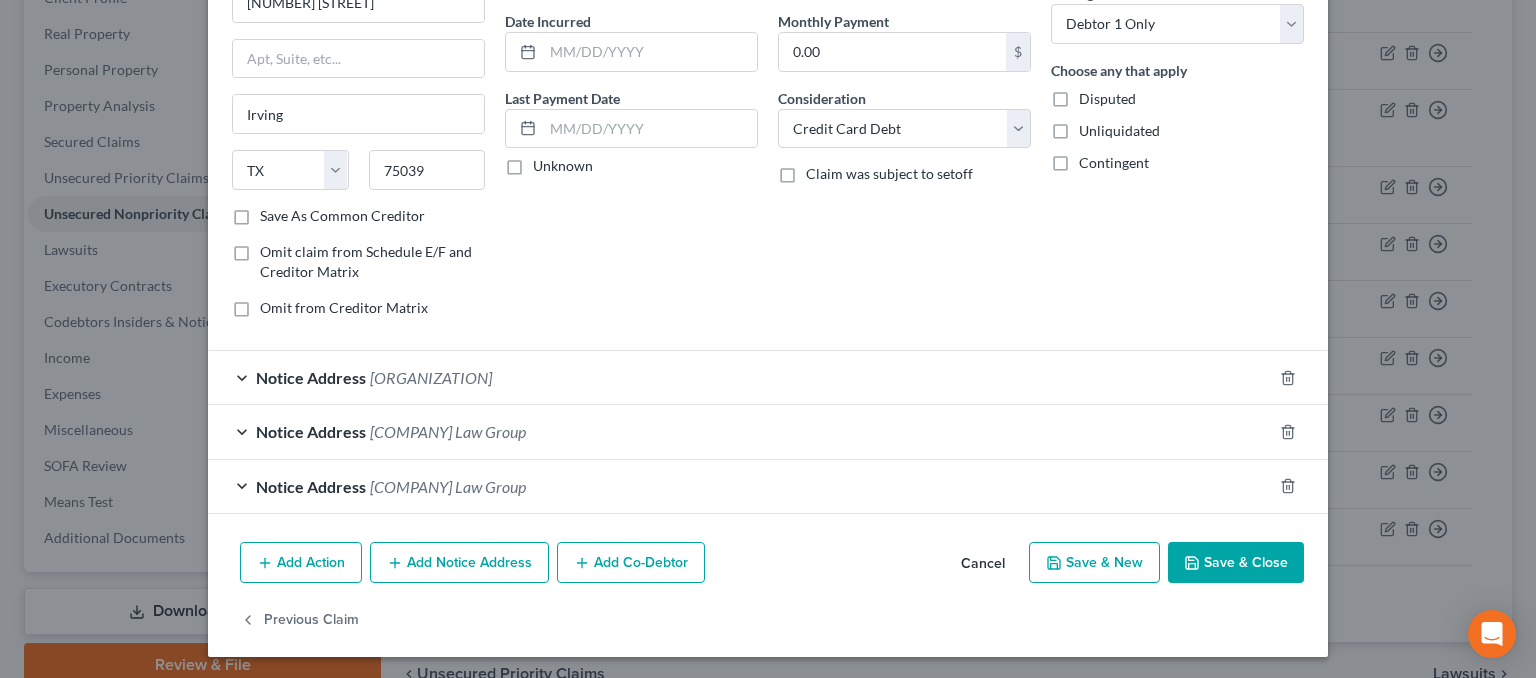 click on "Notice Address [COMPANY] Law Group" at bounding box center (740, 431) 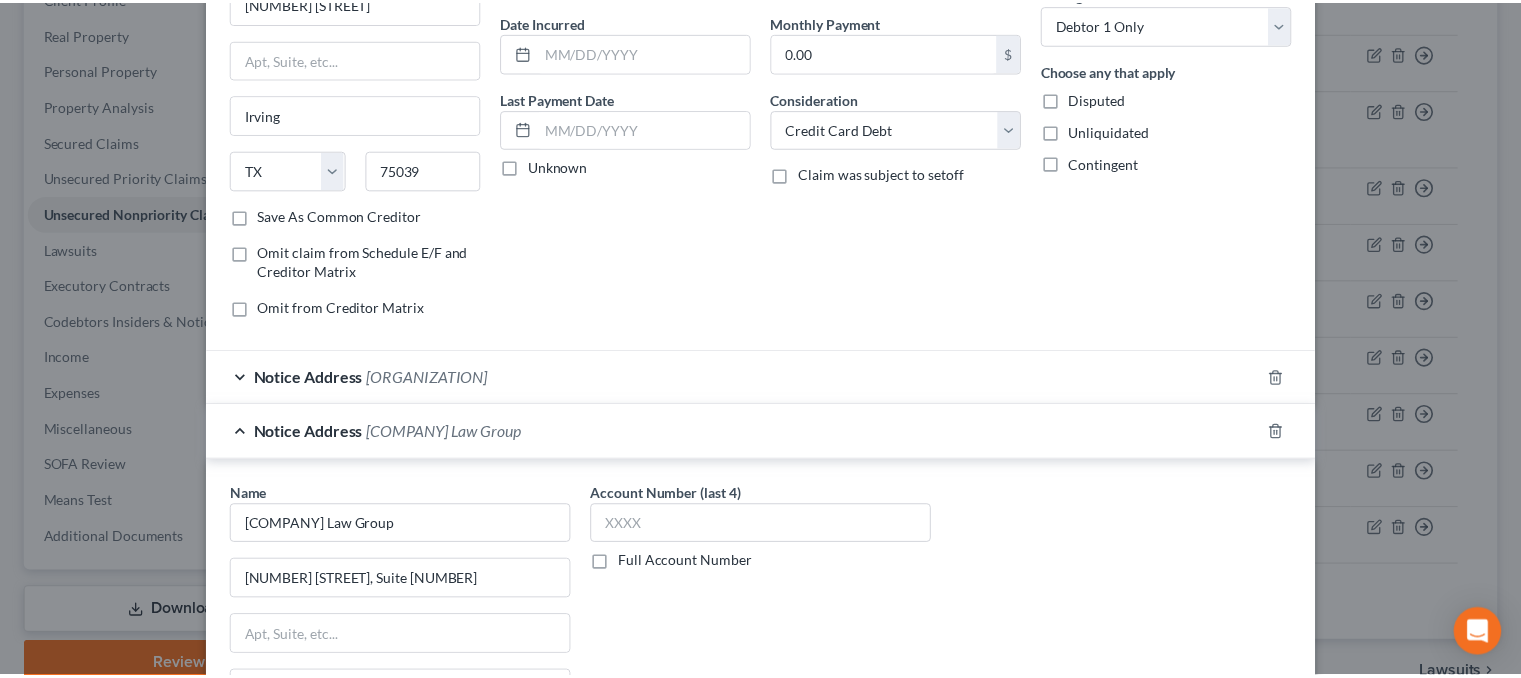 scroll, scrollTop: 533, scrollLeft: 0, axis: vertical 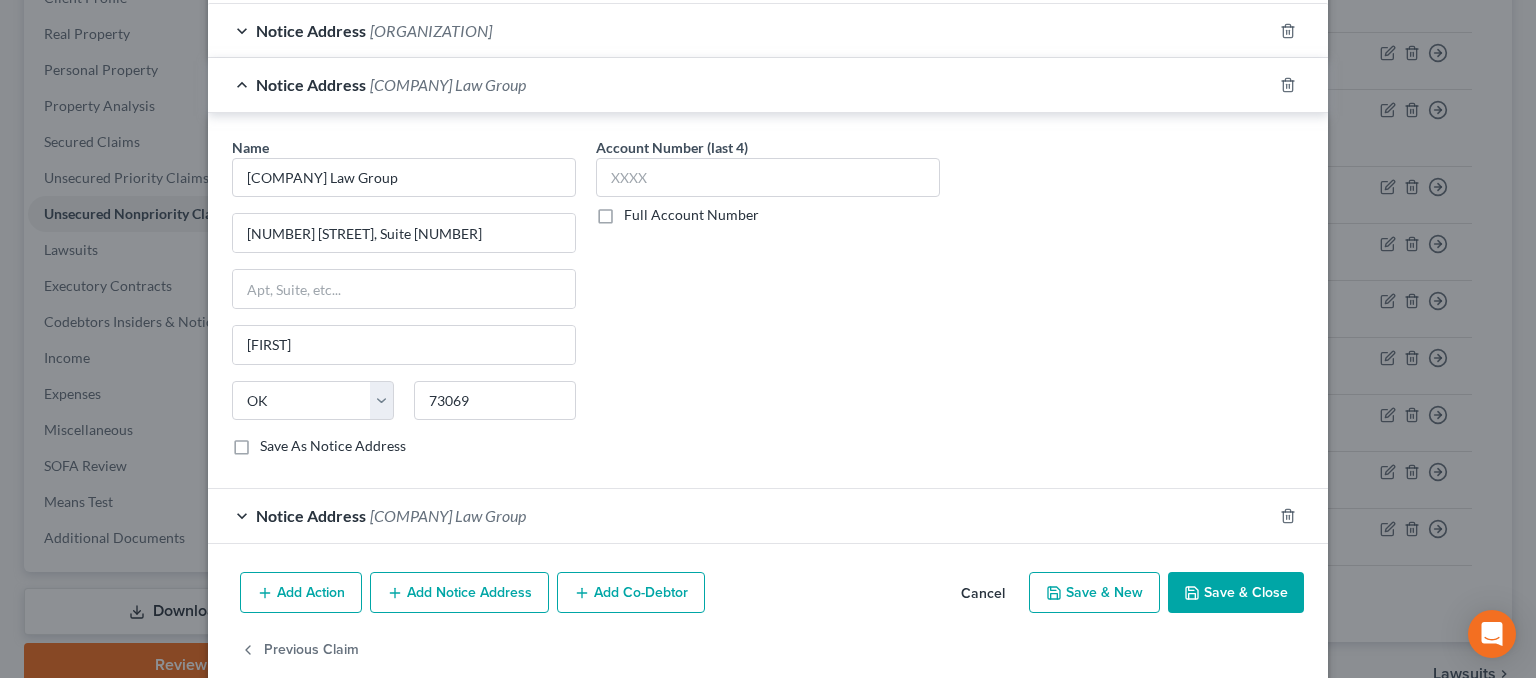 click on "Save As Notice Address" at bounding box center (333, 446) 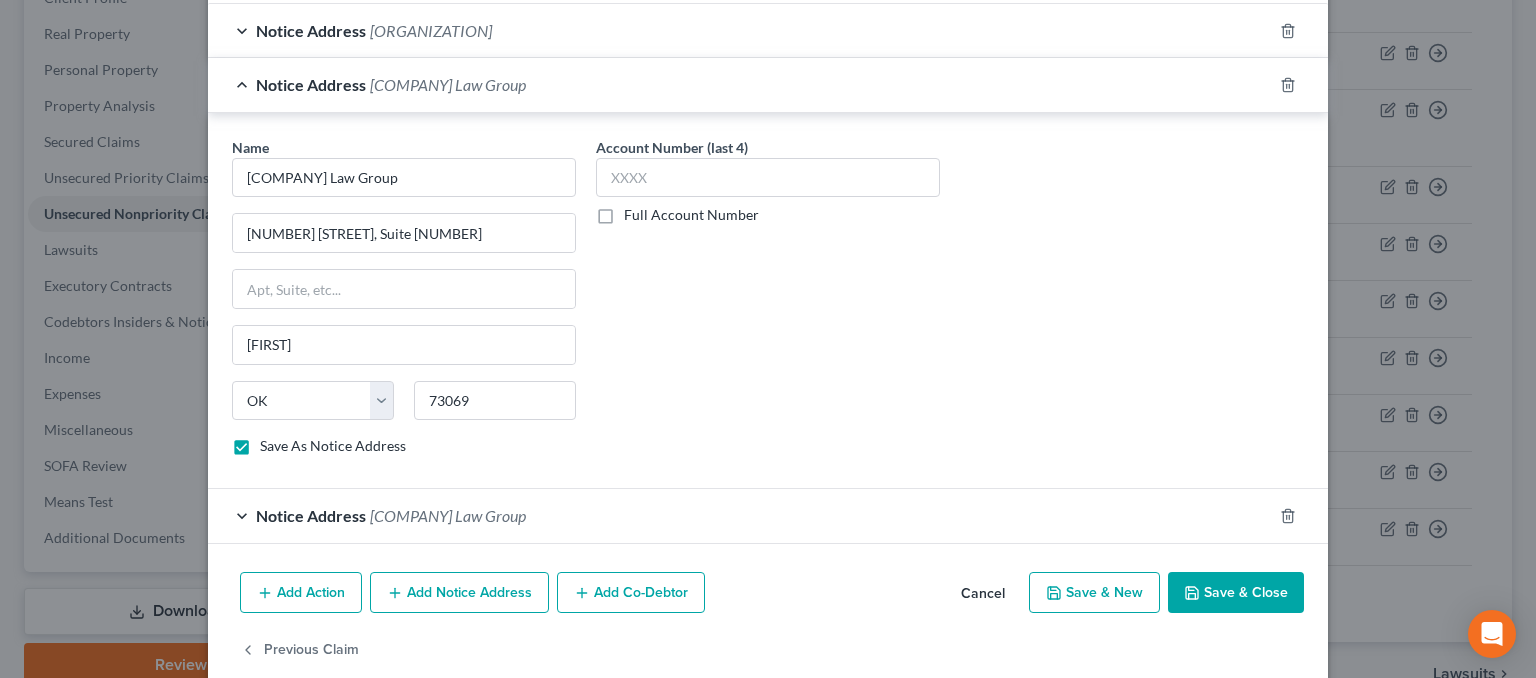 click on "Save & Close" at bounding box center (1236, 593) 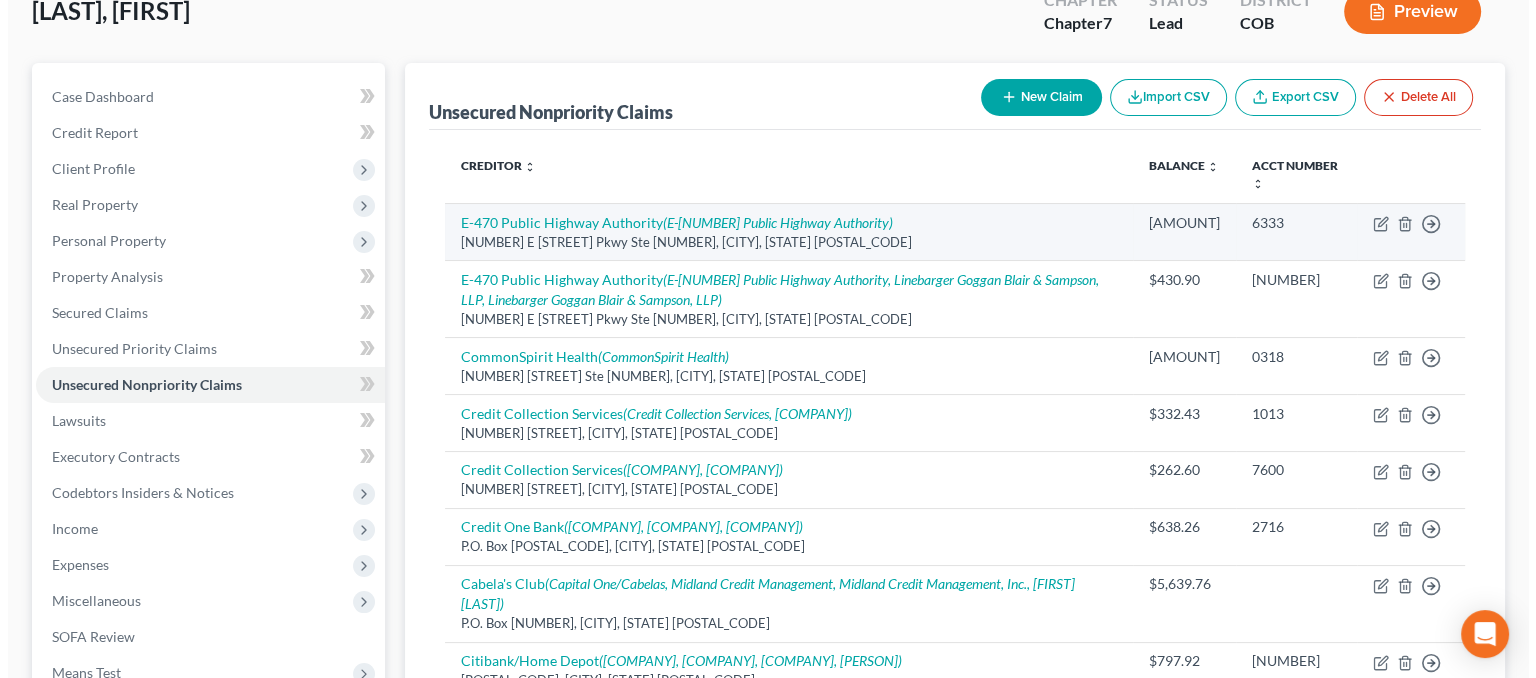 scroll, scrollTop: 0, scrollLeft: 0, axis: both 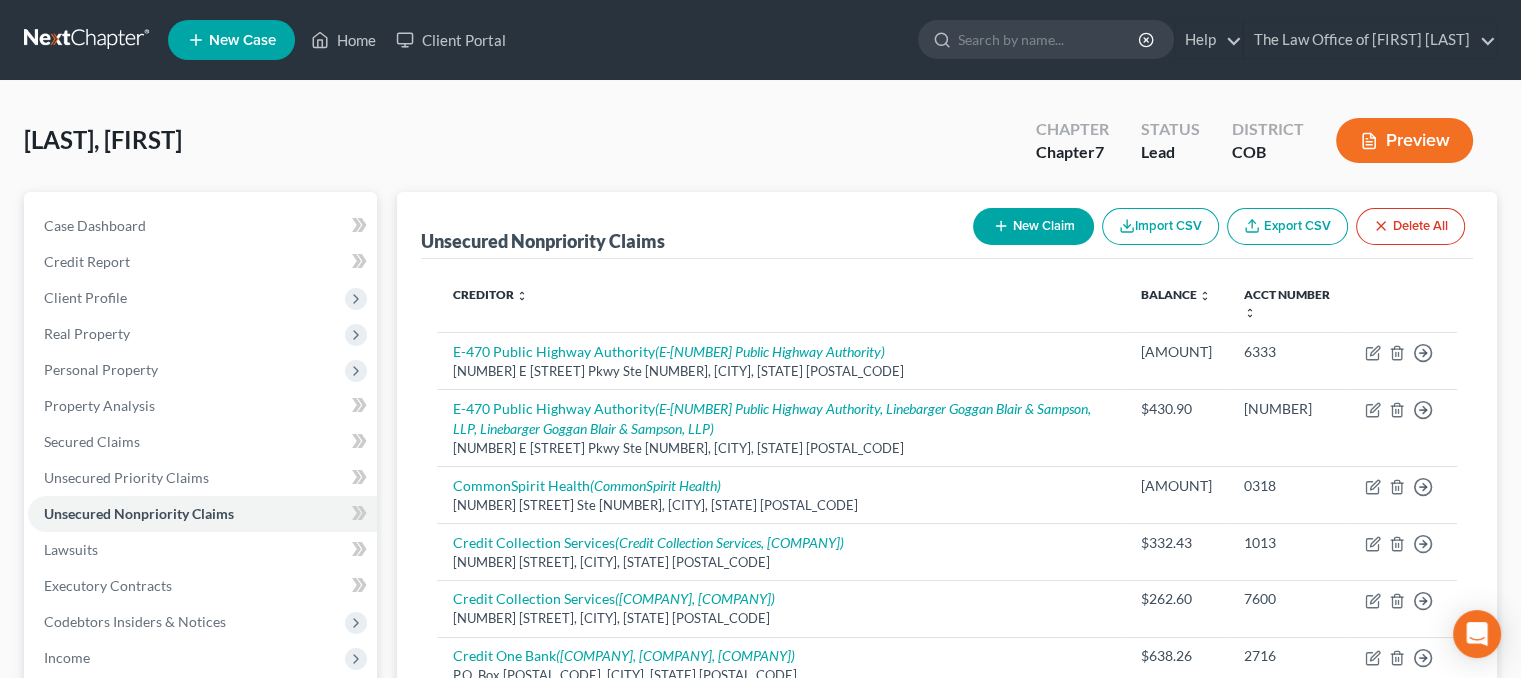 click on "New Claim" at bounding box center (1033, 226) 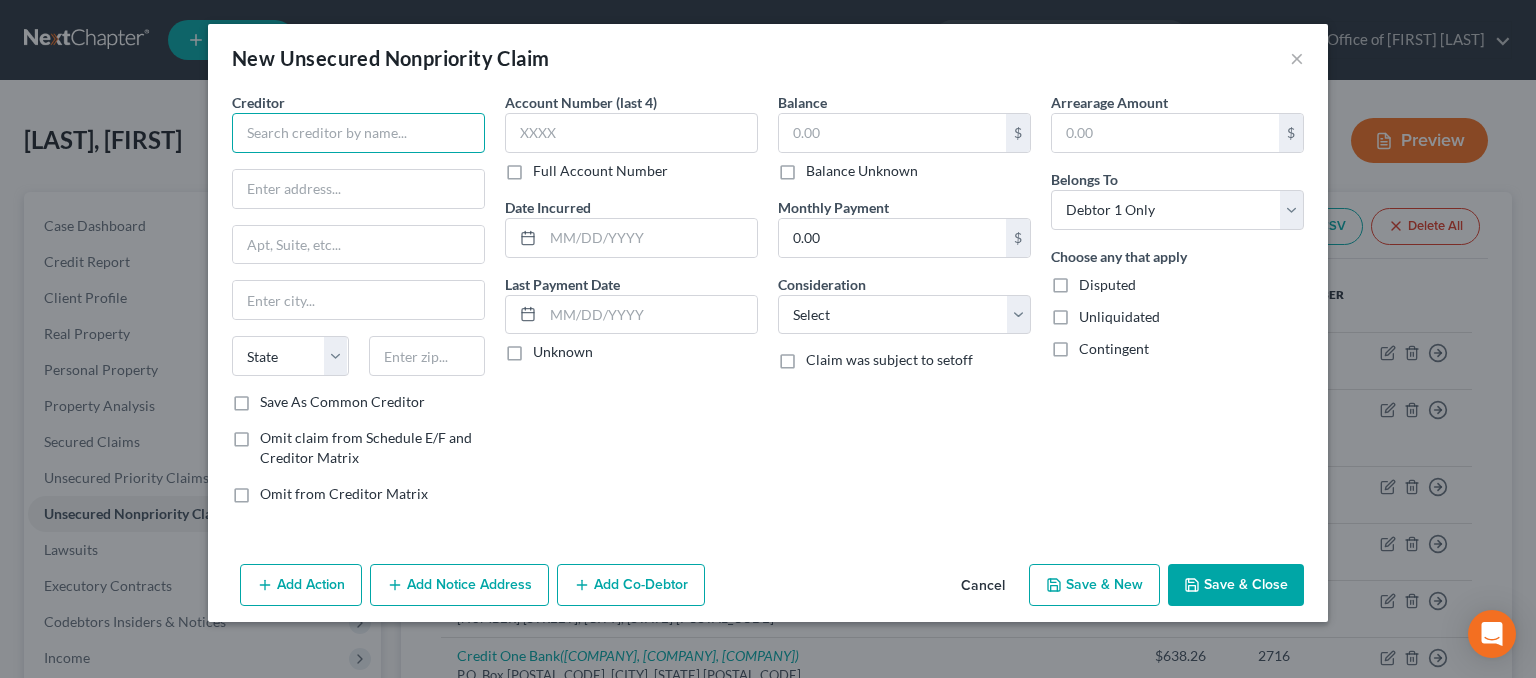 click at bounding box center (358, 133) 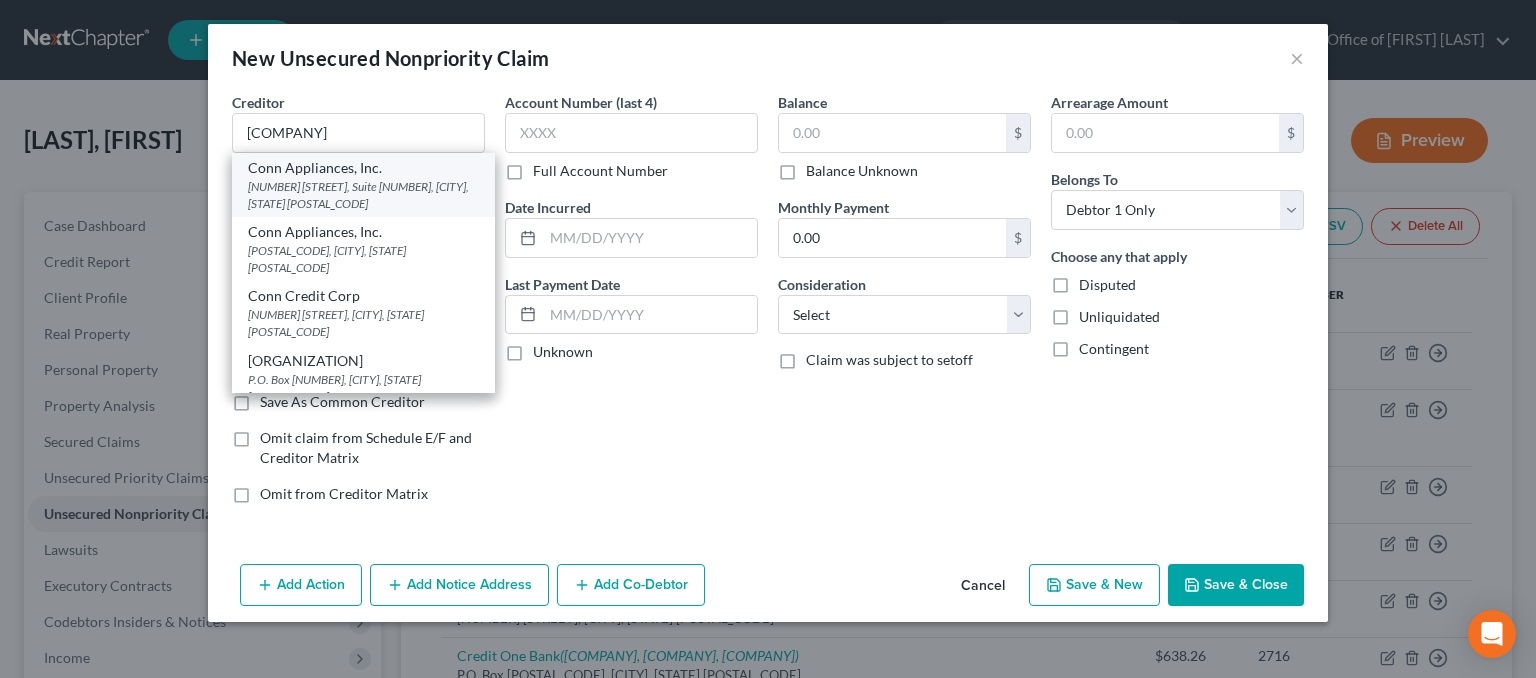 click on "Conn Appliances, Inc." at bounding box center [363, 168] 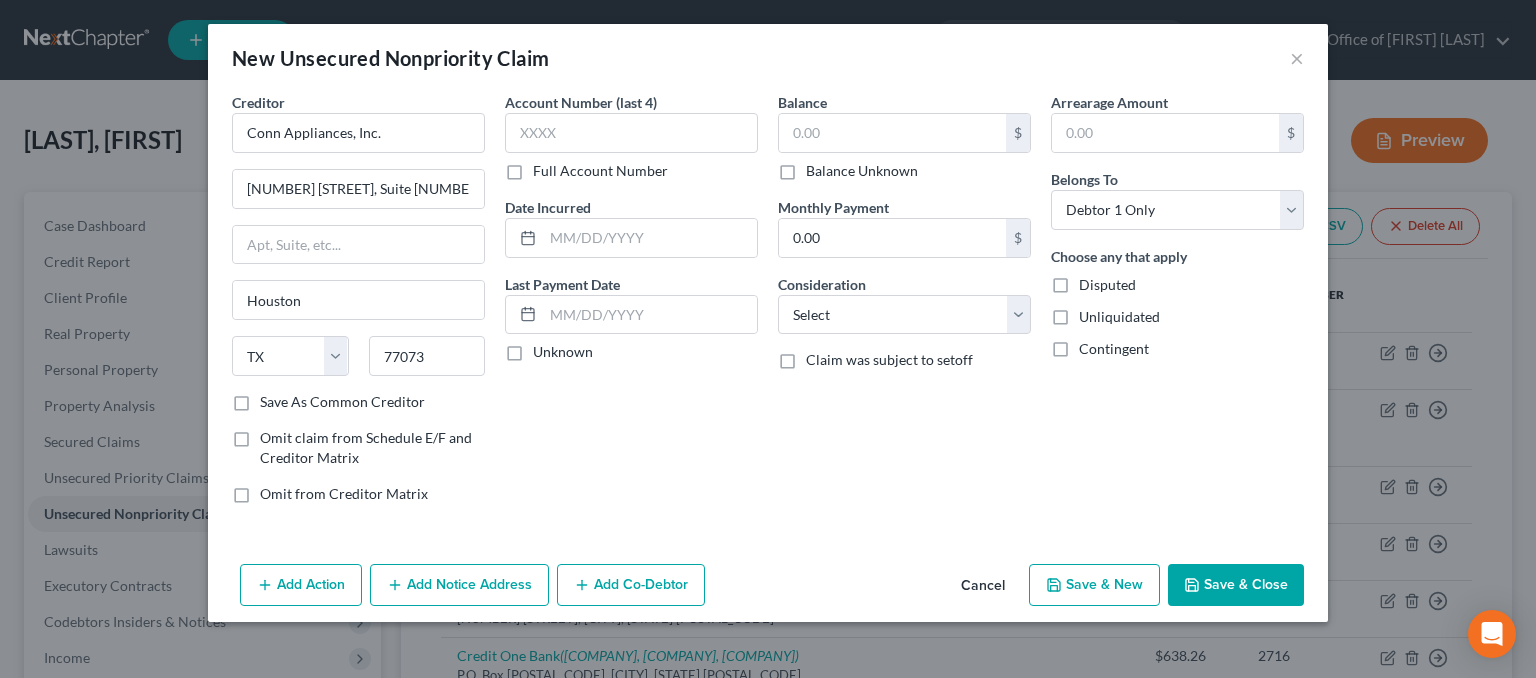 click on "Add Notice Address" at bounding box center [459, 585] 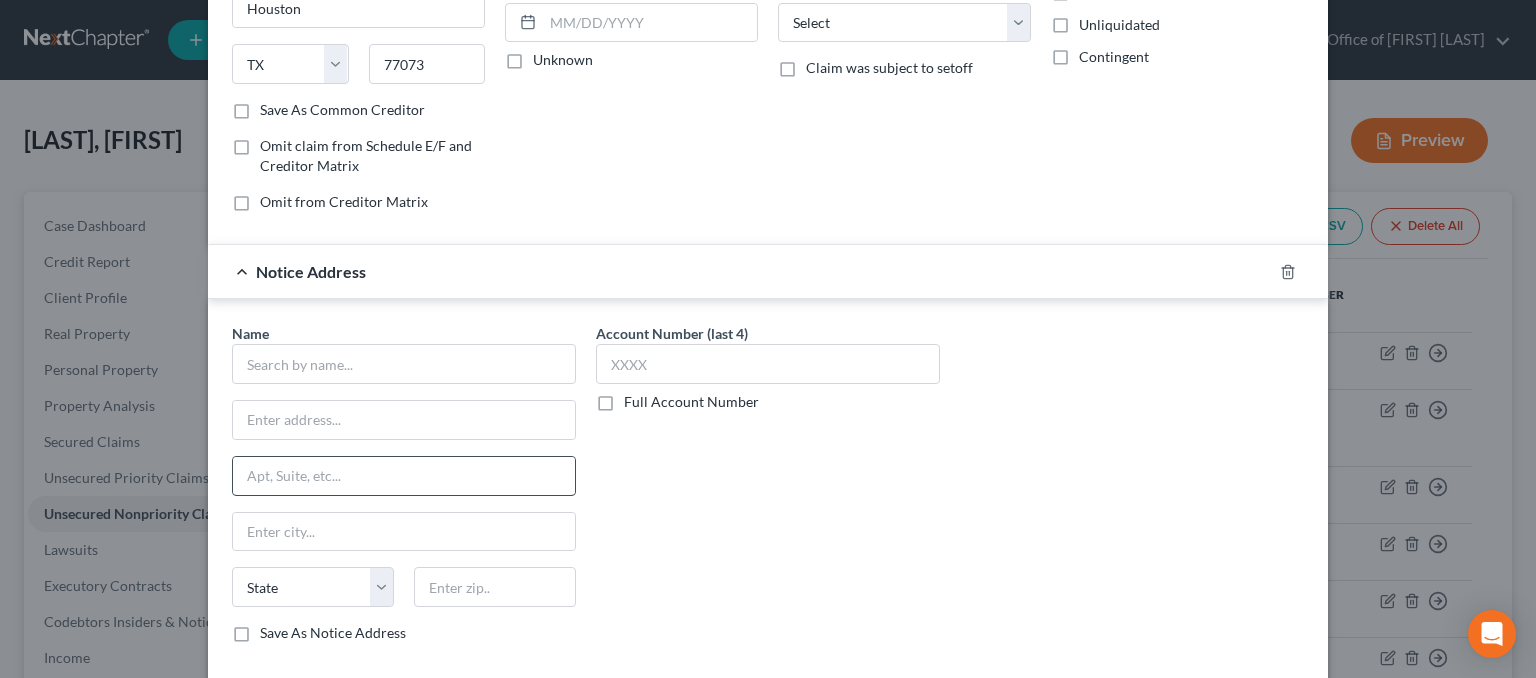 scroll, scrollTop: 300, scrollLeft: 0, axis: vertical 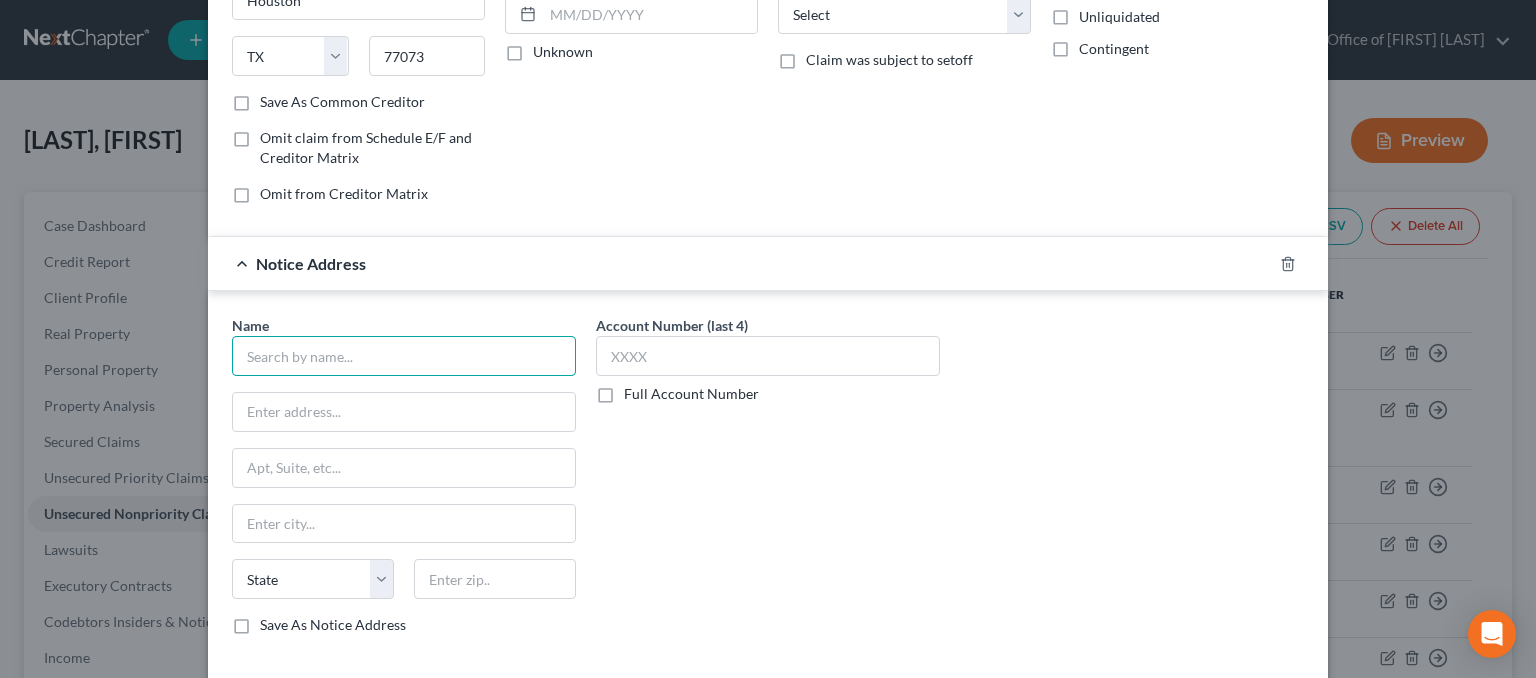 click at bounding box center (404, 356) 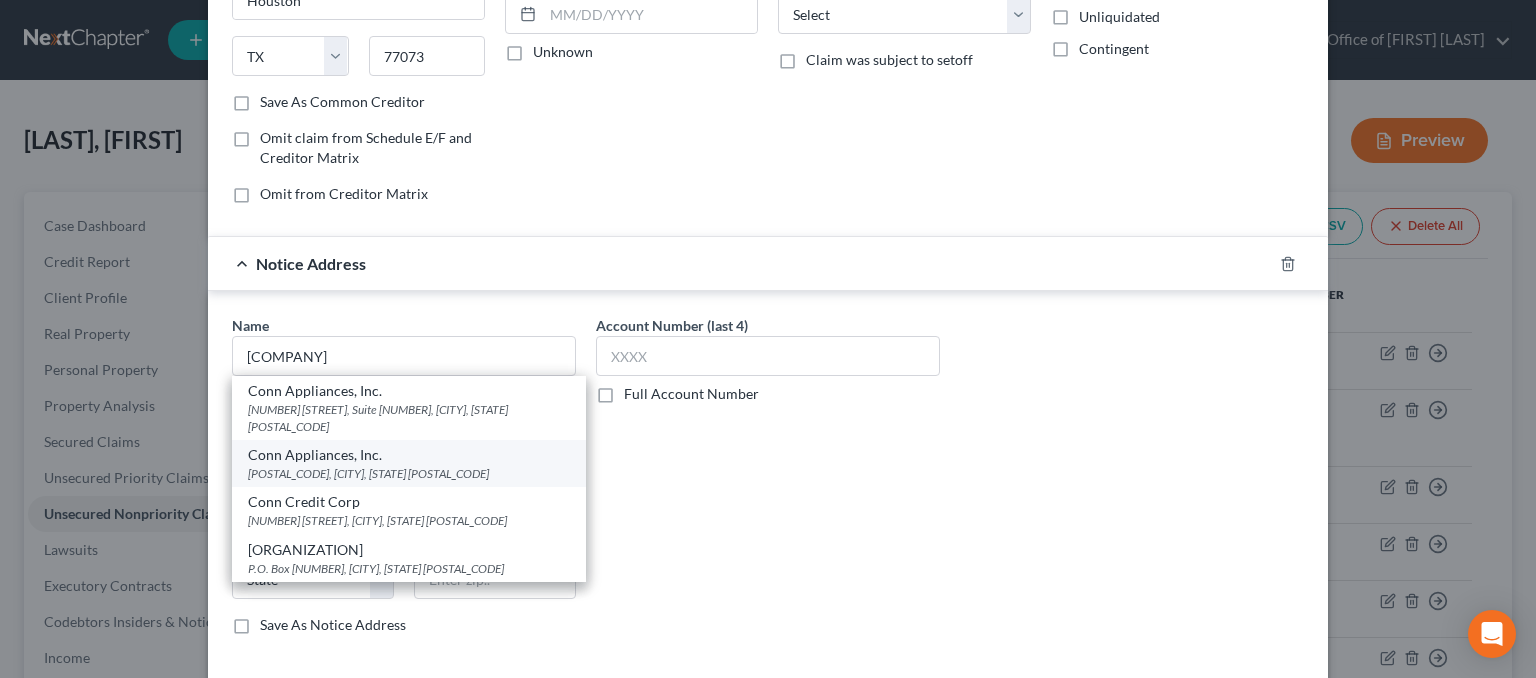 click on "Conn Appliances, Inc." at bounding box center (409, 455) 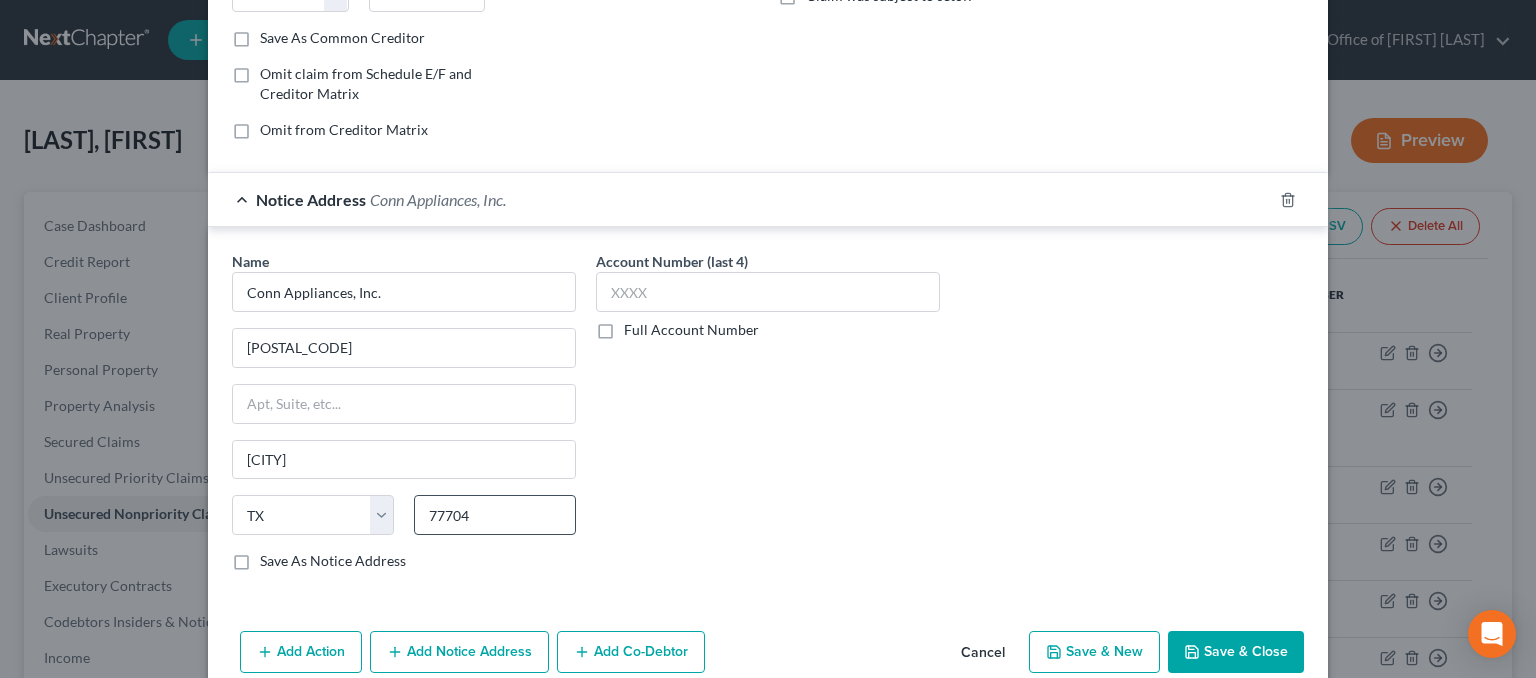 scroll, scrollTop: 395, scrollLeft: 0, axis: vertical 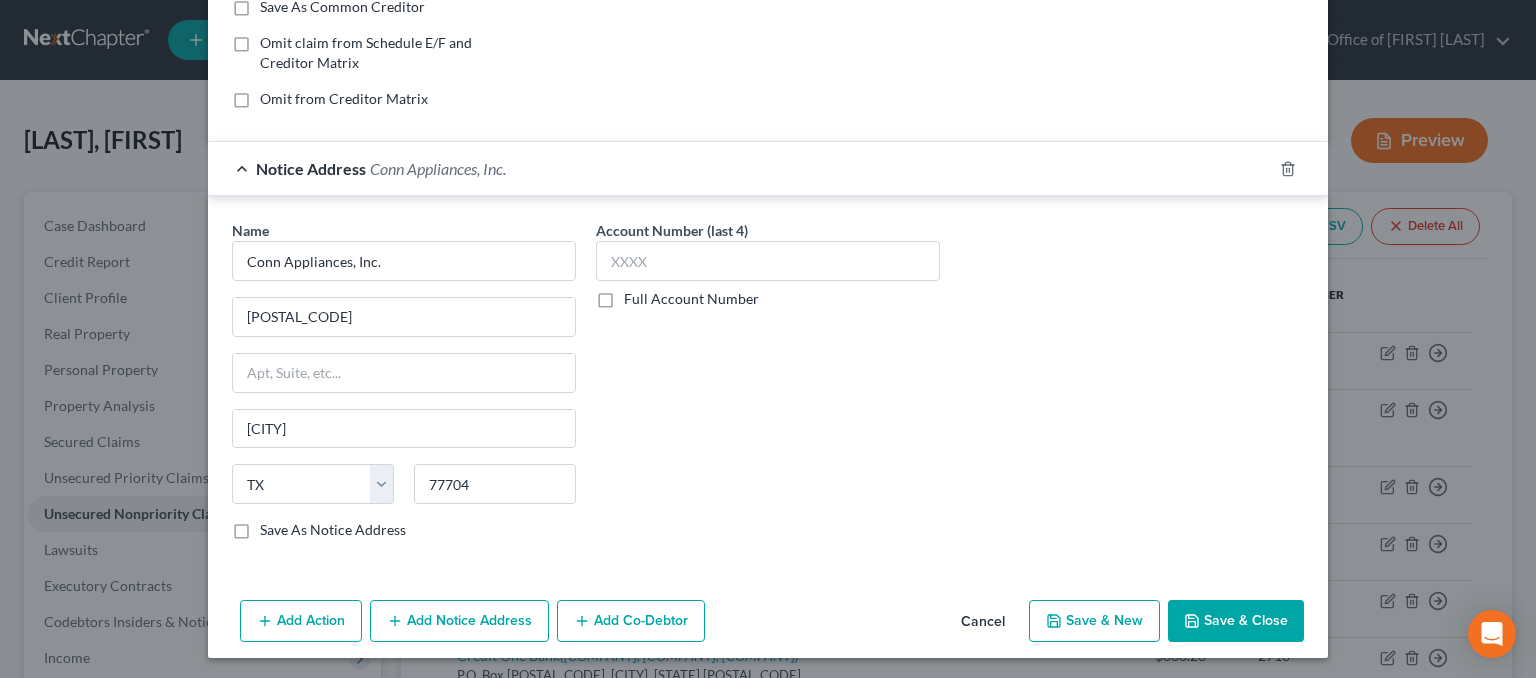 click on "Add Notice Address" at bounding box center (459, 621) 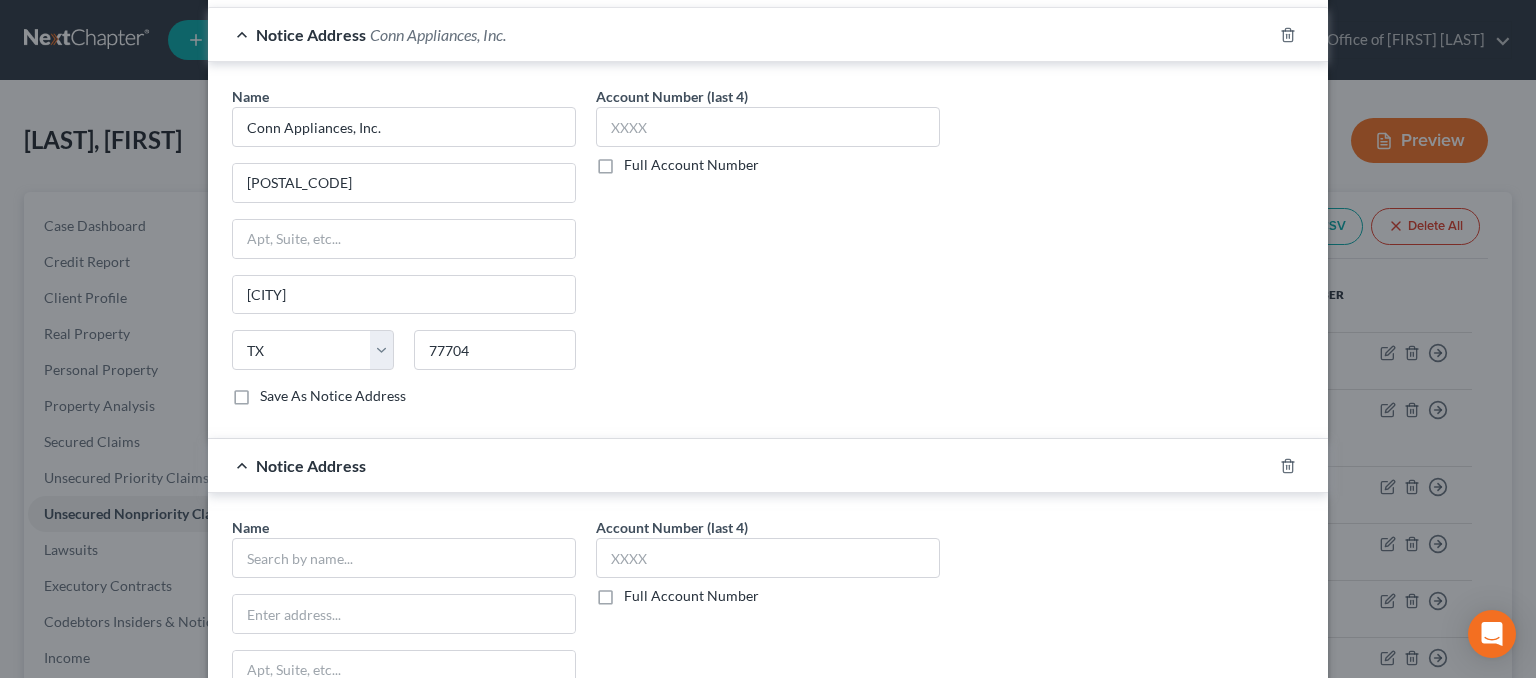 scroll, scrollTop: 695, scrollLeft: 0, axis: vertical 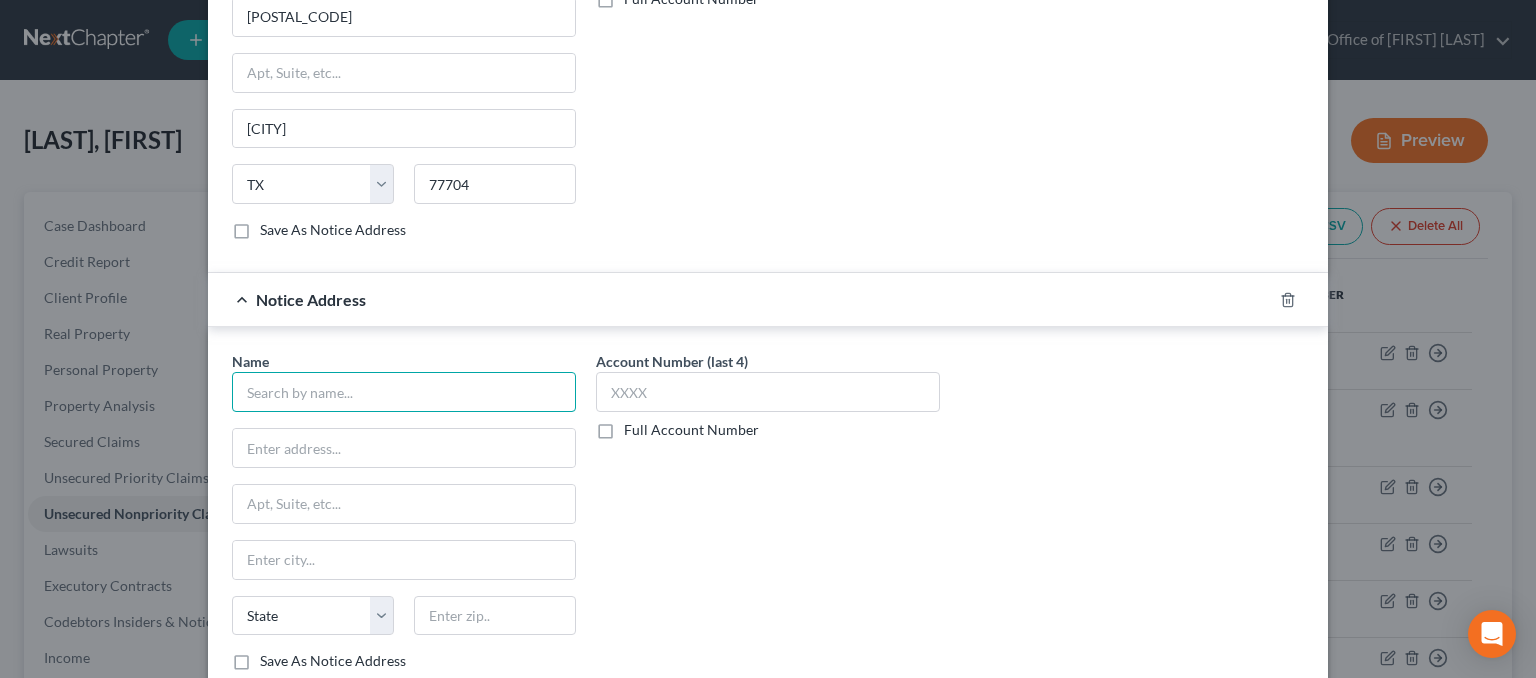 click at bounding box center [404, 392] 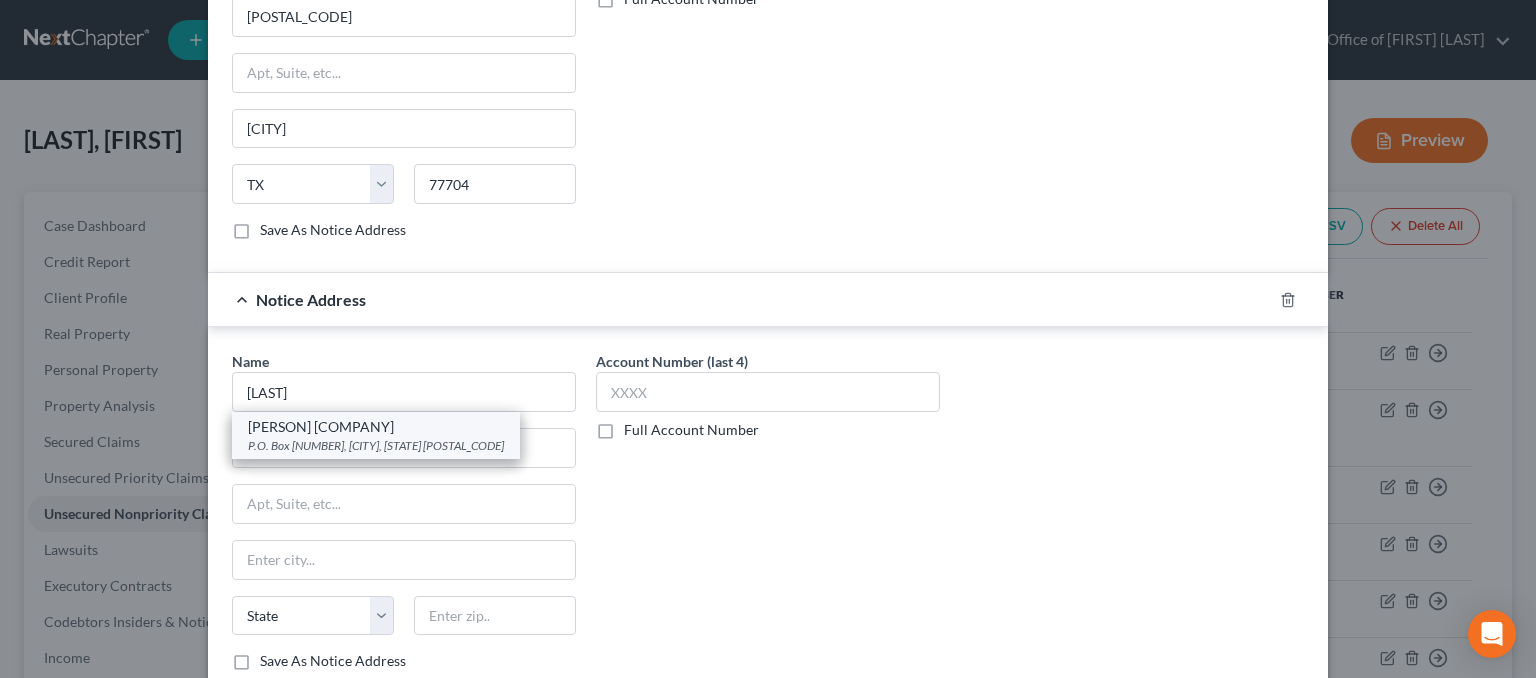 click on "P.O. Box [NUMBER], [CITY], [STATE] [POSTAL_CODE]" at bounding box center (376, 445) 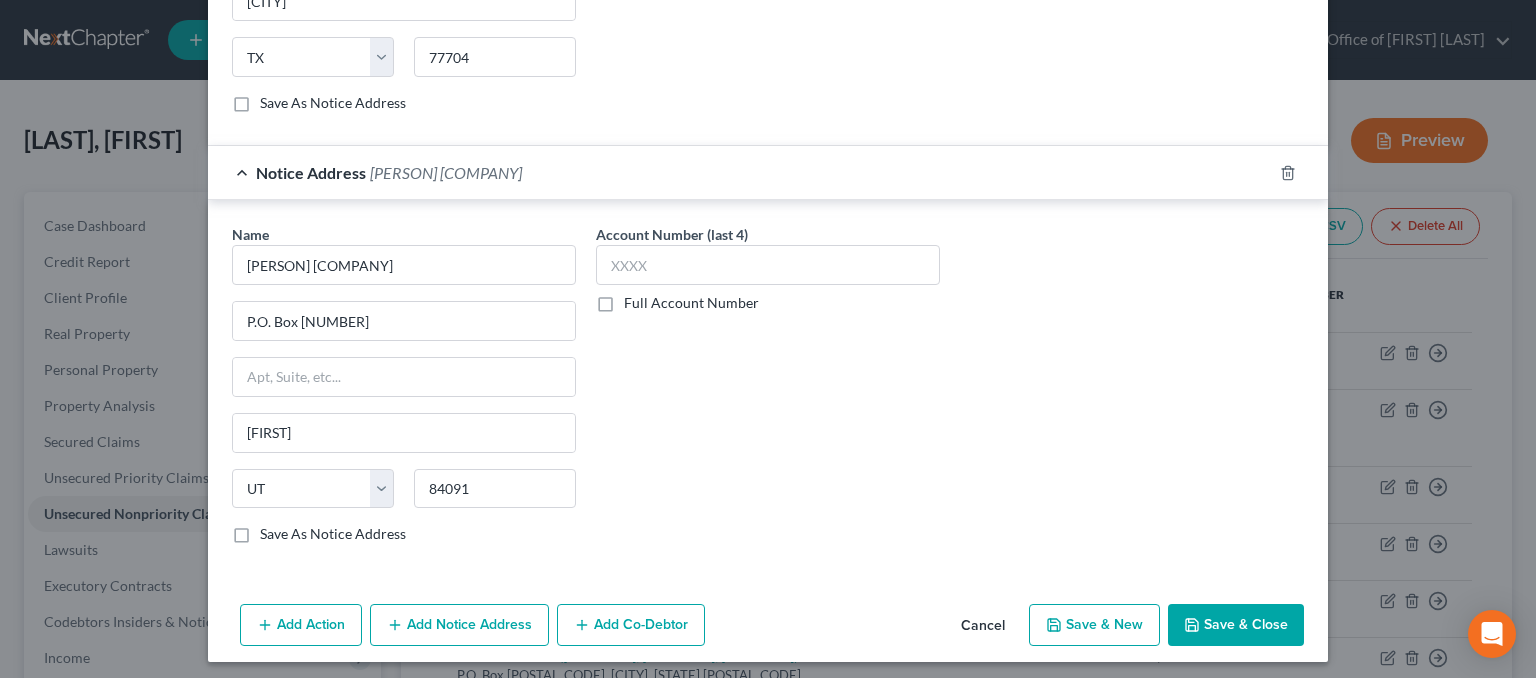 scroll, scrollTop: 824, scrollLeft: 0, axis: vertical 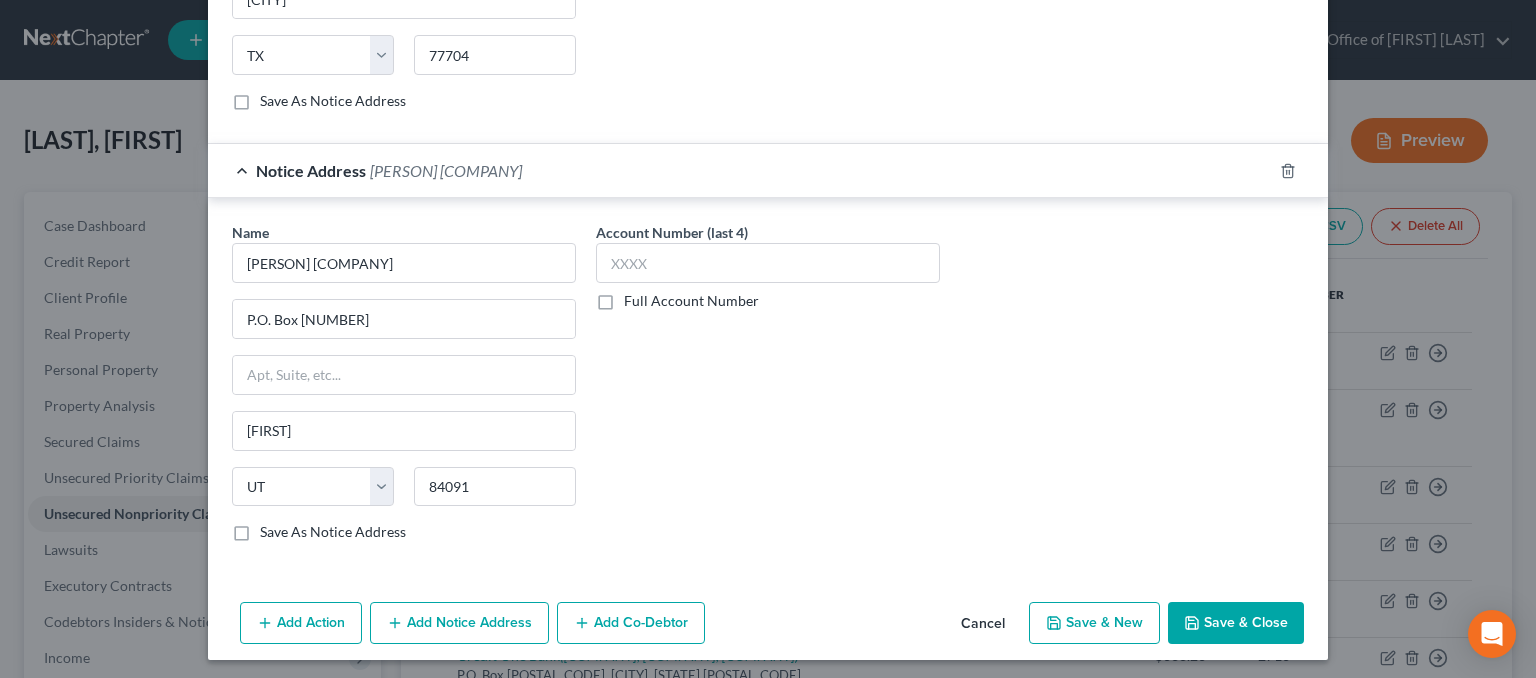 click on "Add Notice Address" at bounding box center (459, 623) 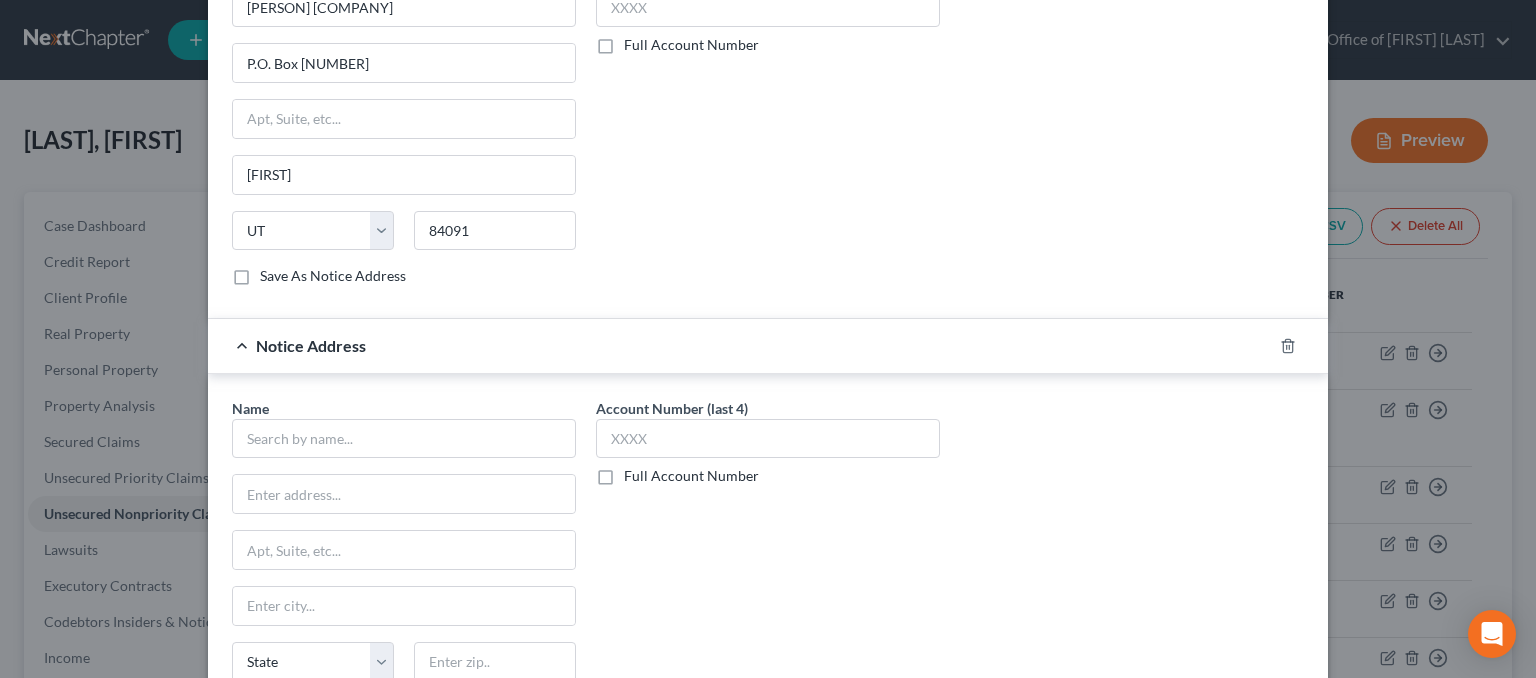 scroll, scrollTop: 1252, scrollLeft: 0, axis: vertical 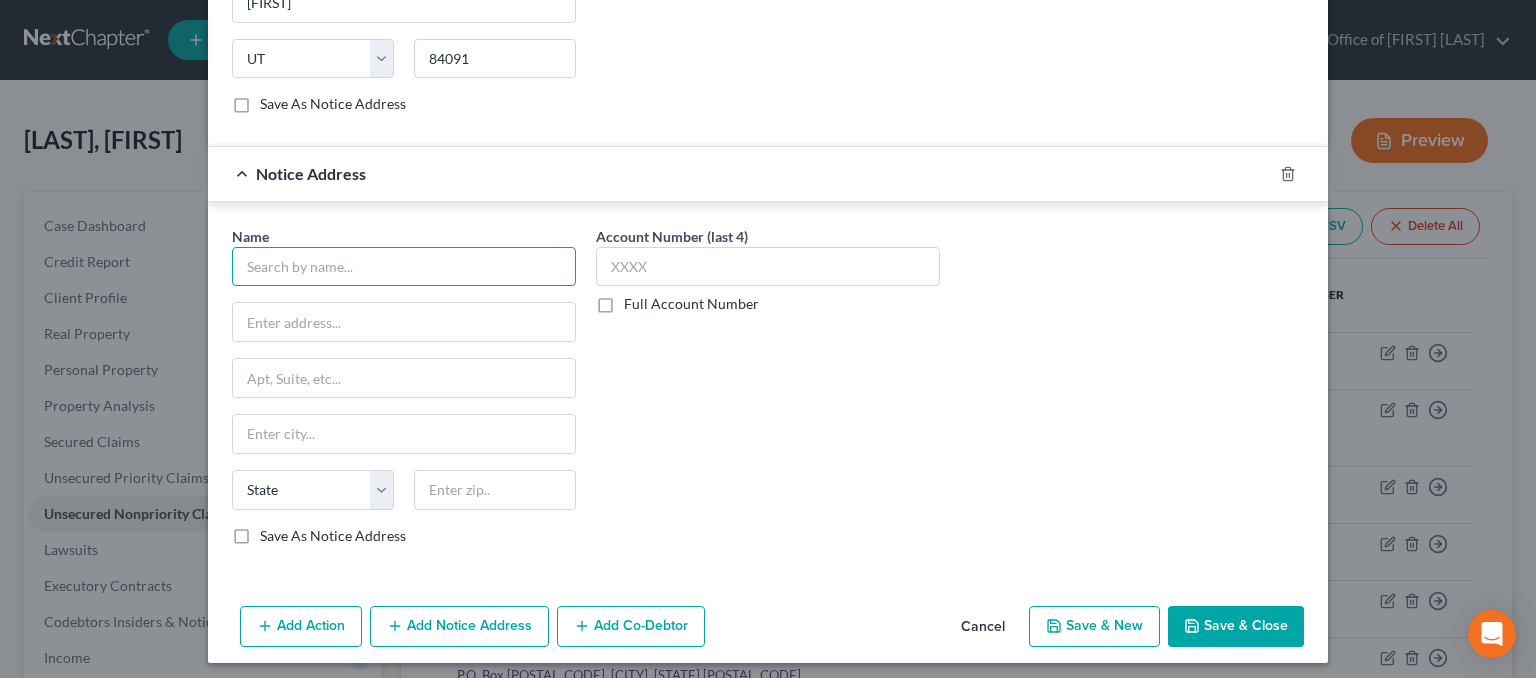click at bounding box center [404, 267] 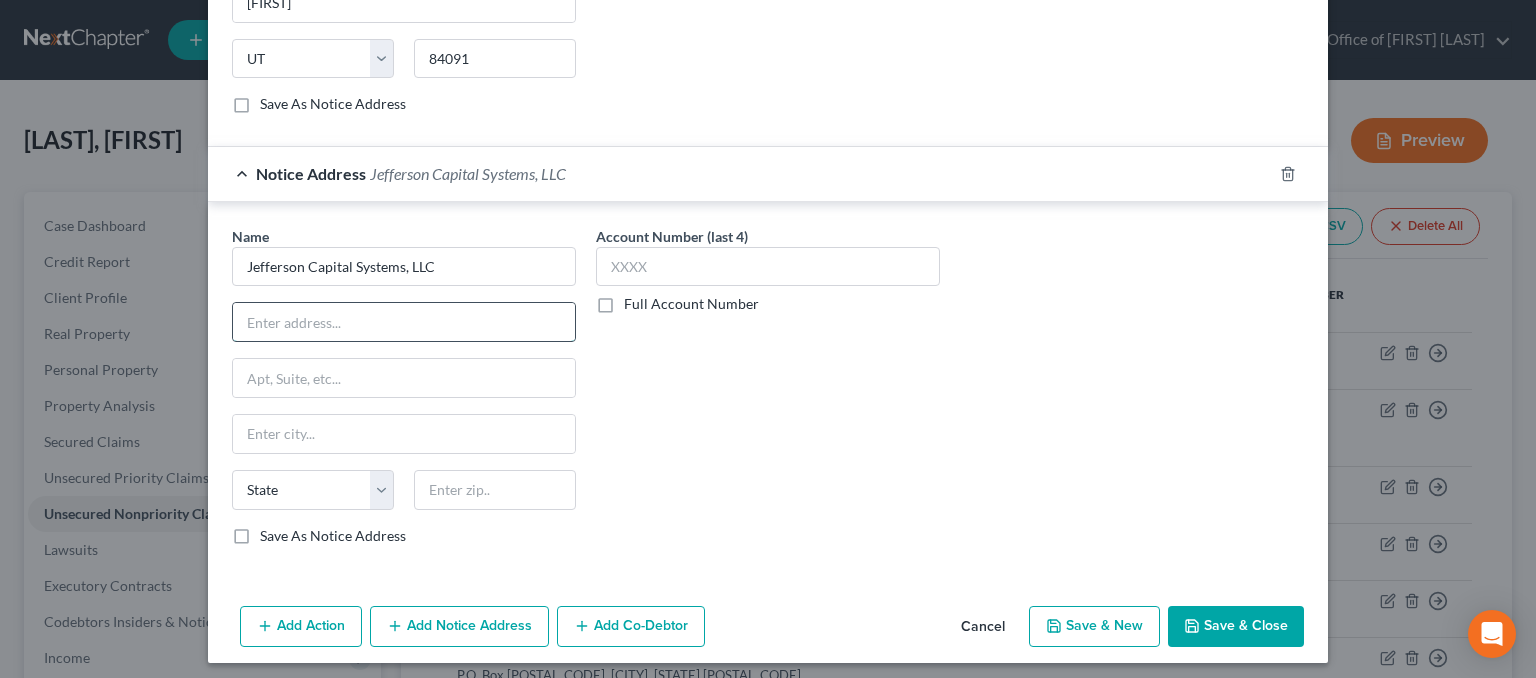 paste on "[NUMBER] [STREET]" 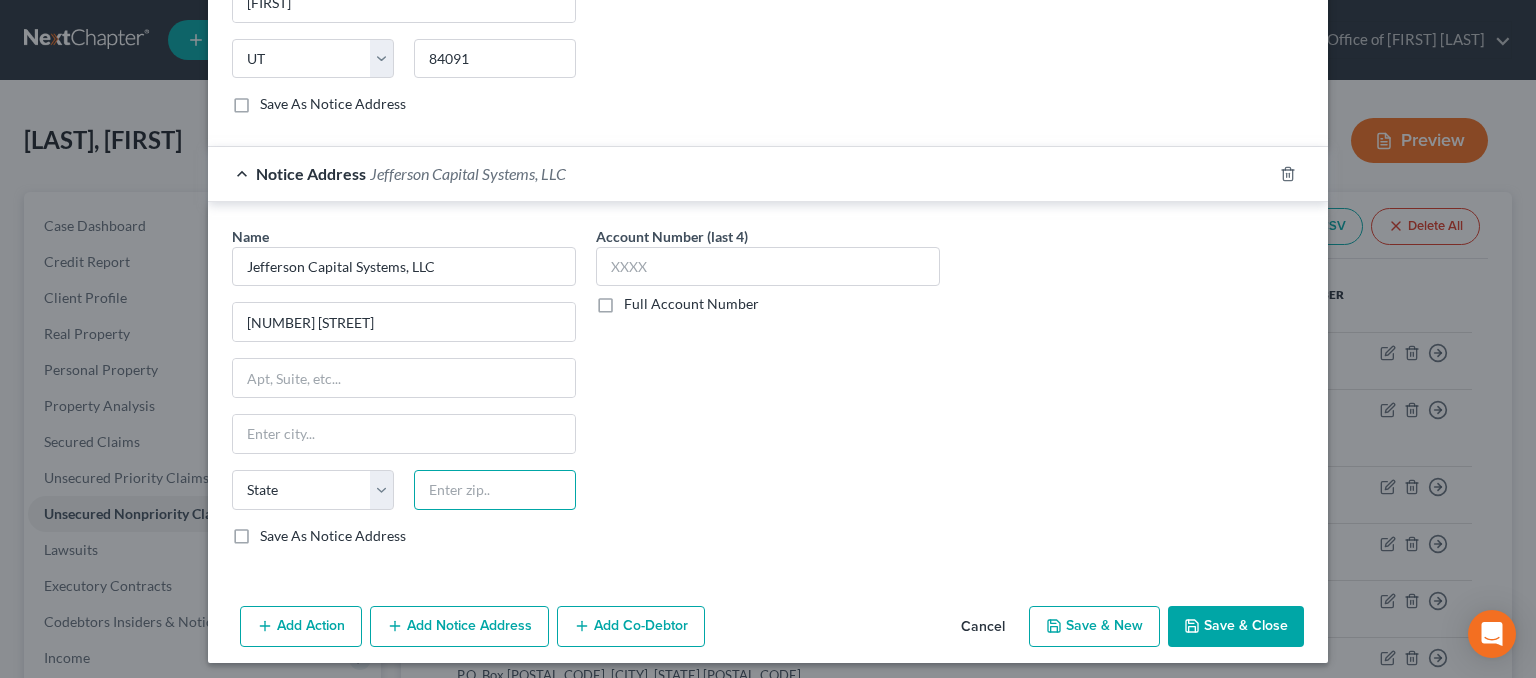 drag, startPoint x: 492, startPoint y: 486, endPoint x: 503, endPoint y: 474, distance: 16.27882 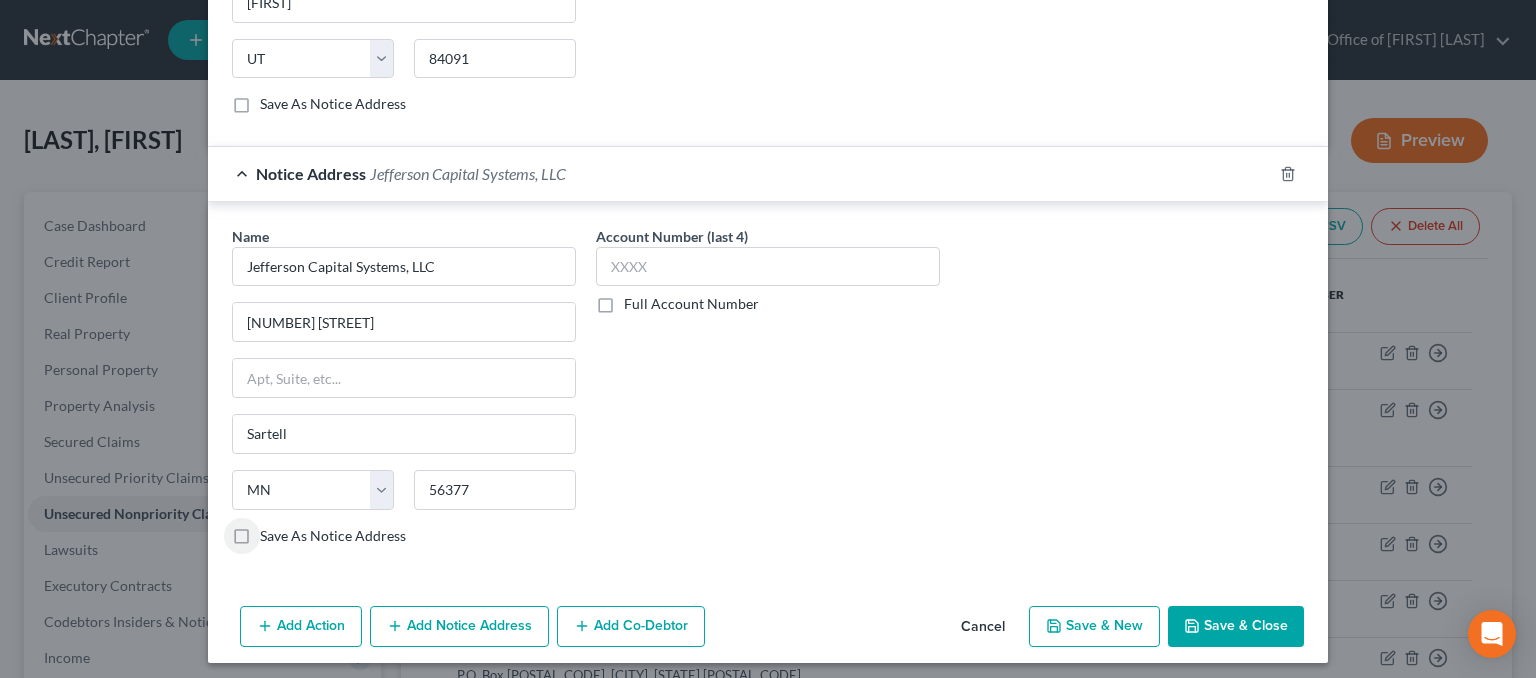 click on "Save As Notice Address" at bounding box center [333, 536] 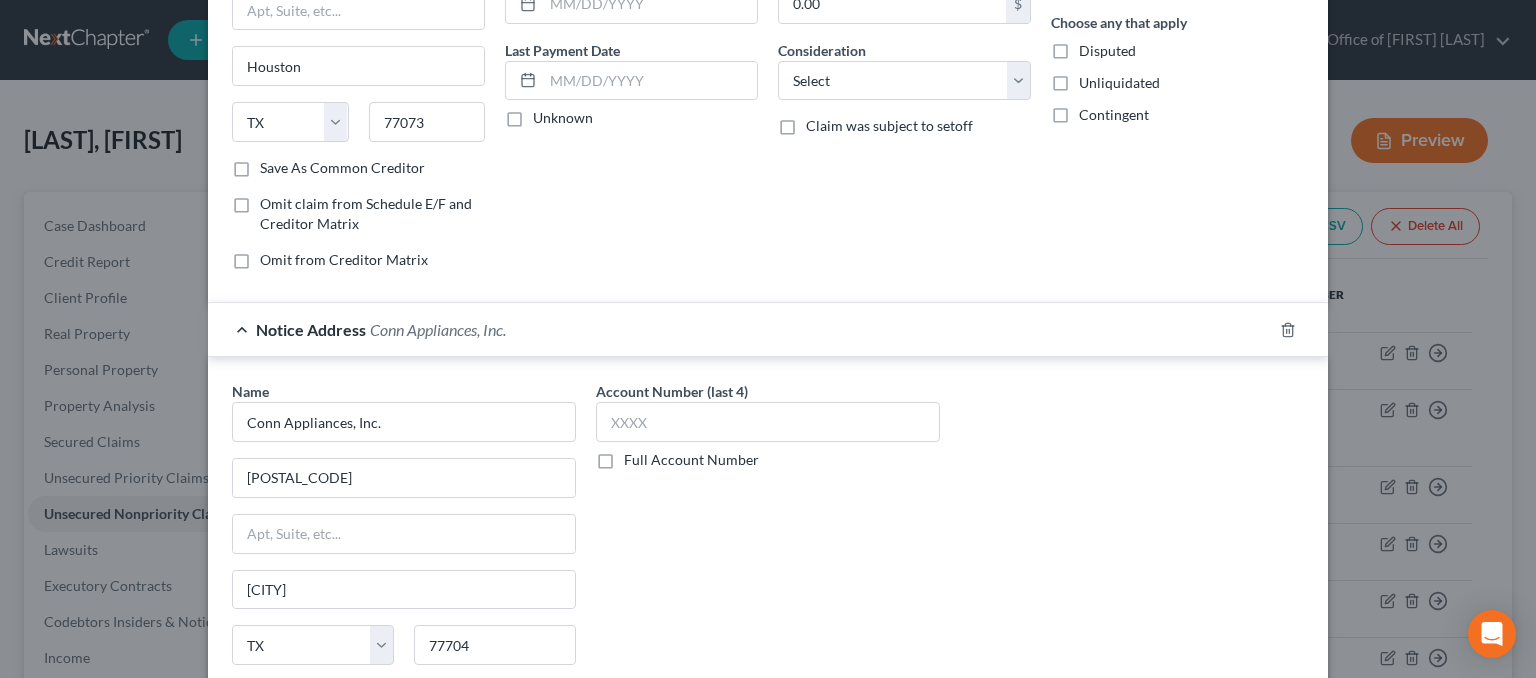 scroll, scrollTop: 0, scrollLeft: 0, axis: both 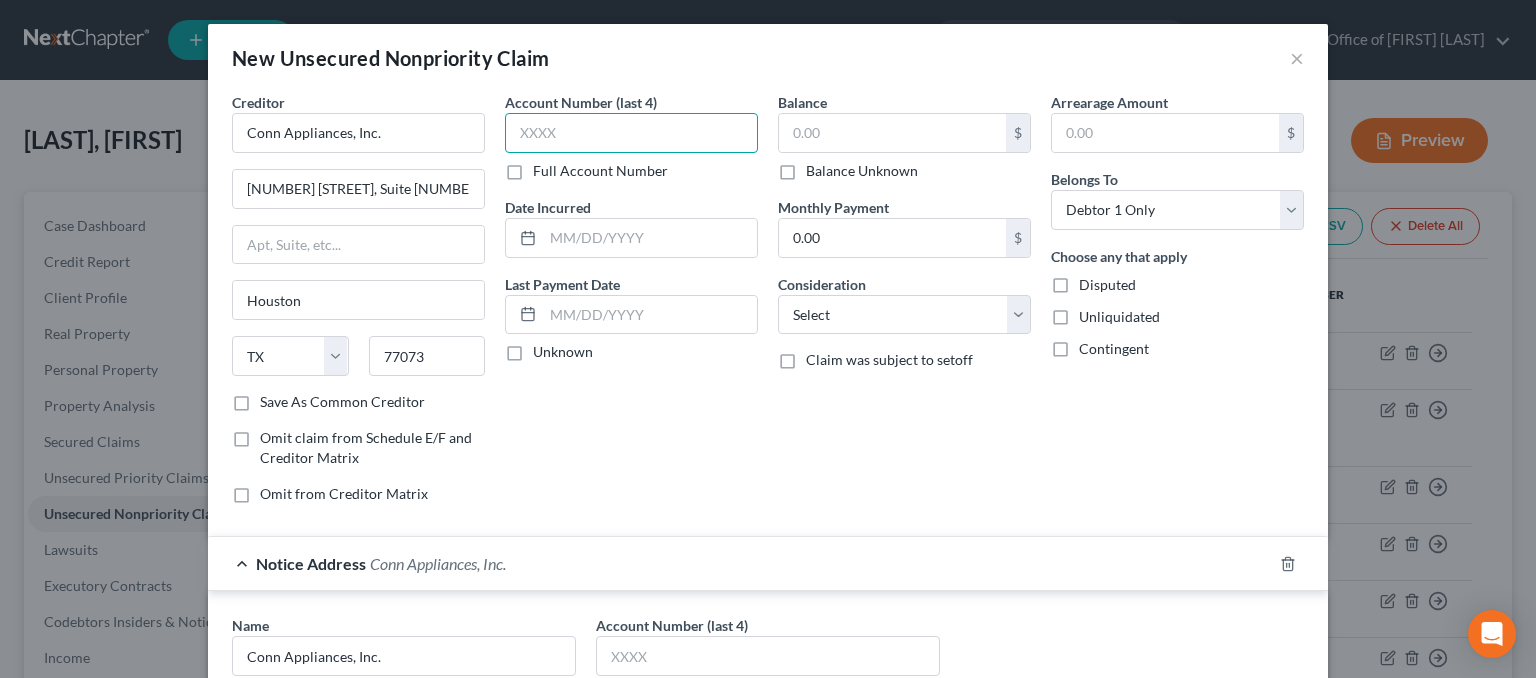 click at bounding box center [631, 133] 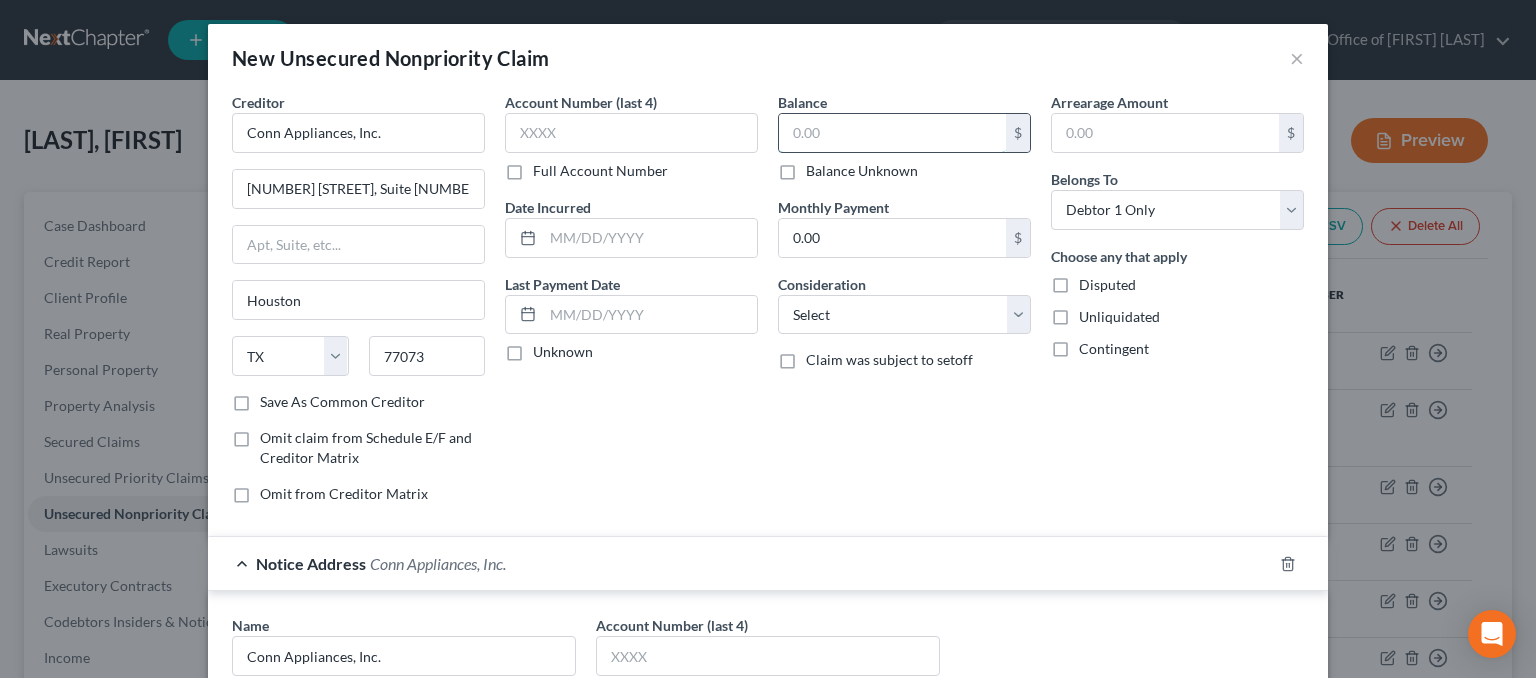 click at bounding box center [892, 133] 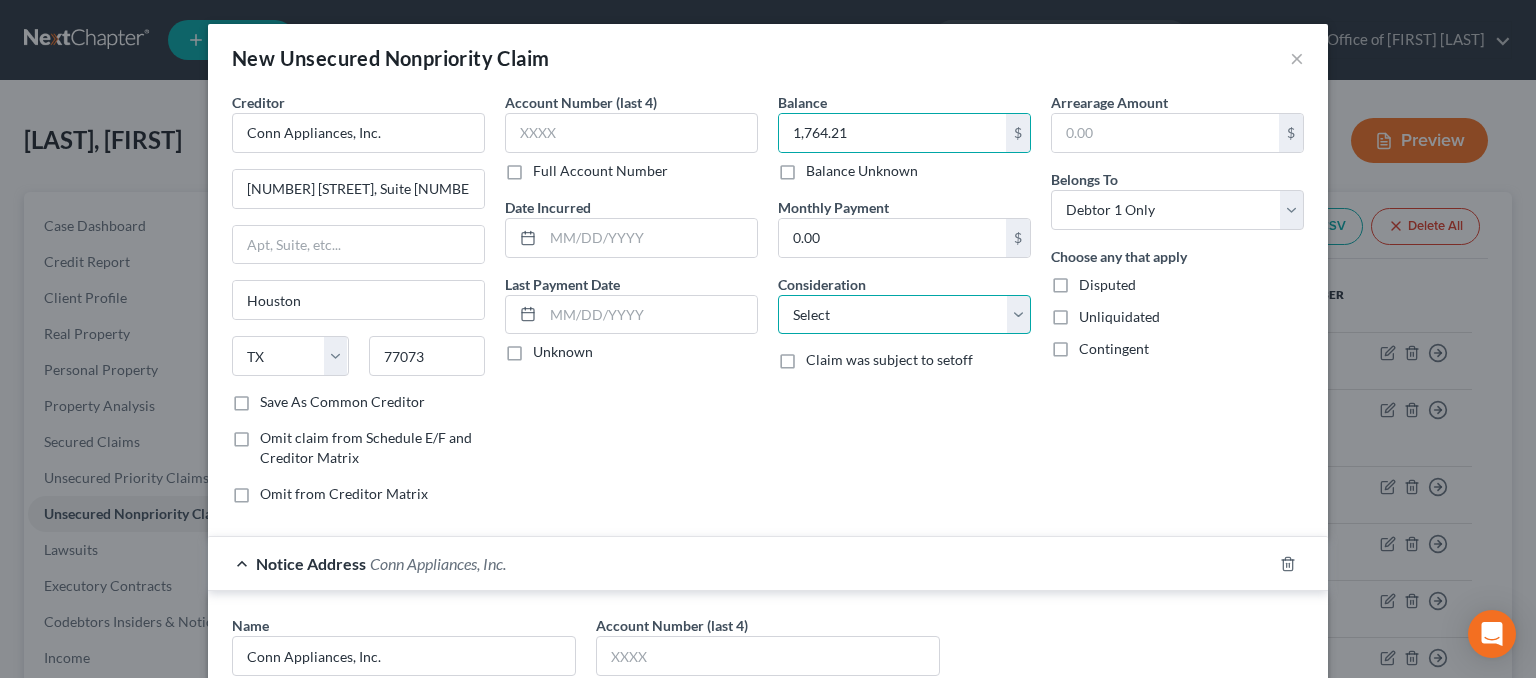 click on "Select Cable / Satellite Services Collection Agency Credit Card Debt Debt Counseling / Attorneys Deficiency Balance Domestic Support Obligations Home / Car Repairs Income Taxes Judgment Liens Medical Services Monies Loaned / Advanced Mortgage Obligation From Divorce Or Separation Obligation To Pensions Other Overdrawn Bank Account Promised To Help Pay Creditors Student Loans Suppliers And Vendors Telephone / Internet Services Utility Services" at bounding box center [904, 315] 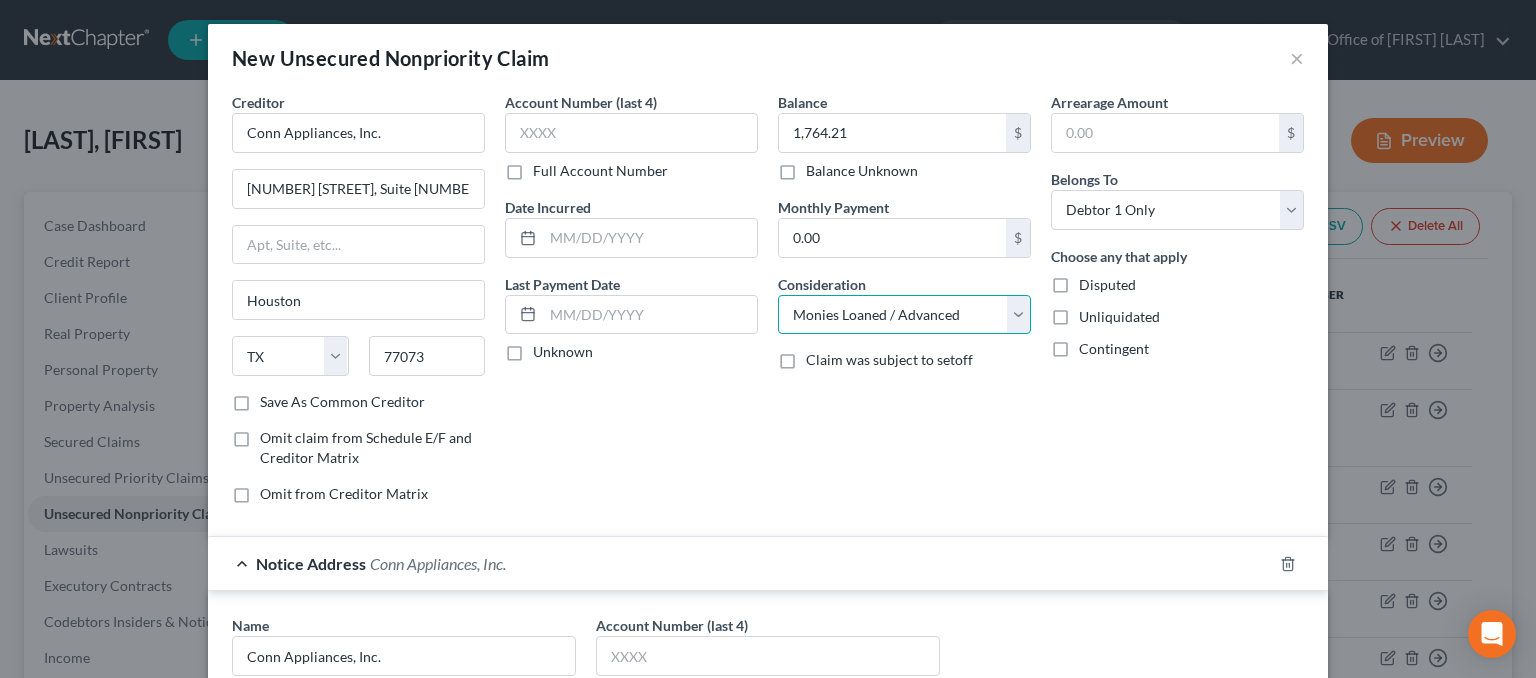 click on "Select Cable / Satellite Services Collection Agency Credit Card Debt Debt Counseling / Attorneys Deficiency Balance Domestic Support Obligations Home / Car Repairs Income Taxes Judgment Liens Medical Services Monies Loaned / Advanced Mortgage Obligation From Divorce Or Separation Obligation To Pensions Other Overdrawn Bank Account Promised To Help Pay Creditors Student Loans Suppliers And Vendors Telephone / Internet Services Utility Services" at bounding box center [904, 315] 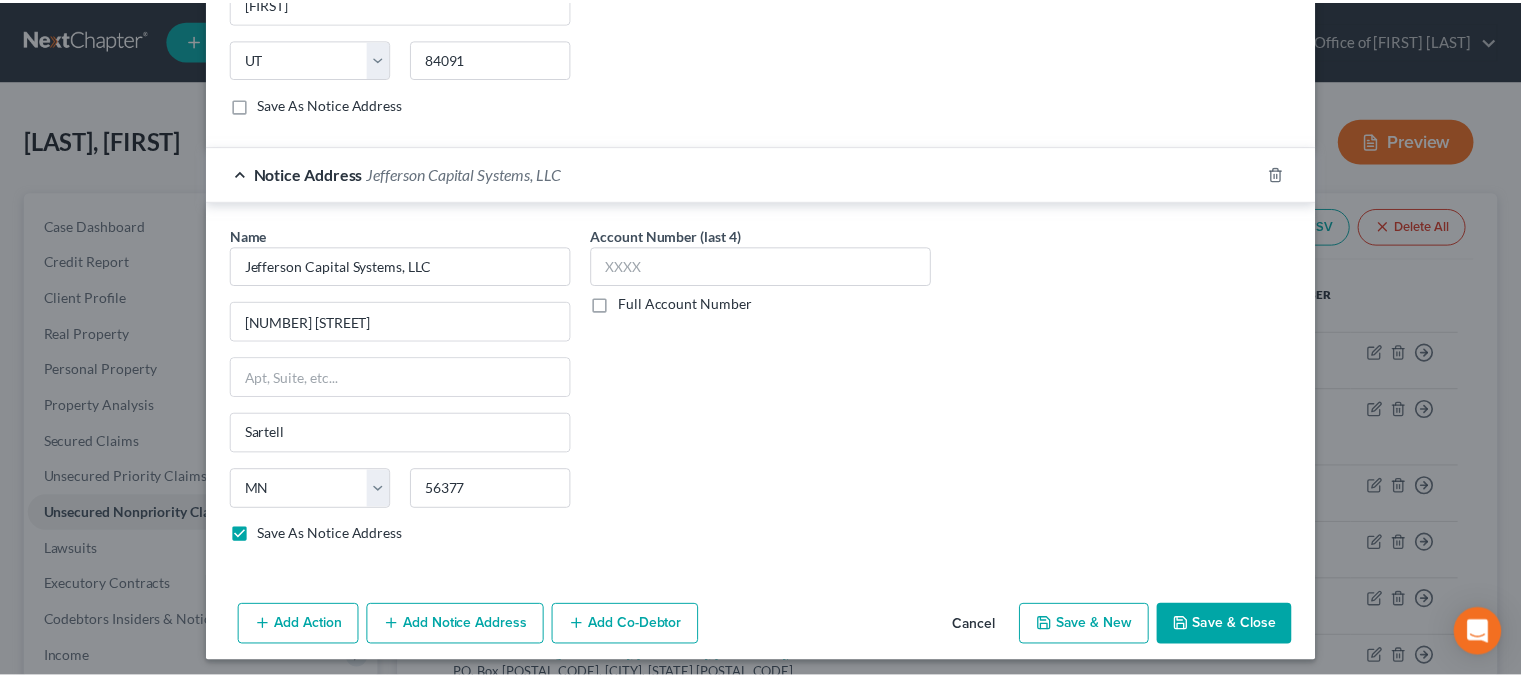 scroll, scrollTop: 1252, scrollLeft: 0, axis: vertical 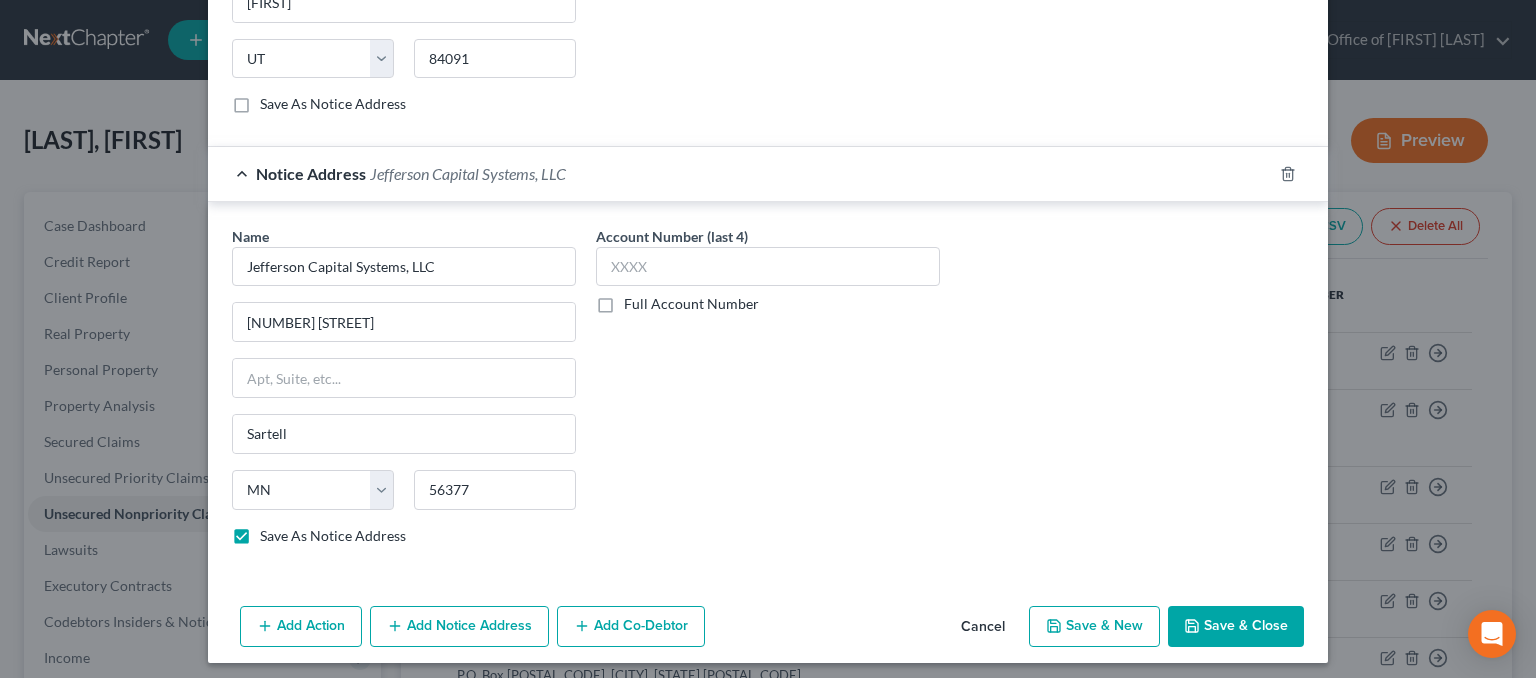 click on "Save & Close" at bounding box center [1236, 627] 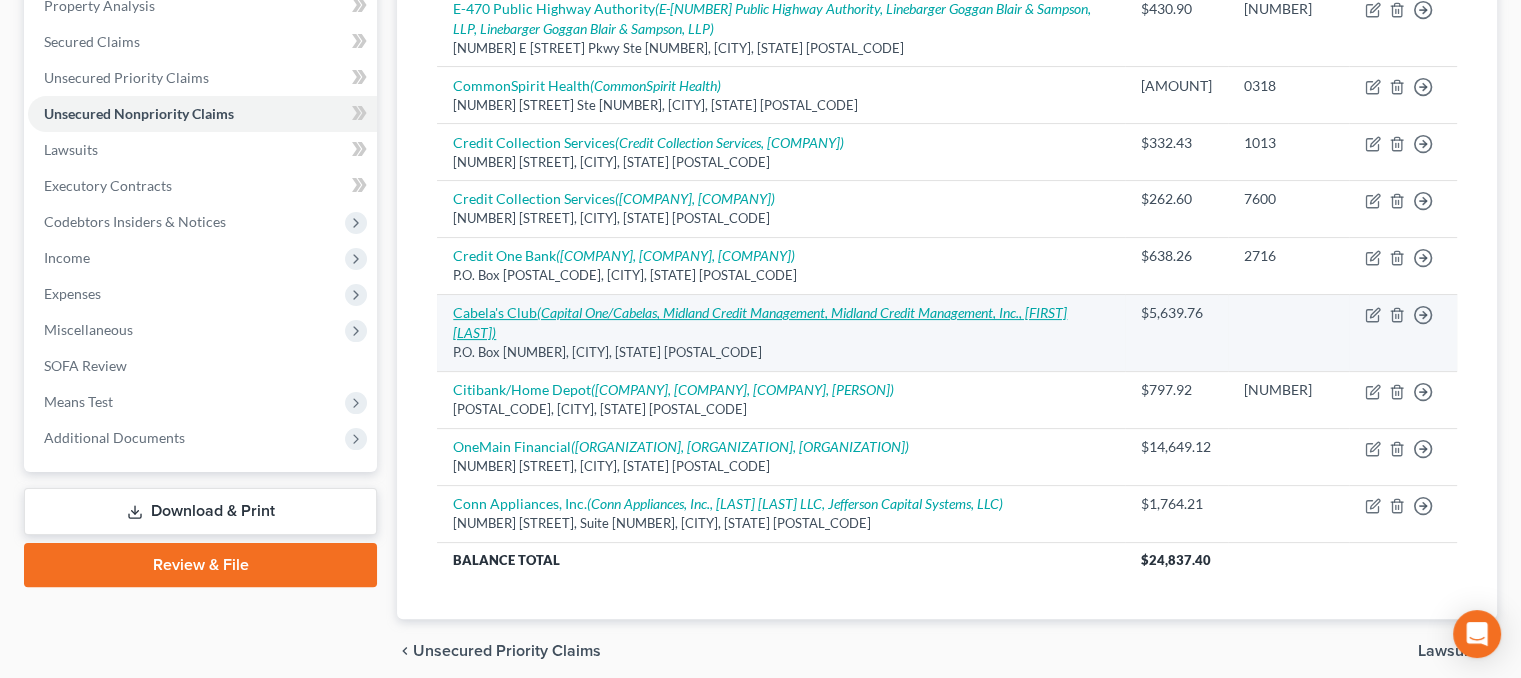 scroll, scrollTop: 497, scrollLeft: 0, axis: vertical 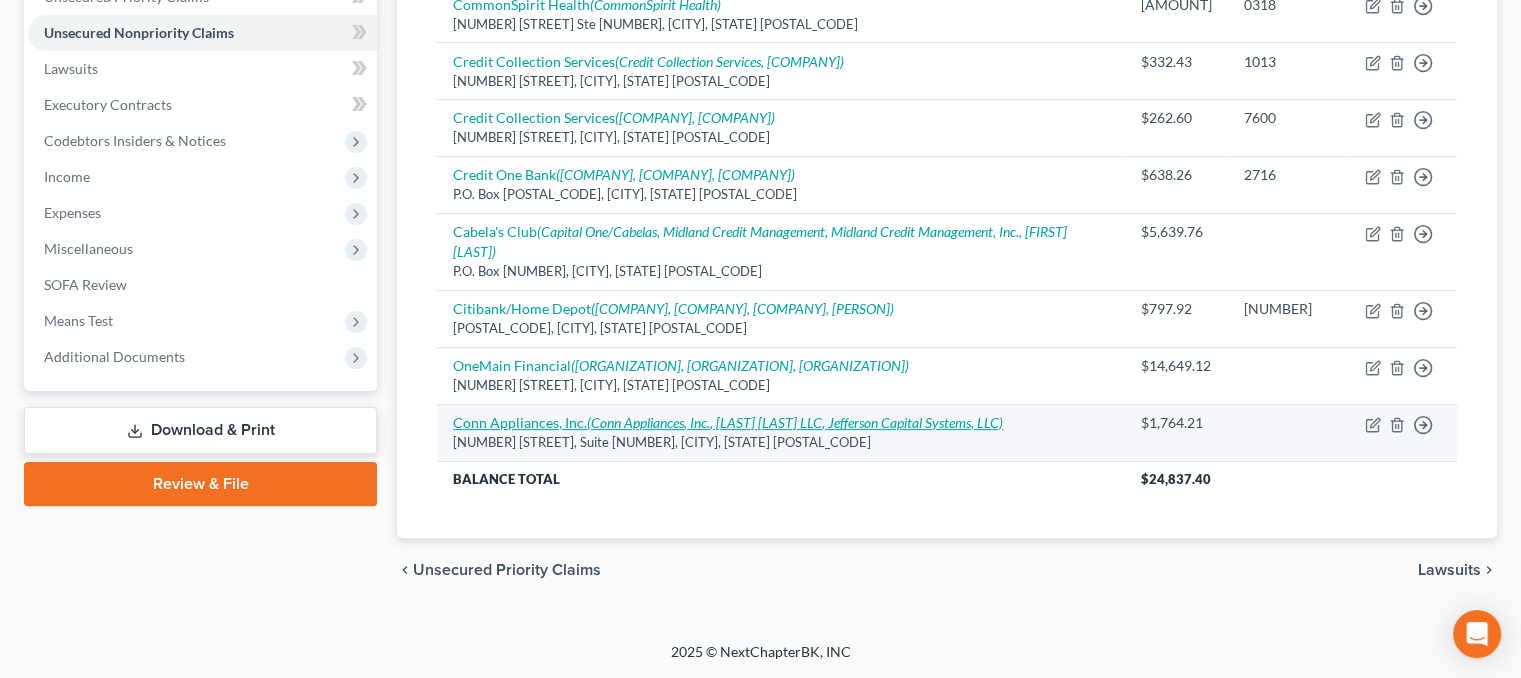 click on "[ORGANIZATION] ([ORGANIZATION], [ORGANIZATION], [ORGANIZATION])" at bounding box center (728, 422) 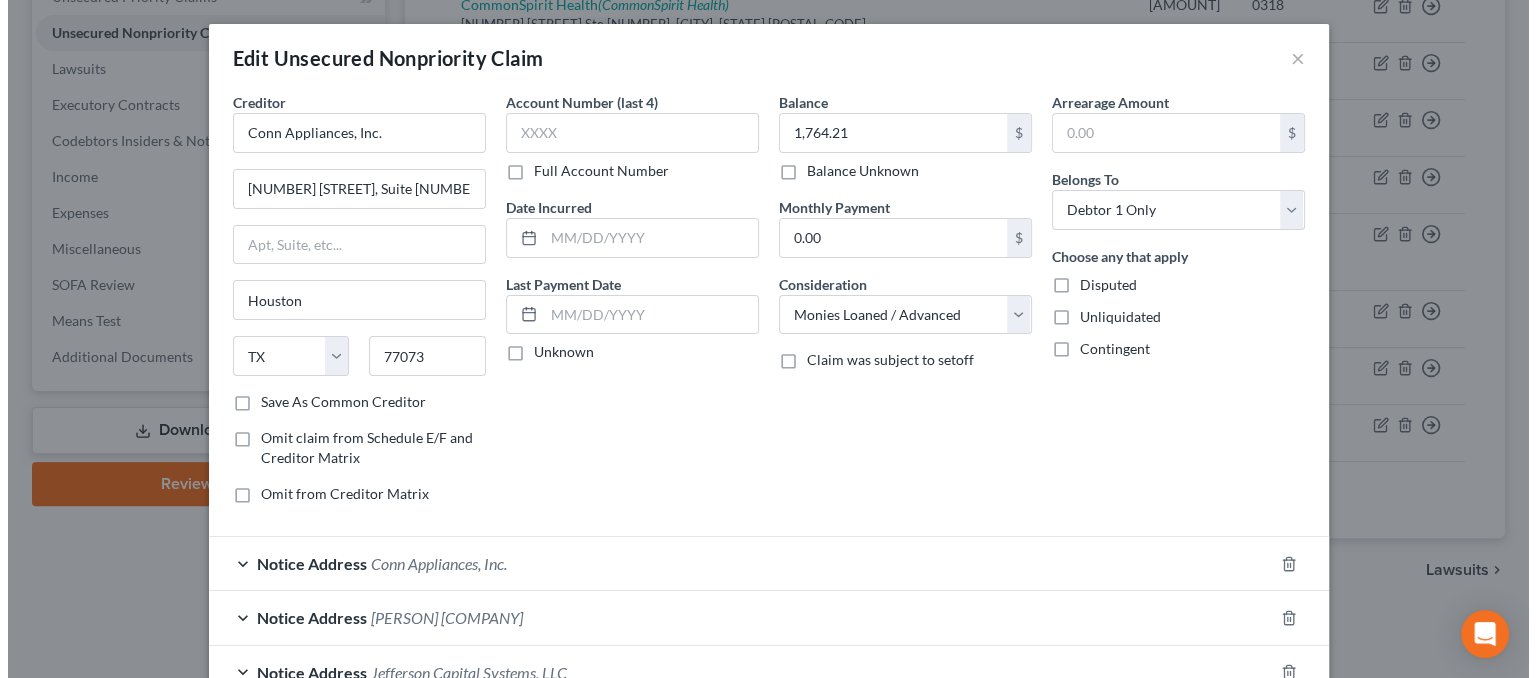 scroll, scrollTop: 477, scrollLeft: 0, axis: vertical 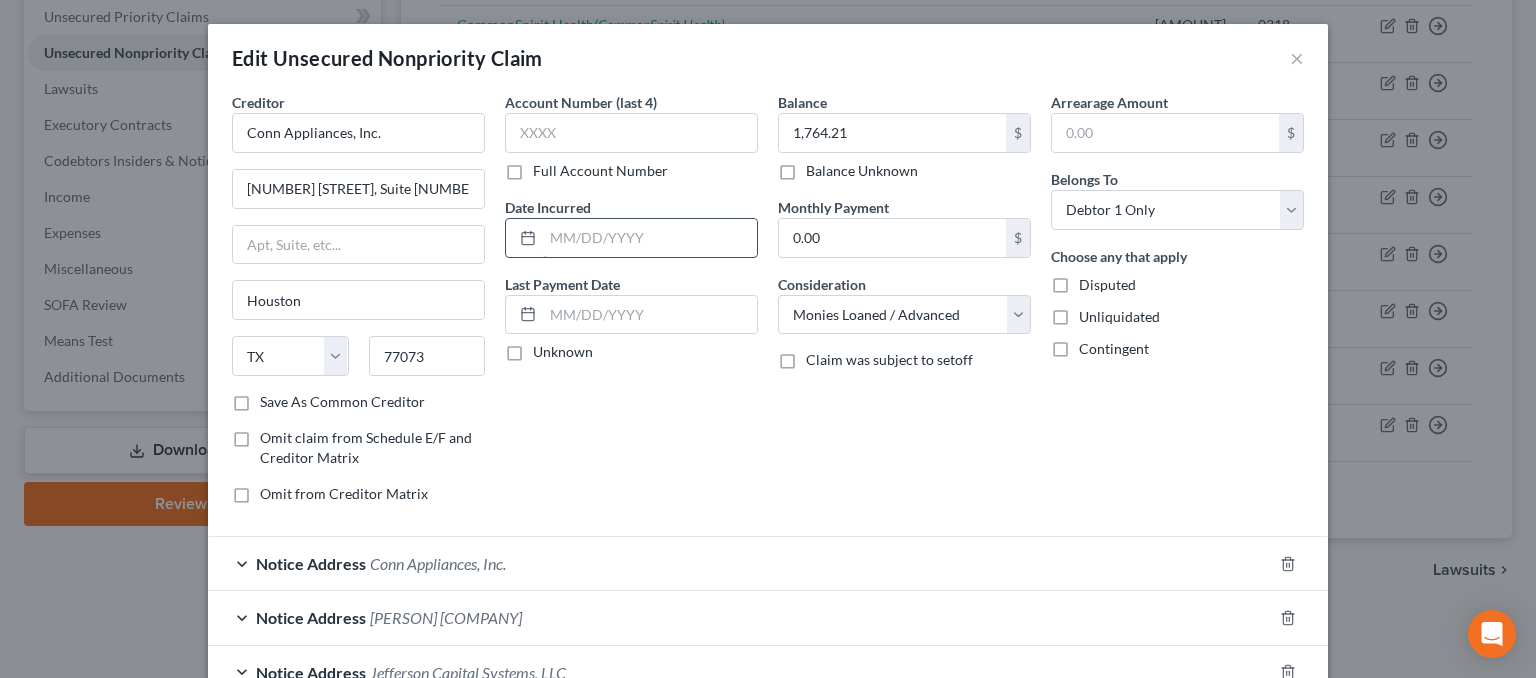 click at bounding box center [650, 238] 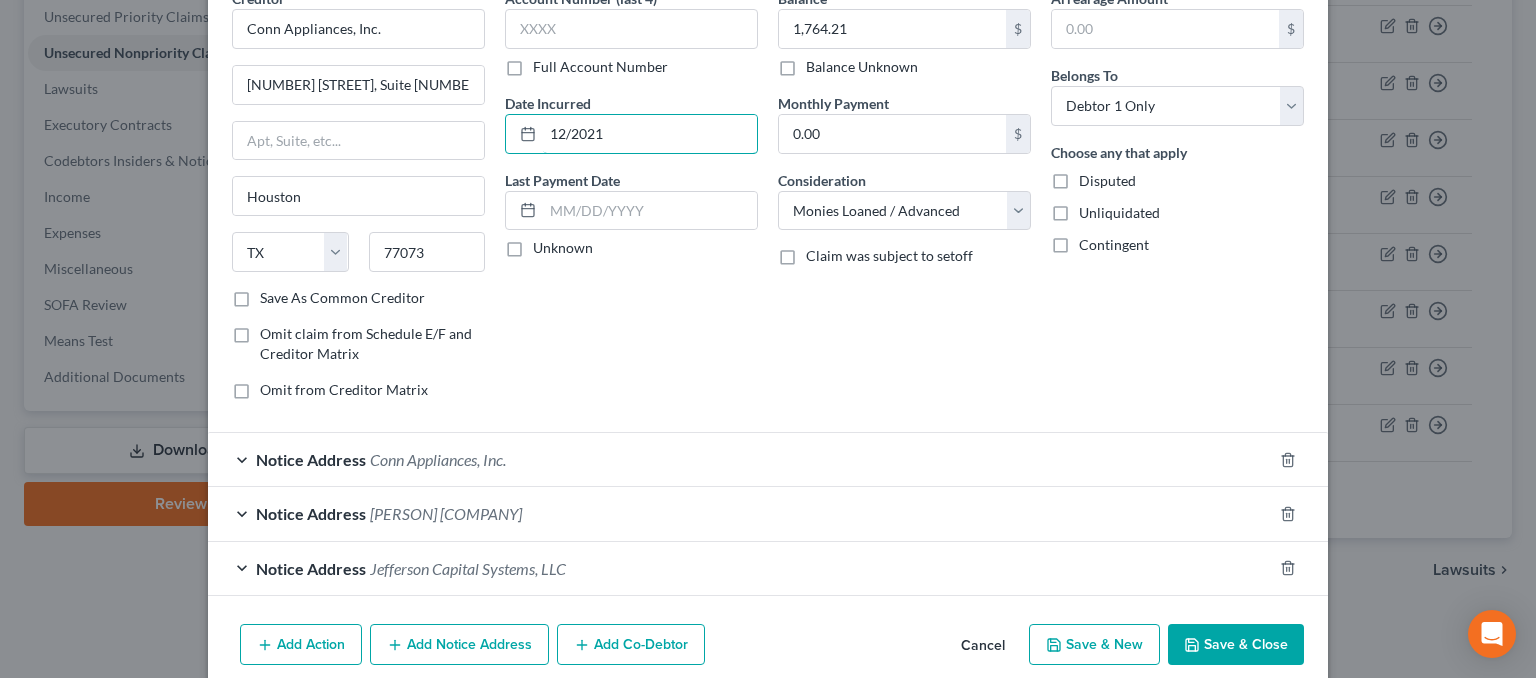 scroll, scrollTop: 186, scrollLeft: 0, axis: vertical 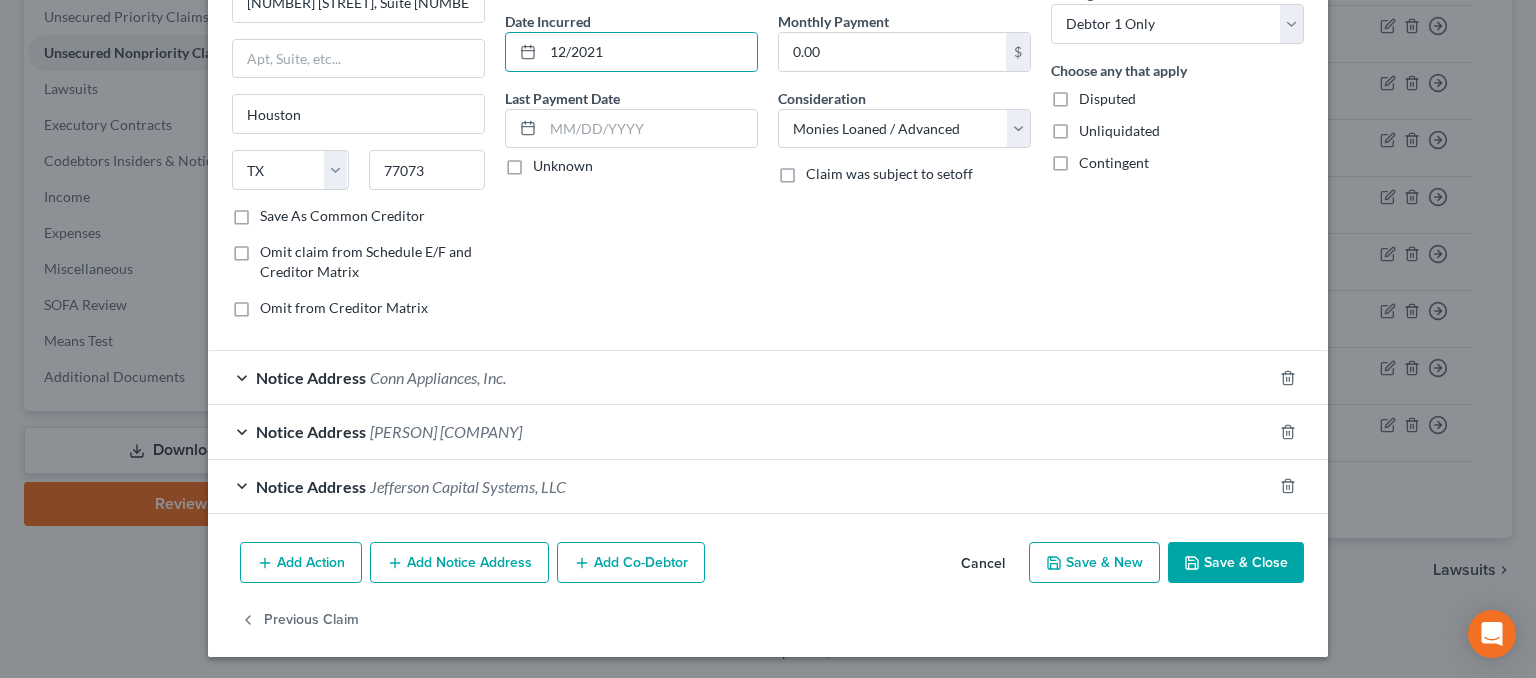 click on "Notice Address [COMPANY], [COMPANY]" at bounding box center (740, 377) 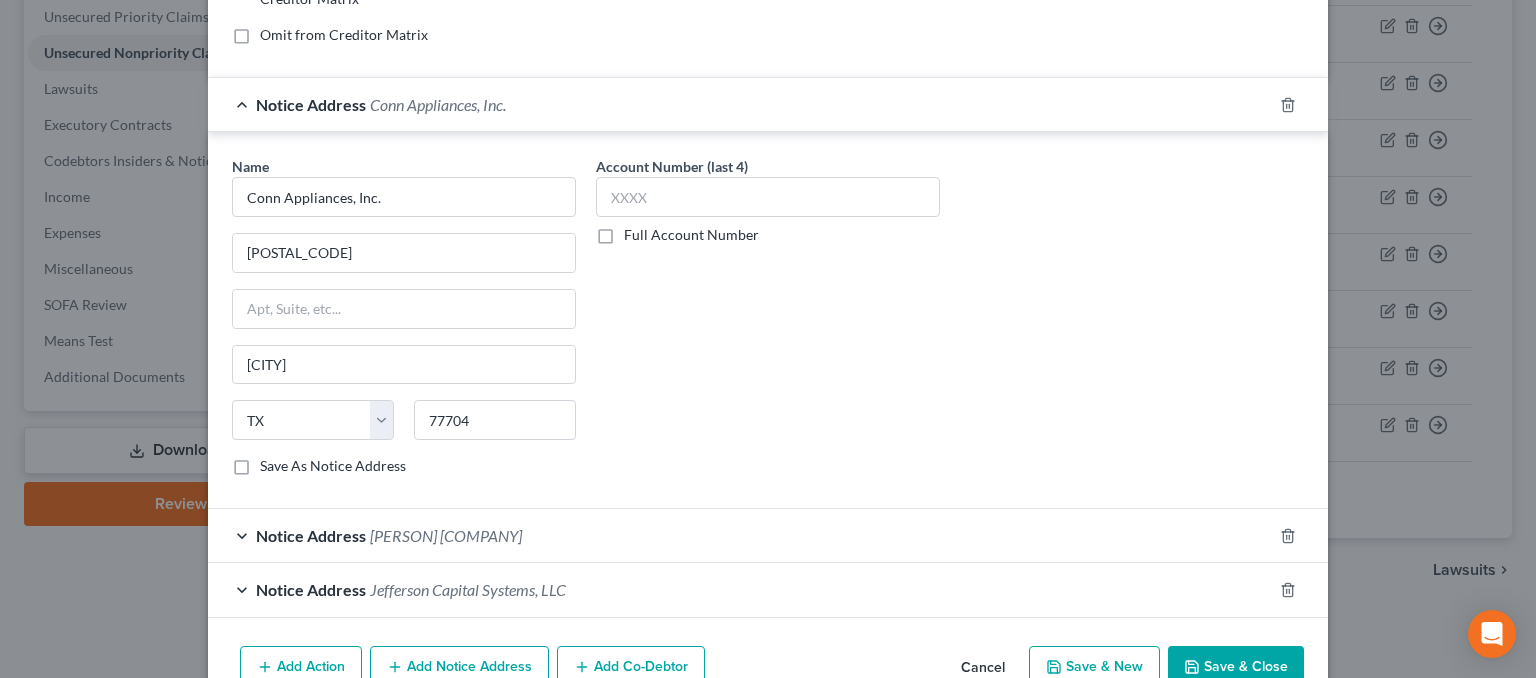scroll, scrollTop: 561, scrollLeft: 0, axis: vertical 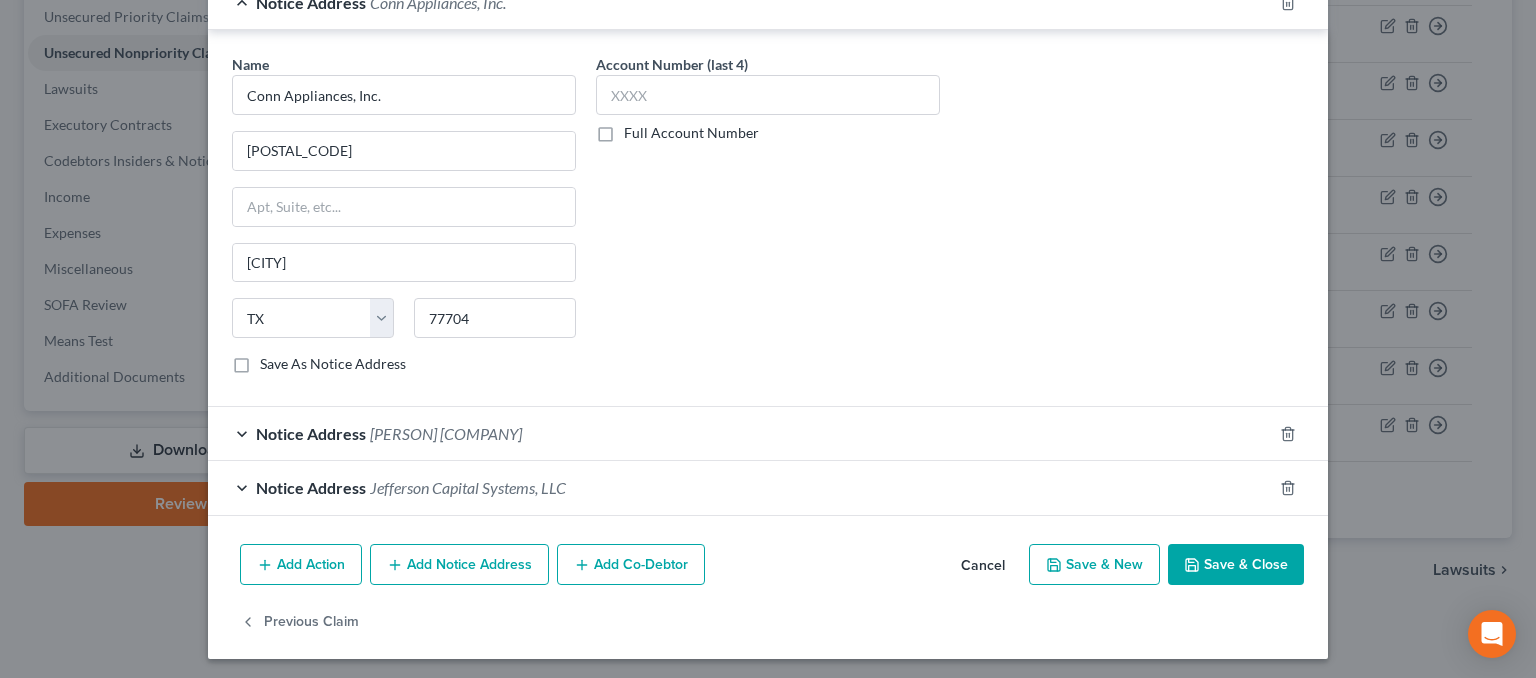 click on "Add Notice Address" at bounding box center (459, 565) 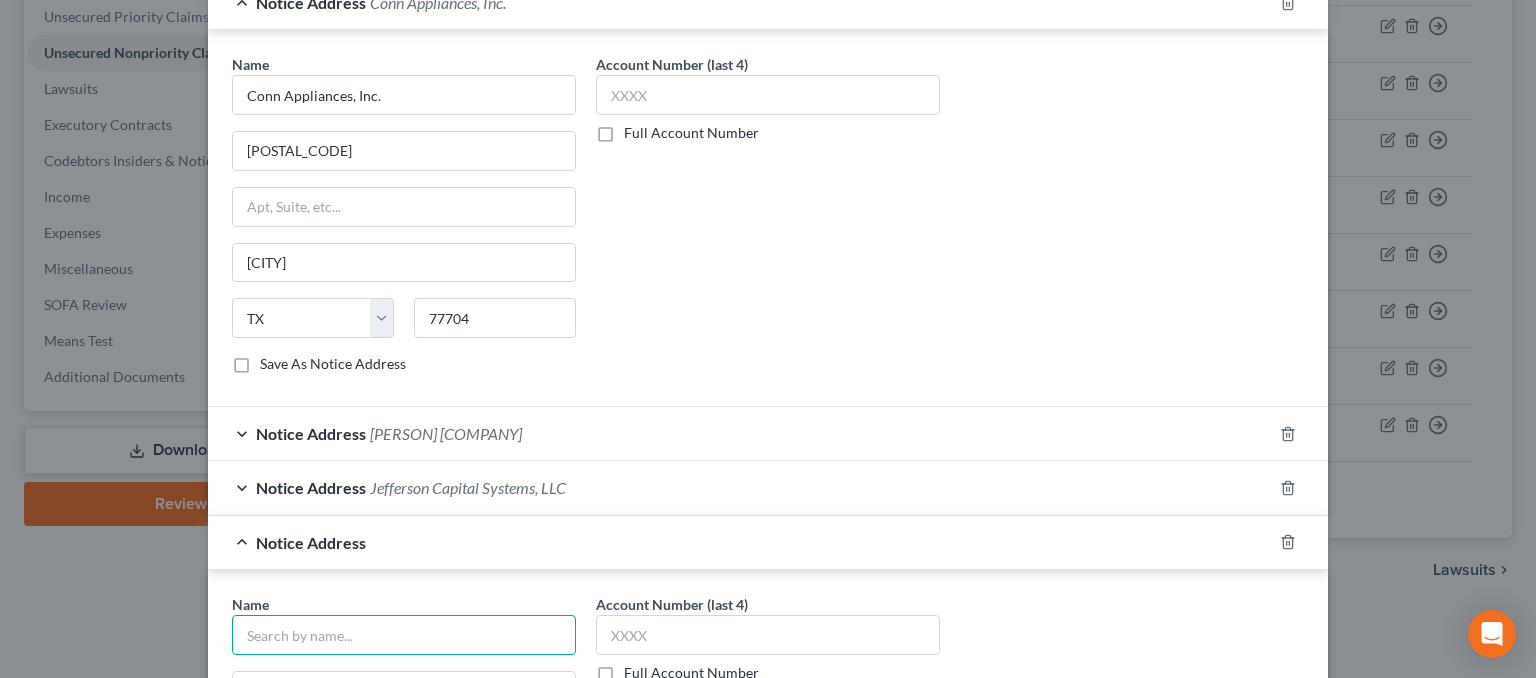 click at bounding box center (404, 635) 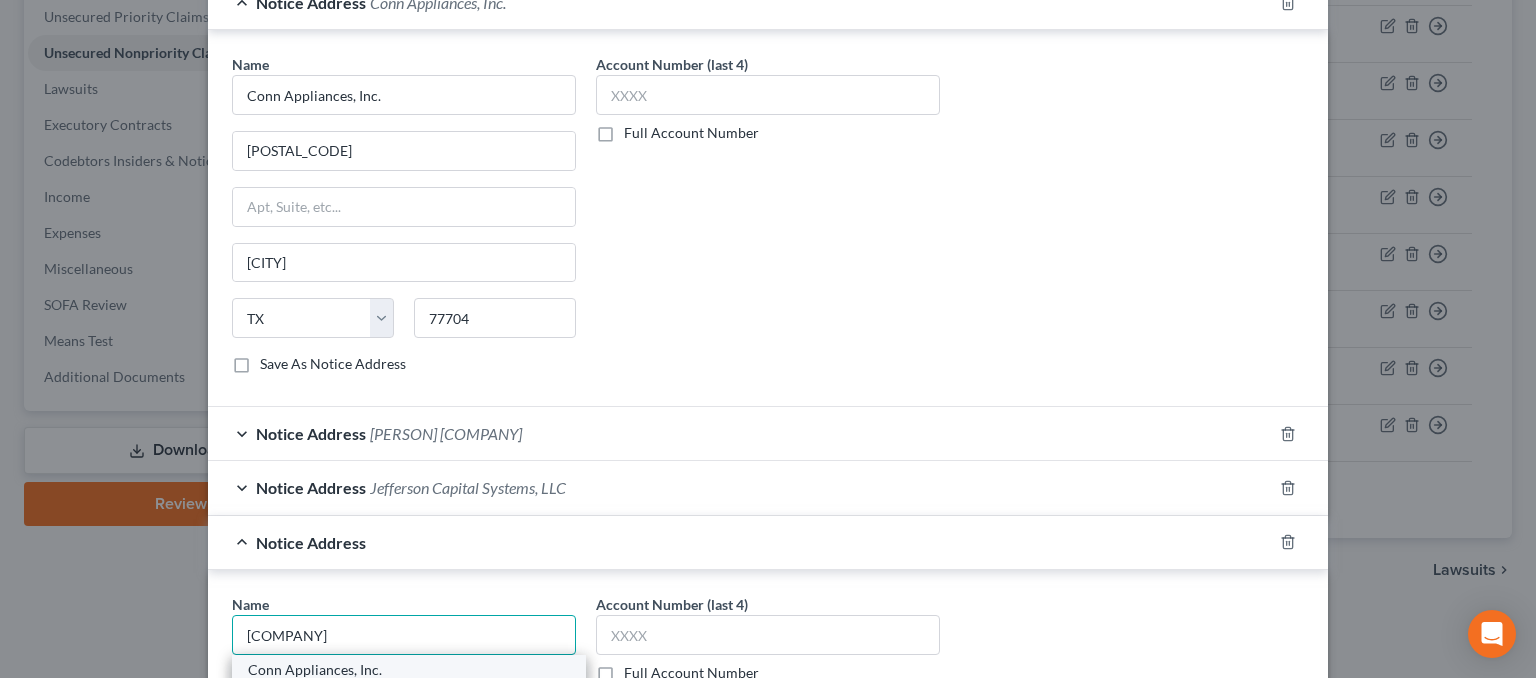 scroll, scrollTop: 861, scrollLeft: 0, axis: vertical 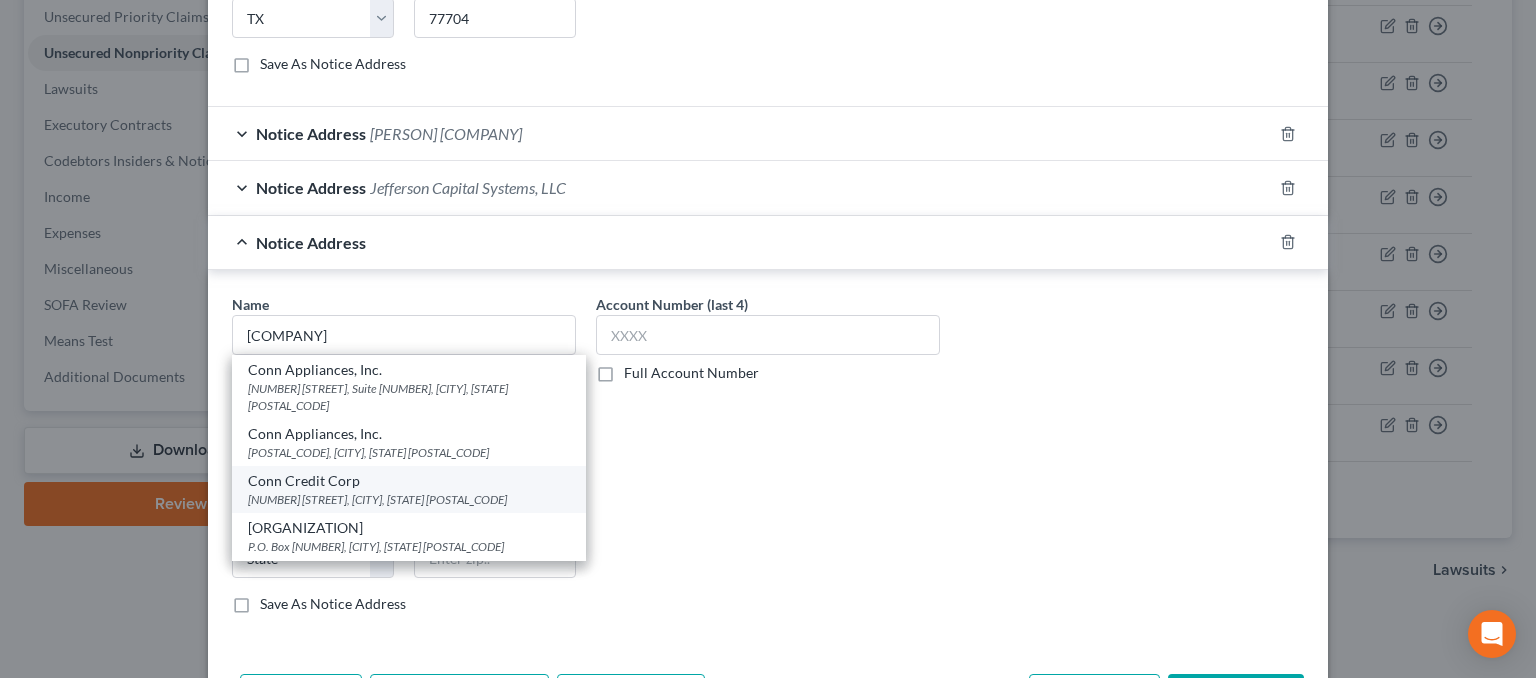 click on "[NUMBER] [STREET], [CITY], [STATE] [POSTAL_CODE]" at bounding box center [409, 499] 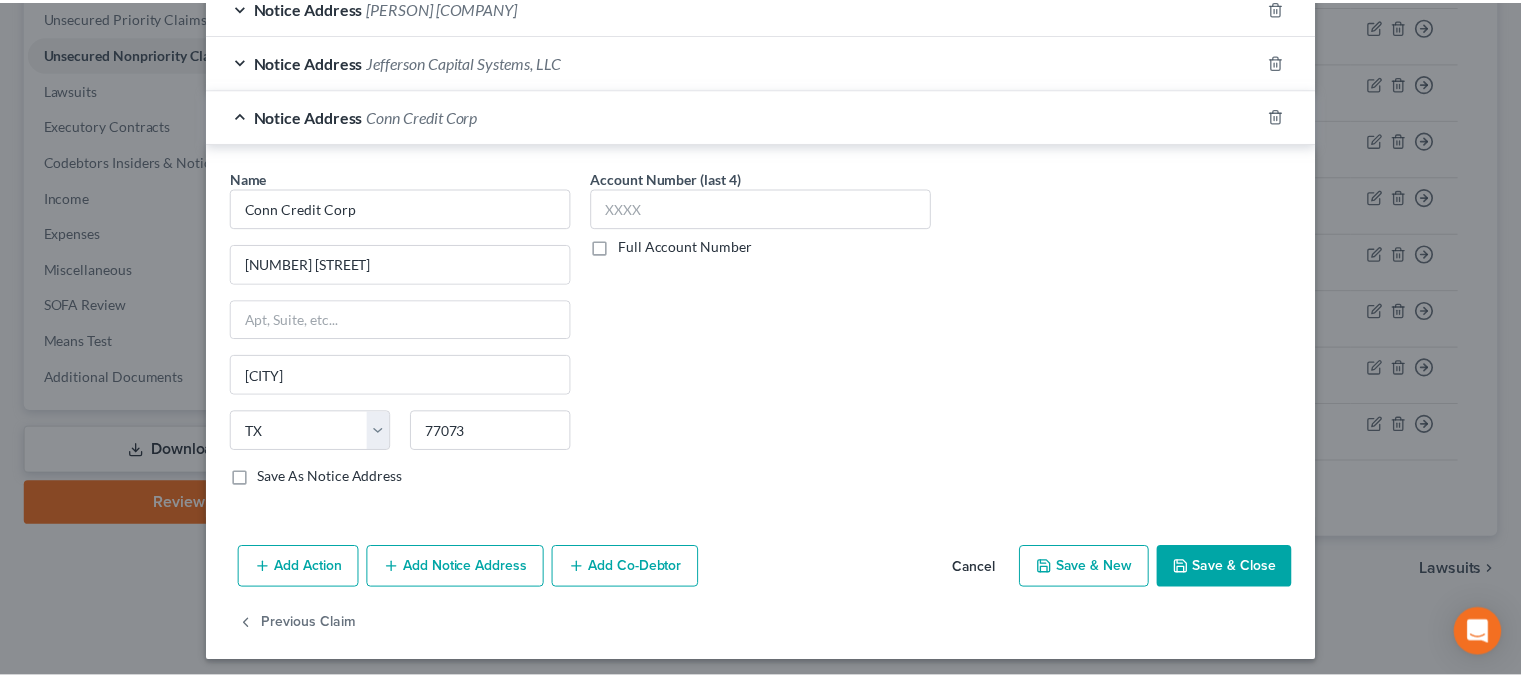 scroll, scrollTop: 989, scrollLeft: 0, axis: vertical 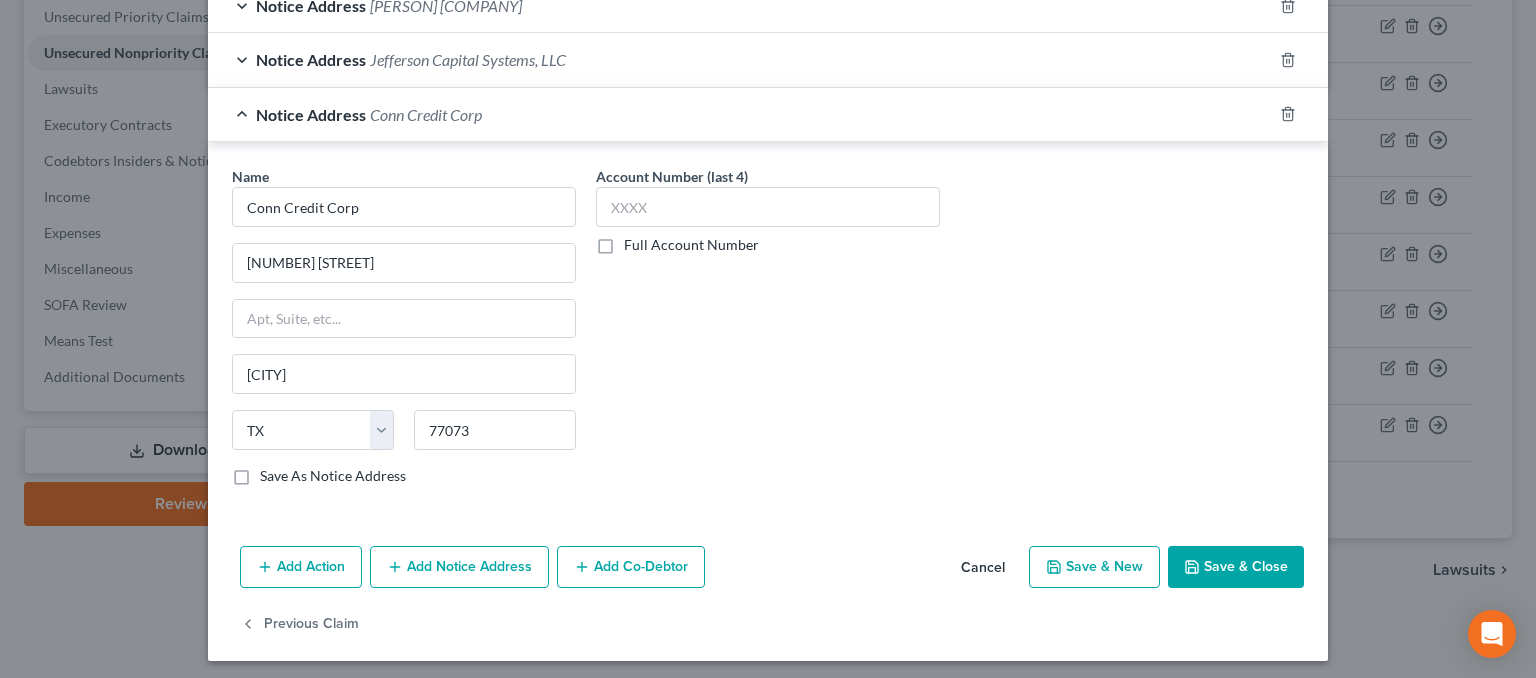 click on "Save & Close" at bounding box center [1236, 567] 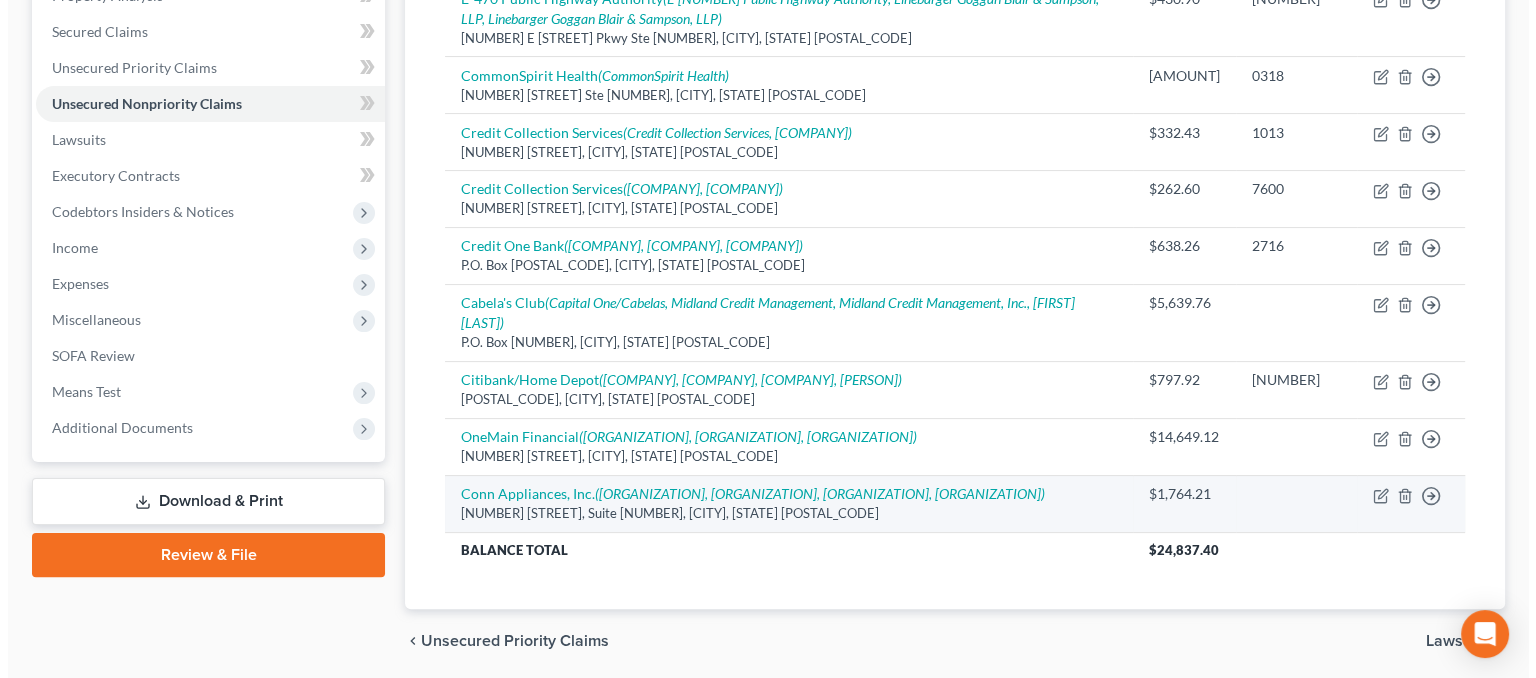 scroll, scrollTop: 177, scrollLeft: 0, axis: vertical 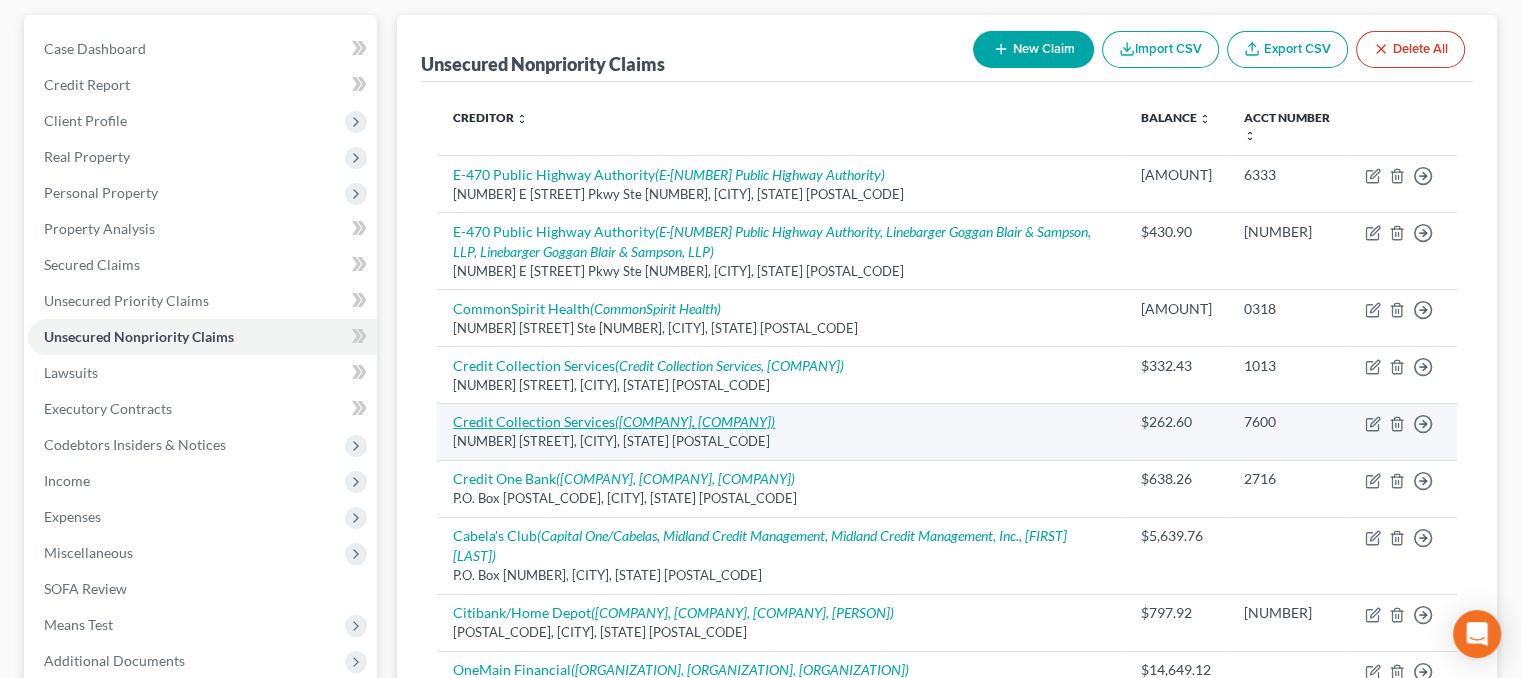 click on "([COMPANY], [COMPANY])" at bounding box center [695, 421] 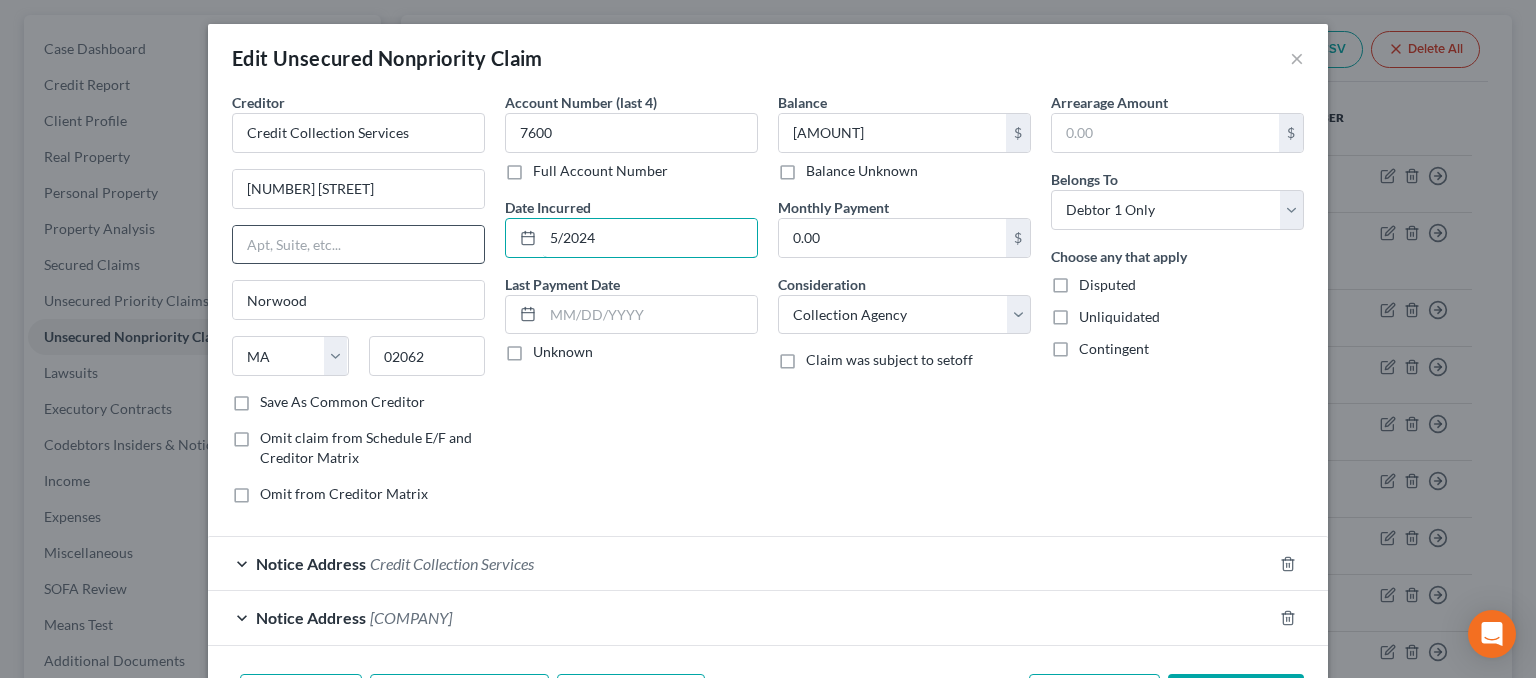 drag, startPoint x: 642, startPoint y: 238, endPoint x: 353, endPoint y: 241, distance: 289.01556 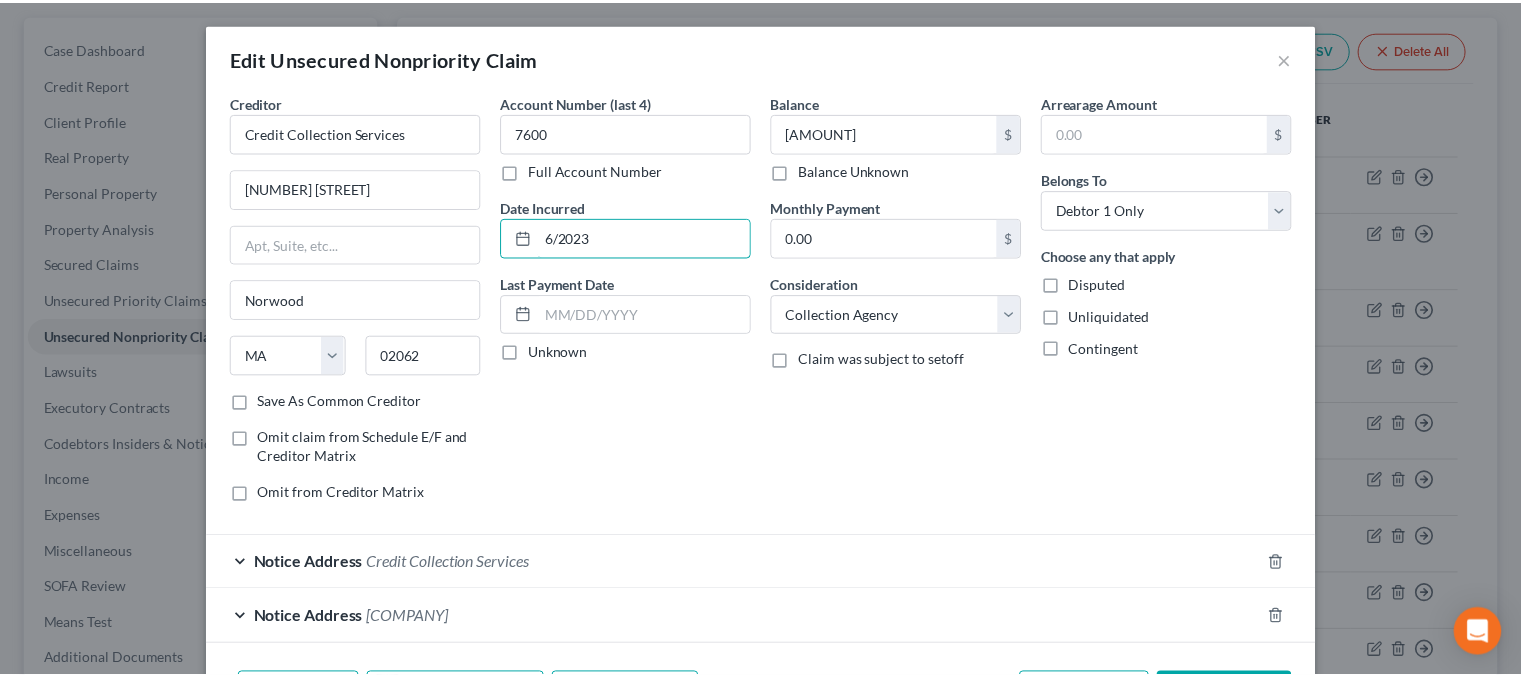 scroll, scrollTop: 132, scrollLeft: 0, axis: vertical 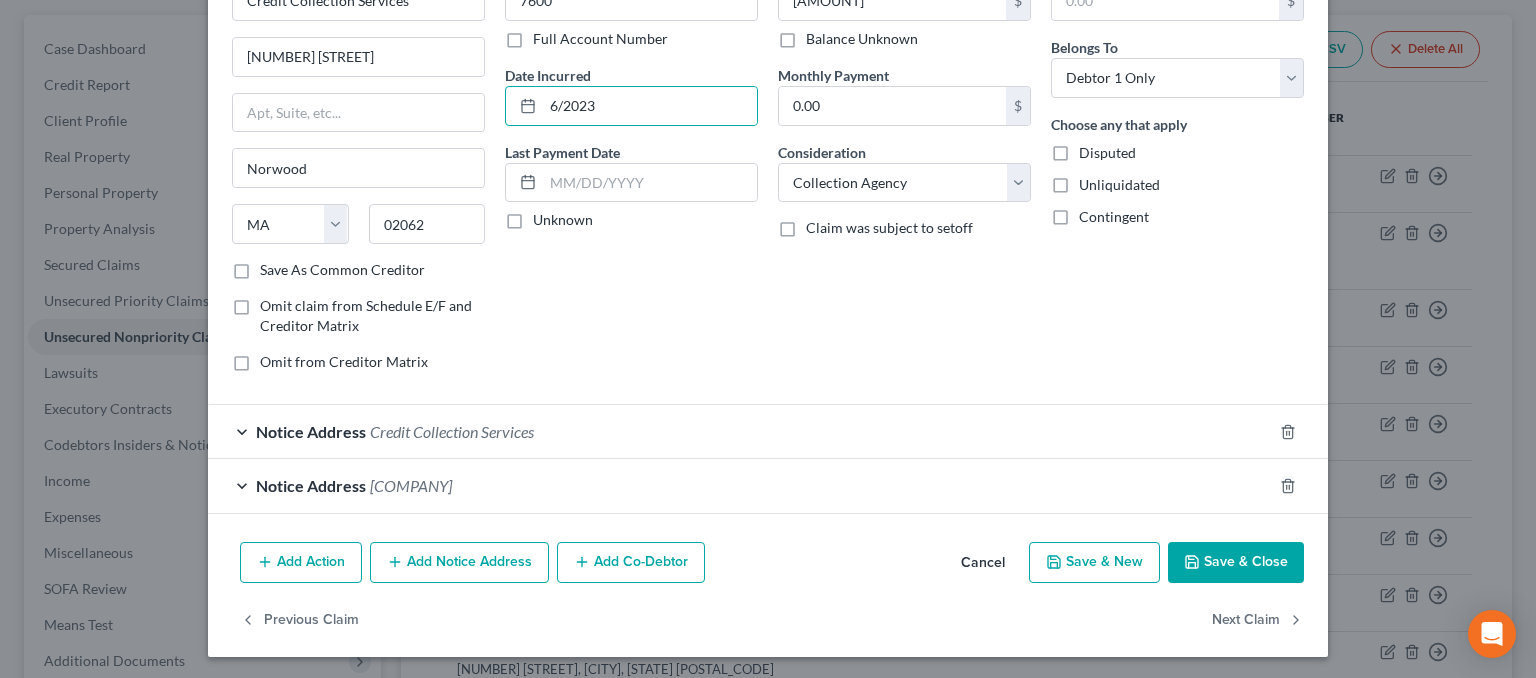 click on "Save & Close" at bounding box center (1236, 563) 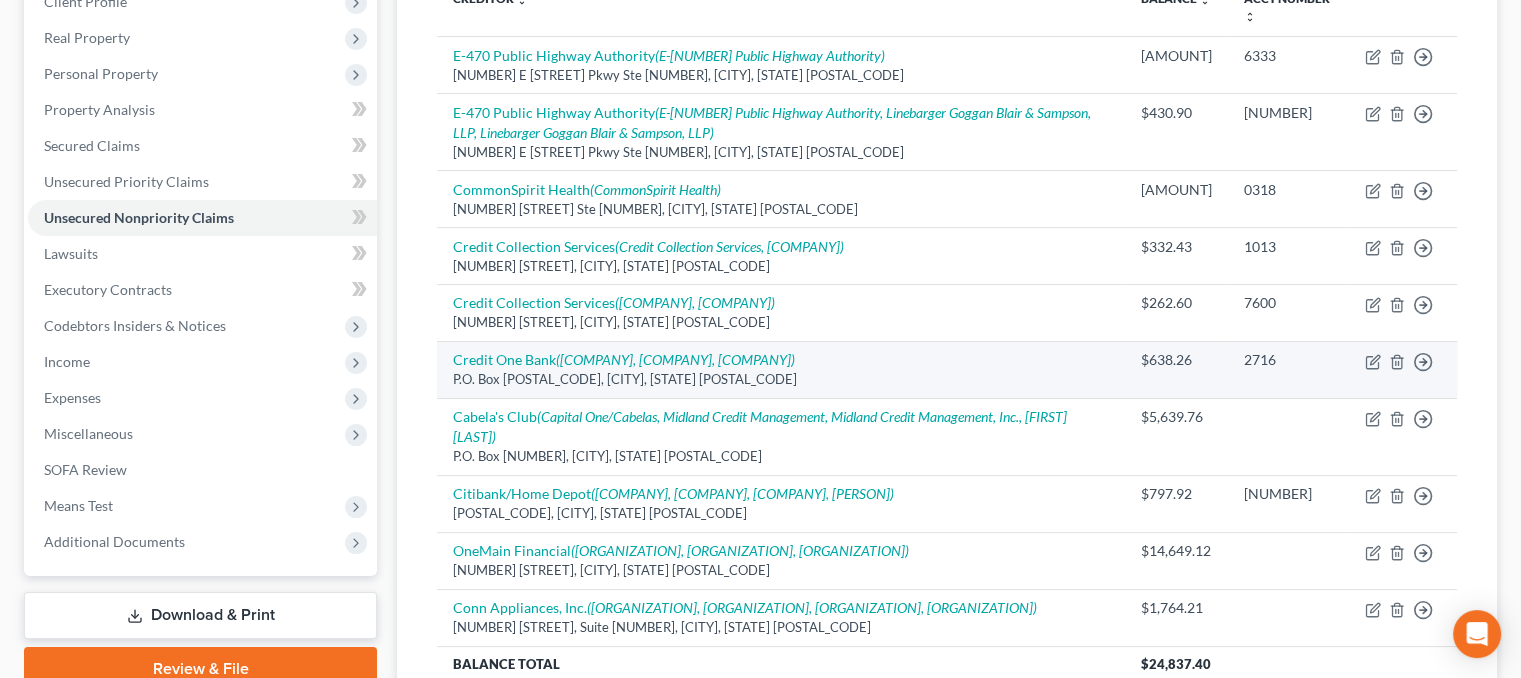 scroll, scrollTop: 497, scrollLeft: 0, axis: vertical 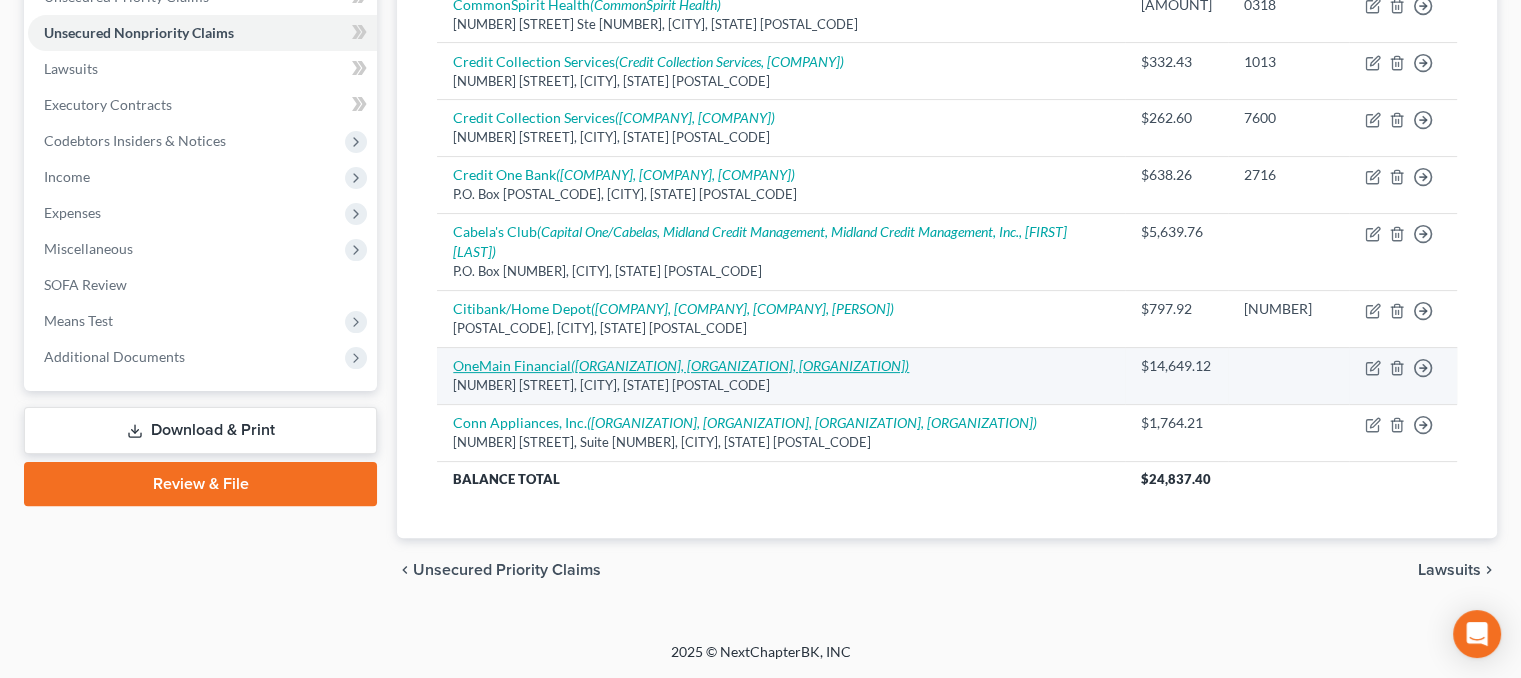 click on "([ORGANIZATION], [ORGANIZATION], [ORGANIZATION])" at bounding box center (740, 365) 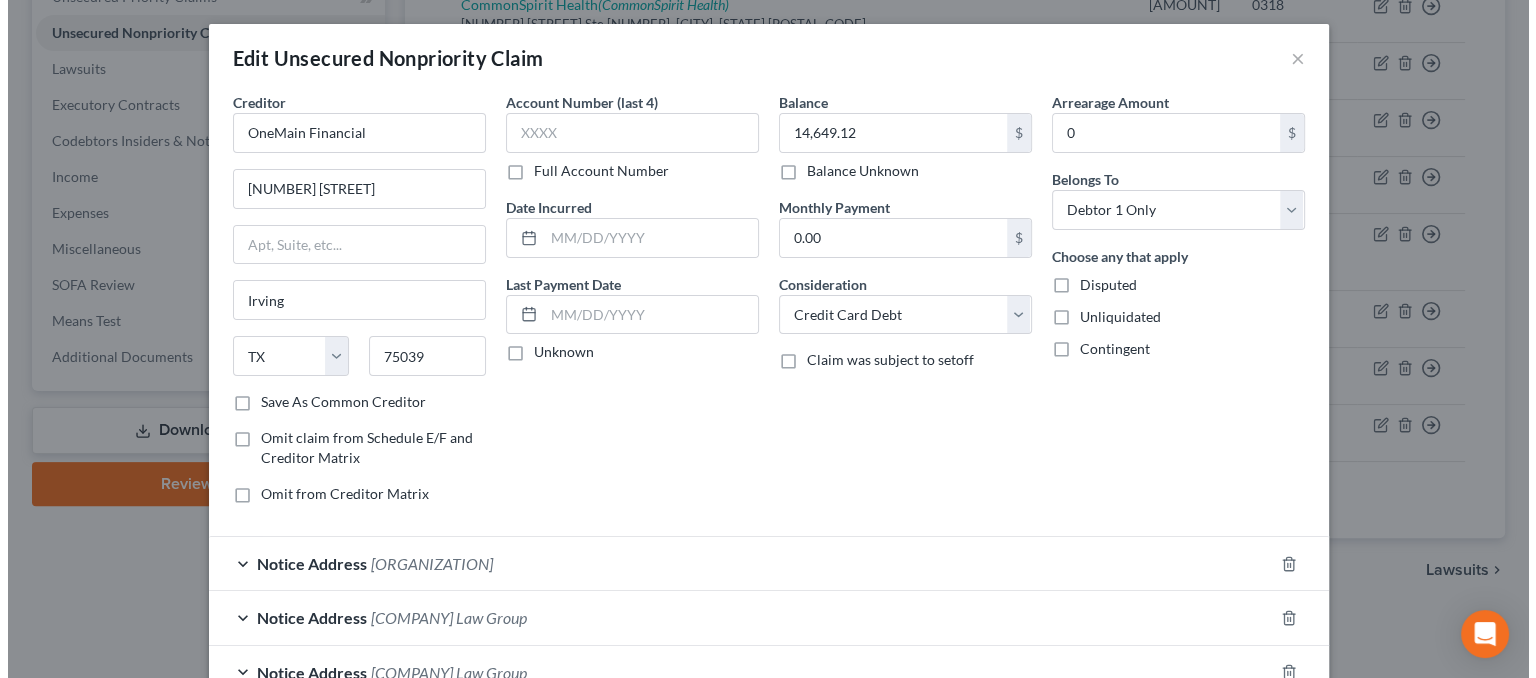 scroll, scrollTop: 477, scrollLeft: 0, axis: vertical 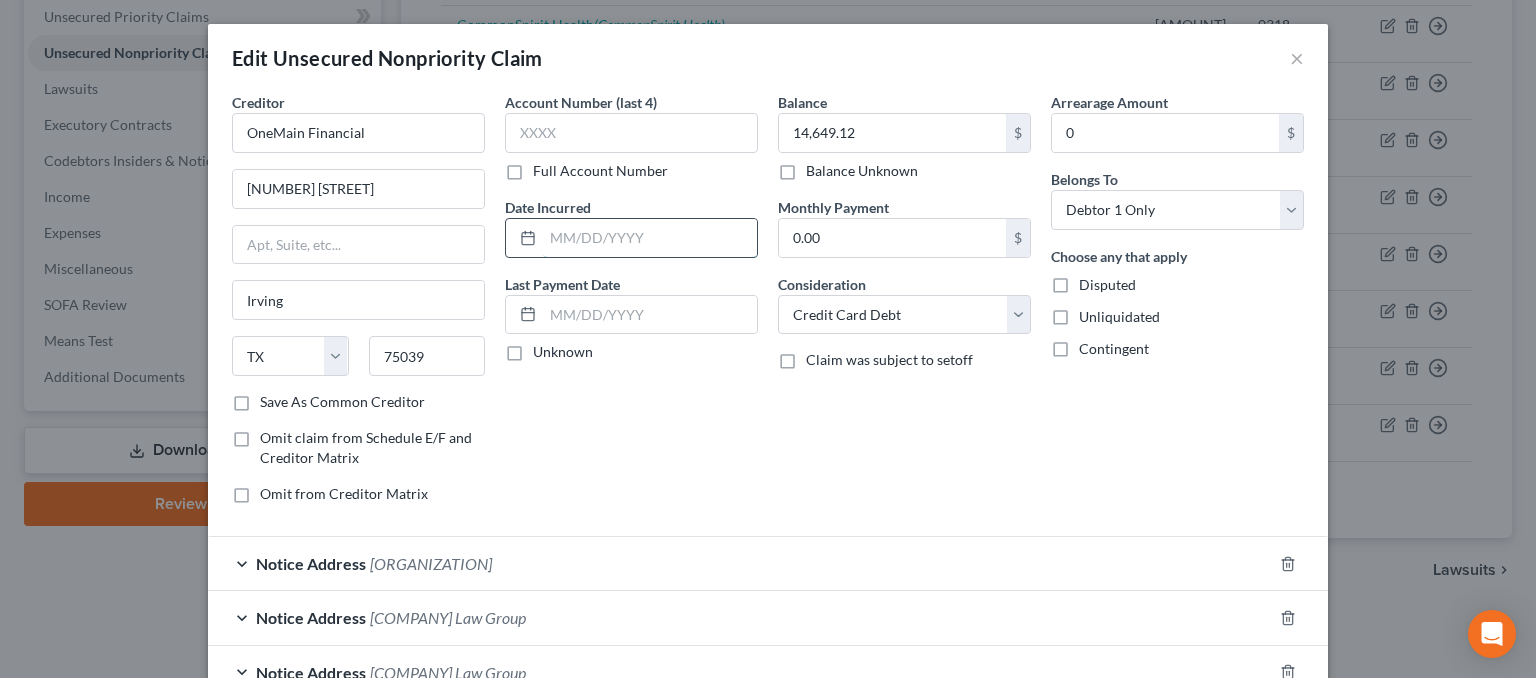 click at bounding box center (650, 238) 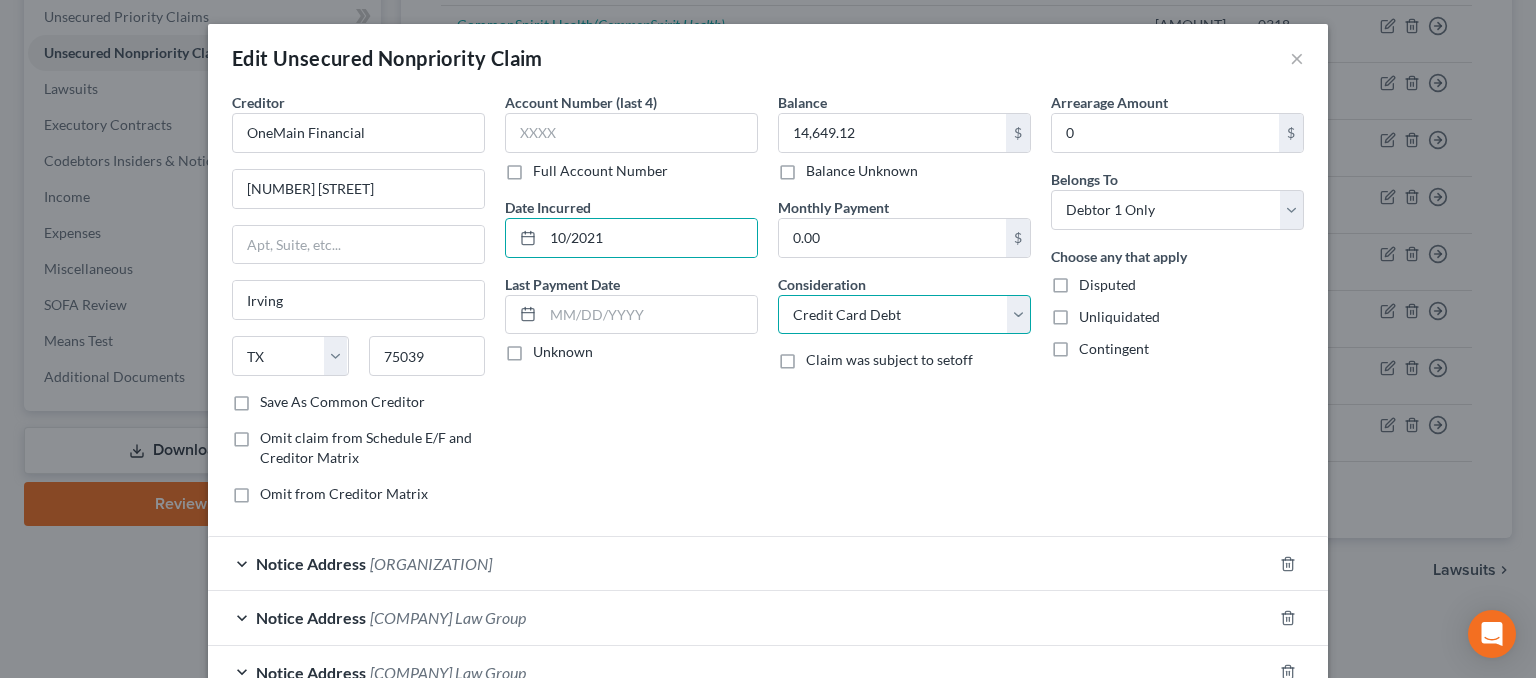 click on "Select Cable / Satellite Services Collection Agency Credit Card Debt Debt Counseling / Attorneys Deficiency Balance Domestic Support Obligations Home / Car Repairs Income Taxes Judgment Liens Medical Services Monies Loaned / Advanced Mortgage Obligation From Divorce Or Separation Obligation To Pensions Other Overdrawn Bank Account Promised To Help Pay Creditors Student Loans Suppliers And Vendors Telephone / Internet Services Utility Services" at bounding box center [904, 315] 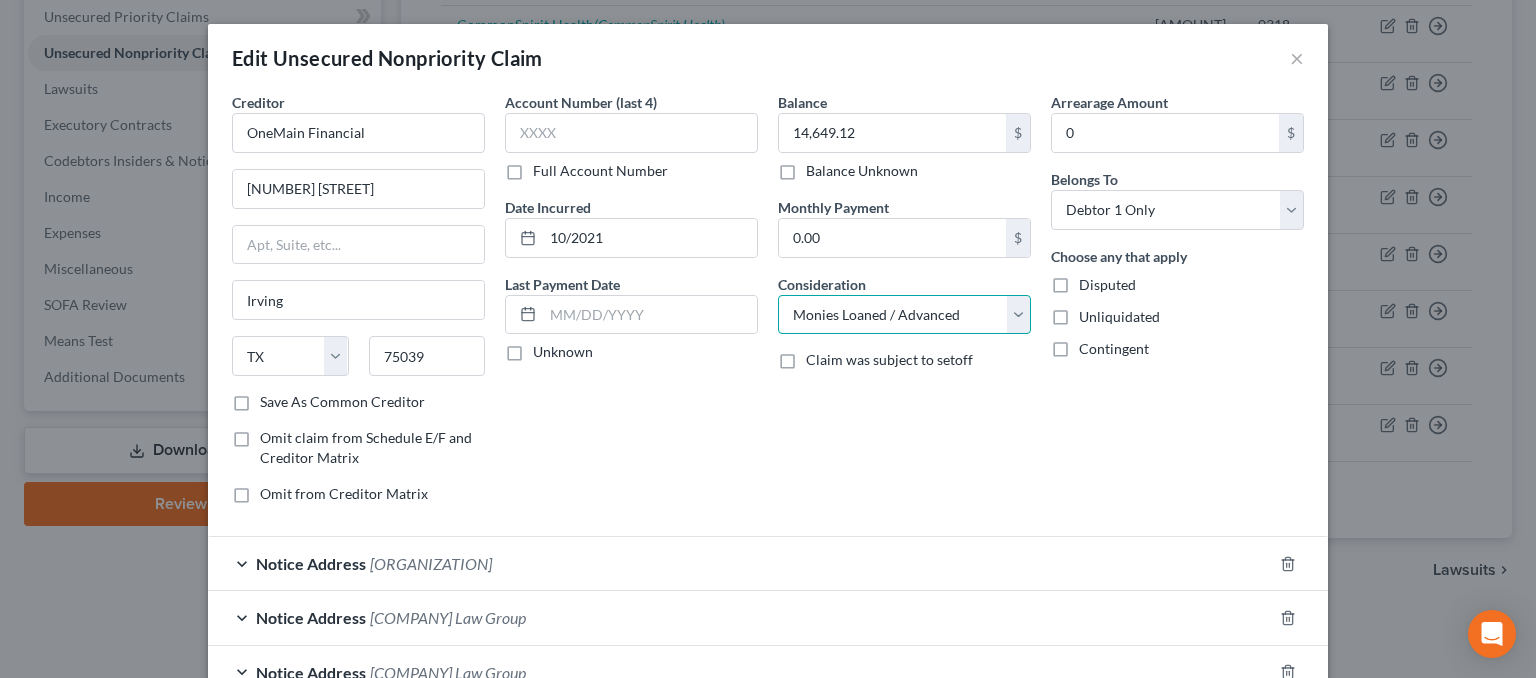 click on "Select Cable / Satellite Services Collection Agency Credit Card Debt Debt Counseling / Attorneys Deficiency Balance Domestic Support Obligations Home / Car Repairs Income Taxes Judgment Liens Medical Services Monies Loaned / Advanced Mortgage Obligation From Divorce Or Separation Obligation To Pensions Other Overdrawn Bank Account Promised To Help Pay Creditors Student Loans Suppliers And Vendors Telephone / Internet Services Utility Services" at bounding box center (904, 315) 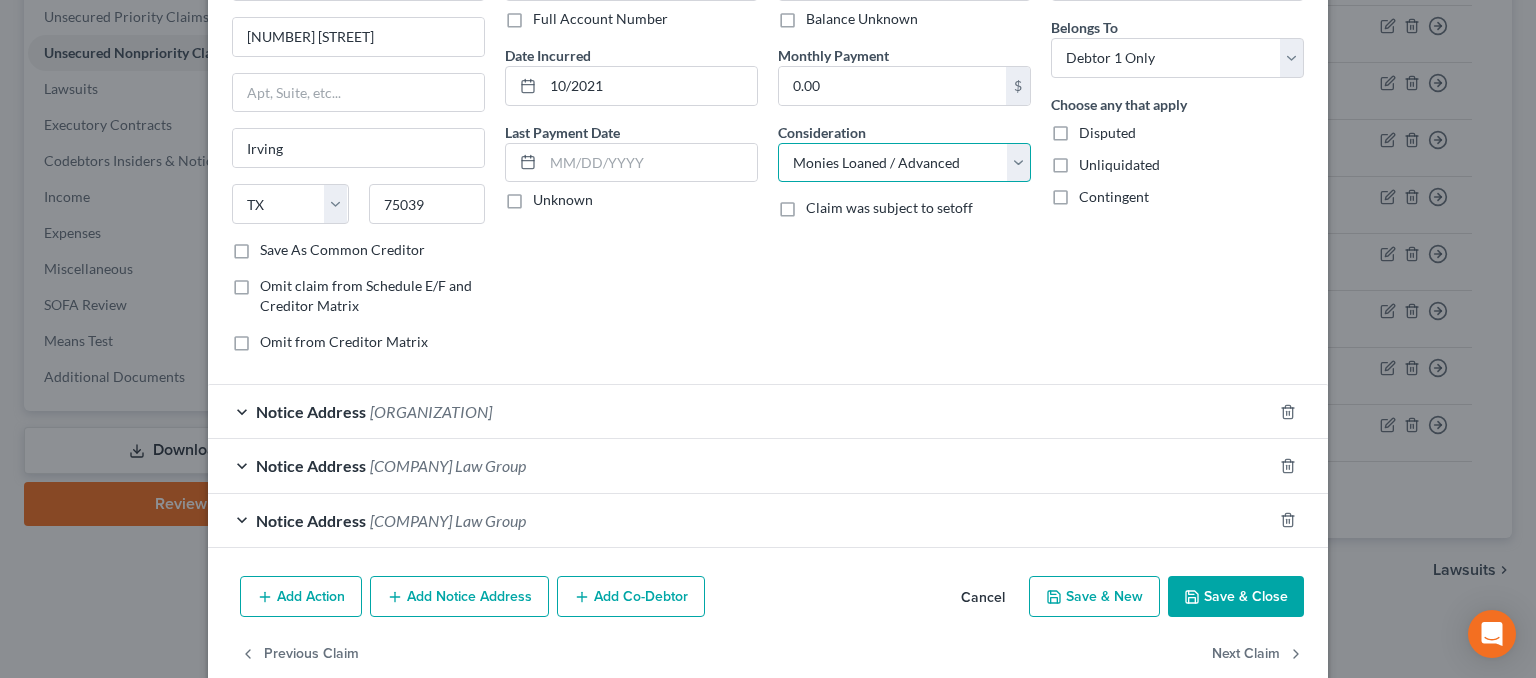 scroll, scrollTop: 186, scrollLeft: 0, axis: vertical 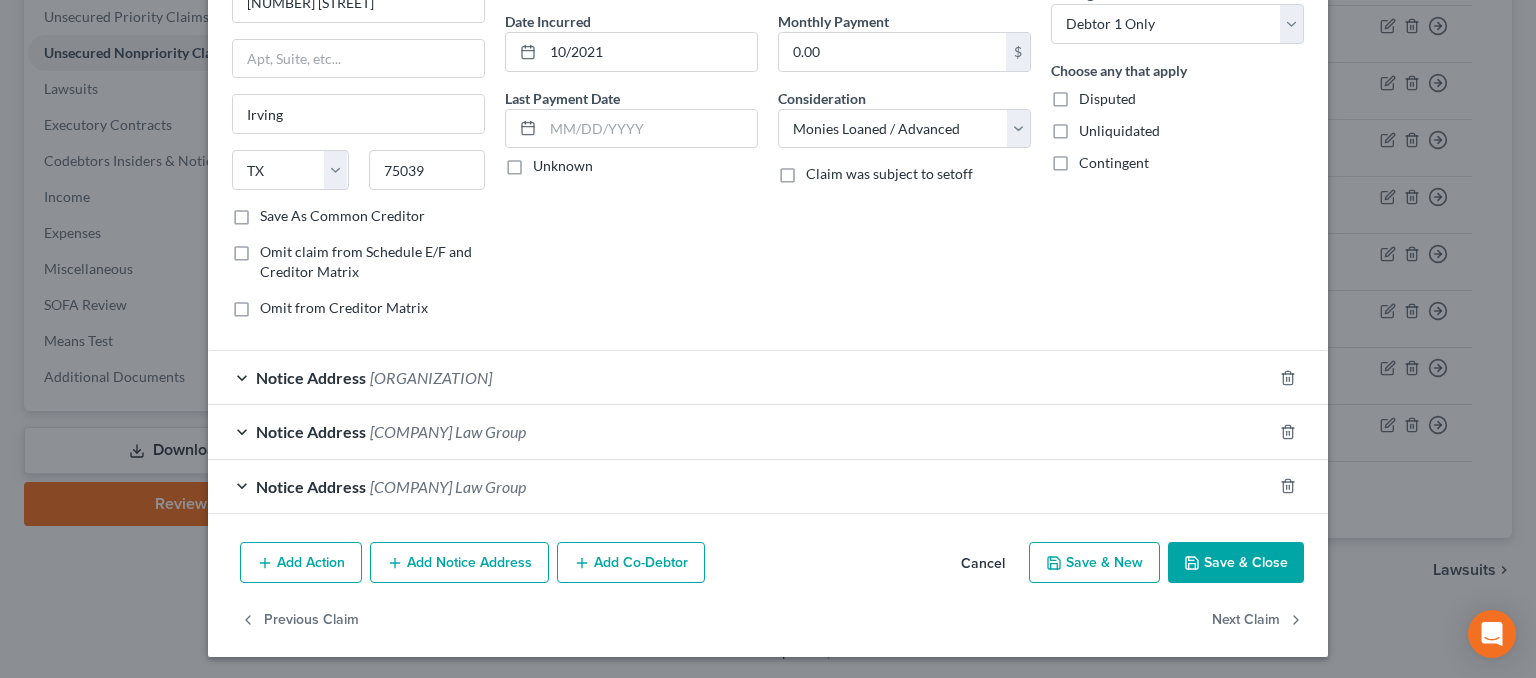 click on "Save & Close" at bounding box center [1236, 563] 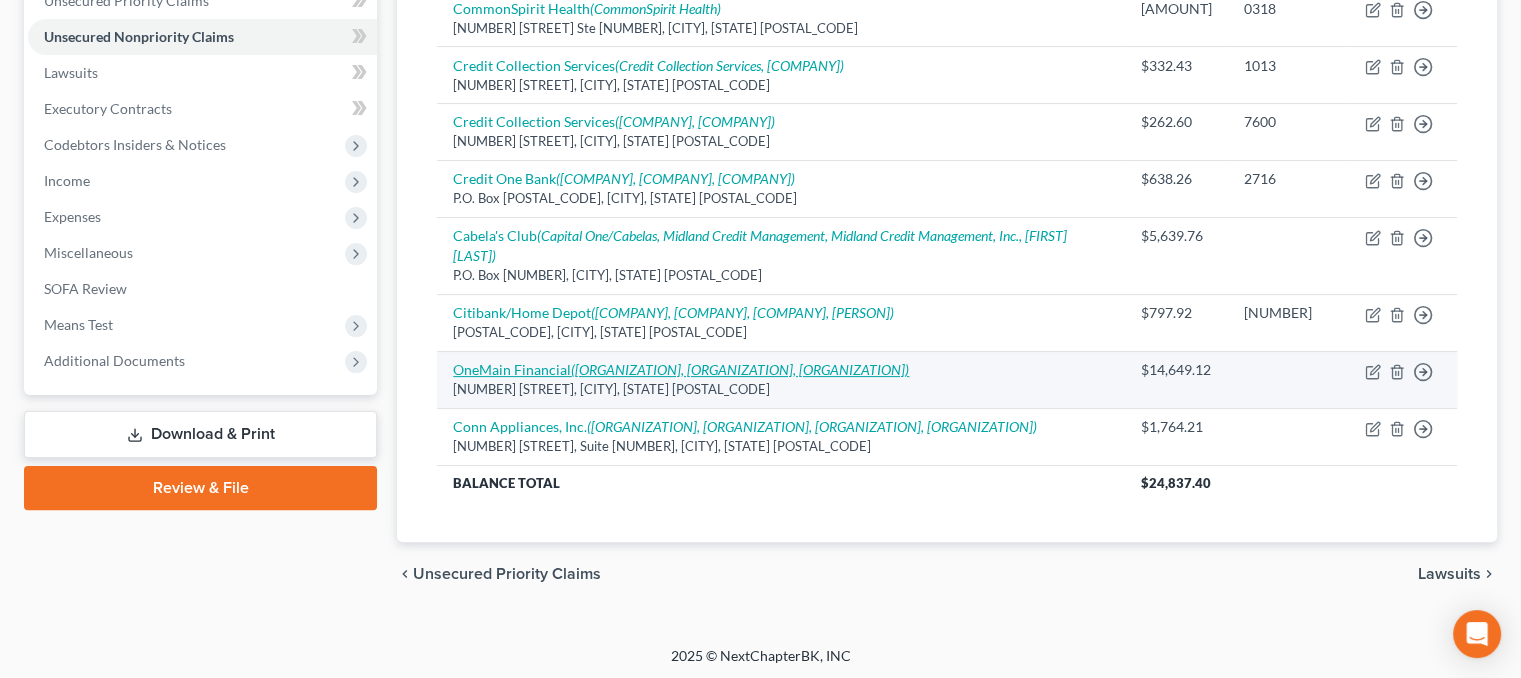 click on "([ORGANIZATION], [ORGANIZATION], [ORGANIZATION])" at bounding box center (740, 369) 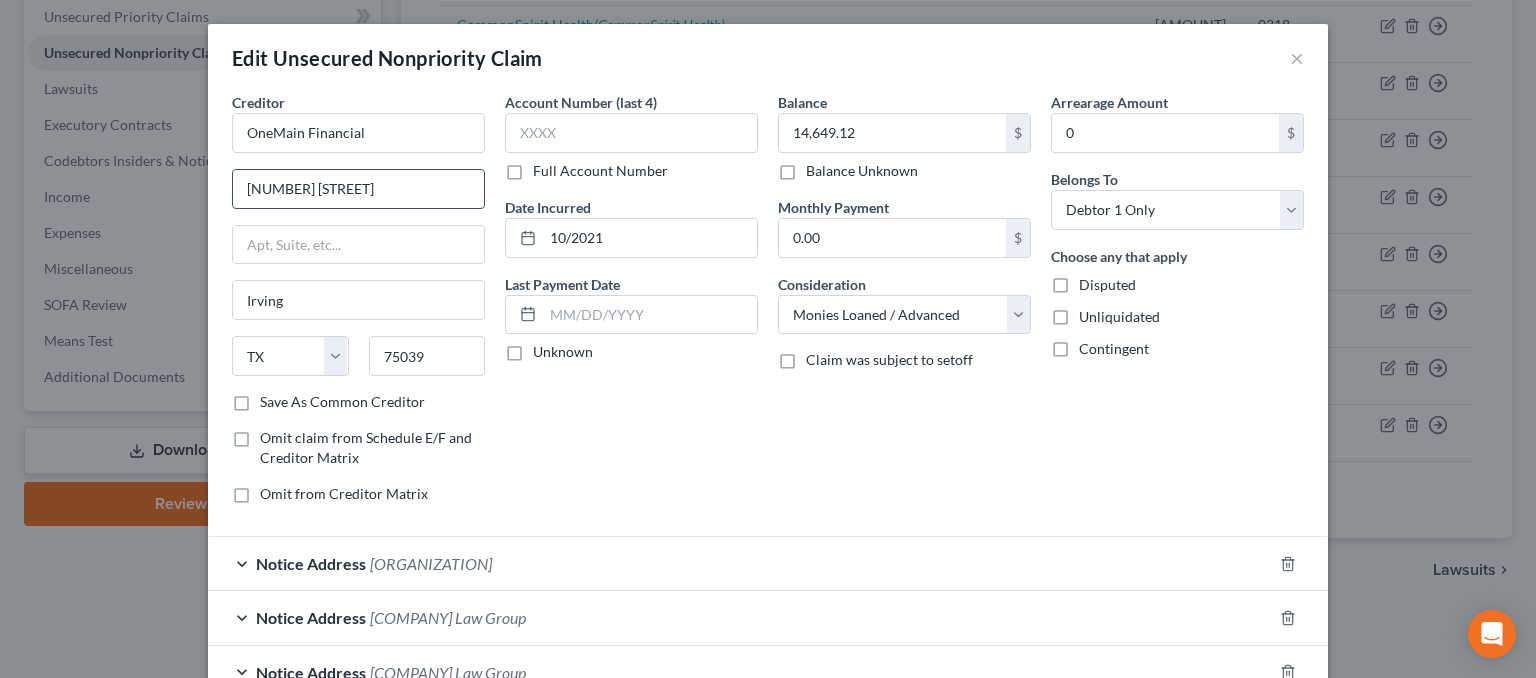 click on "[NUMBER] [STREET]" at bounding box center (358, 189) 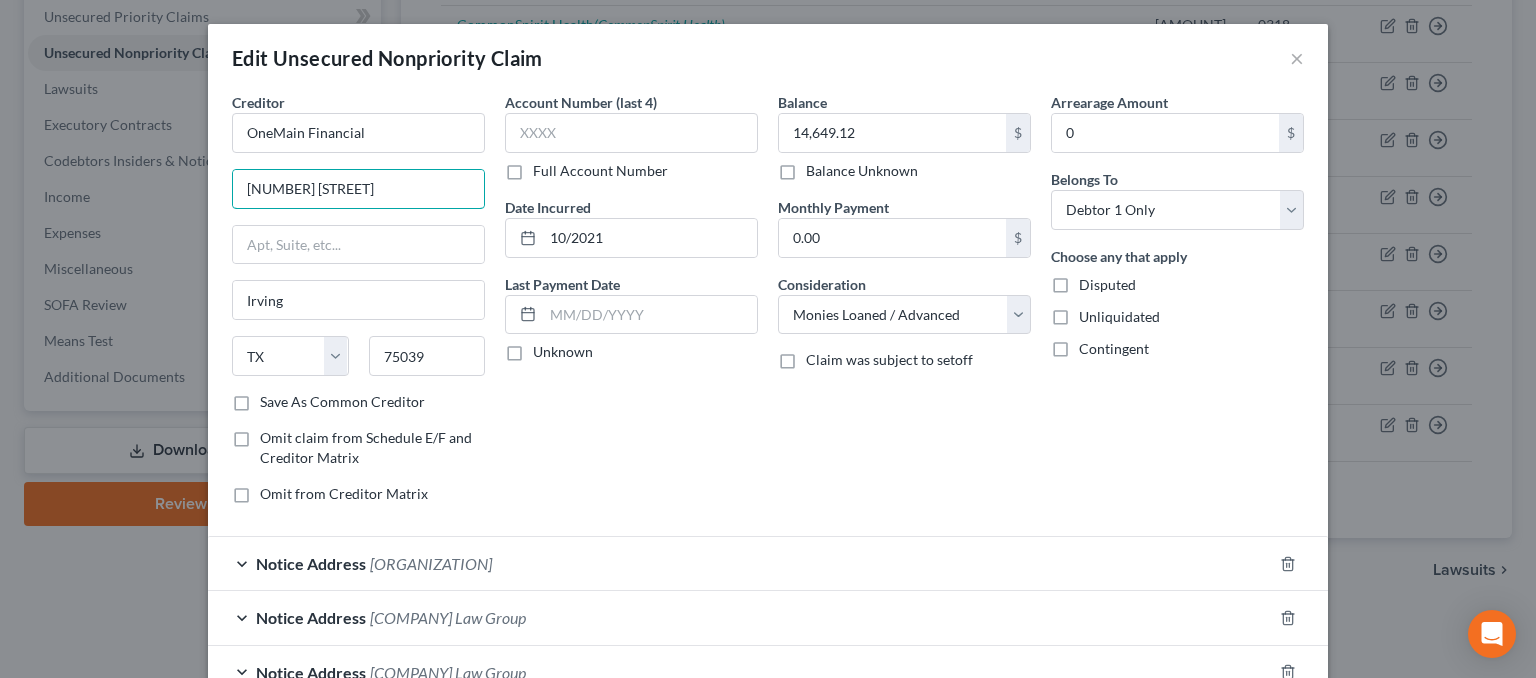 drag, startPoint x: 371, startPoint y: 185, endPoint x: 215, endPoint y: 185, distance: 156 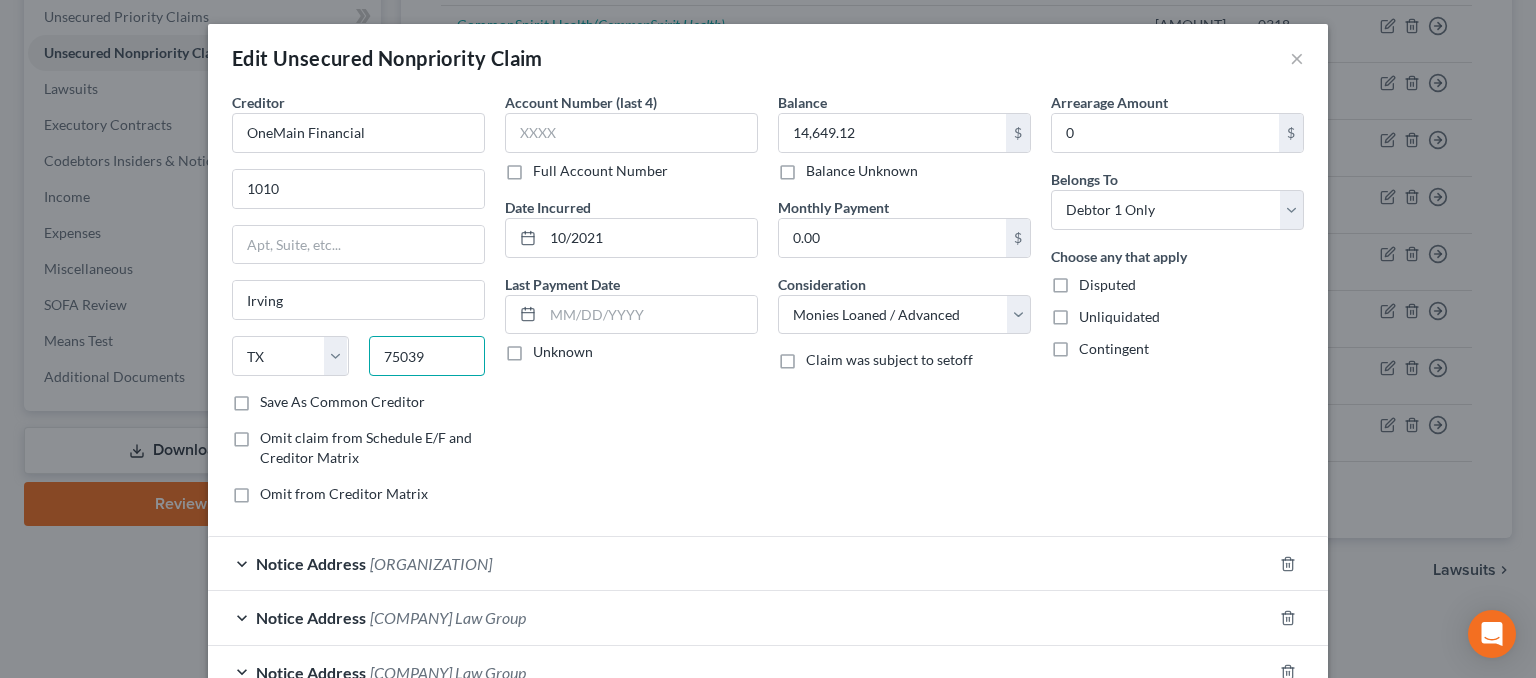 click on "75039" at bounding box center [427, 356] 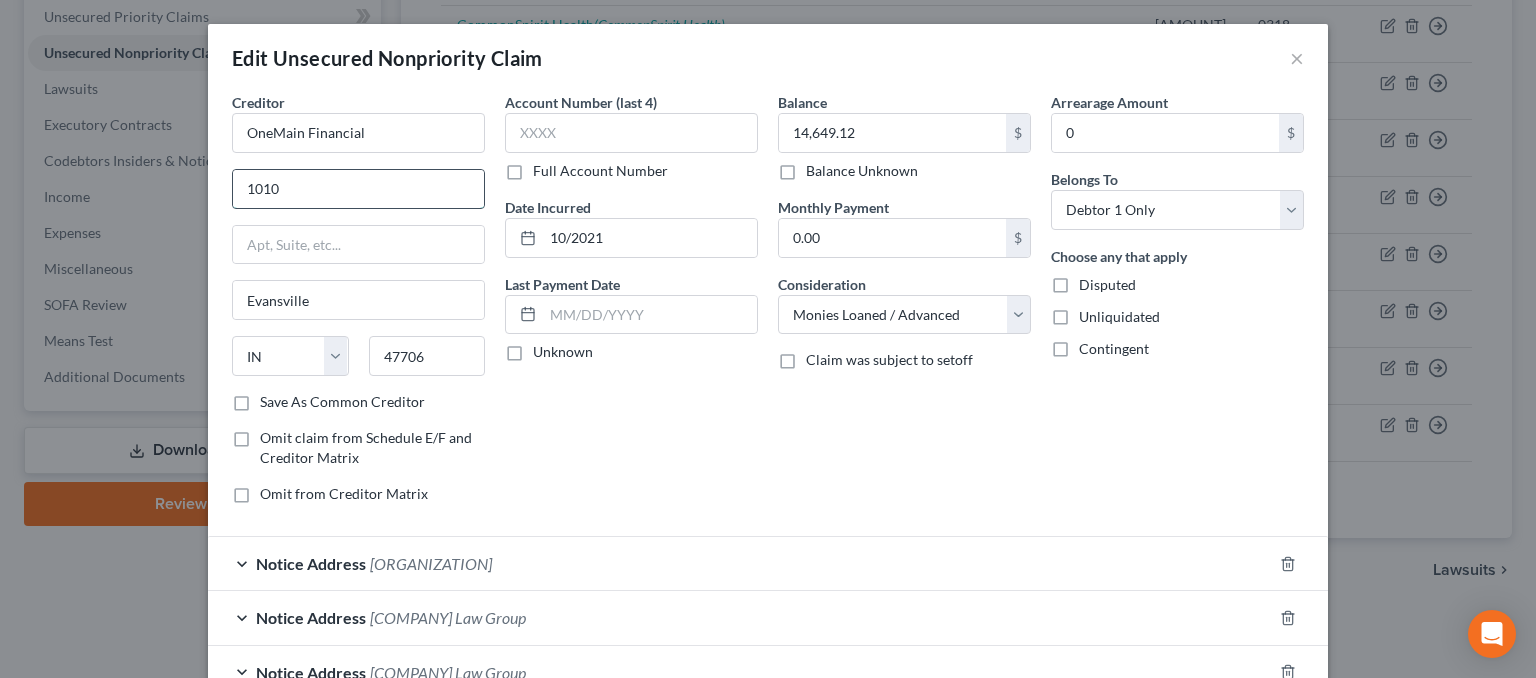 click on "1010" at bounding box center [358, 189] 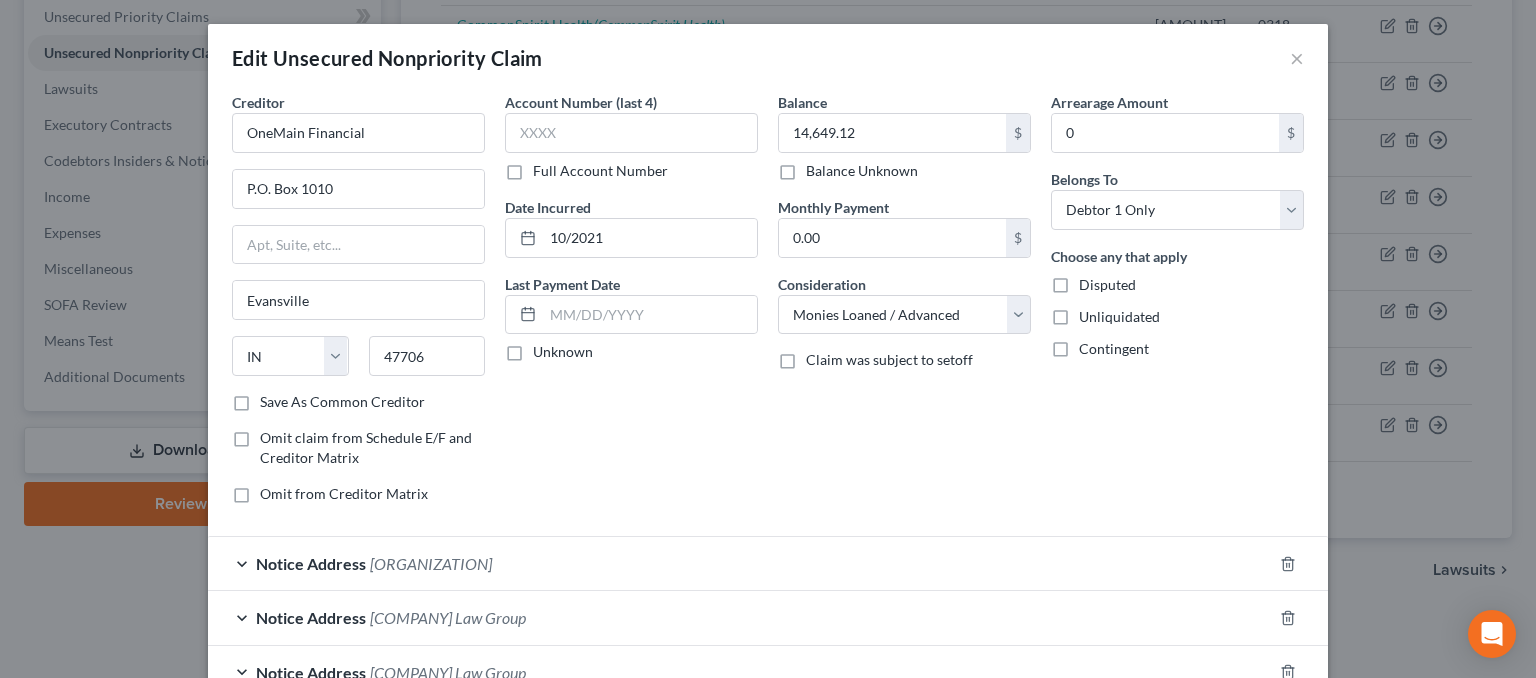 click on "Save As Common Creditor" at bounding box center [342, 402] 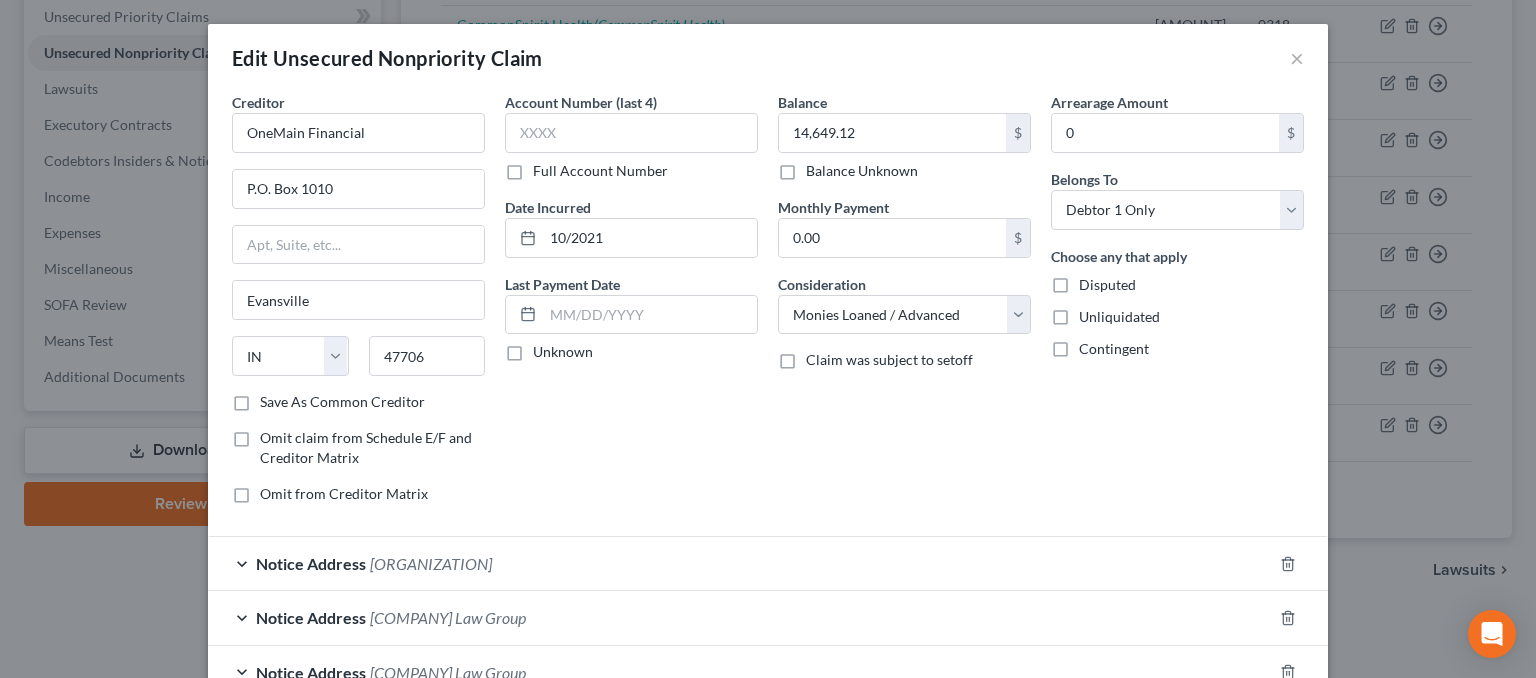 click on "Save As Common Creditor" at bounding box center [274, 398] 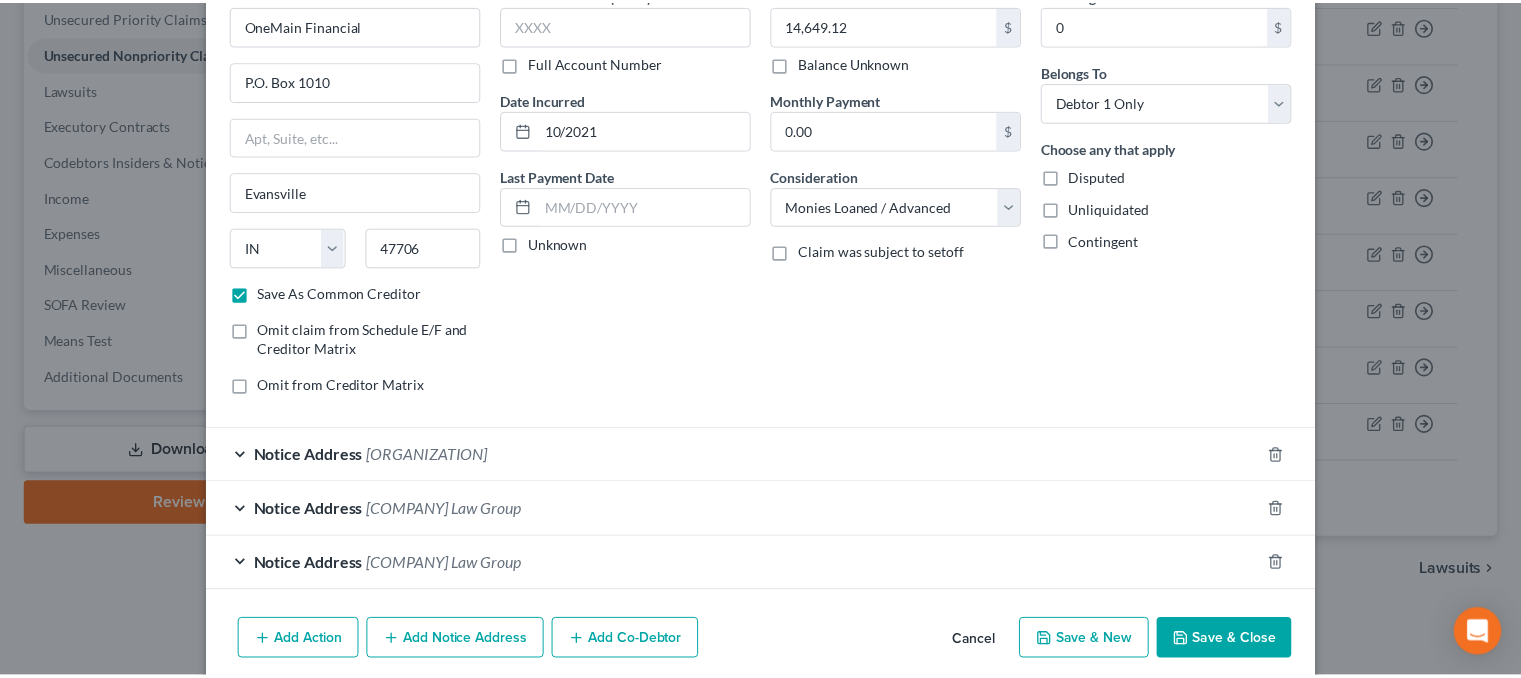 scroll, scrollTop: 186, scrollLeft: 0, axis: vertical 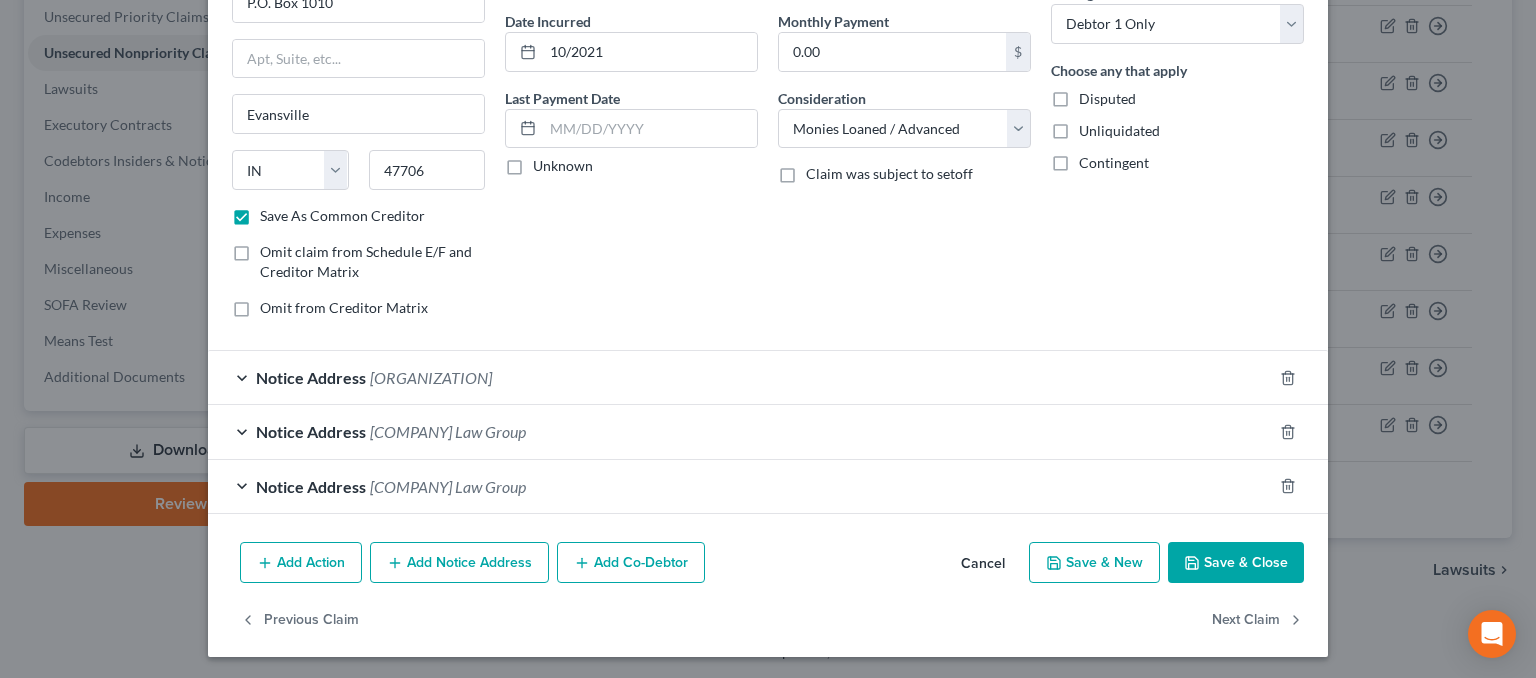 click on "Save & Close" at bounding box center [1236, 563] 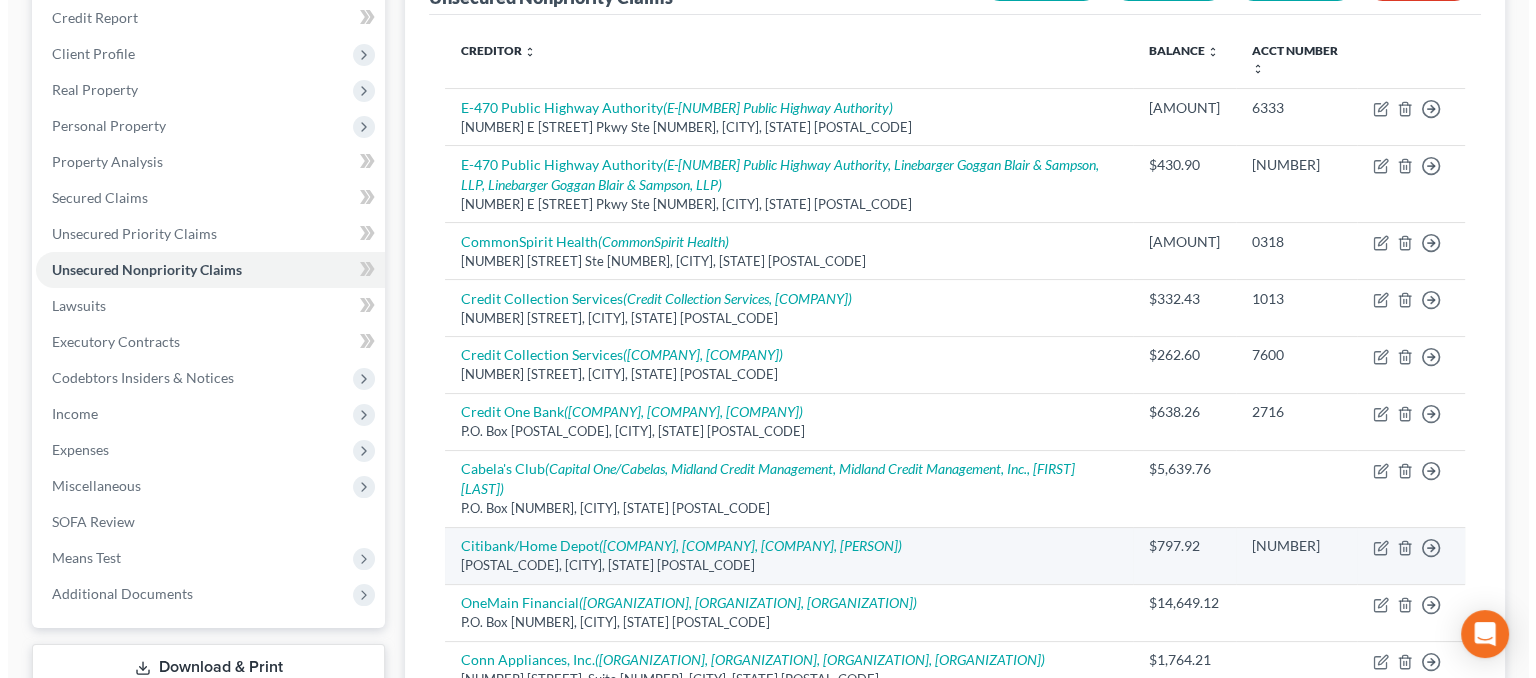 scroll, scrollTop: 0, scrollLeft: 0, axis: both 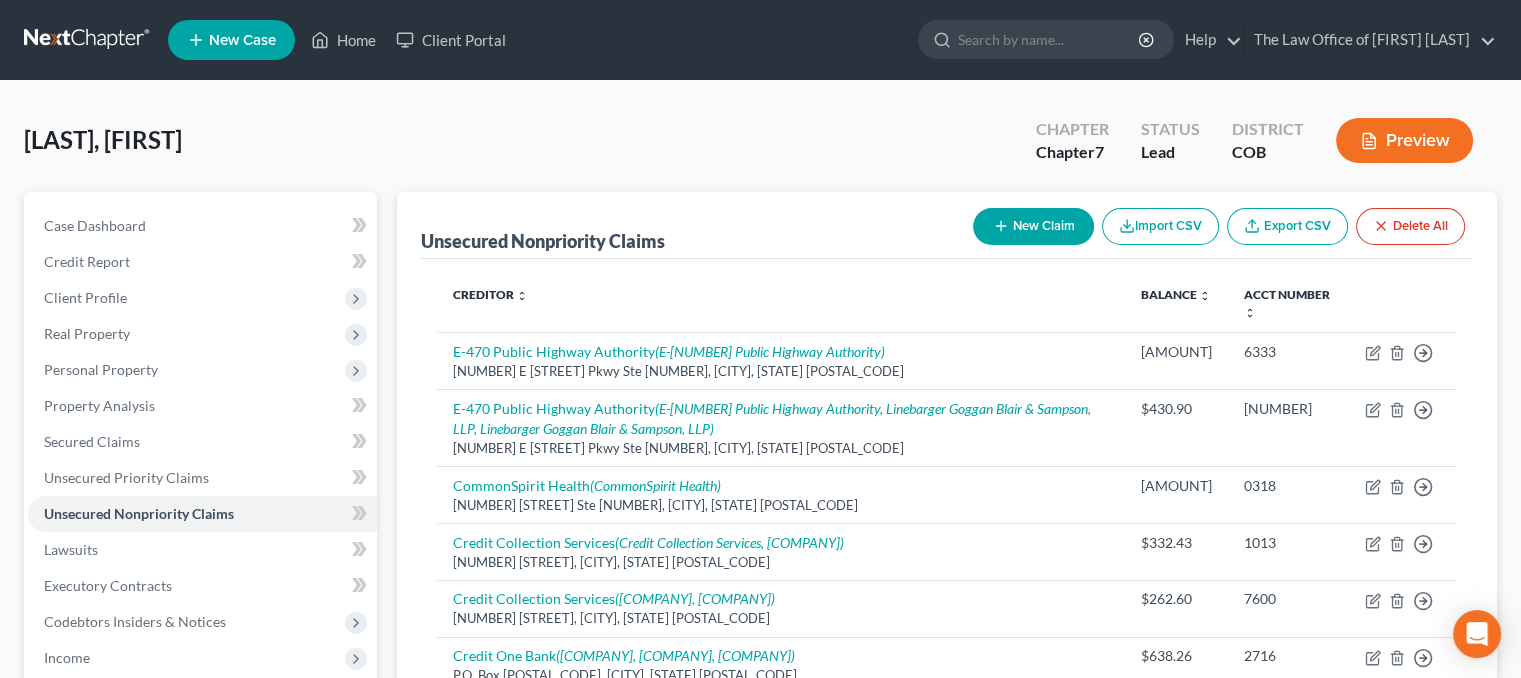 click on "New Claim" at bounding box center (1033, 226) 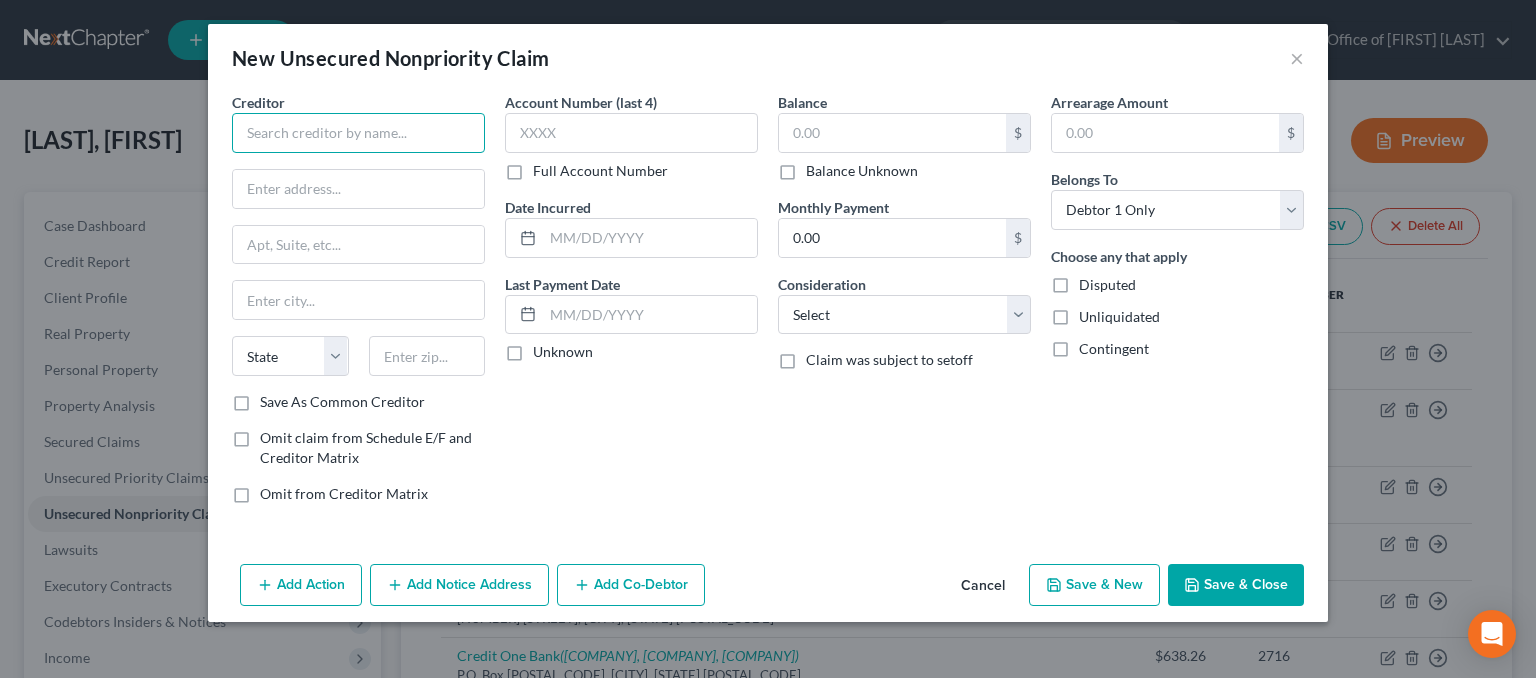 drag, startPoint x: 304, startPoint y: 127, endPoint x: 332, endPoint y: 134, distance: 28.86174 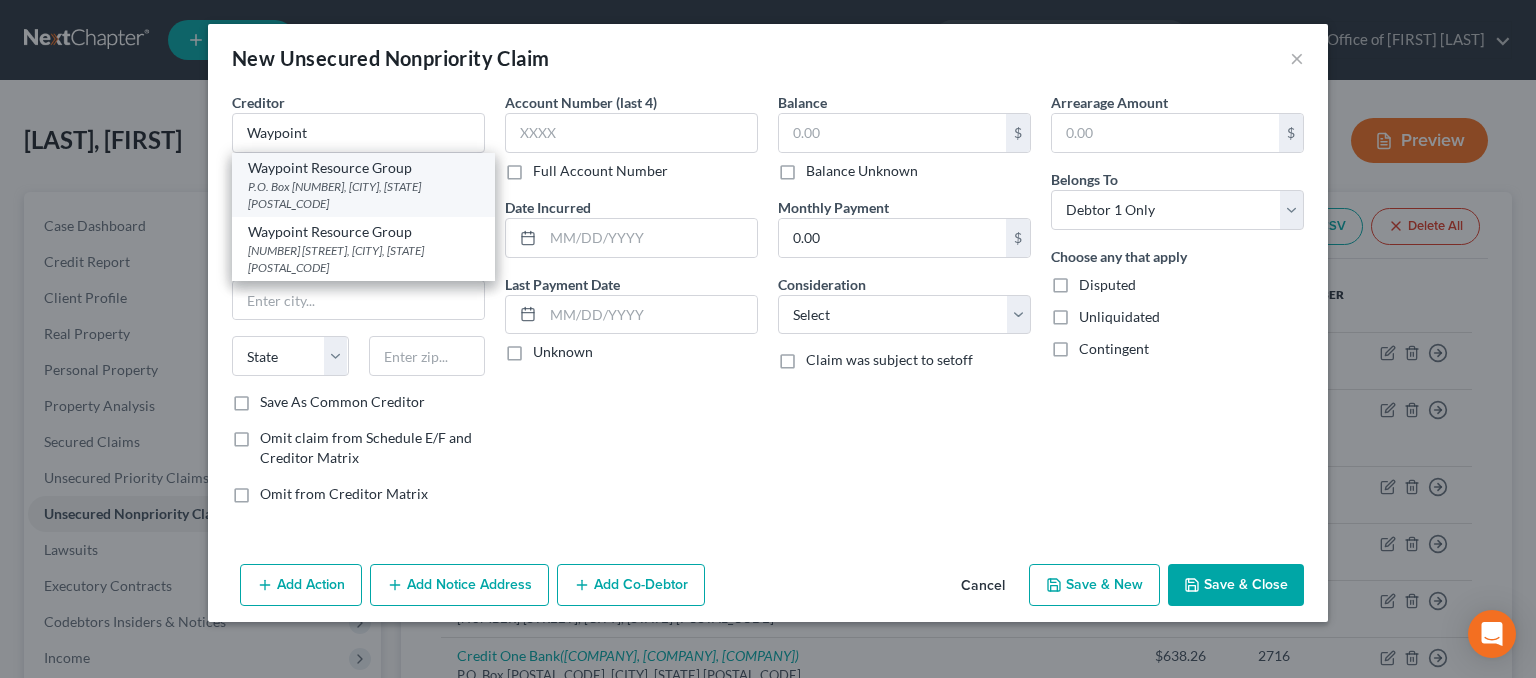 click on "P.O. Box [NUMBER], [CITY], [STATE] [POSTAL_CODE]" at bounding box center [363, 195] 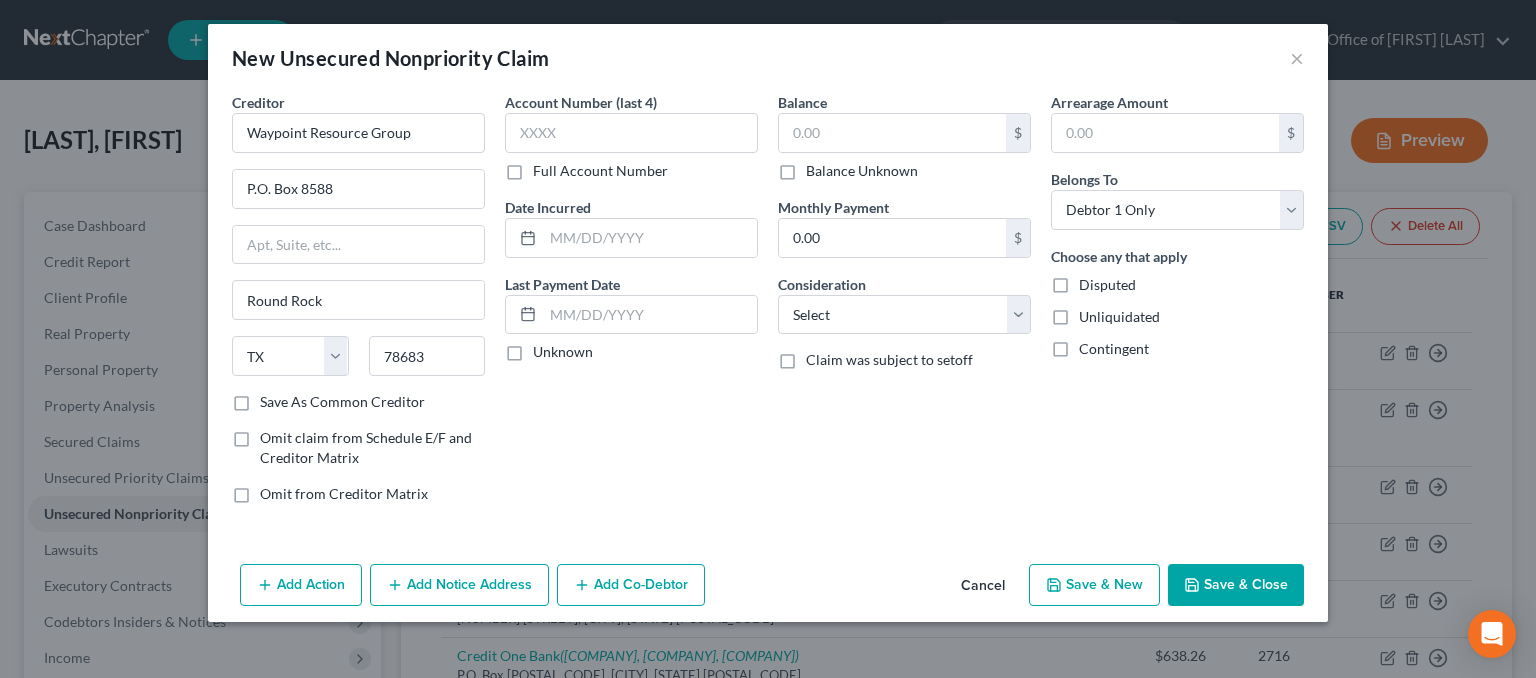 click on "Add Notice Address" at bounding box center (459, 585) 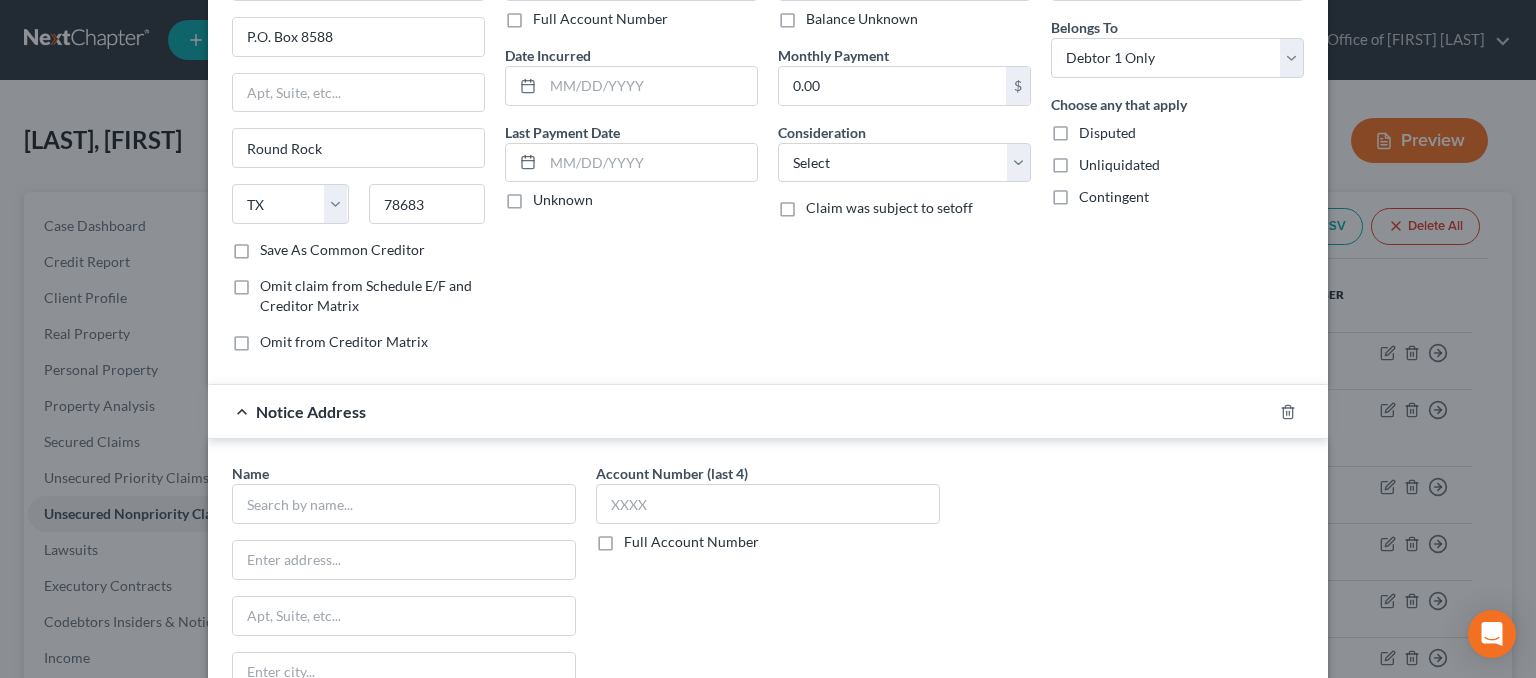 scroll, scrollTop: 300, scrollLeft: 0, axis: vertical 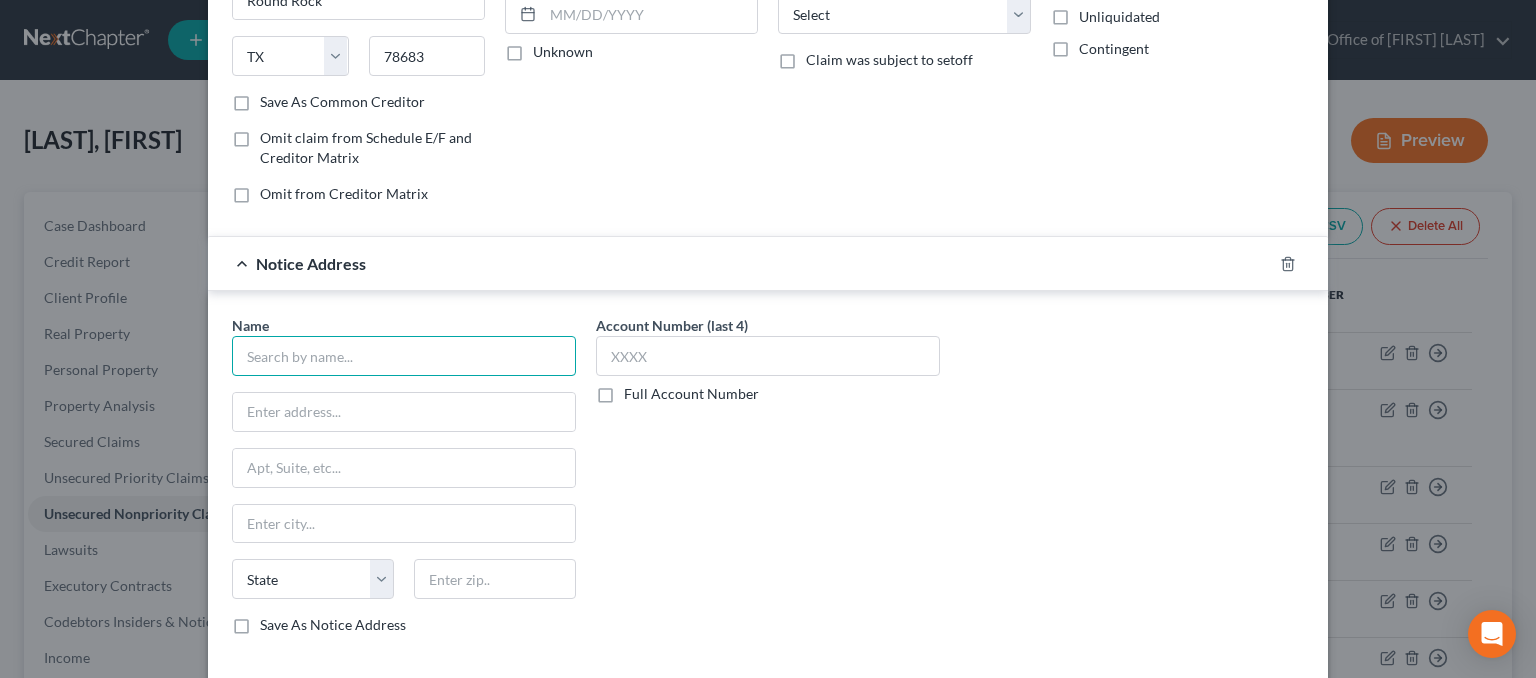 click at bounding box center (404, 356) 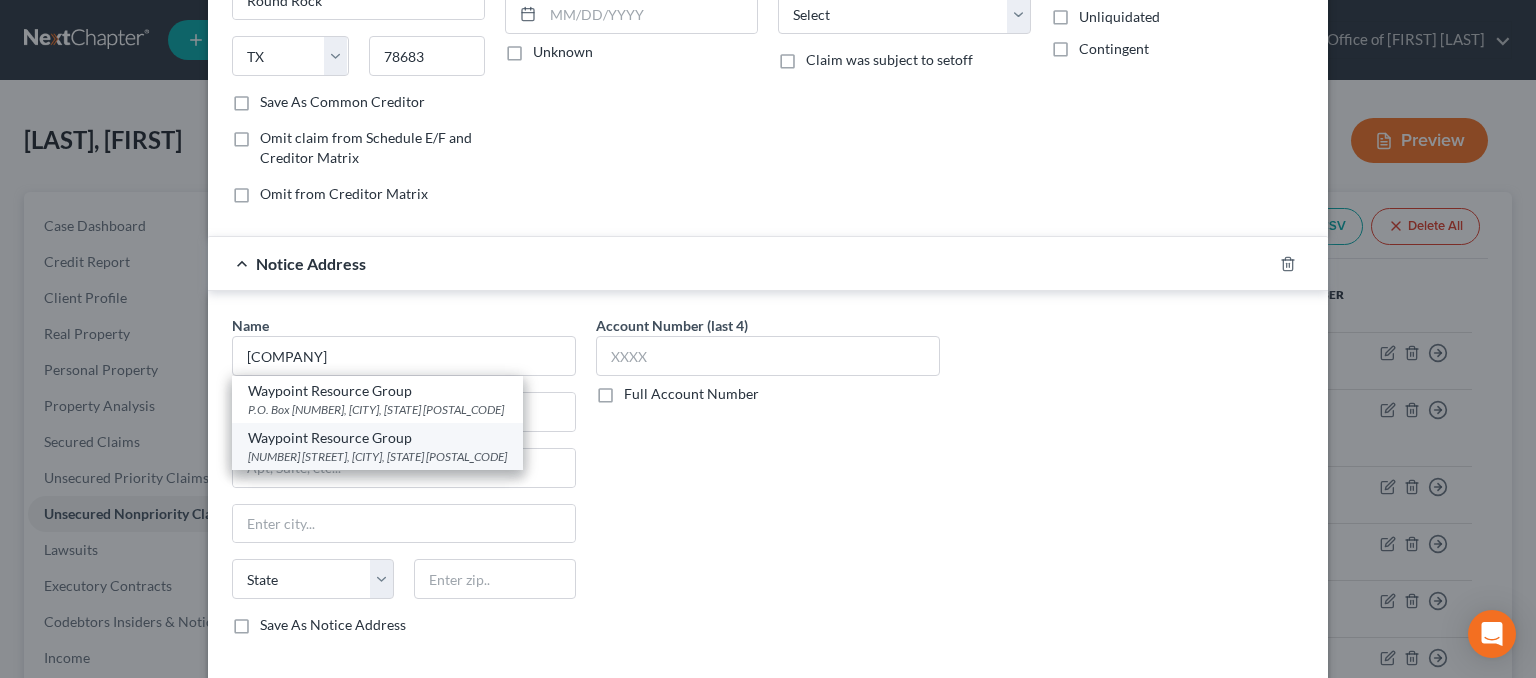 click on "Waypoint Resource Group" at bounding box center (377, 438) 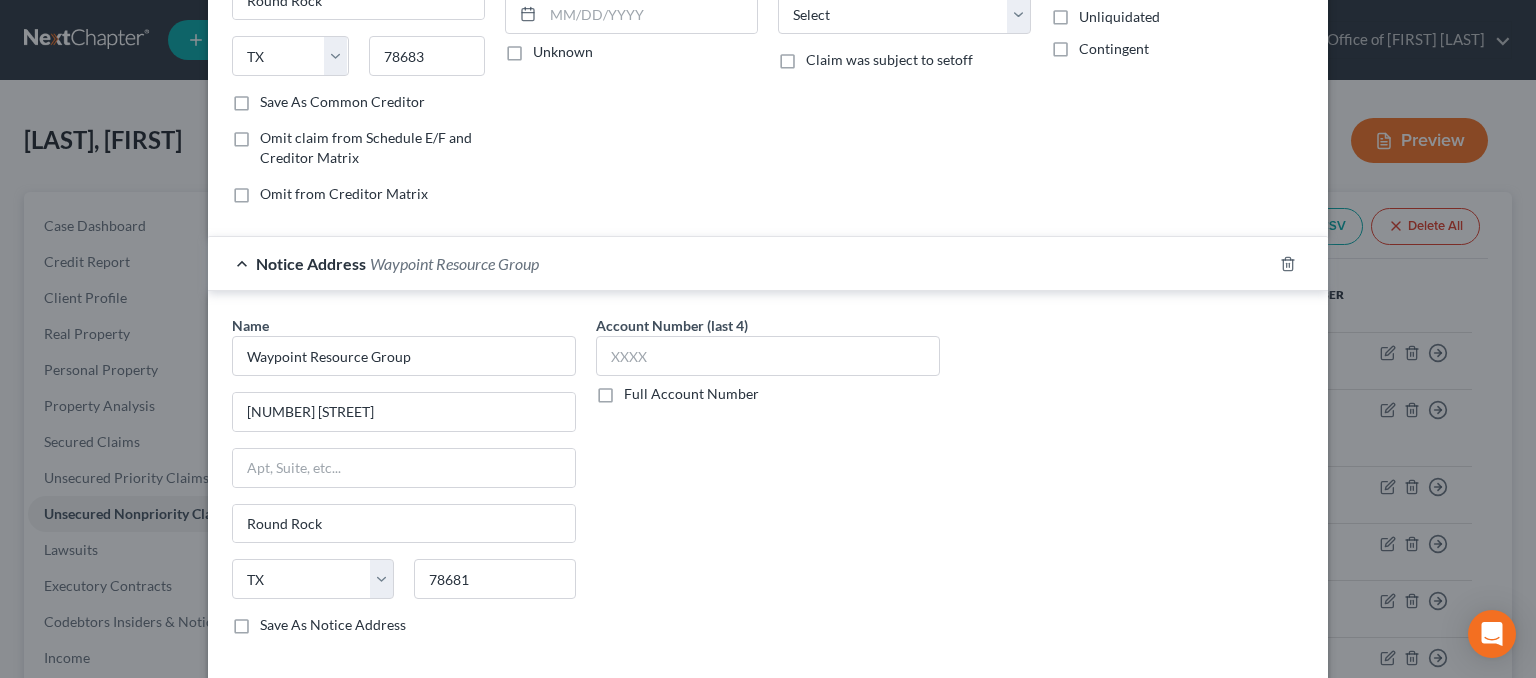 scroll, scrollTop: 0, scrollLeft: 0, axis: both 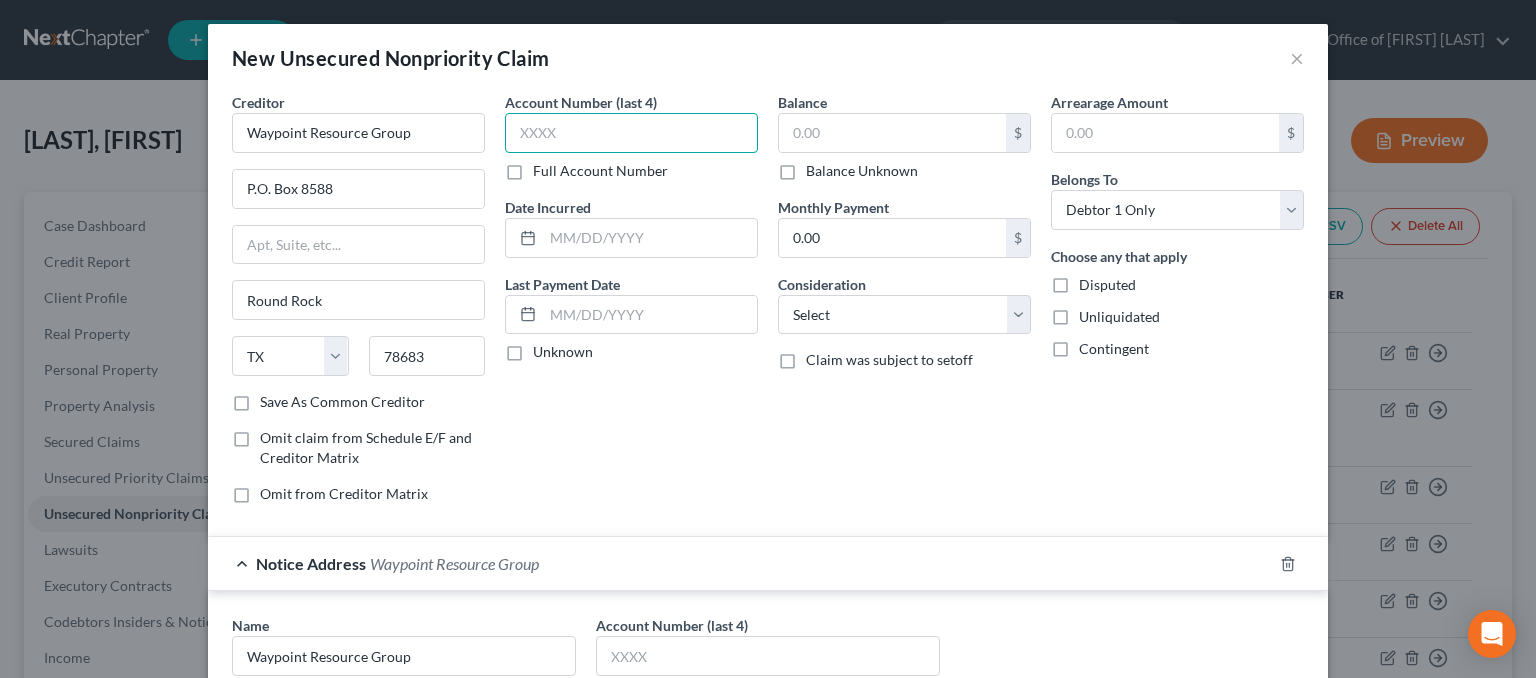 click at bounding box center [631, 133] 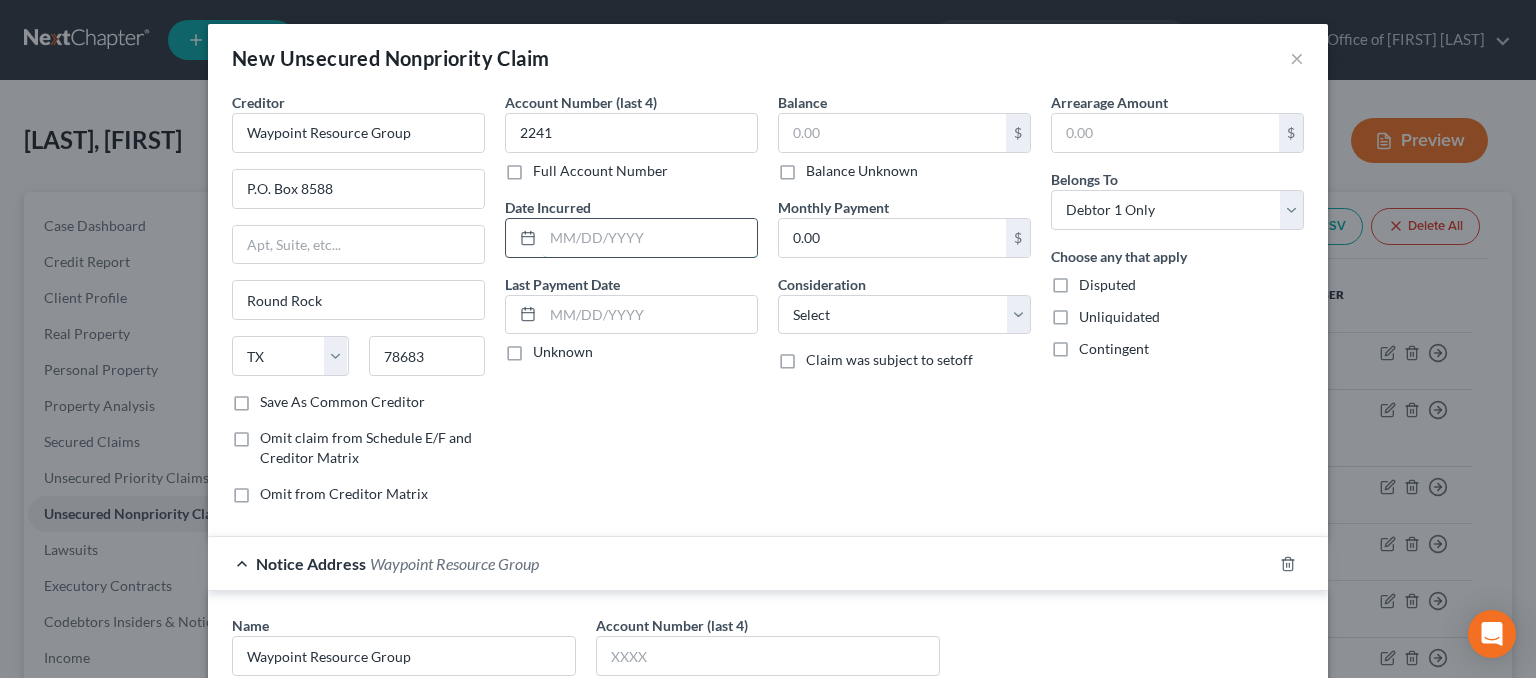 click at bounding box center (650, 238) 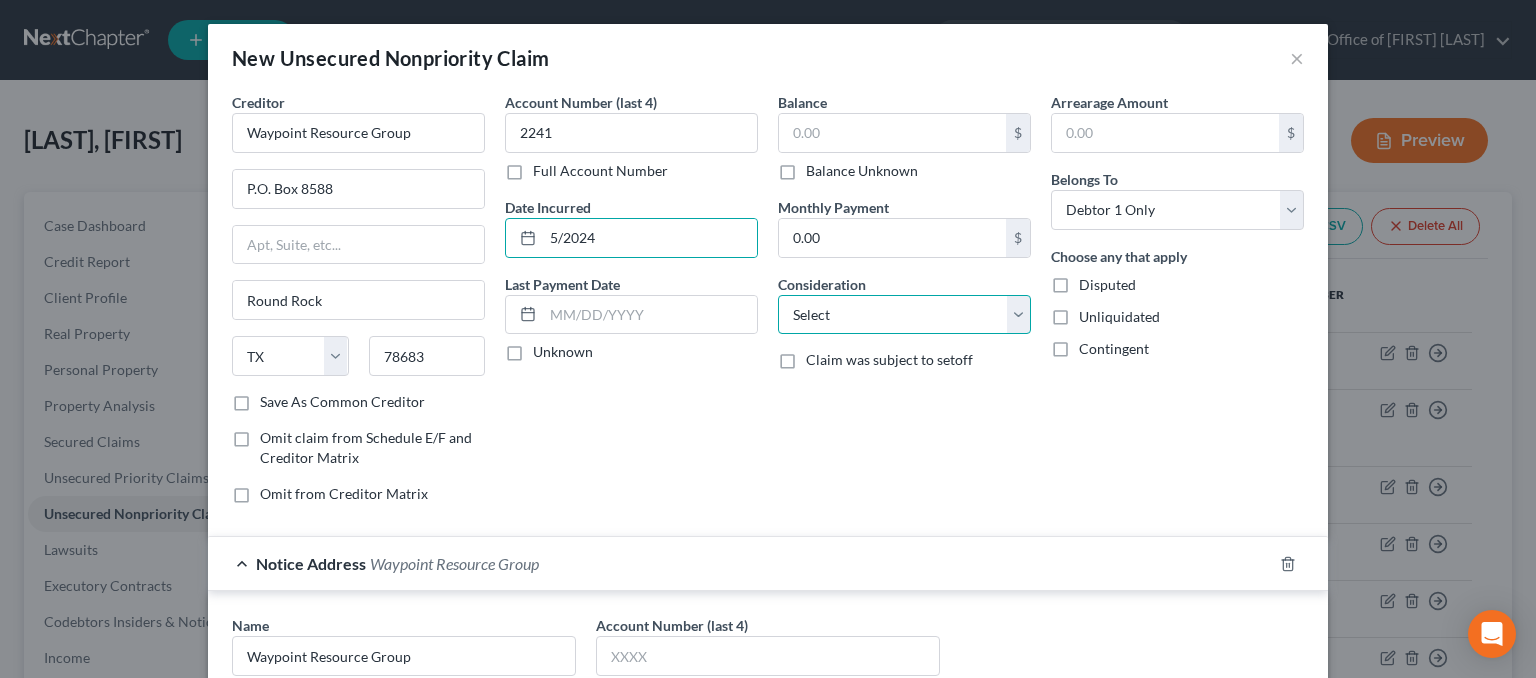 drag, startPoint x: 869, startPoint y: 299, endPoint x: 872, endPoint y: 310, distance: 11.401754 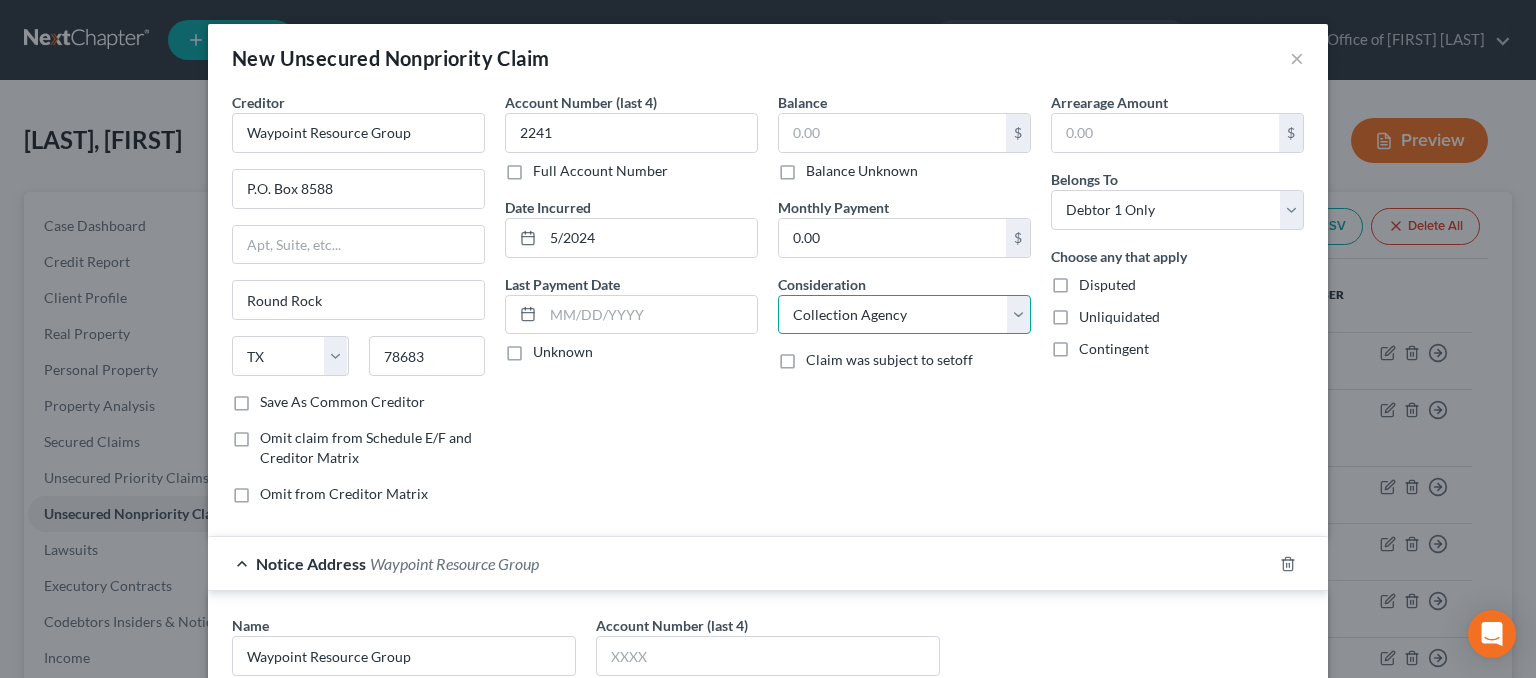 click on "Select Cable / Satellite Services Collection Agency Credit Card Debt Debt Counseling / Attorneys Deficiency Balance Domestic Support Obligations Home / Car Repairs Income Taxes Judgment Liens Medical Services Monies Loaned / Advanced Mortgage Obligation From Divorce Or Separation Obligation To Pensions Other Overdrawn Bank Account Promised To Help Pay Creditors Student Loans Suppliers And Vendors Telephone / Internet Services Utility Services" at bounding box center [904, 315] 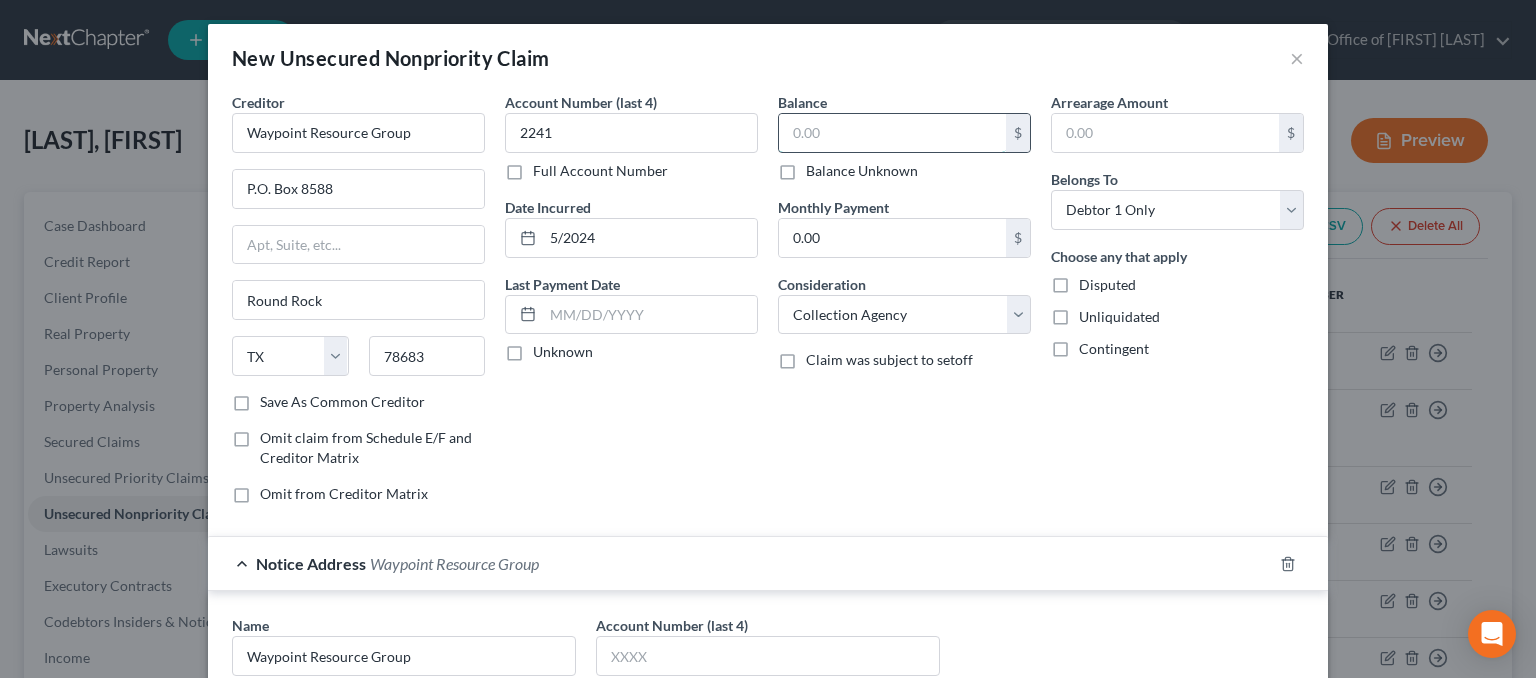 click at bounding box center (892, 133) 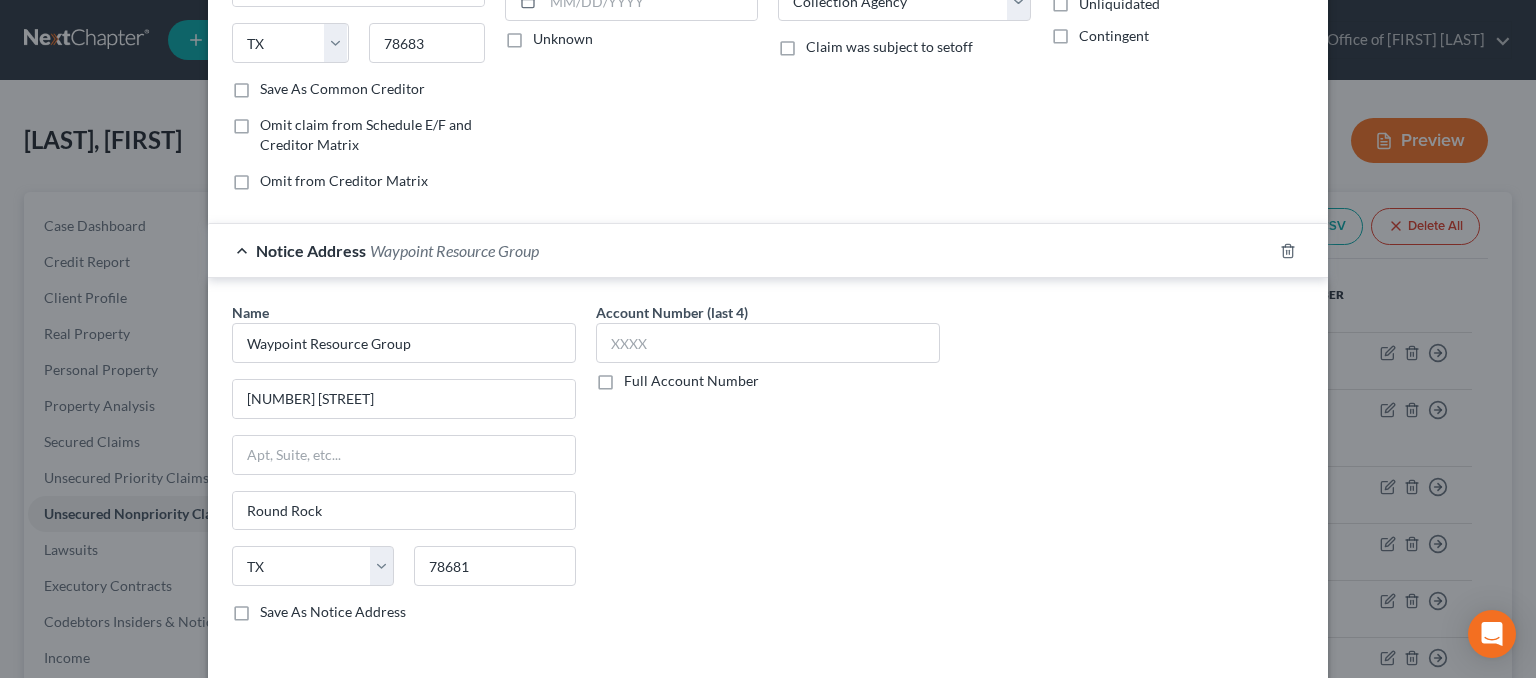 scroll, scrollTop: 395, scrollLeft: 0, axis: vertical 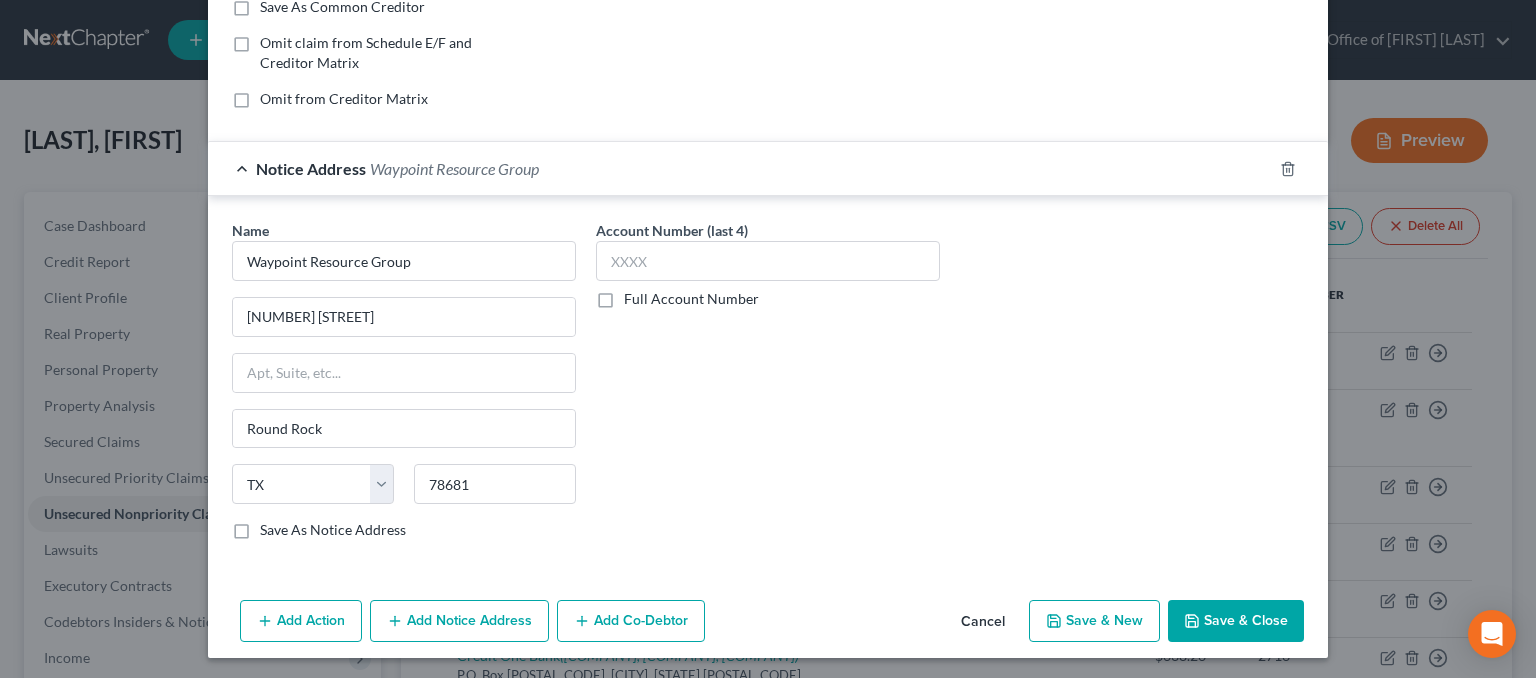 click on "Add Notice Address" at bounding box center [459, 621] 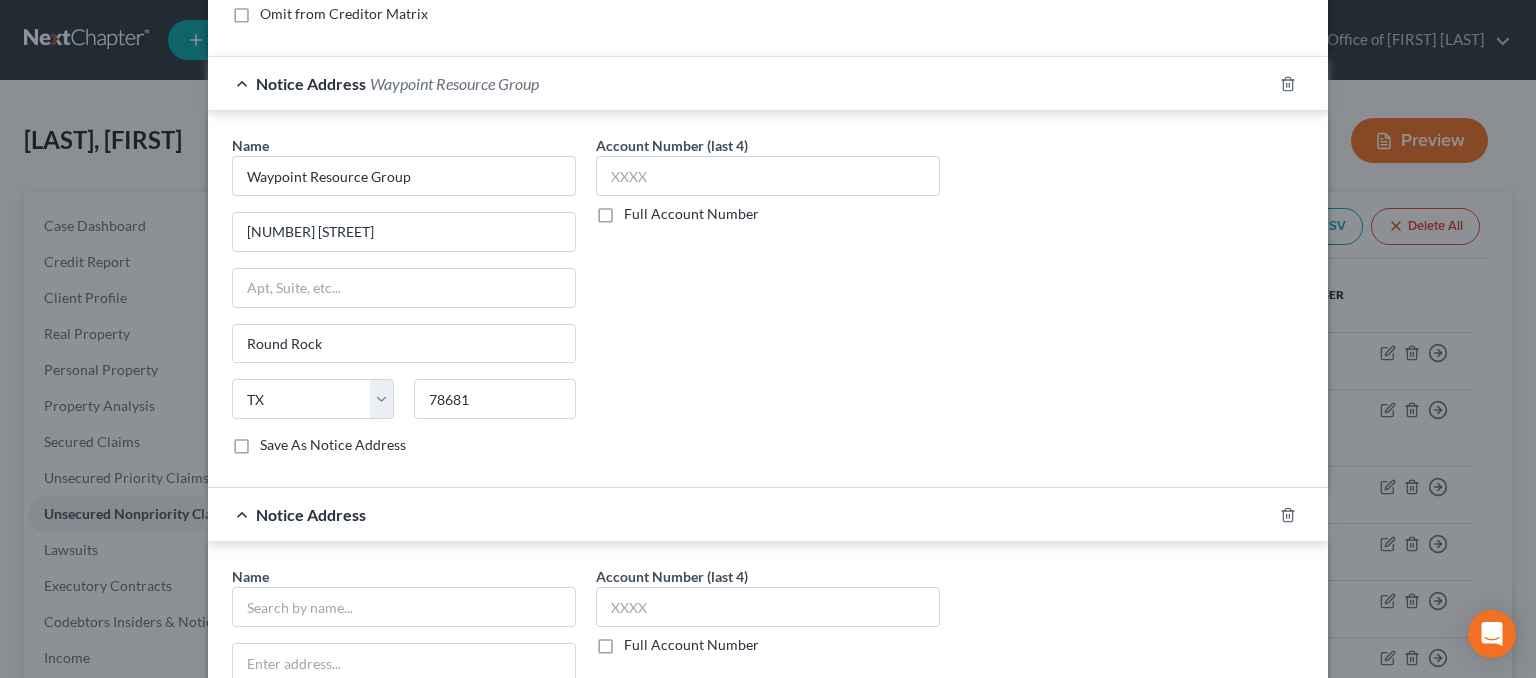 scroll, scrollTop: 695, scrollLeft: 0, axis: vertical 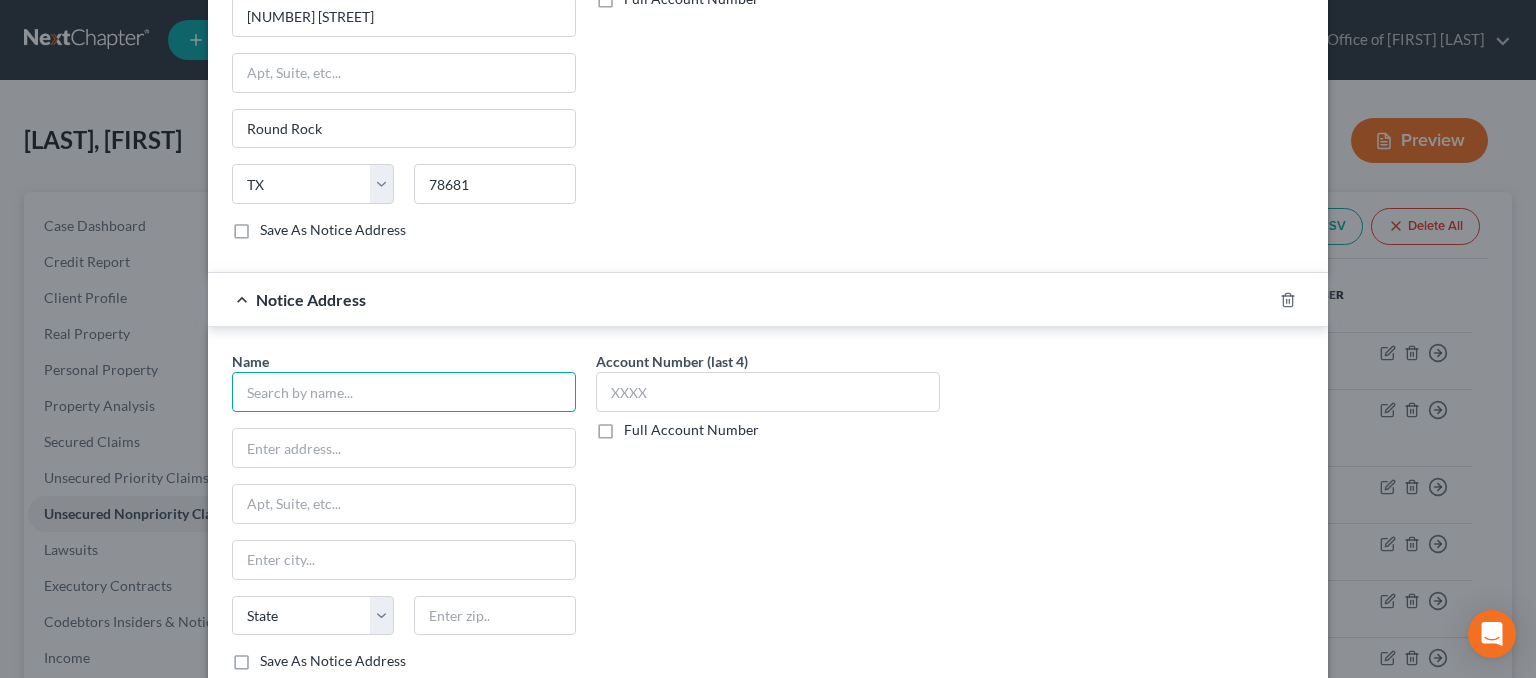 click at bounding box center [404, 392] 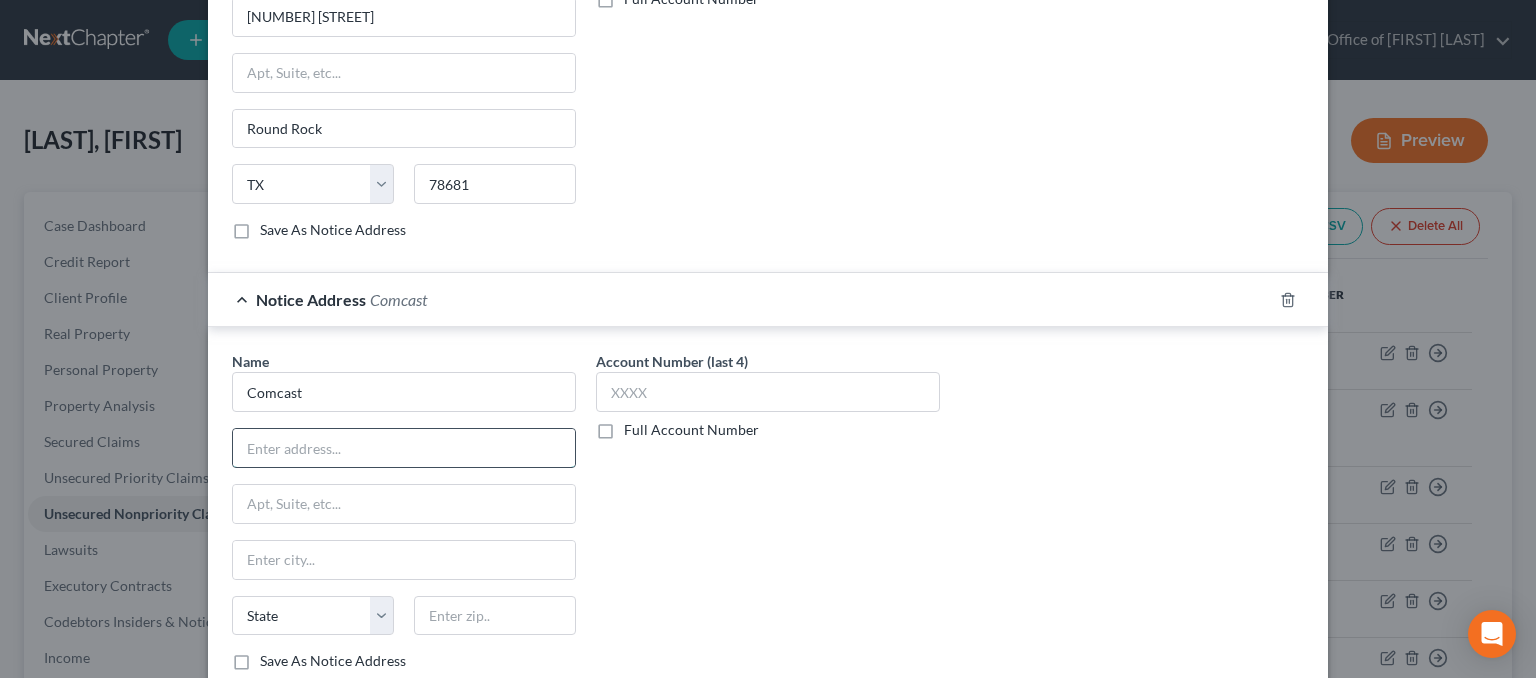 click at bounding box center [404, 448] 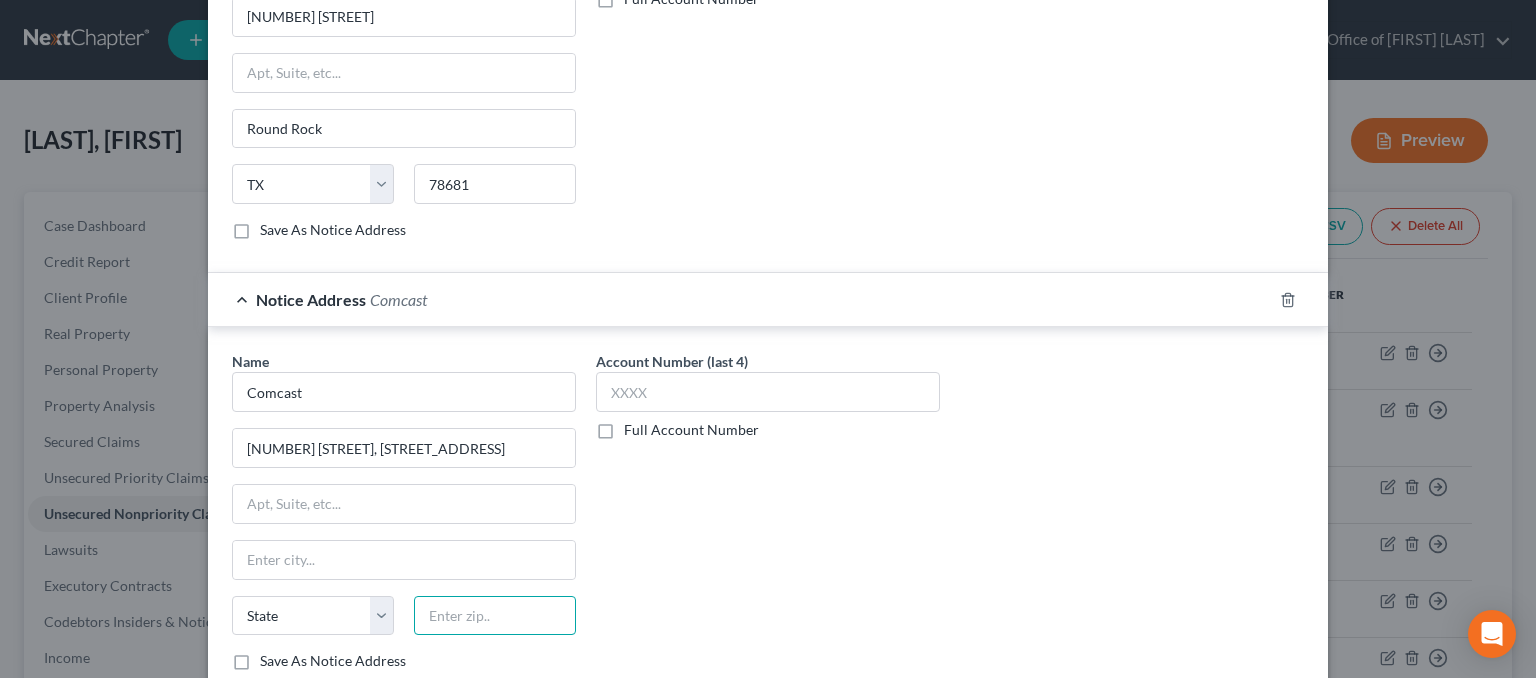 click at bounding box center (495, 616) 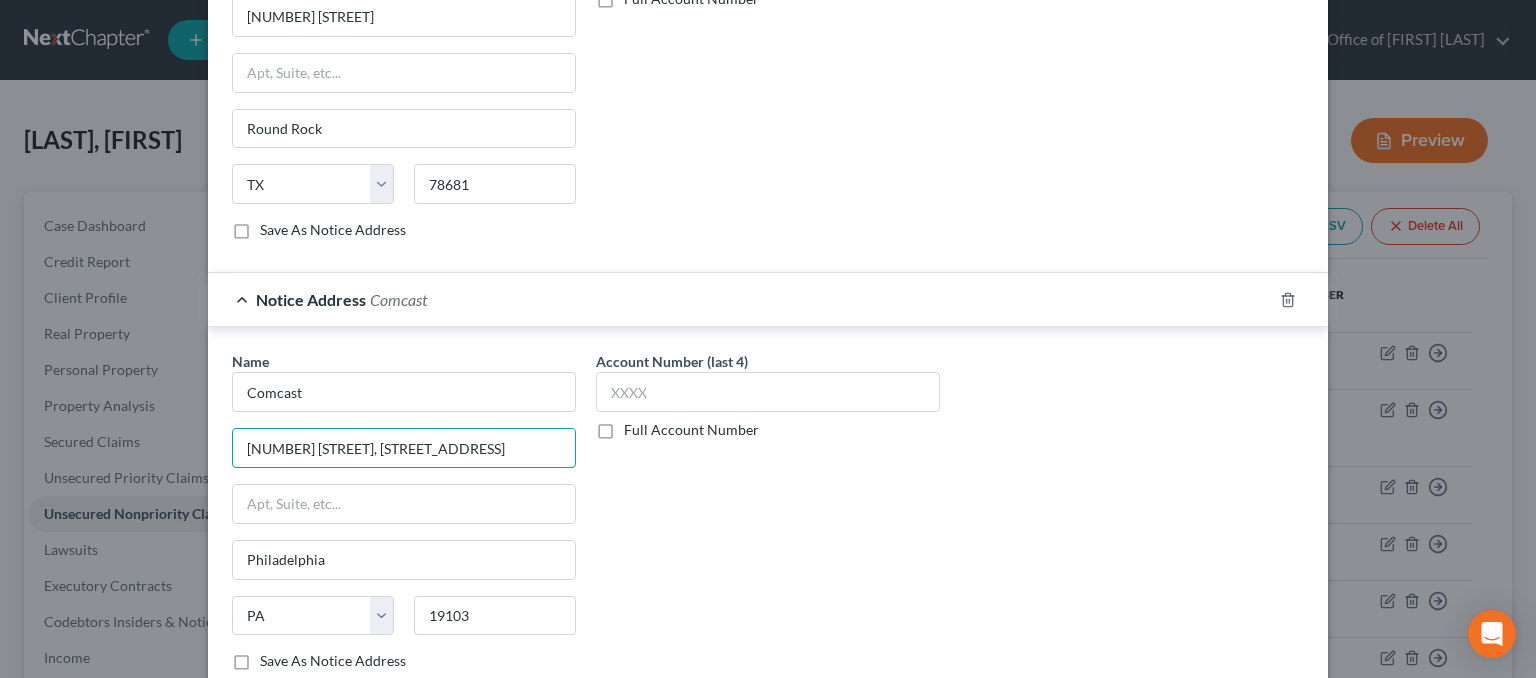 drag, startPoint x: 372, startPoint y: 443, endPoint x: 577, endPoint y: 433, distance: 205.24376 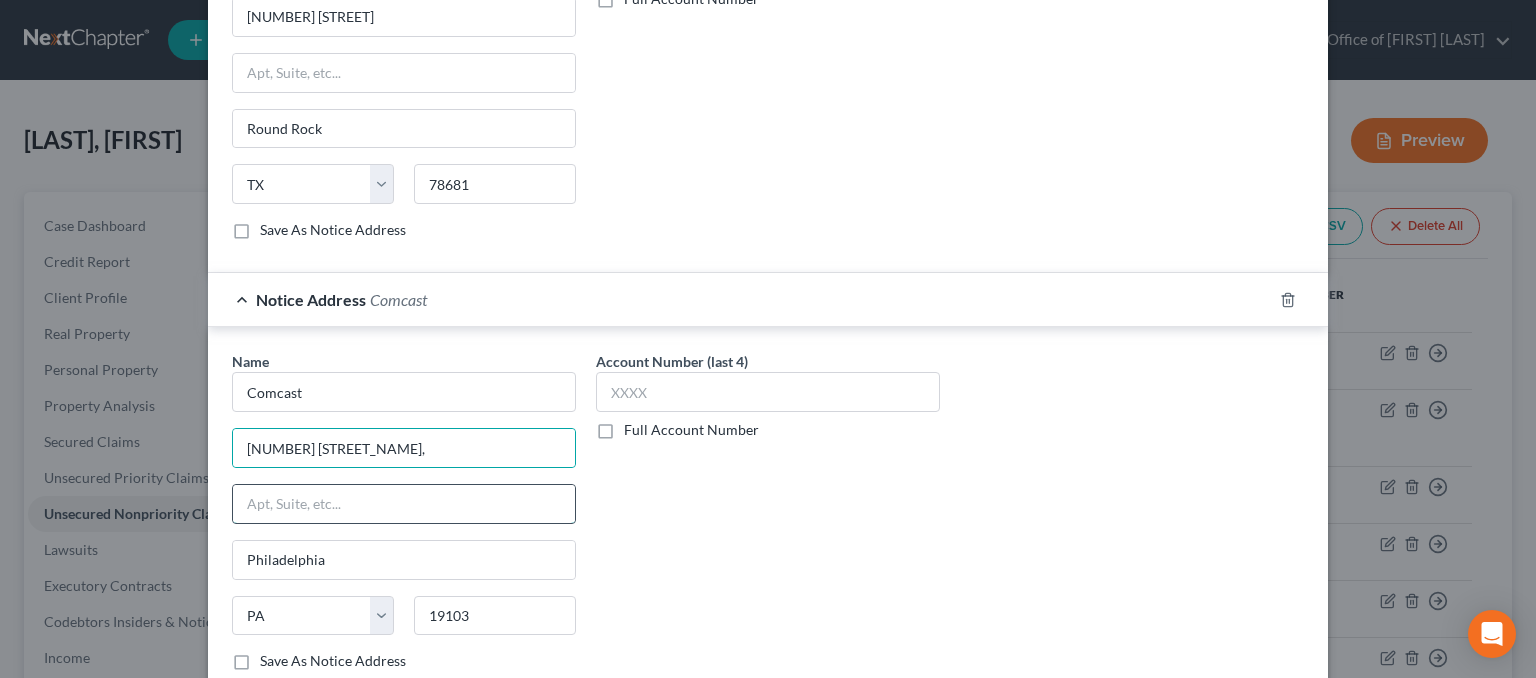 click at bounding box center [404, 504] 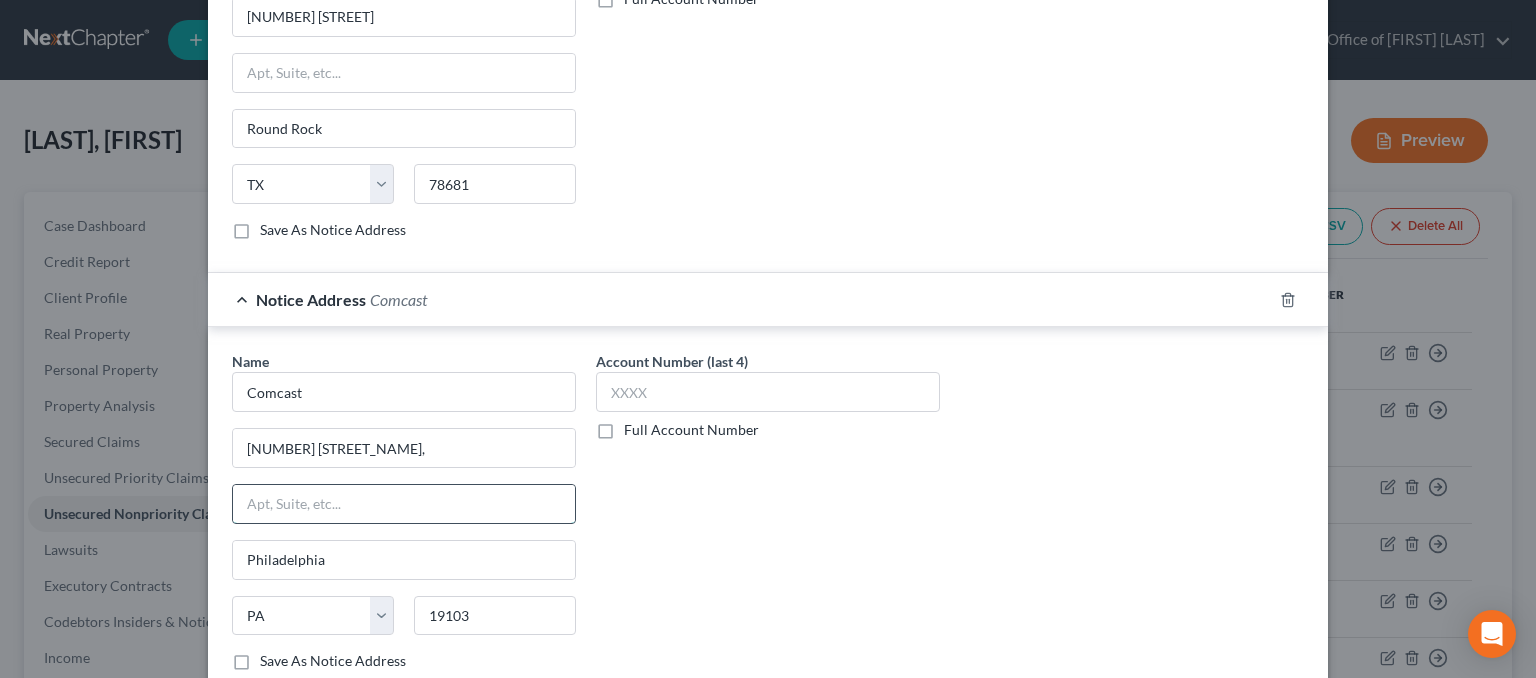paste on "[NUMBER] [STREET_NAME]" 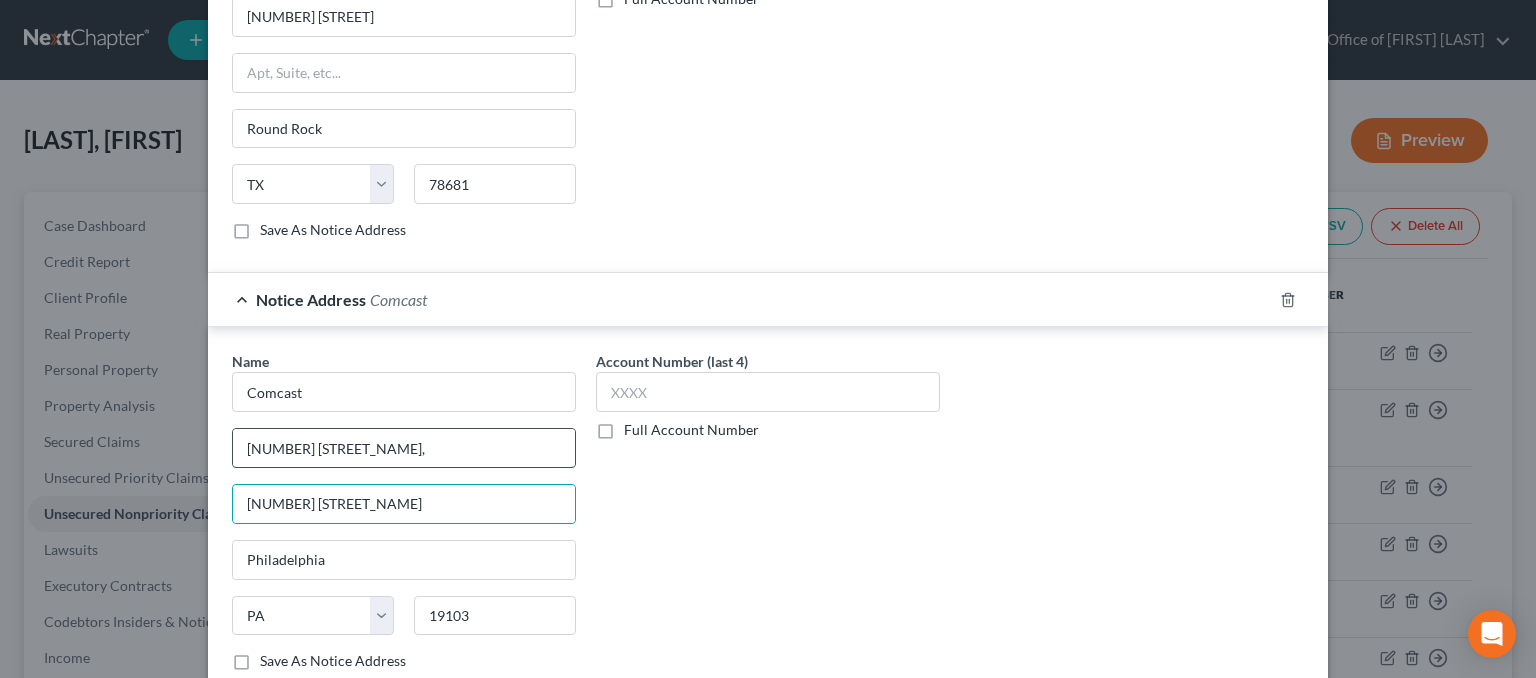 drag, startPoint x: 409, startPoint y: 429, endPoint x: 415, endPoint y: 444, distance: 16.155495 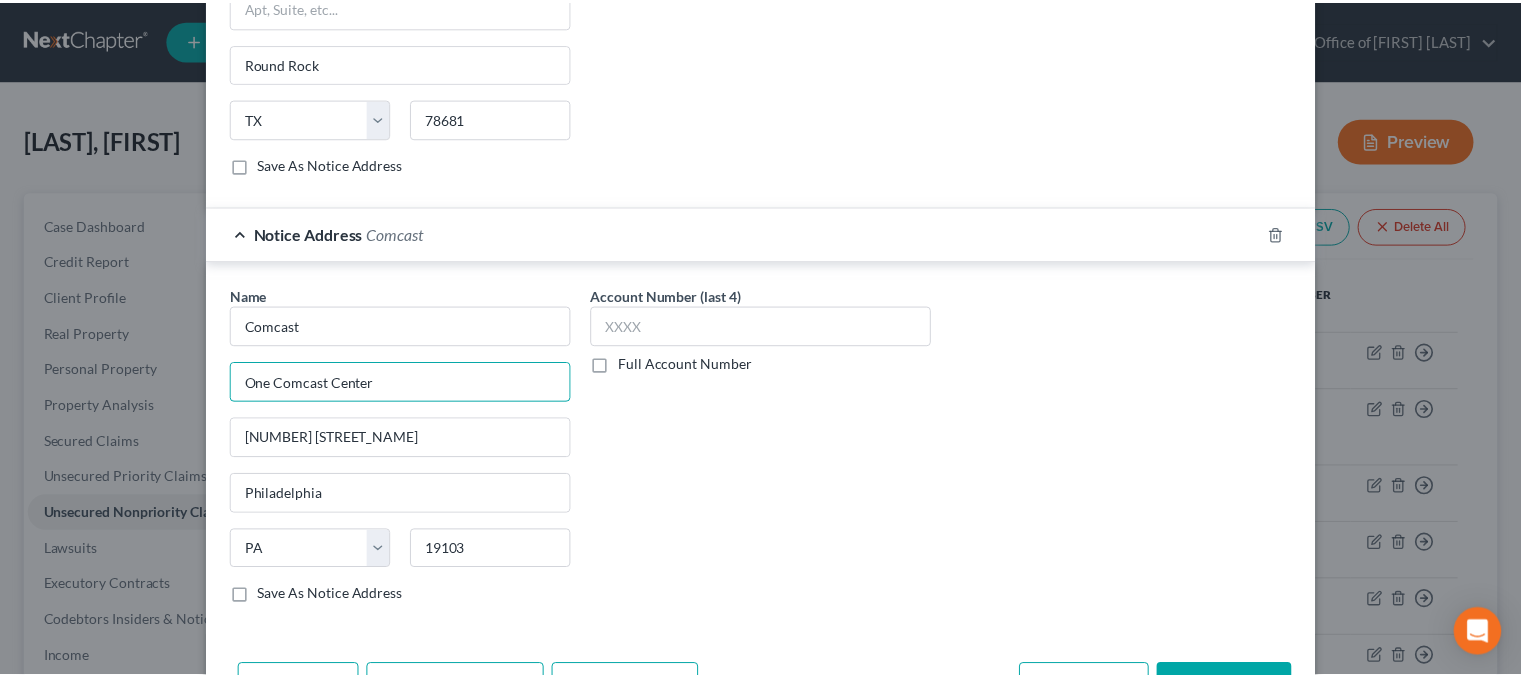scroll, scrollTop: 824, scrollLeft: 0, axis: vertical 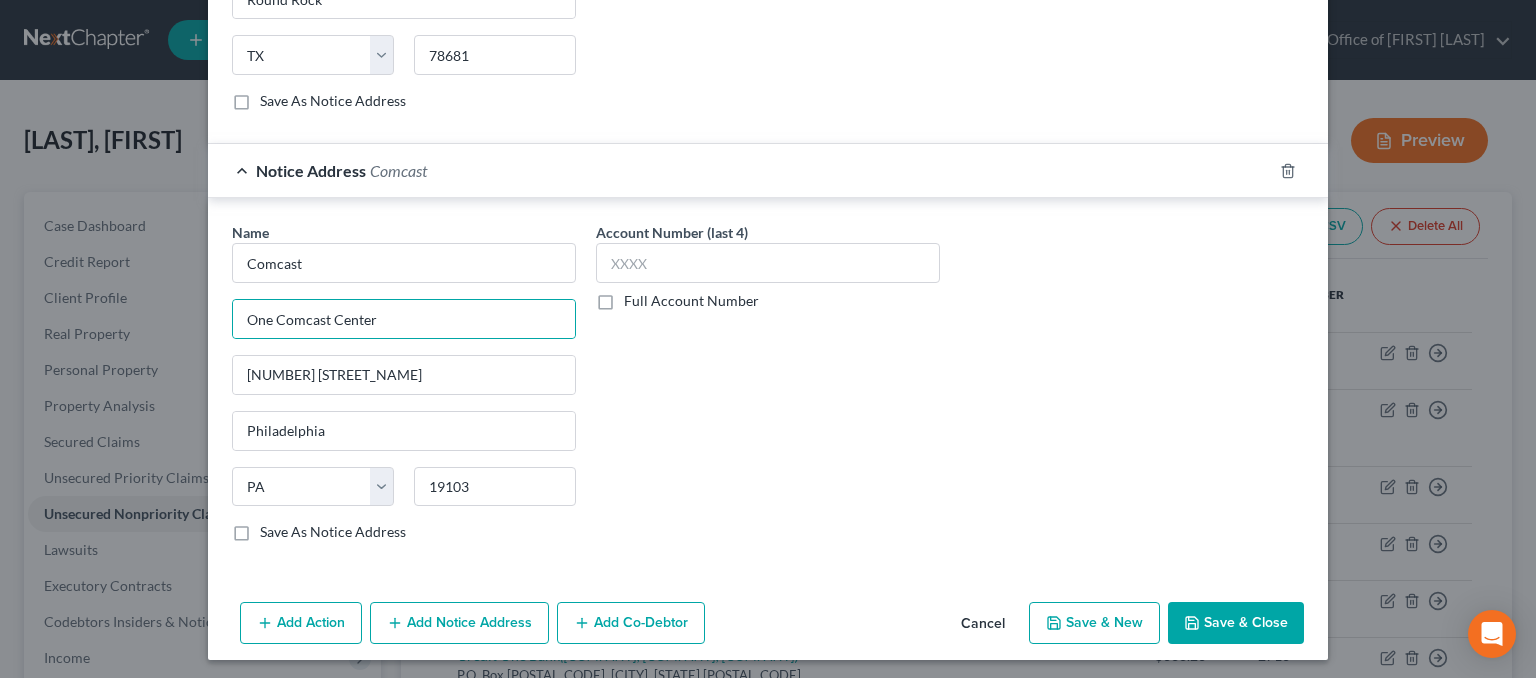 click on "Save As Notice Address" at bounding box center (333, 532) 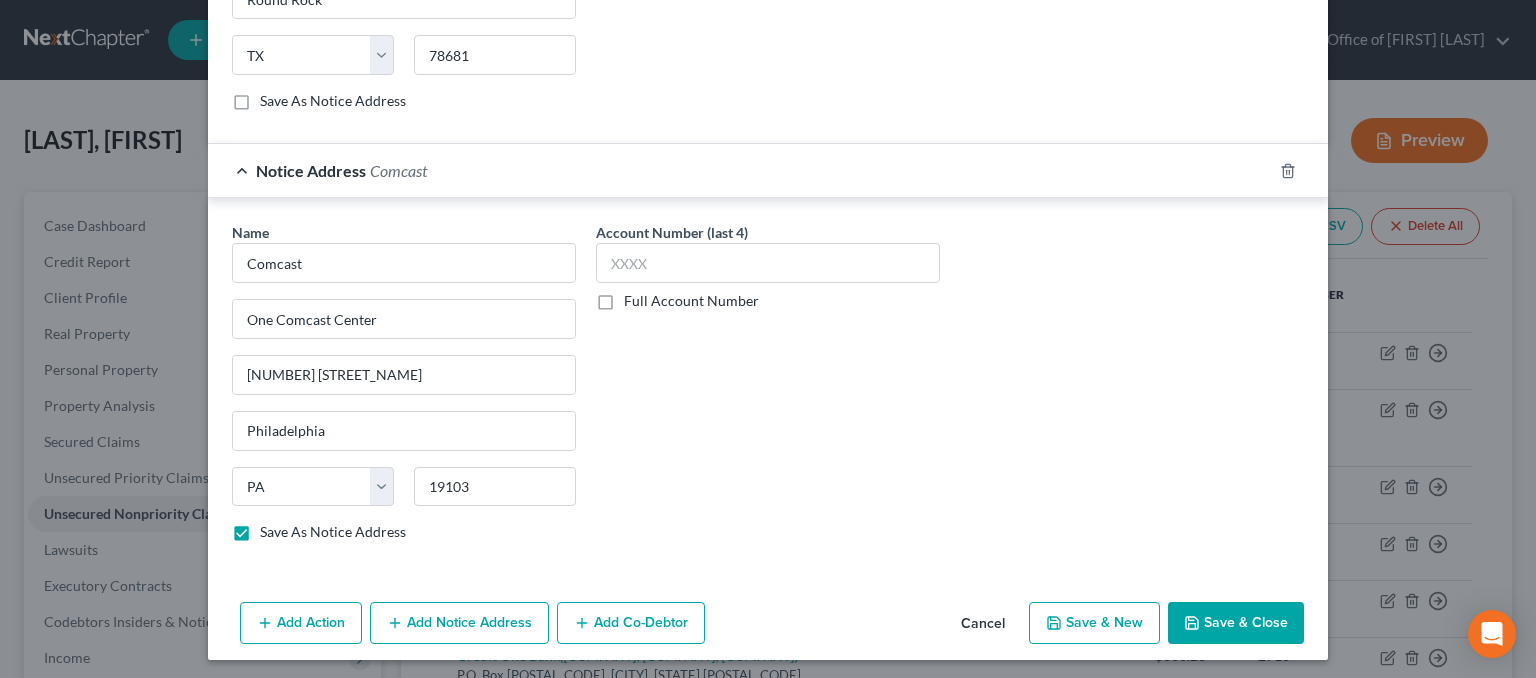 click on "Save & Close" at bounding box center (1236, 623) 